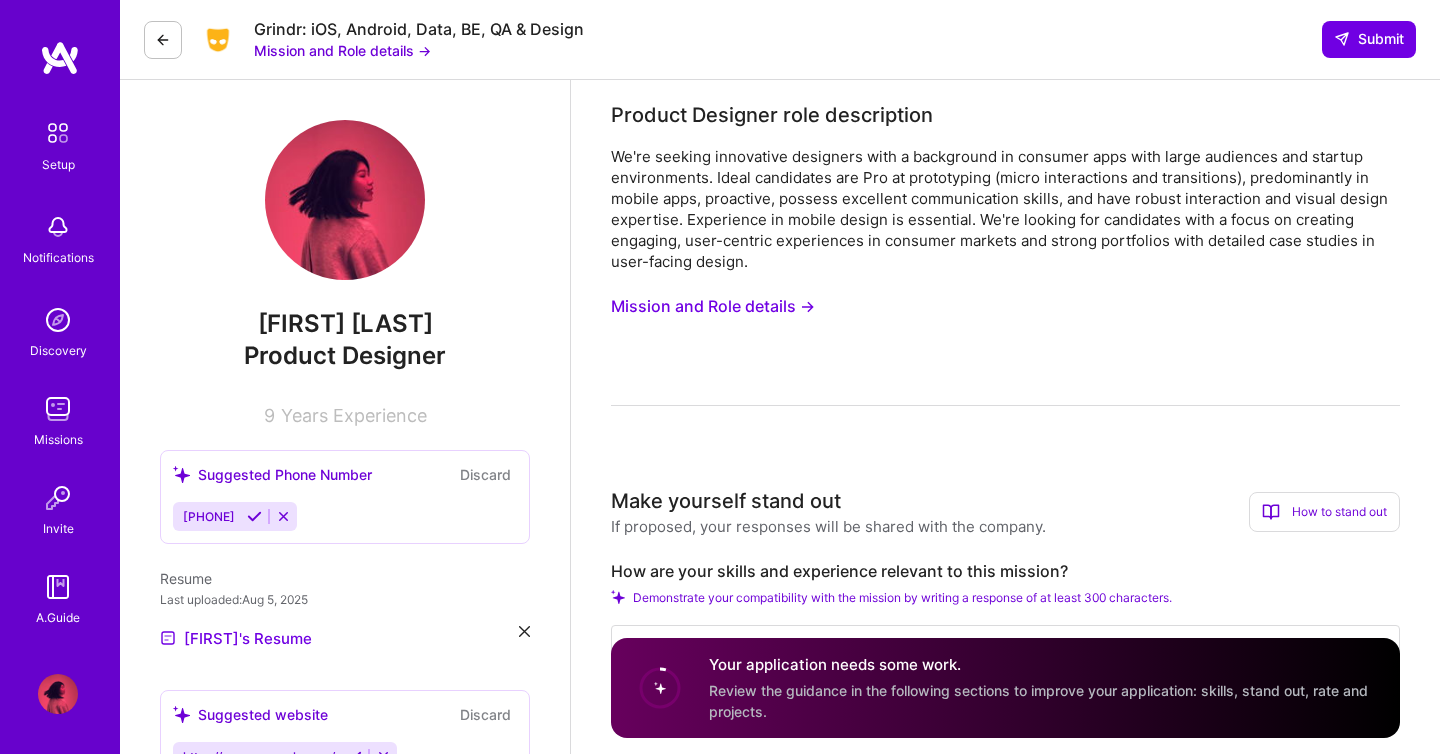 scroll, scrollTop: 0, scrollLeft: 0, axis: both 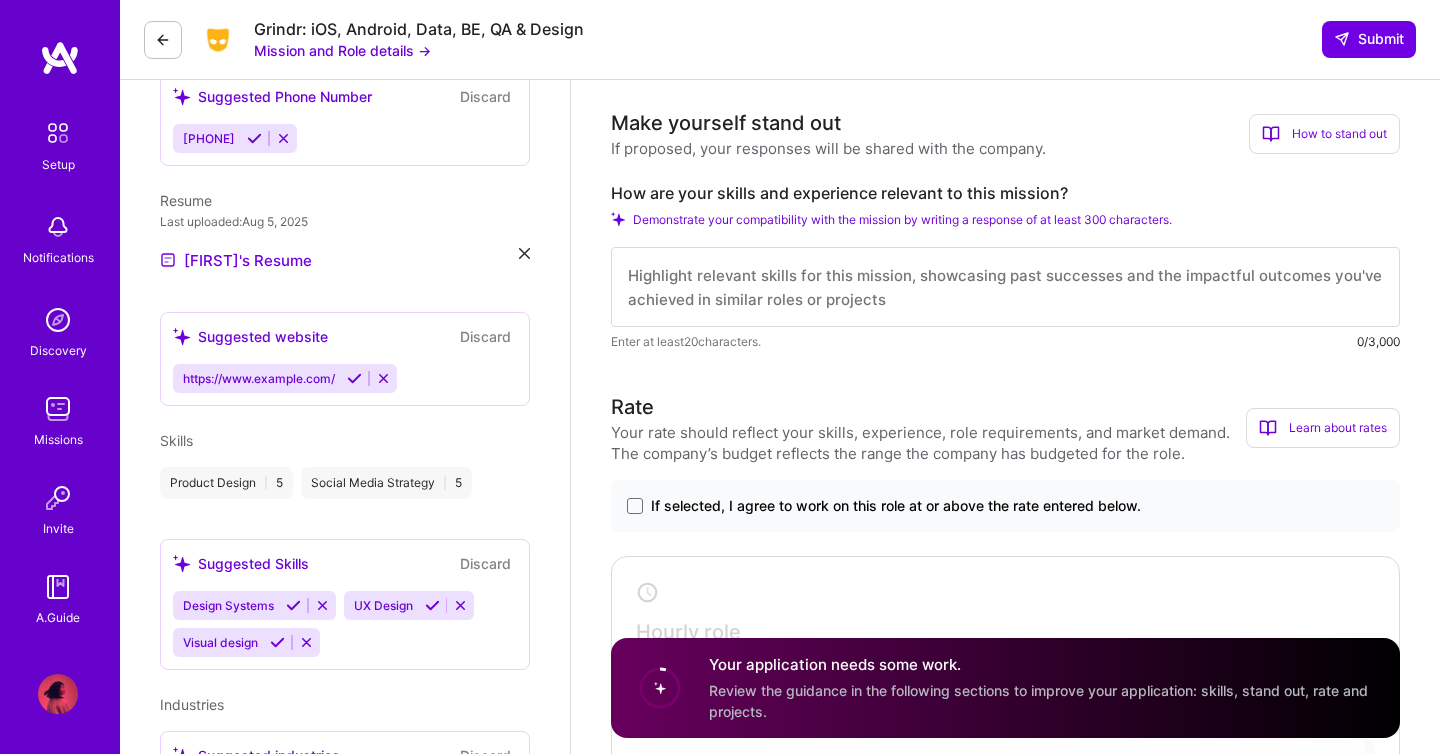 click at bounding box center (1005, 287) 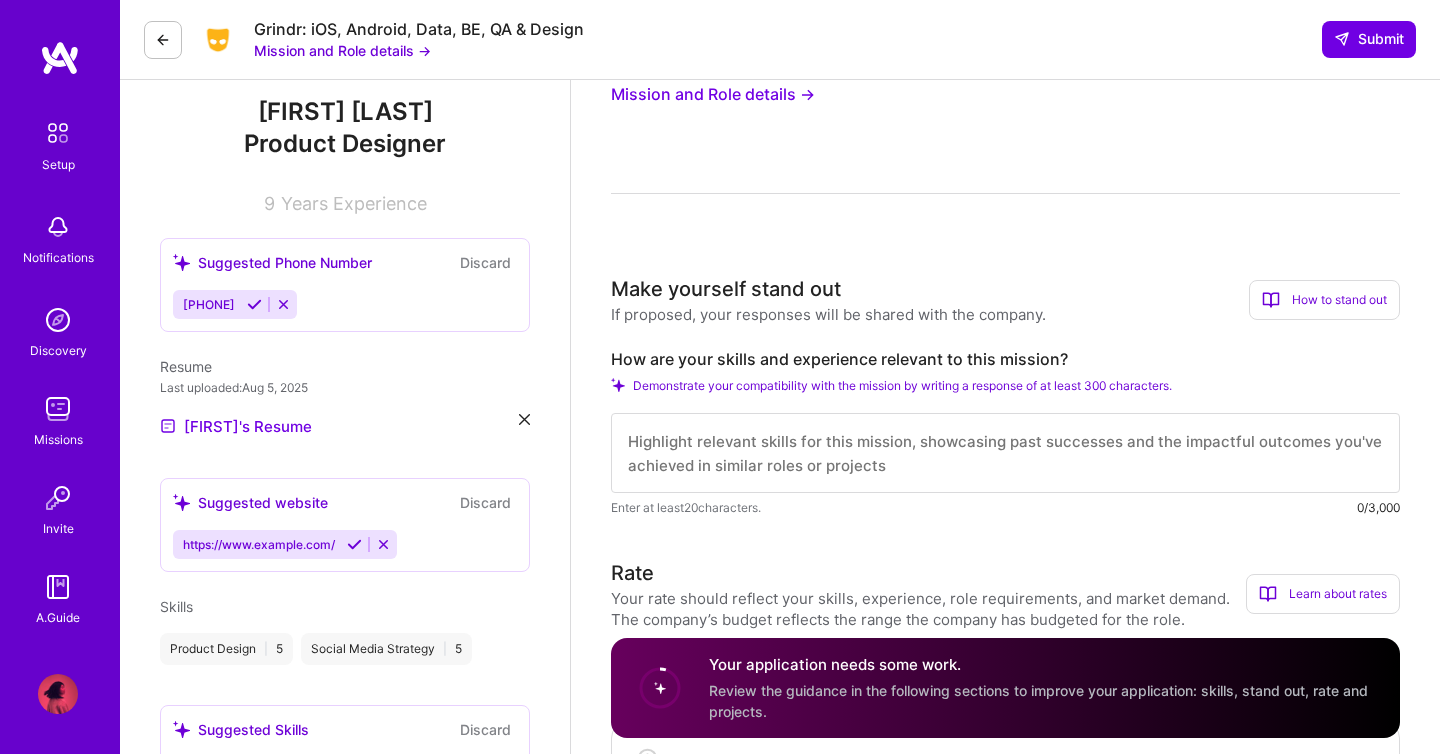 scroll, scrollTop: 0, scrollLeft: 0, axis: both 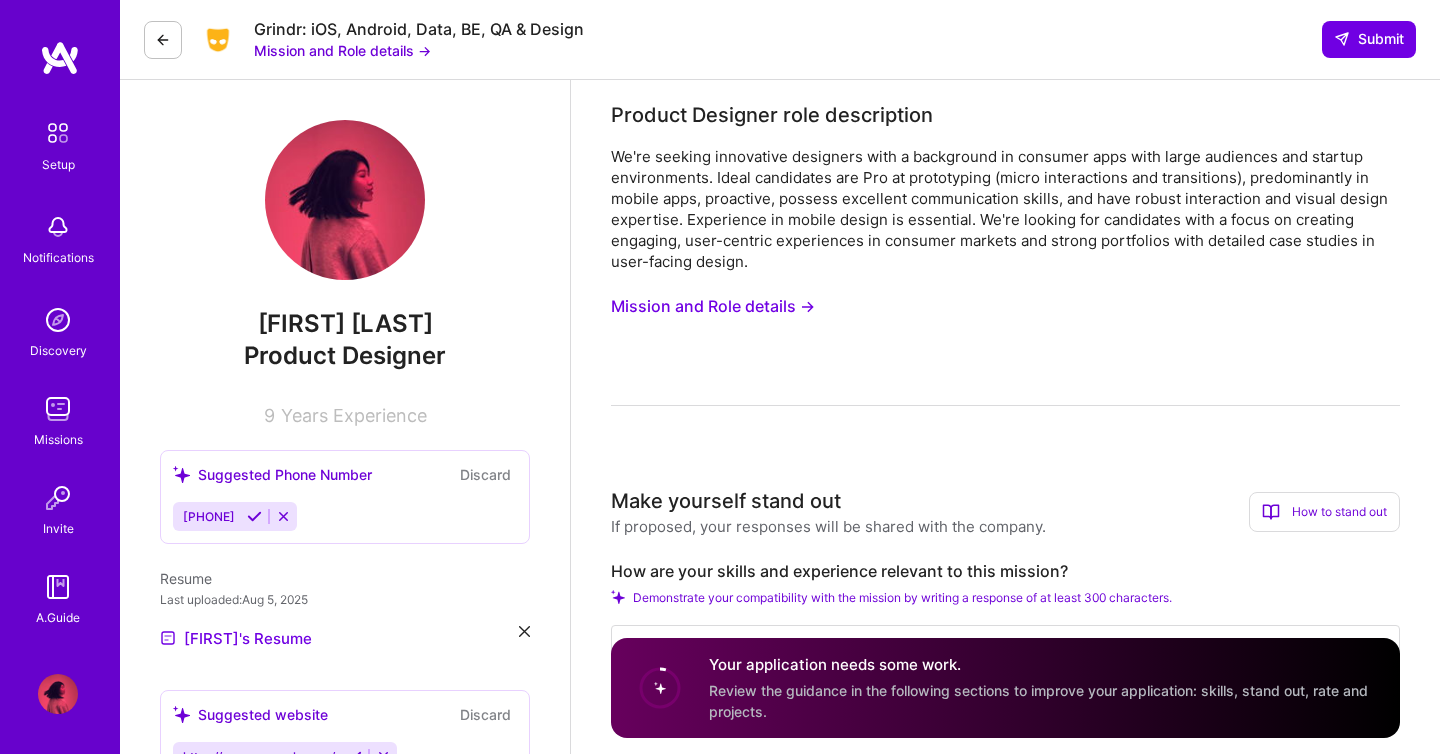 click on "Mission and Role details →" at bounding box center (713, 306) 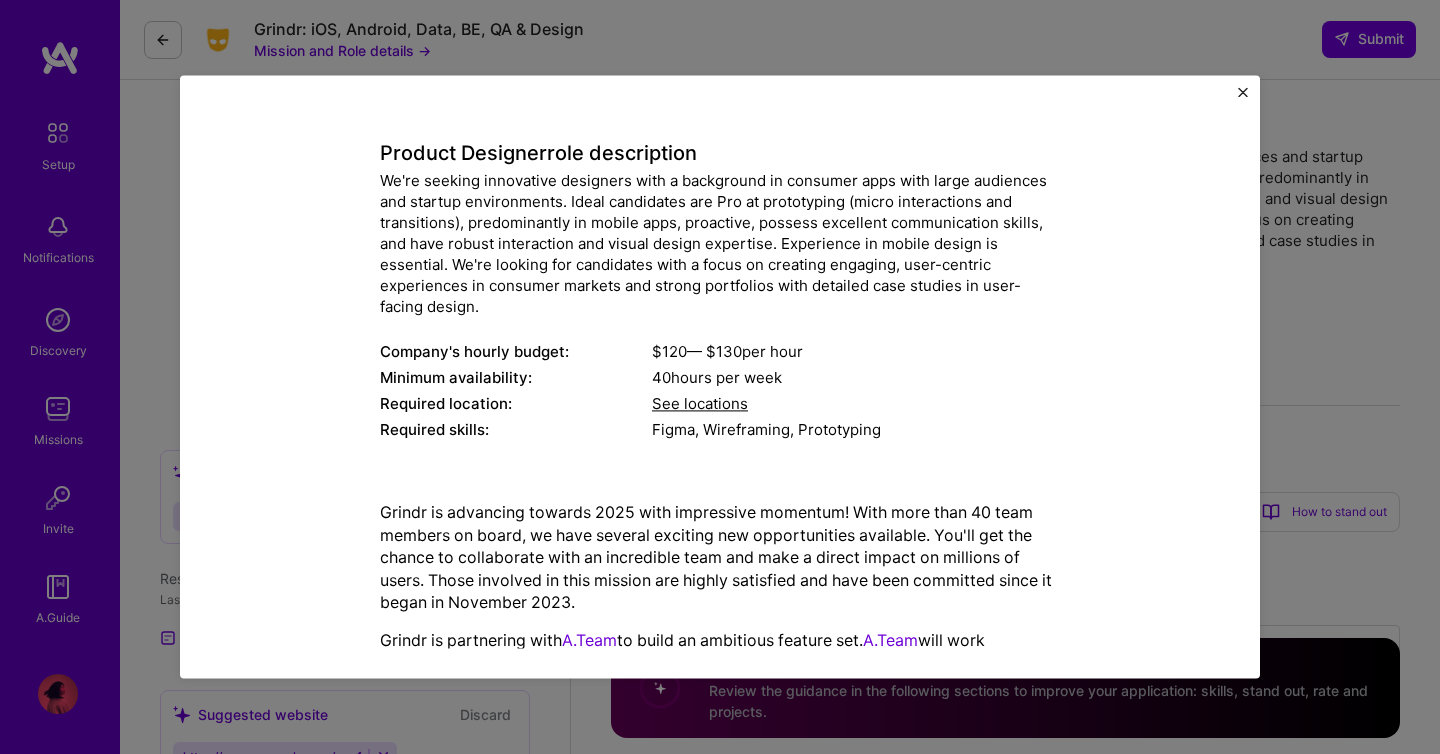 scroll, scrollTop: 85, scrollLeft: 0, axis: vertical 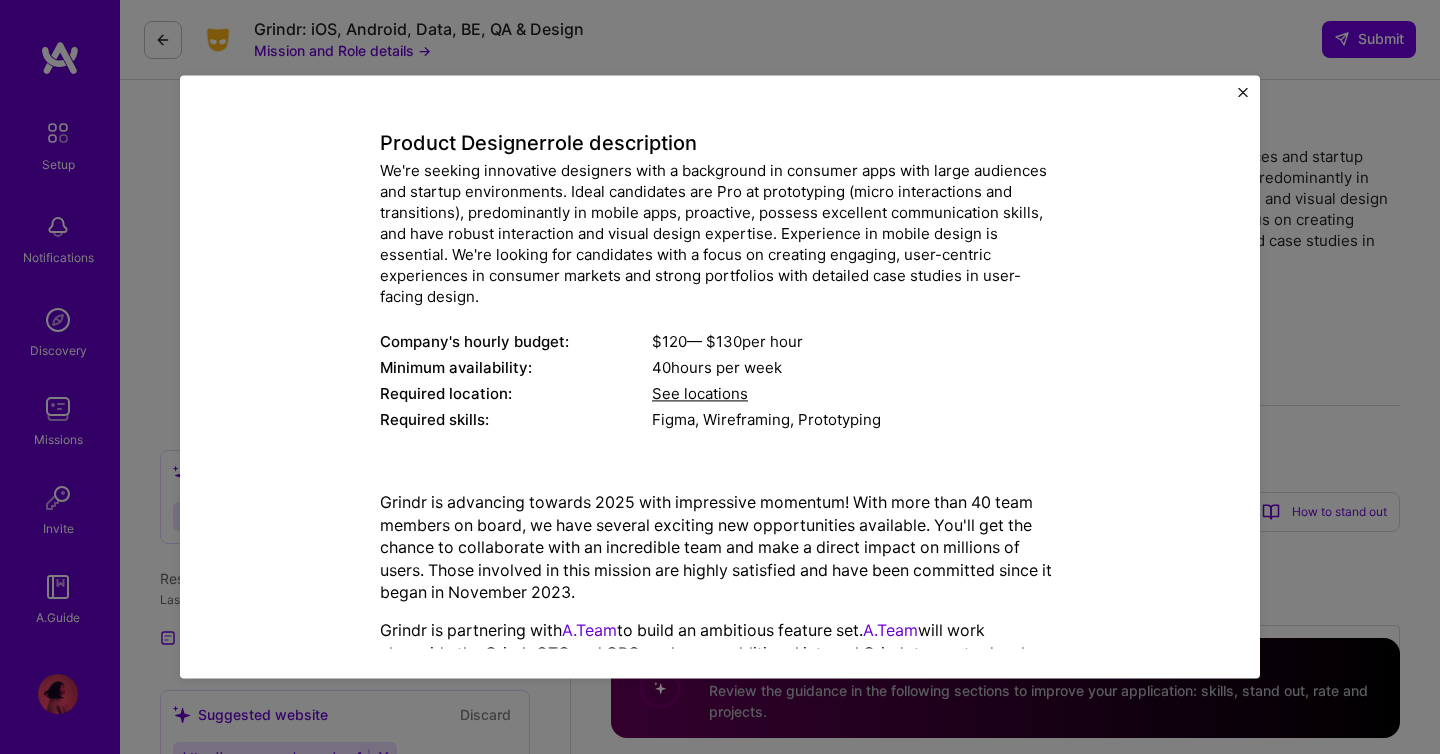 click on "See locations" at bounding box center [700, 394] 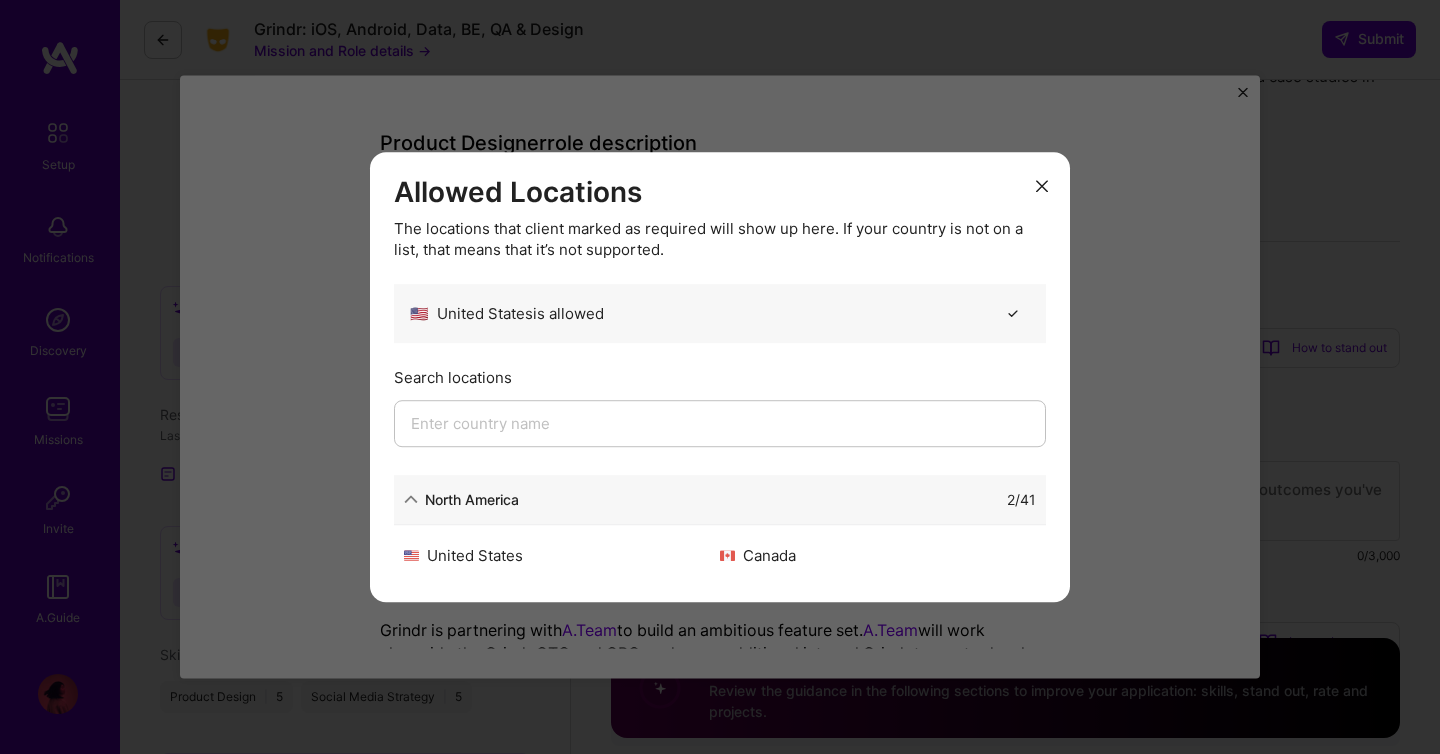 scroll, scrollTop: 166, scrollLeft: 0, axis: vertical 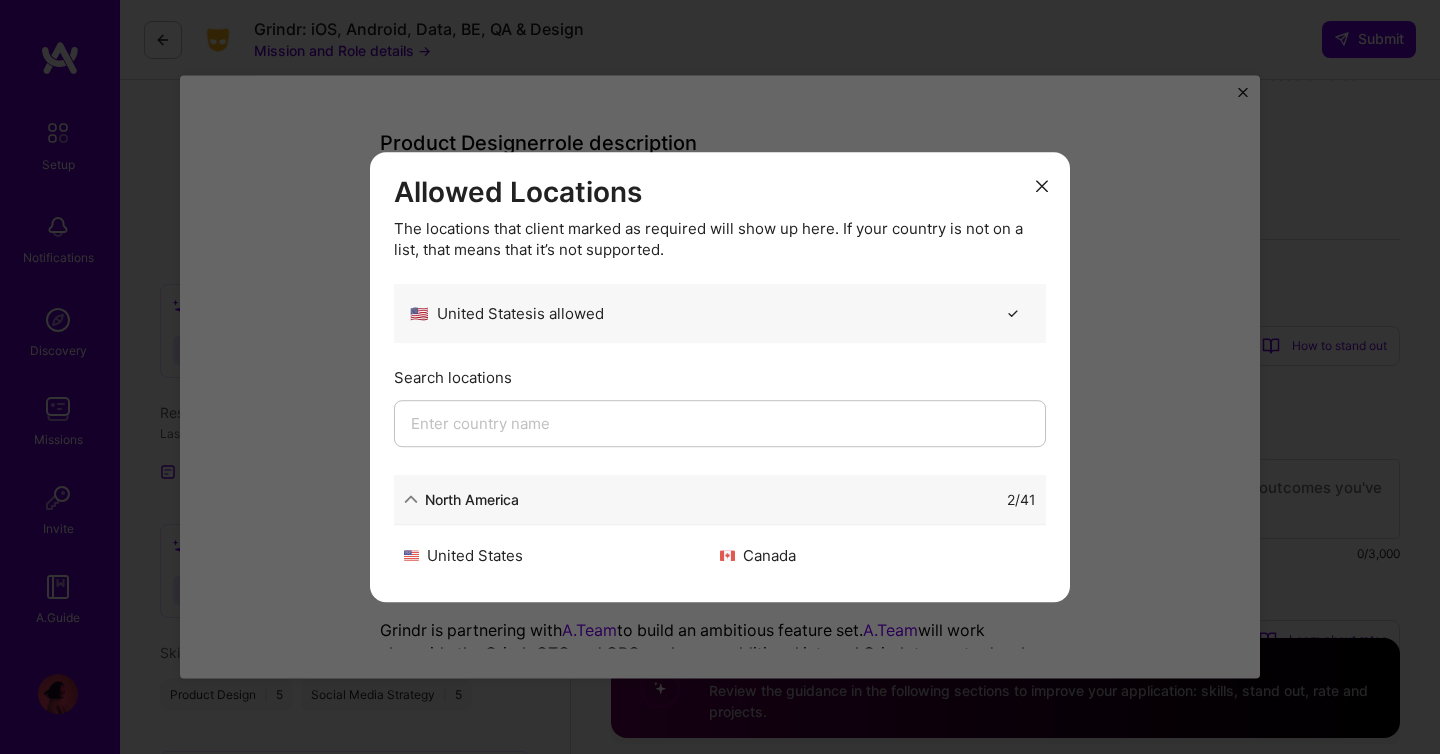 click at bounding box center (1042, 184) 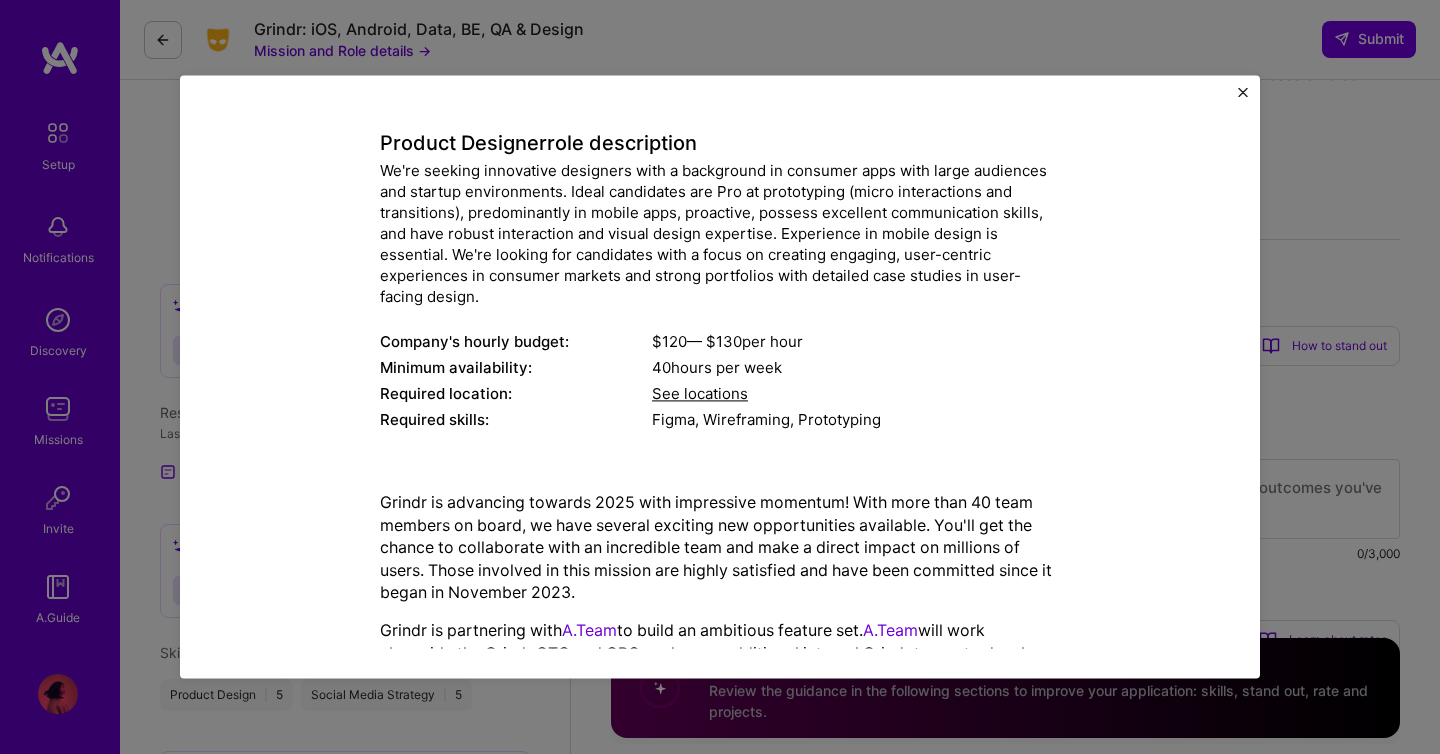 click on "Mission Description and Role Details Product Designer  role description We're seeking innovative designers with a background in consumer apps with large audiences and startup environments. Ideal candidates are Pro at prototyping (micro interactions and transitions), predominantly in mobile apps, proactive, possess excellent communication skills, and have robust interaction and visual design expertise. Experience in mobile design is essential. We're looking for candidates with a focus on creating engaging, user-centric experiences in consumer markets and strong portfolios with detailed case studies in user-facing design.  Company's hourly budget: $ 120  — $ 130  per hour Minimum availability: 40  hours per week Required location: See locations Required skills: Figma, Wireframing, Prototyping
Grindr is partnering with  A.Team  to build an ambitious feature set.  A.Team  will work alongside the Grindr CTO and CPO, and some additional internal Grindr teams to develop and deliver these feature sets." at bounding box center (720, 376) 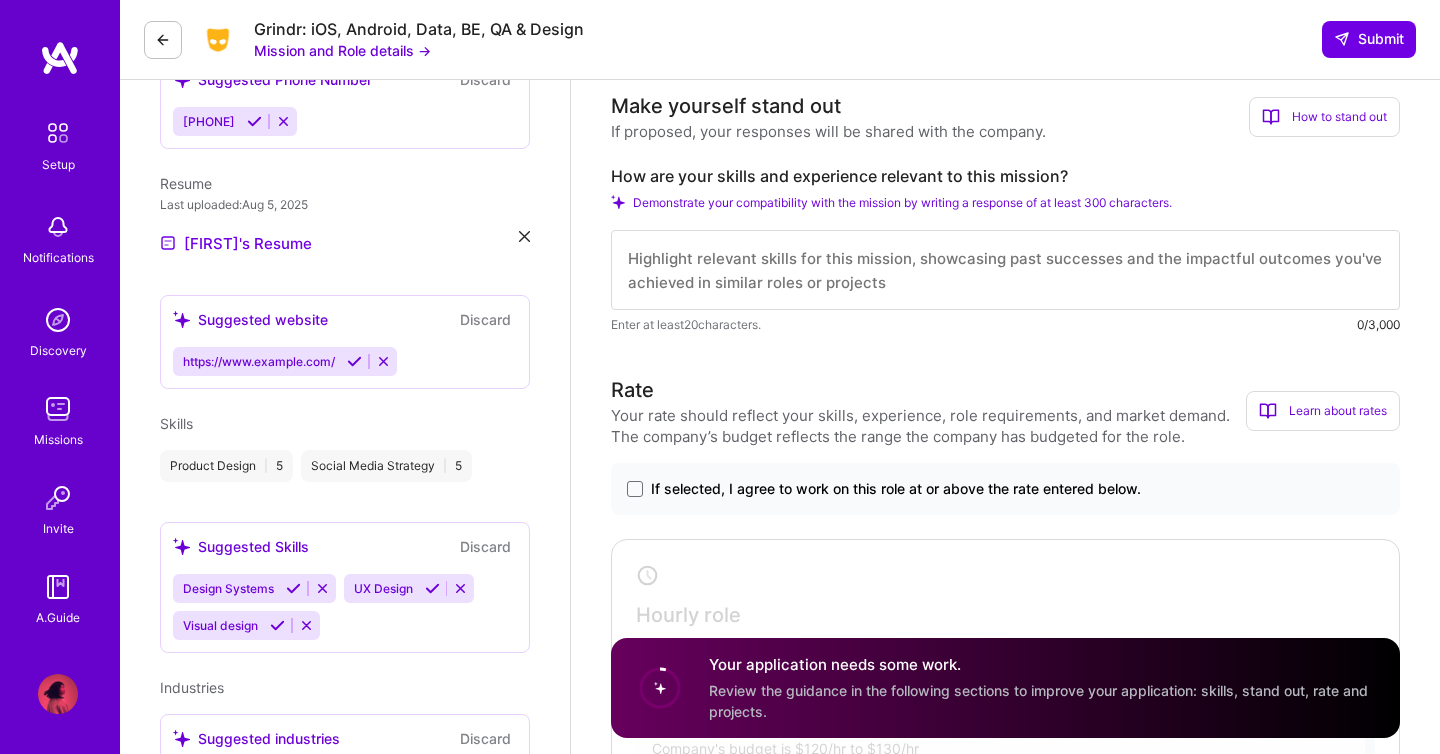 scroll, scrollTop: 0, scrollLeft: 0, axis: both 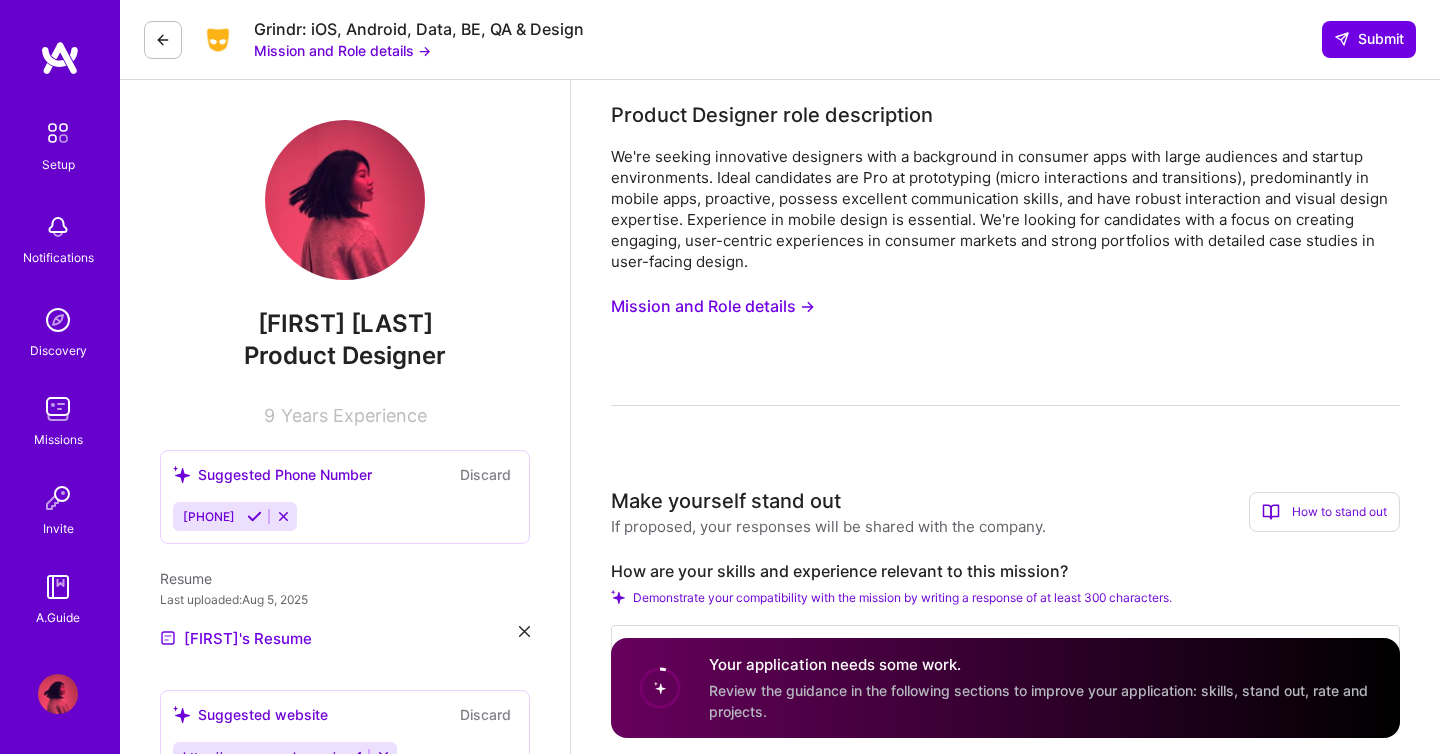 click on "Mission and Role details →" at bounding box center (342, 50) 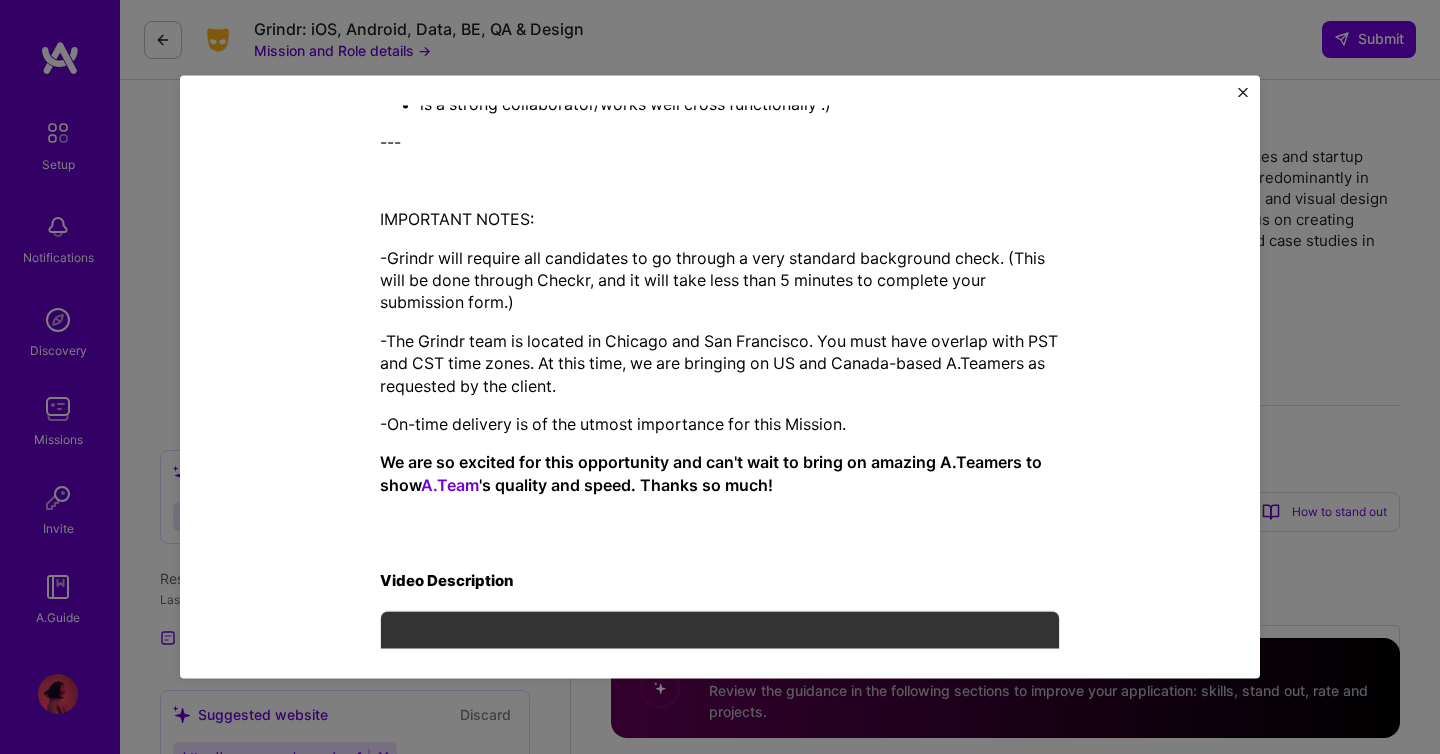 scroll, scrollTop: 1764, scrollLeft: 0, axis: vertical 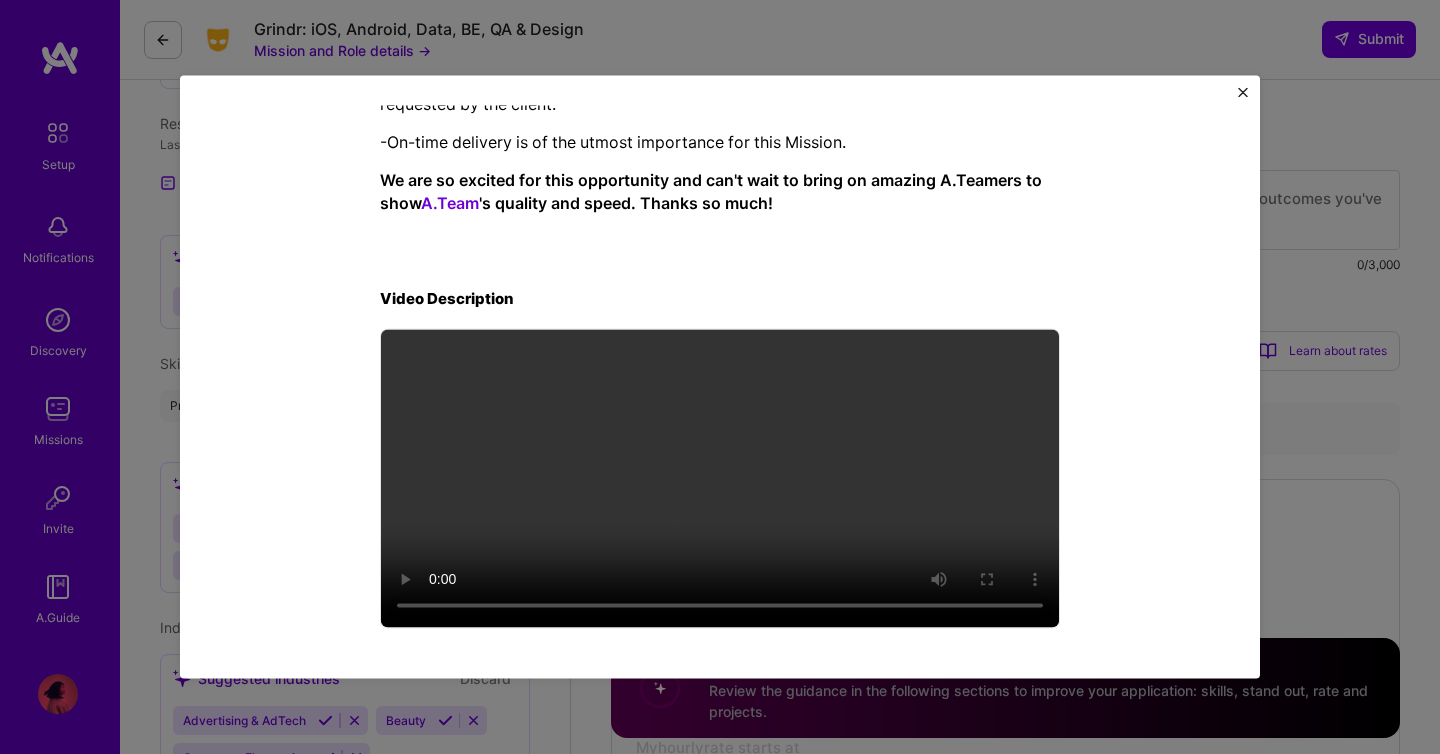 click on "Mission Description and Role Details Product Designer  role description We're seeking innovative designers with a background in consumer apps with large audiences and startup environments. Ideal candidates are Pro at prototyping (micro interactions and transitions), predominantly in mobile apps, proactive, possess excellent communication skills, and have robust interaction and visual design expertise. Experience in mobile design is essential. We're looking for candidates with a focus on creating engaging, user-centric experiences in consumer markets and strong portfolios with detailed case studies in user-facing design.  Company's hourly budget: $ 120  — $ 130  per hour Minimum availability: 40  hours per week Required location: See locations Required skills: Figma, Wireframing, Prototyping
Grindr is partnering with  A.Team  to build an ambitious feature set.  A.Team  will work alongside the Grindr CTO and CPO, and some additional internal Grindr teams to develop and deliver these feature sets." at bounding box center (720, 376) 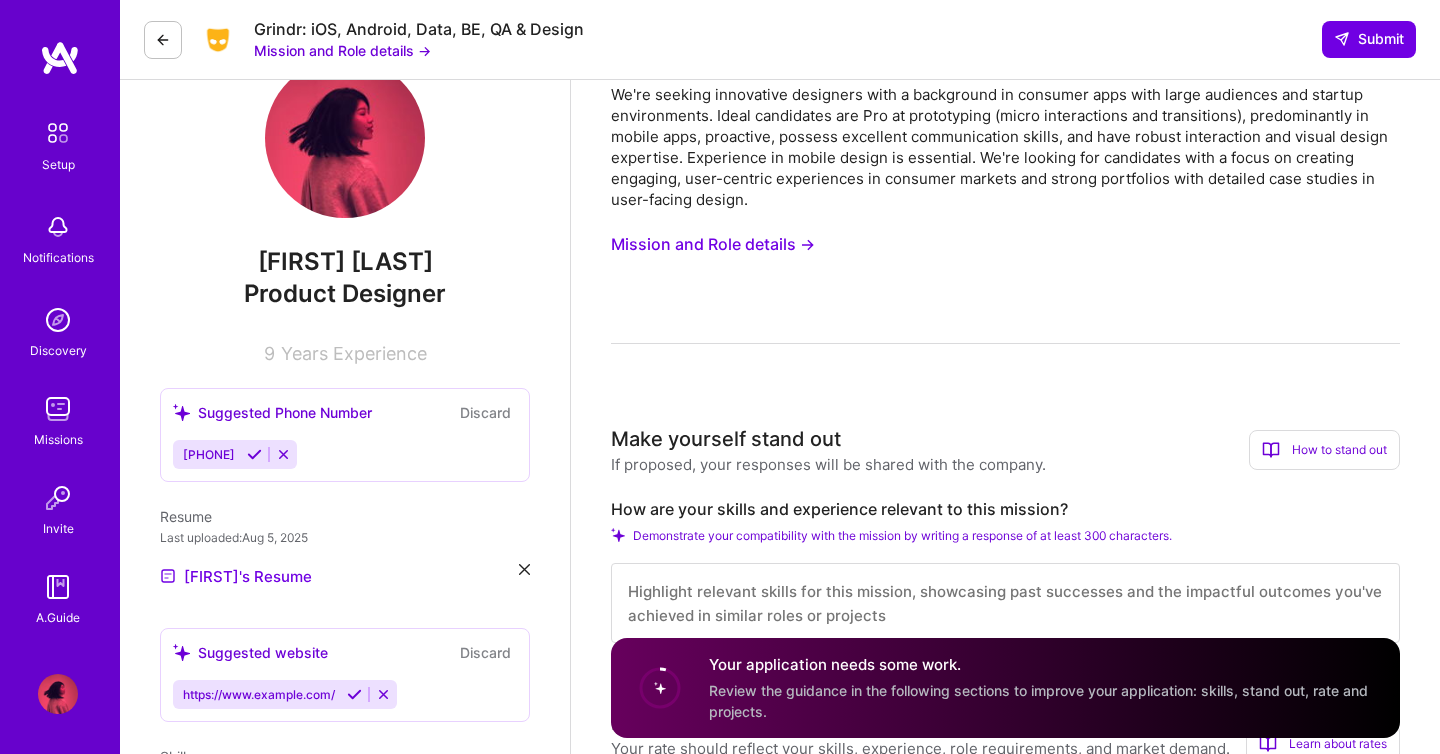 scroll, scrollTop: 0, scrollLeft: 0, axis: both 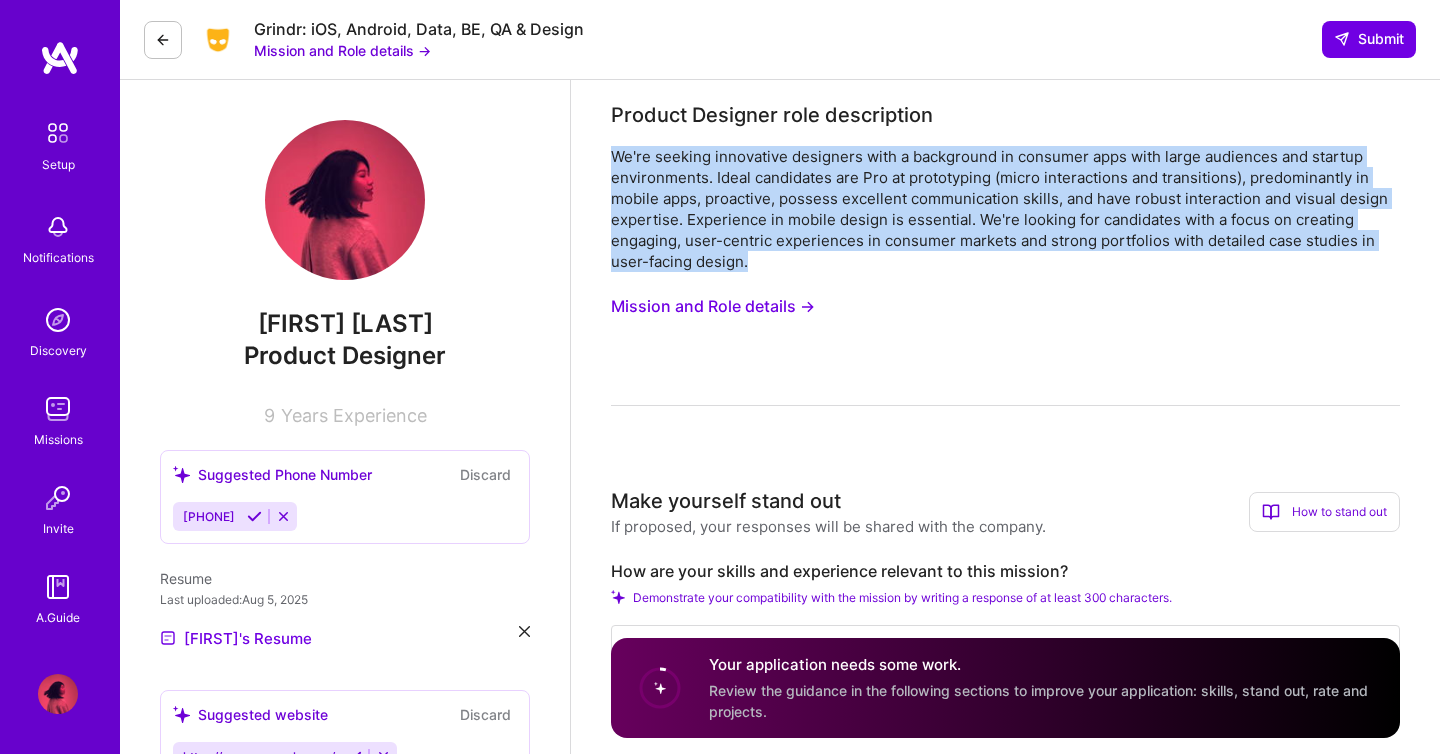 drag, startPoint x: 758, startPoint y: 266, endPoint x: 605, endPoint y: 145, distance: 195.06409 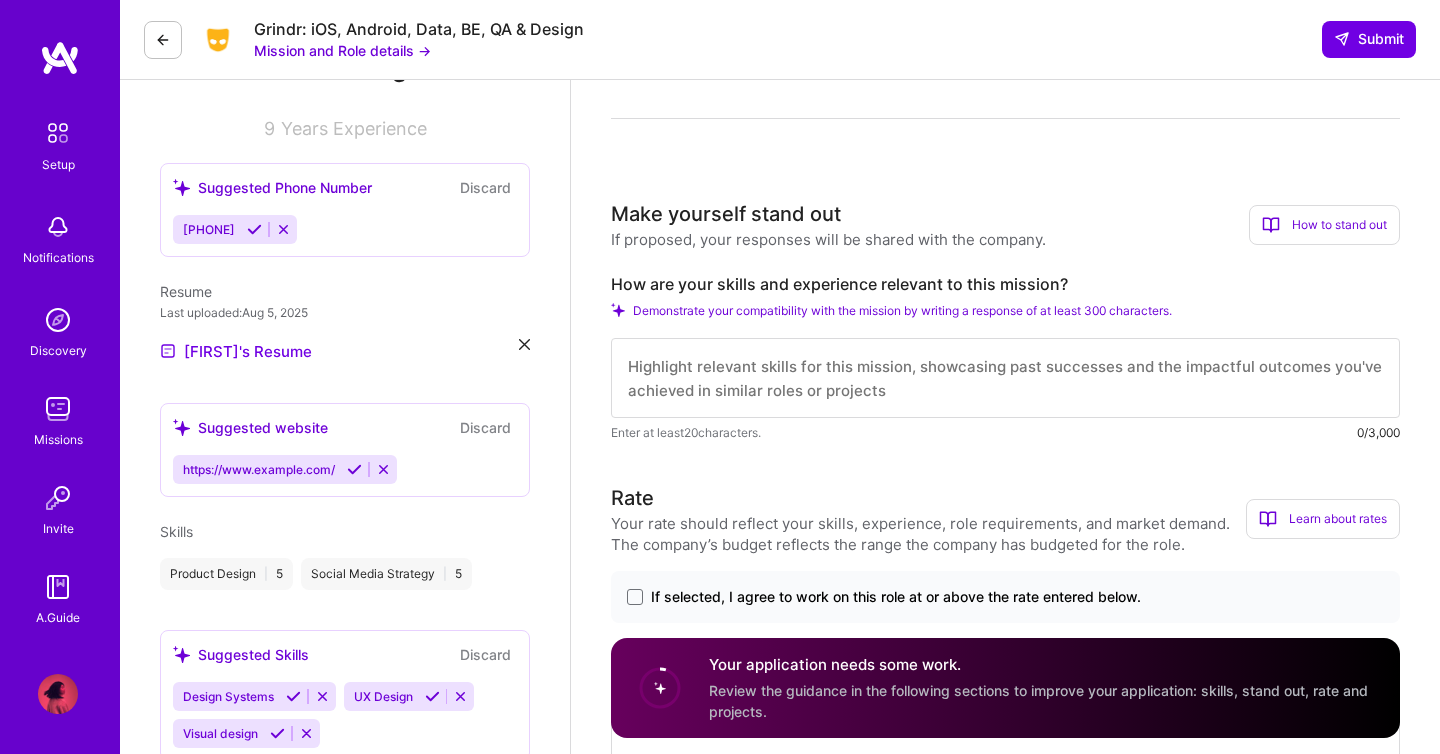 scroll, scrollTop: 327, scrollLeft: 0, axis: vertical 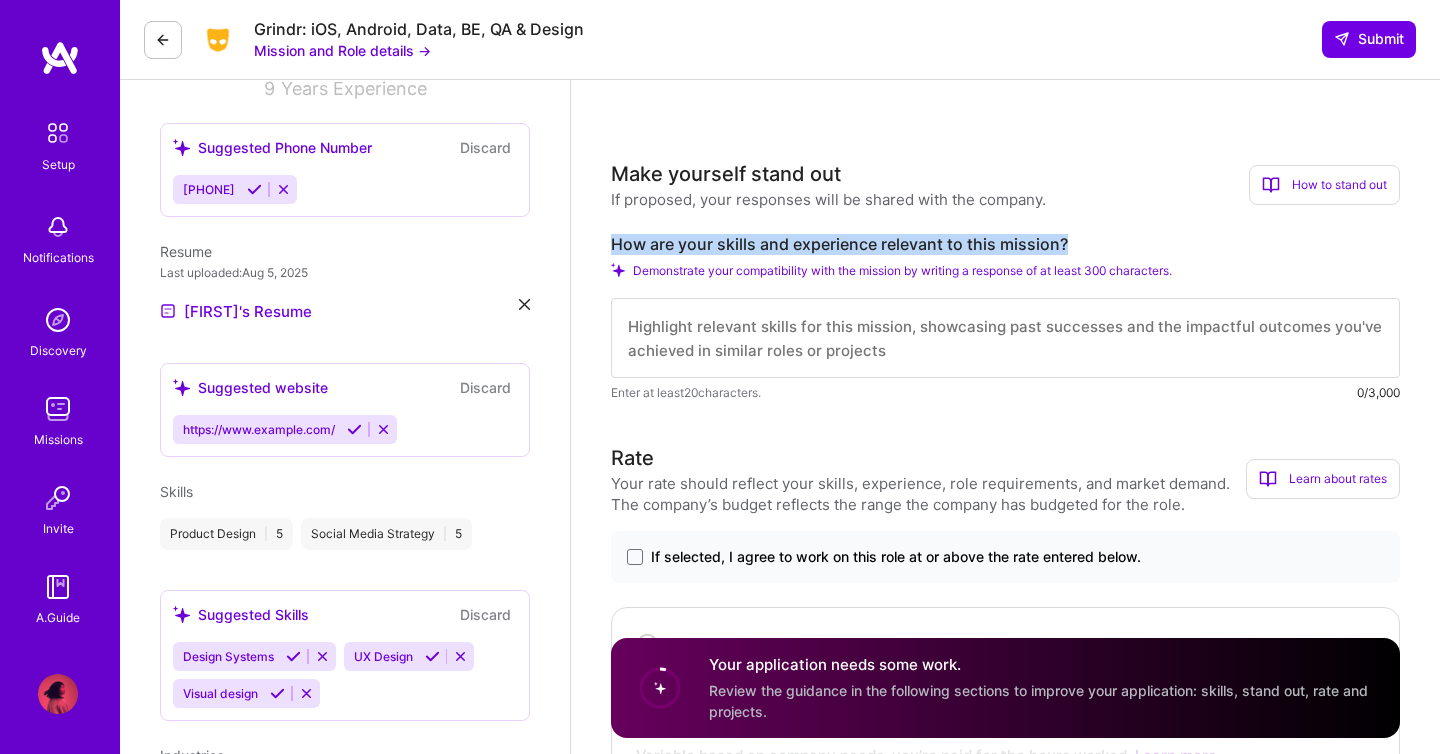 drag, startPoint x: 1111, startPoint y: 248, endPoint x: 601, endPoint y: 235, distance: 510.16565 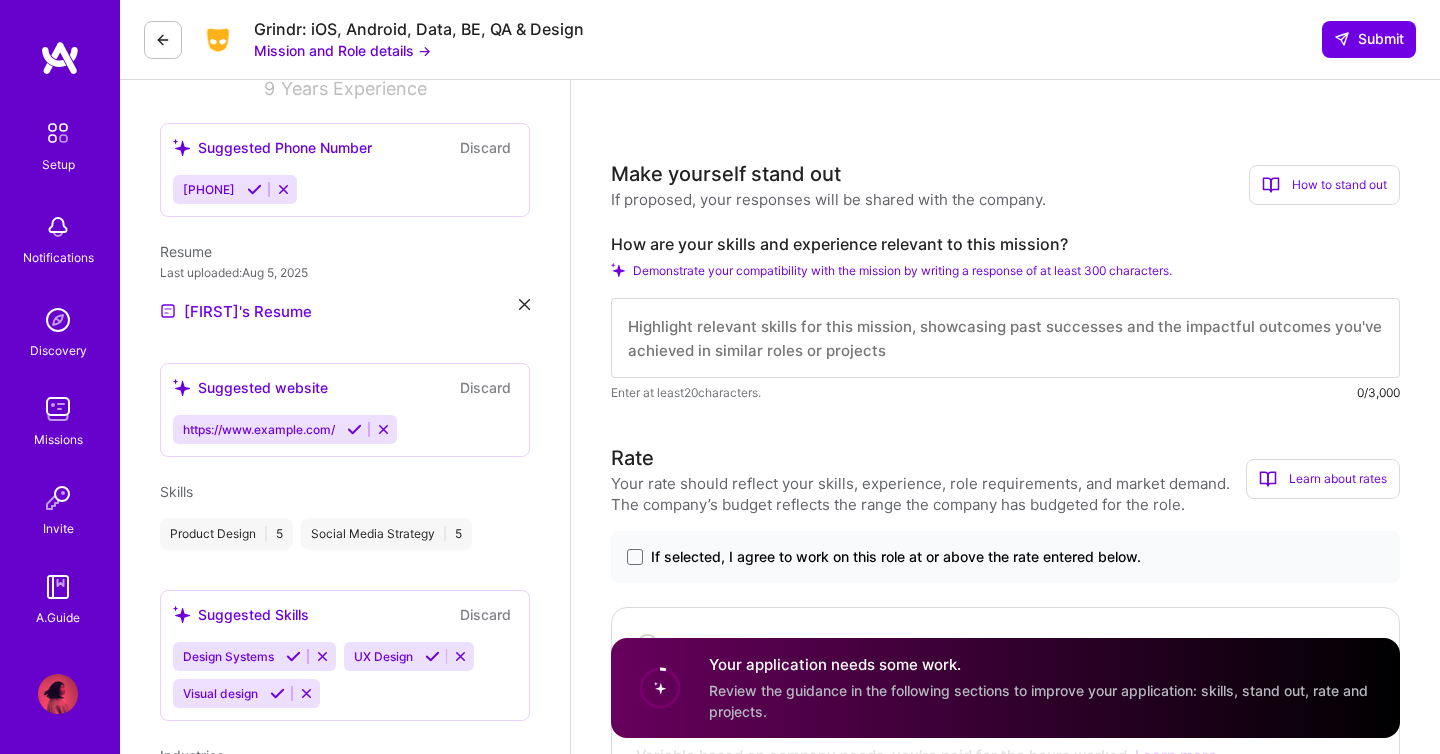 paste on "My experience designing consumer-facing platforms with complex workflows has equipped me to create intuitive, user-centric experiences that simplify complexity. At Meta, I collaborated cross-functionally with product and engineering teams to design mobile-first features that improved usability and accessibility for business users, focusing on both interaction design and visual clarity.
I’ve worked in fast-paced, iterative environments, where balancing user needs with technical feasibility was key. My skills in prototyping micro-interactions, refining user flows, and contributing to design systems align with your focus on delivering polished, engaging mobile experiences for large audiences.
I'm proactive in driving projects forward, open to feedback, and enjoy collaborating with cross-functional teams to solve design challenges that enhance user engagement." 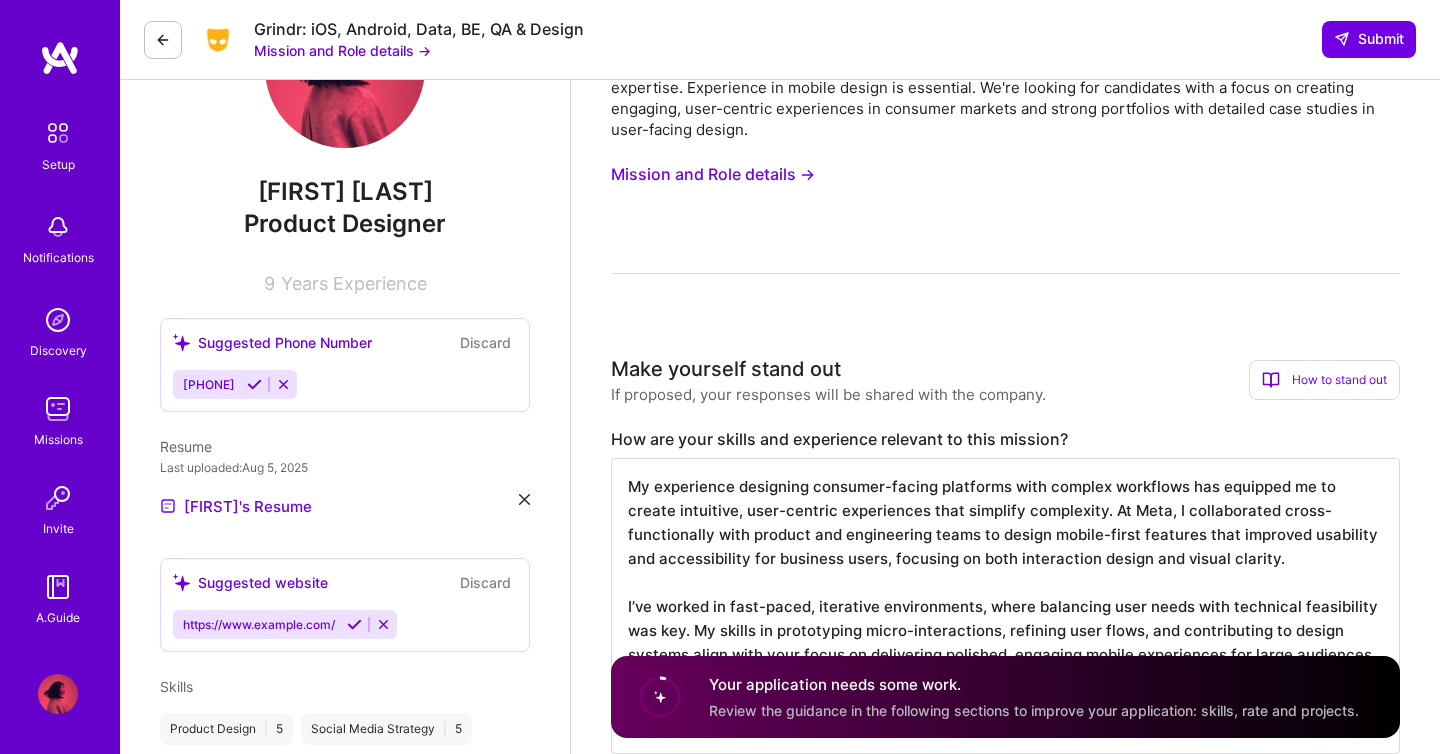 scroll, scrollTop: 111, scrollLeft: 0, axis: vertical 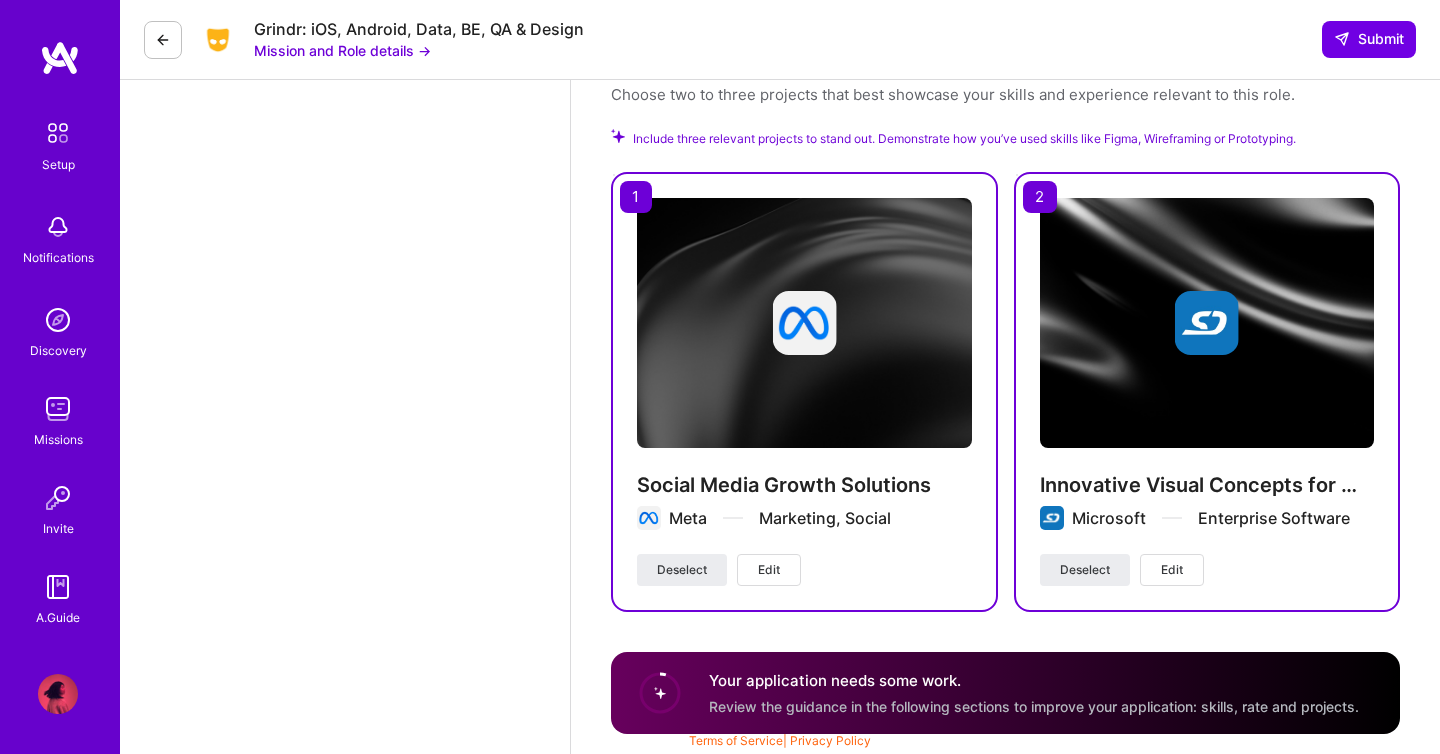 type on "My experience designing consumer-facing platforms with complex workflows has equipped me to create intuitive, user-centric experiences that simplify complexity. At Meta, I collaborated cross-functionally with product and engineering teams to design mobile-first features that improved usability and accessibility for business users, focusing on both interaction design and visual clarity.
I’ve worked in fast-paced, iterative environments, where balancing user needs with technical feasibility was key. My skills in prototyping micro-interactions, refining user flows, and contributing to design systems align with your focus on delivering polished, engaging mobile experiences for large audiences.
I'm proactive in driving projects forward, open to feedback, and enjoy collaborating with cross-functional teams to solve design challenges that enhance user engagement." 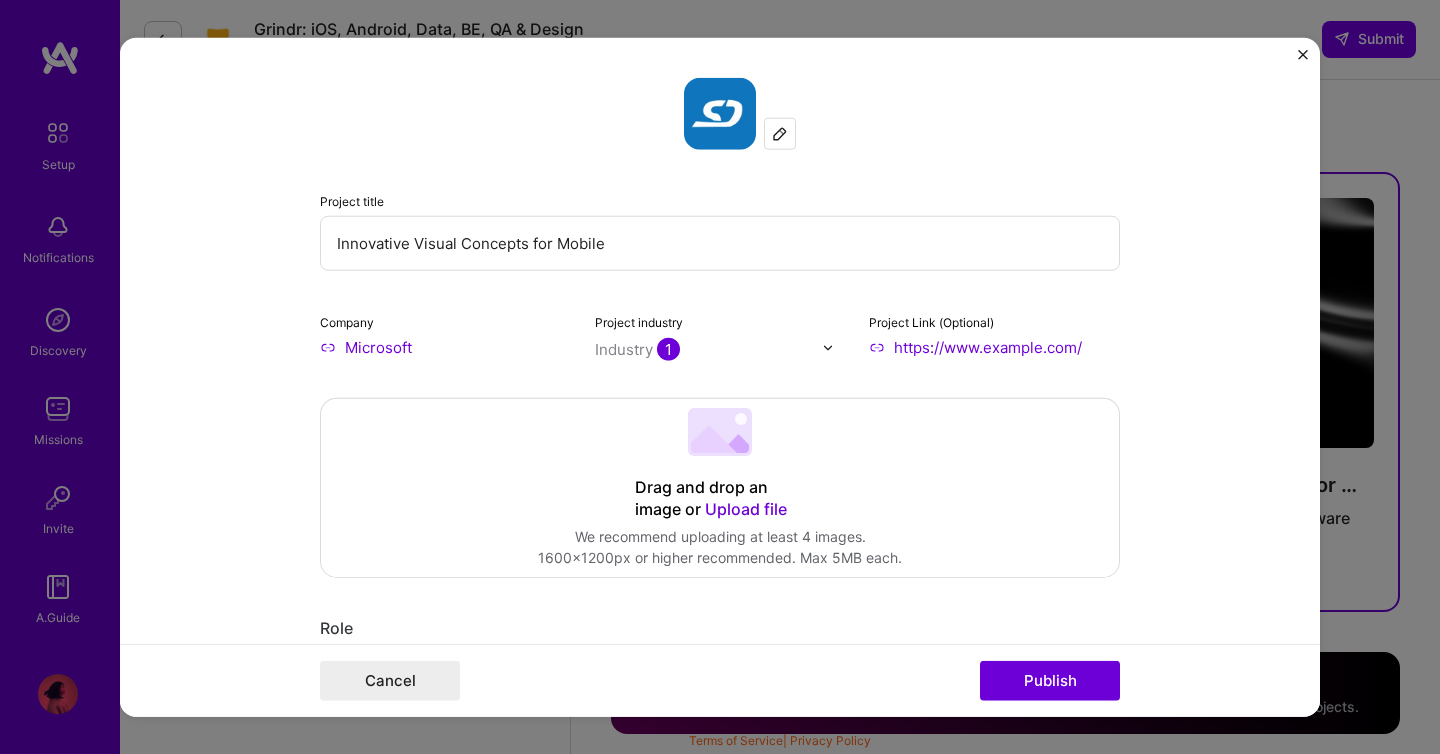 click at bounding box center (780, 134) 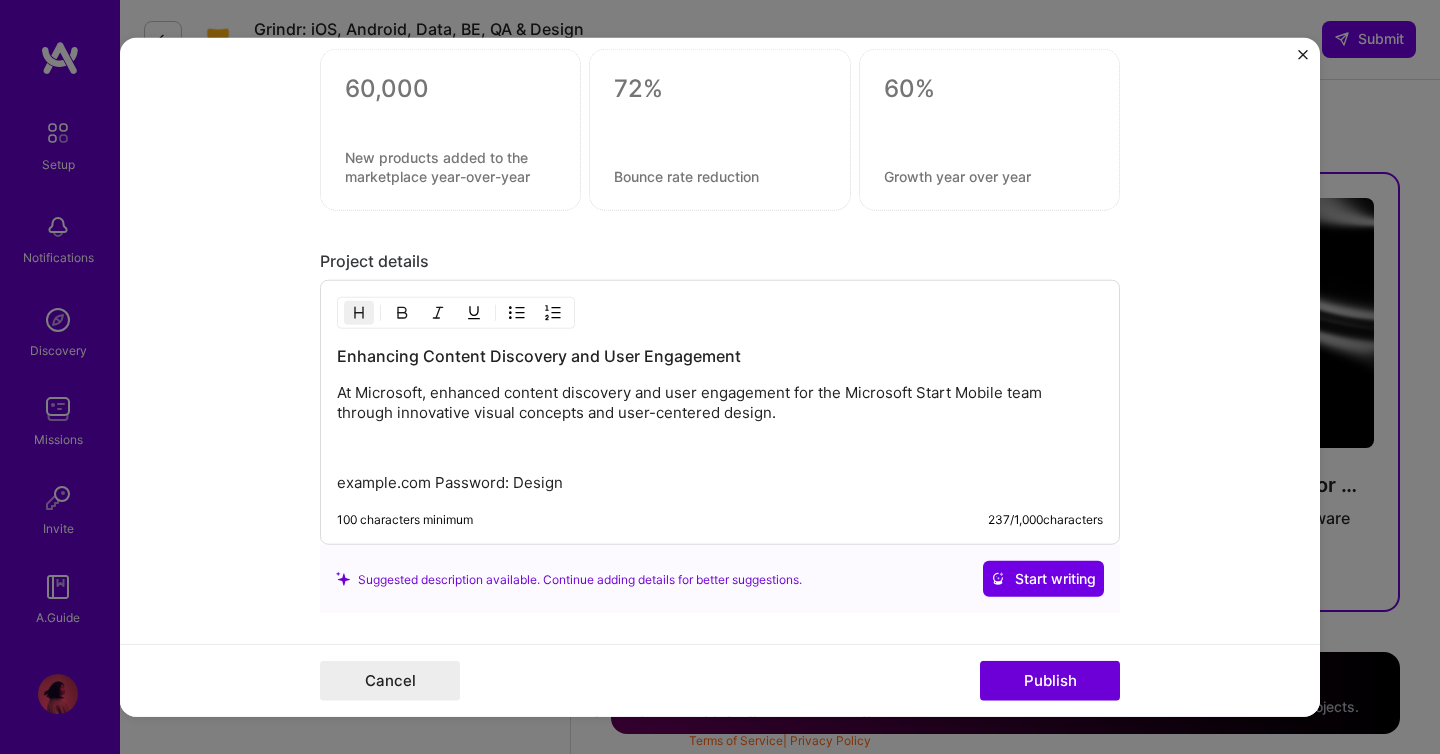 scroll, scrollTop: 1454, scrollLeft: 0, axis: vertical 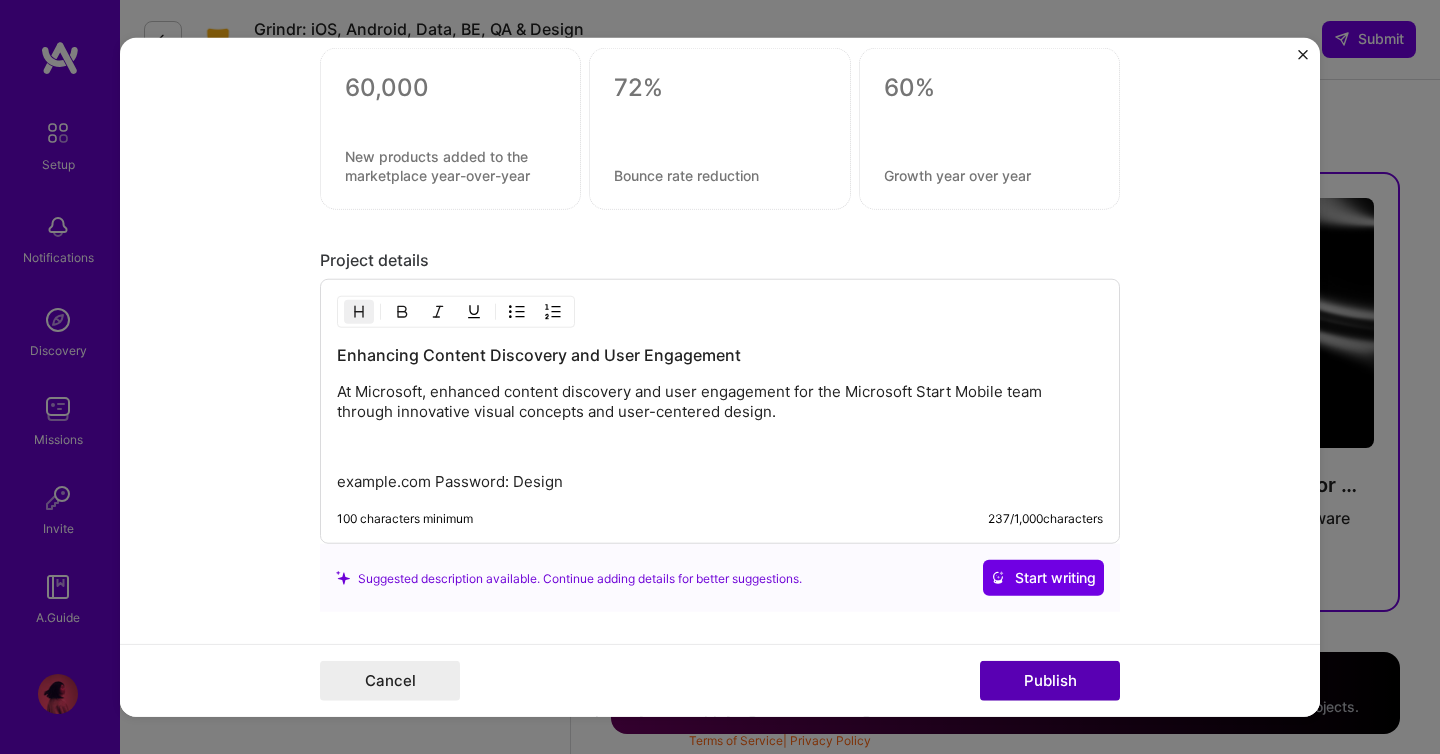 click on "Publish" at bounding box center [1050, 680] 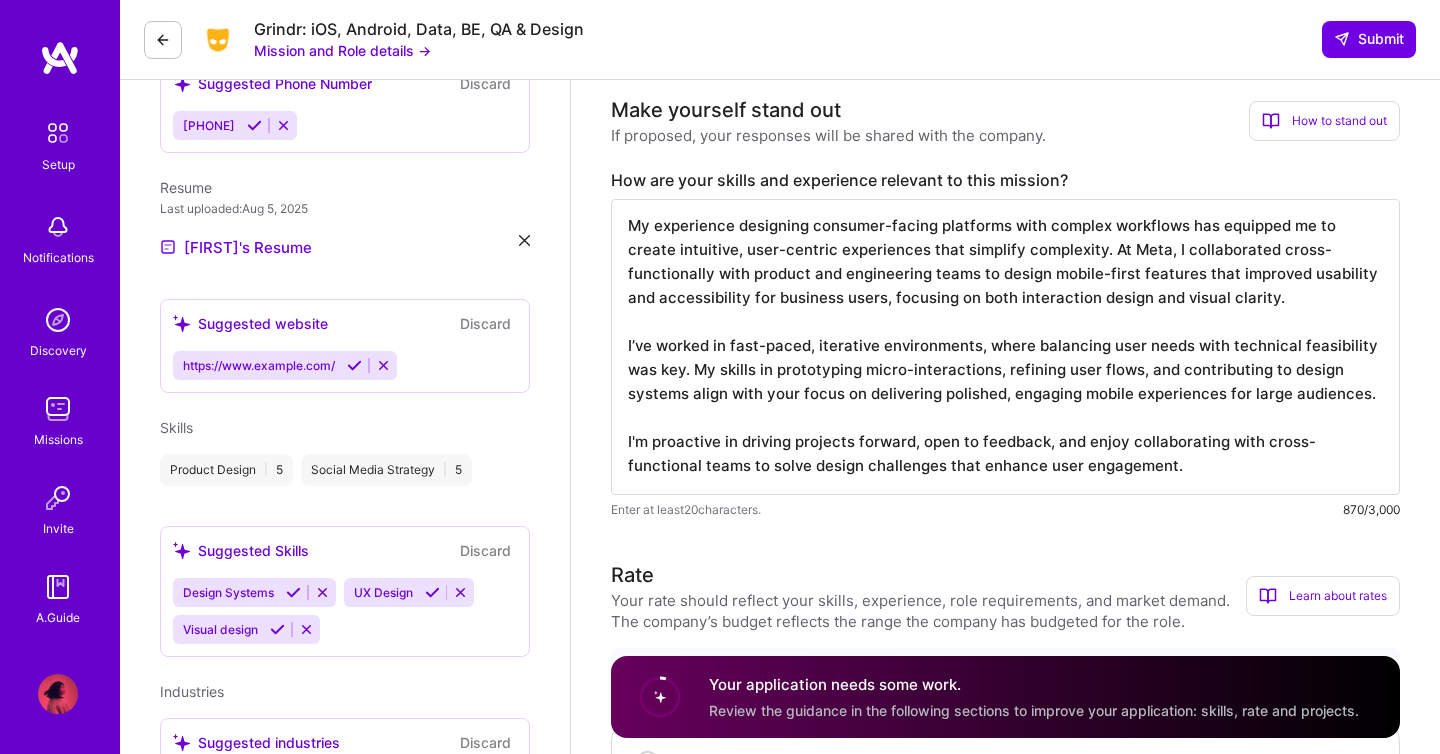 scroll, scrollTop: 0, scrollLeft: 0, axis: both 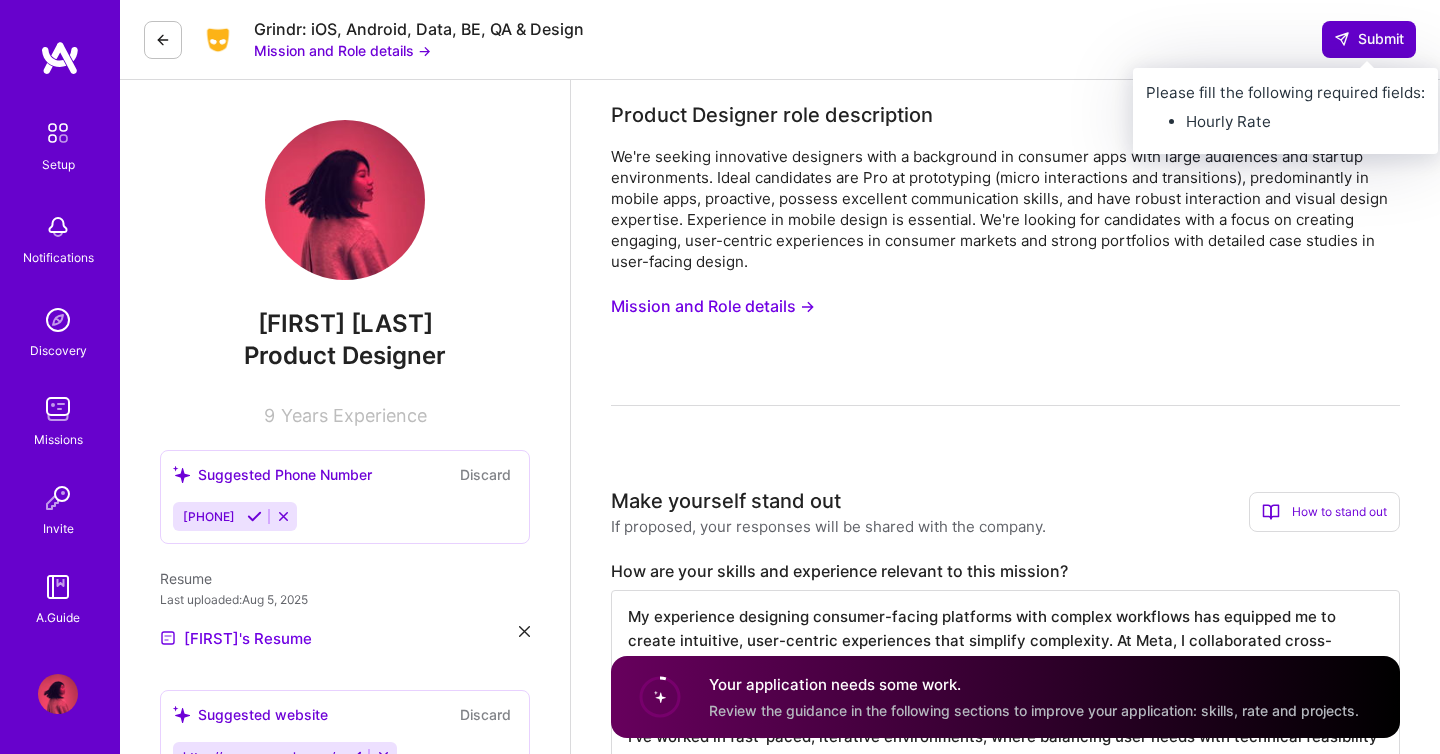 click on "Submit" at bounding box center [1369, 39] 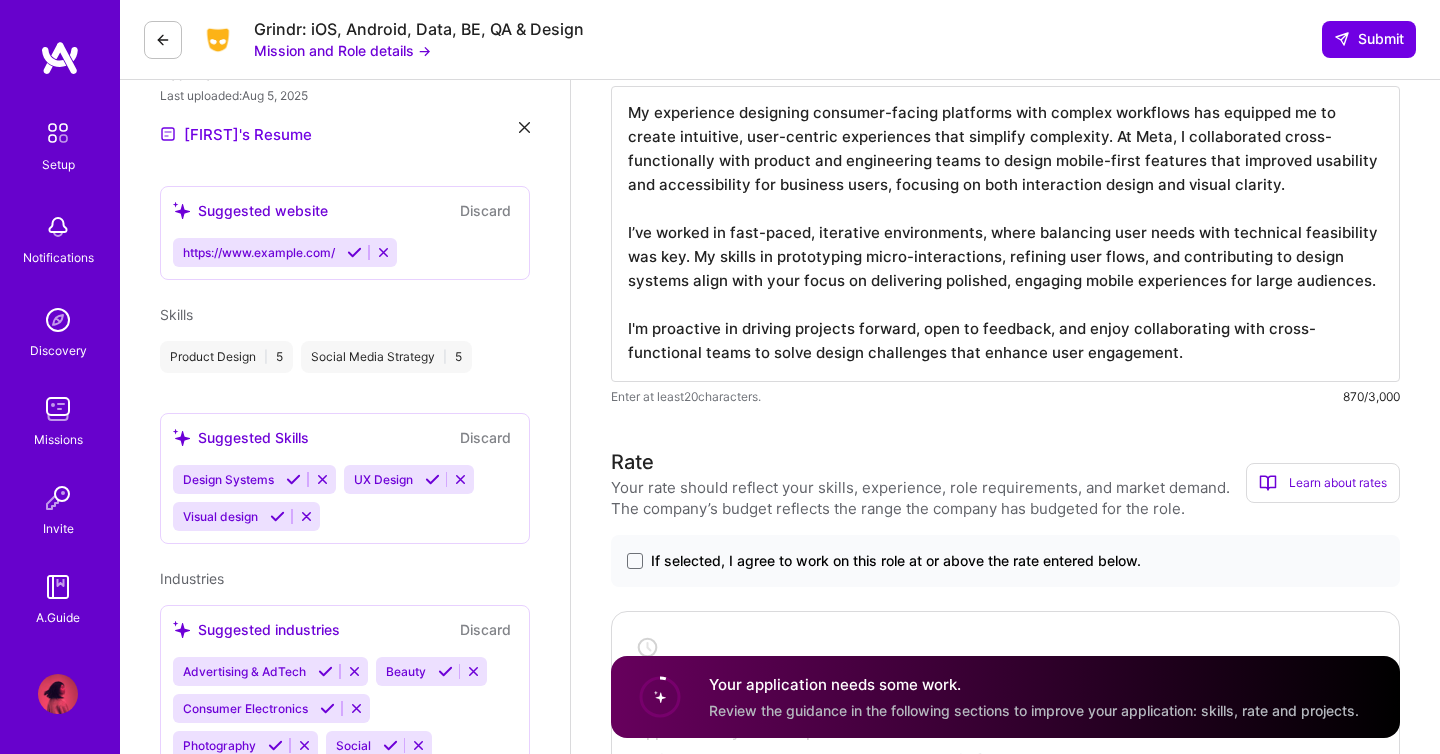 scroll, scrollTop: 0, scrollLeft: 0, axis: both 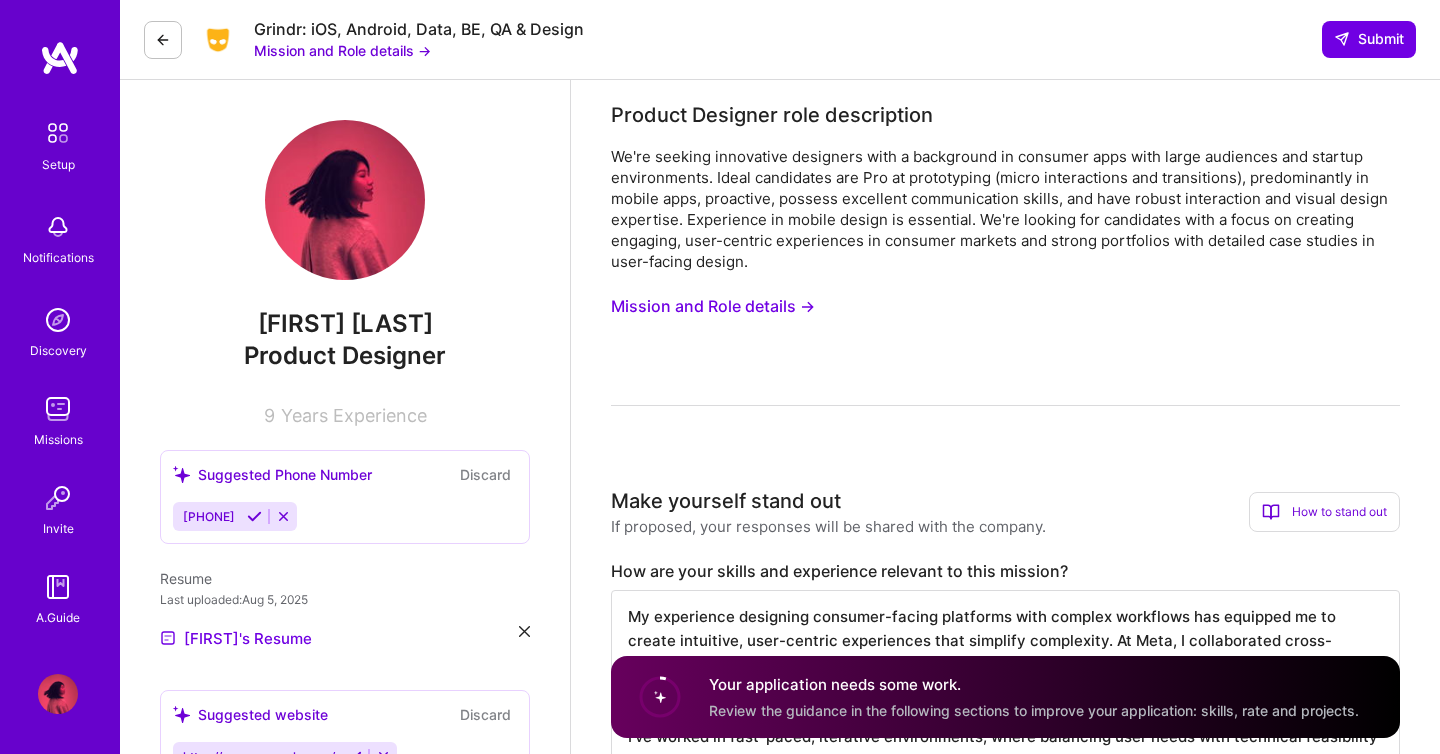 click on "Your application needs some work." at bounding box center [1034, 684] 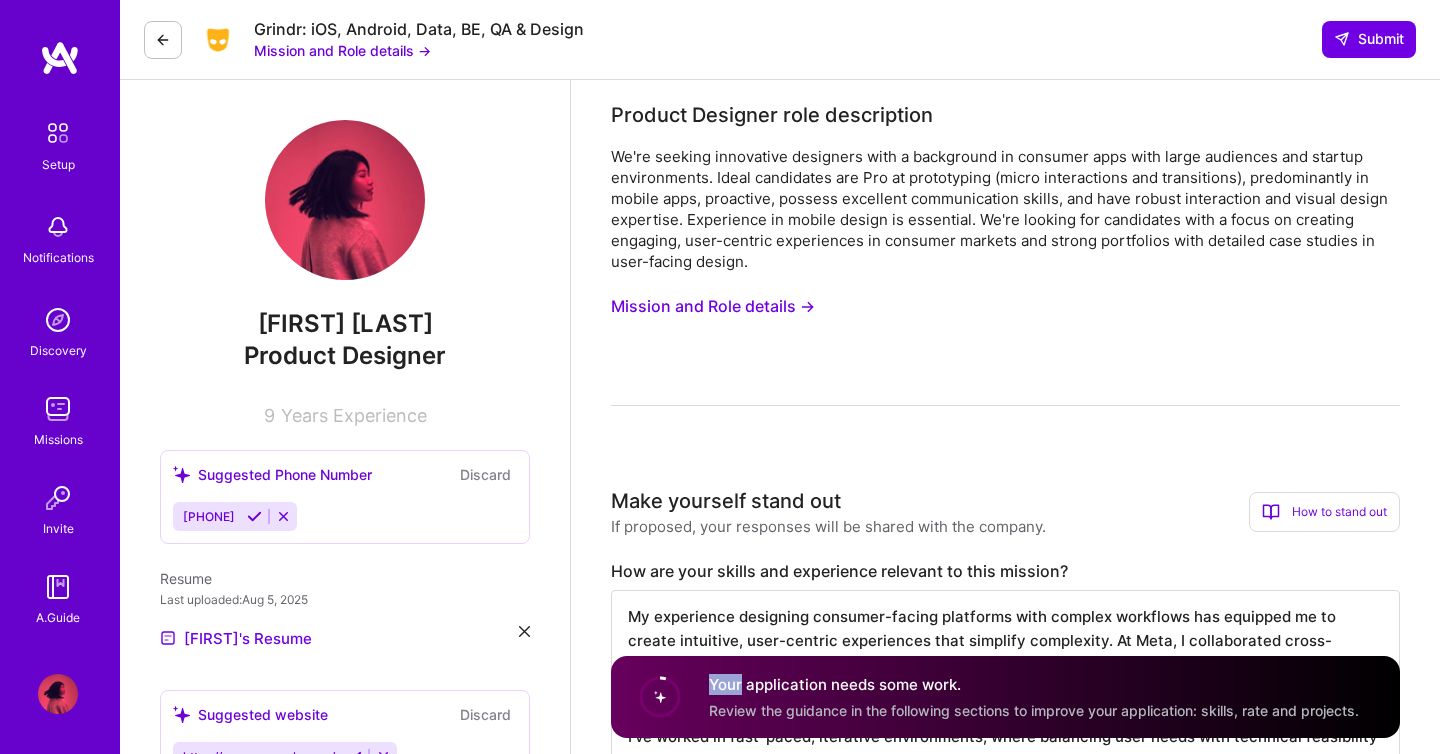 click 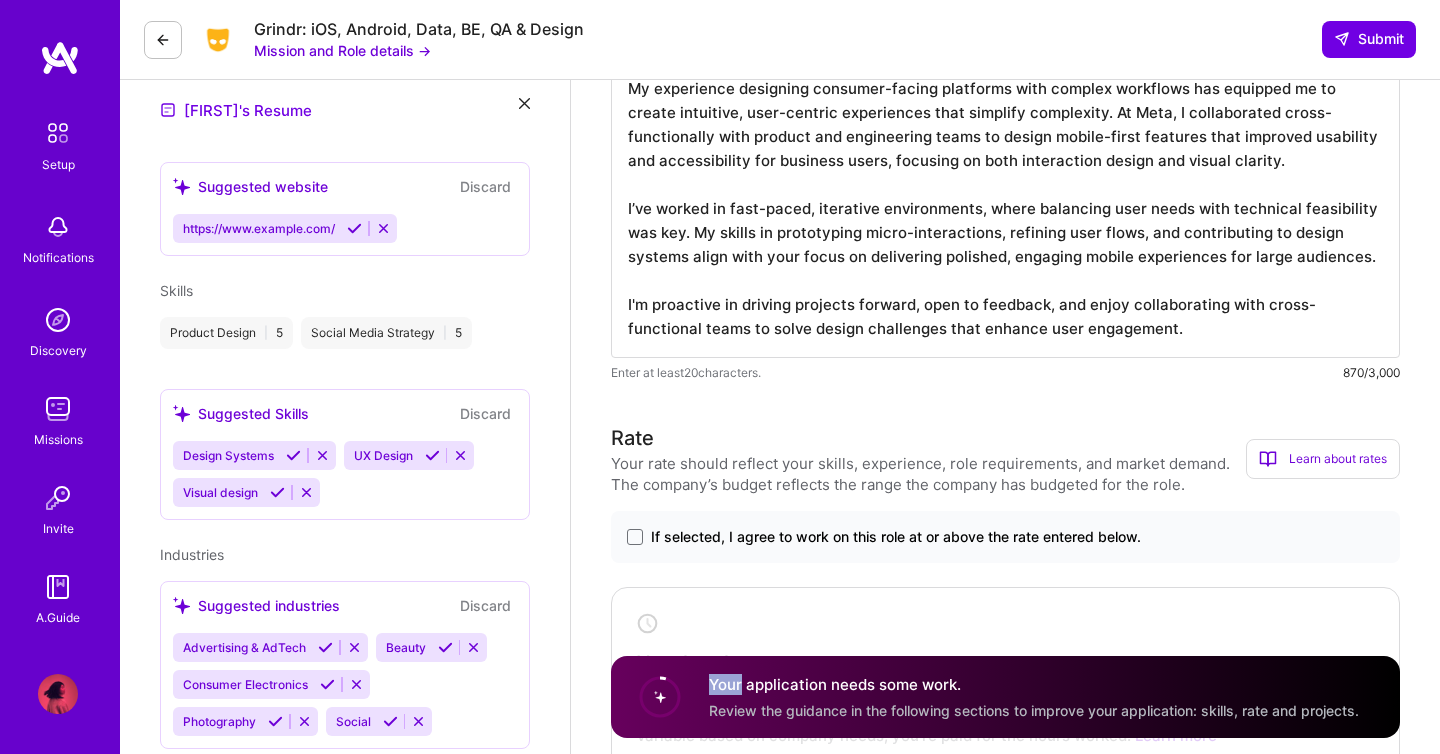 scroll, scrollTop: 643, scrollLeft: 0, axis: vertical 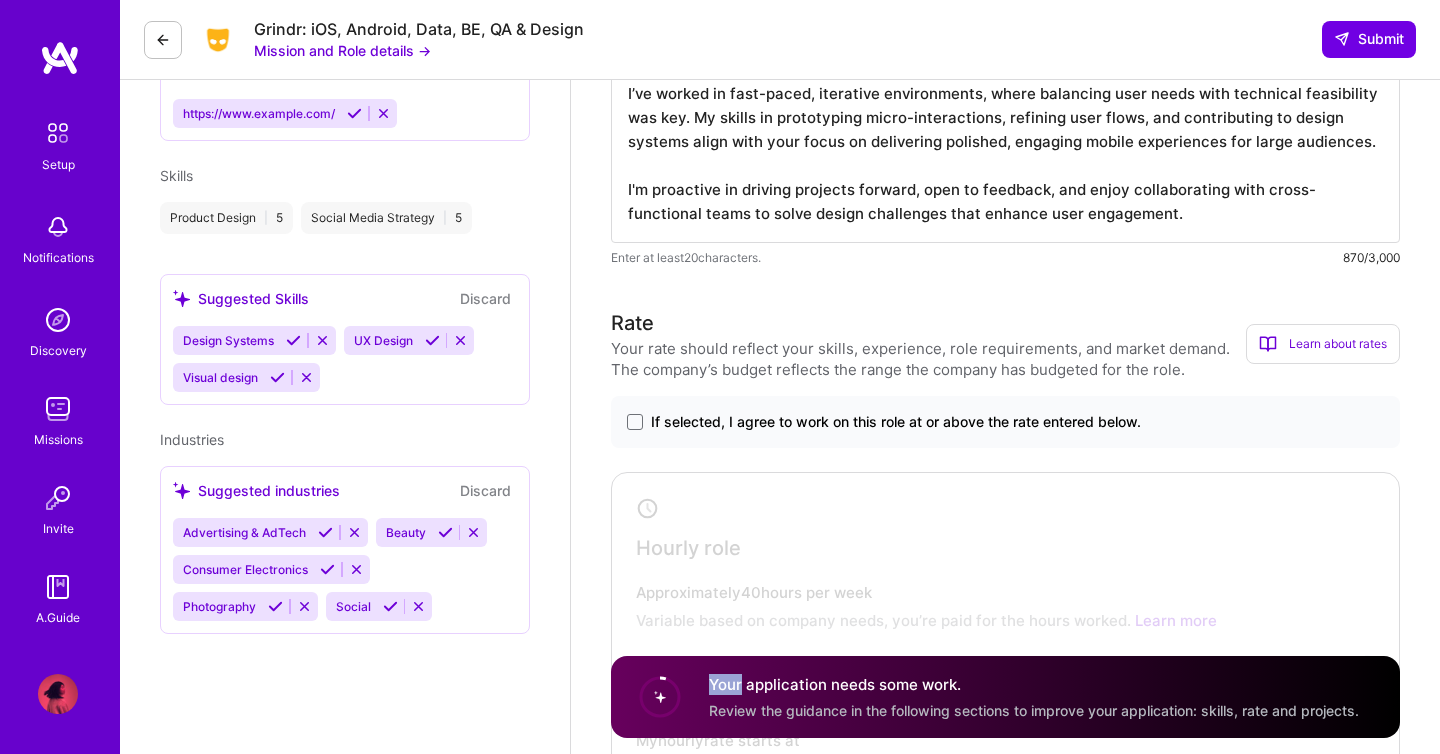 click at bounding box center [293, 340] 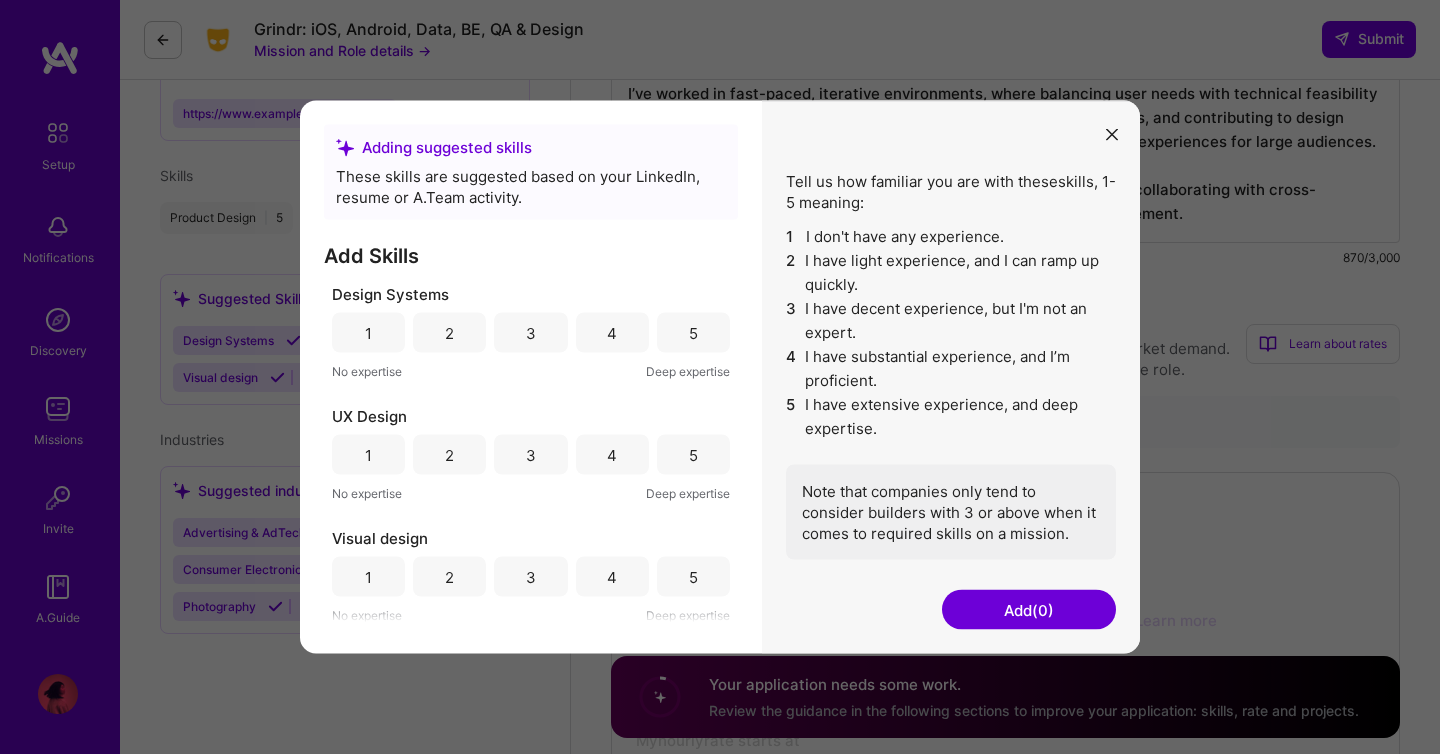 click on "4" at bounding box center (612, 333) 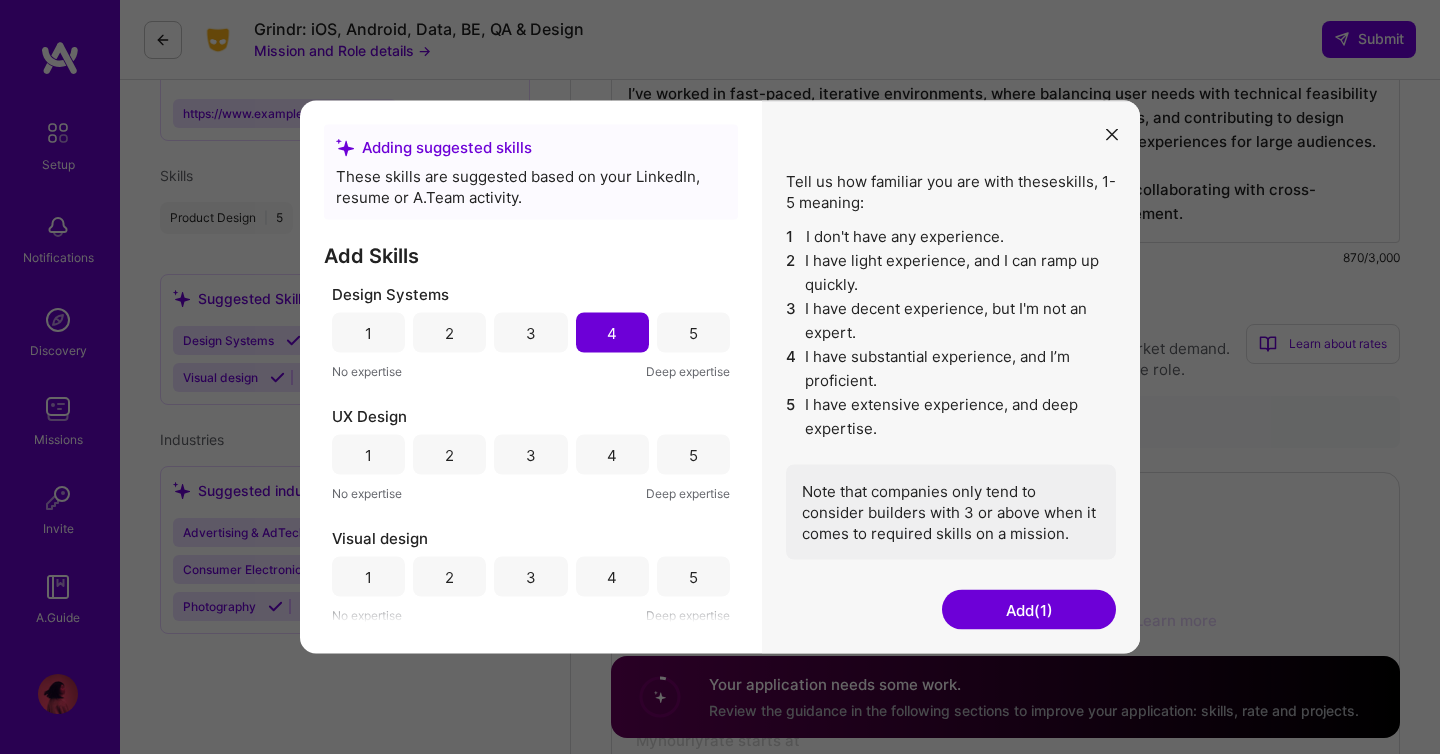 scroll, scrollTop: 2, scrollLeft: 0, axis: vertical 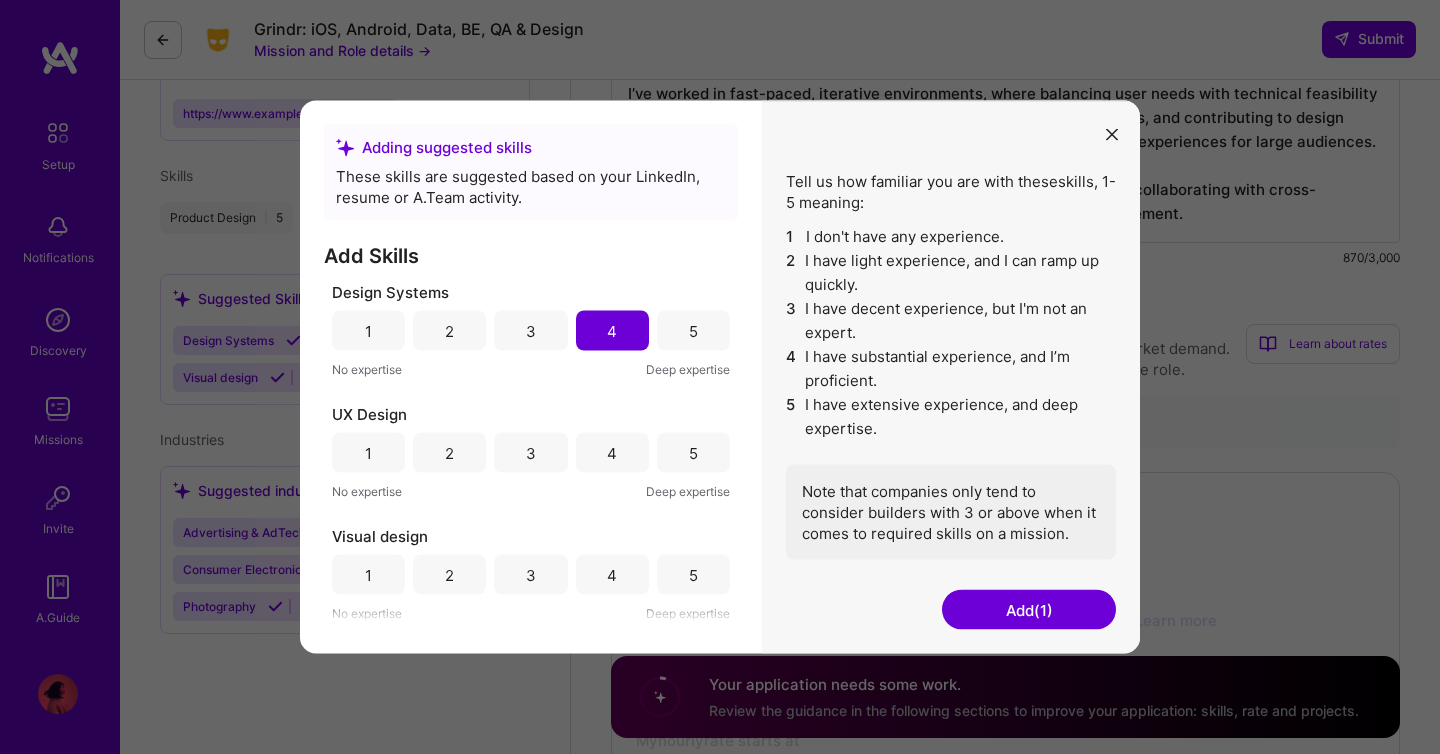 click on "5" at bounding box center [693, 453] 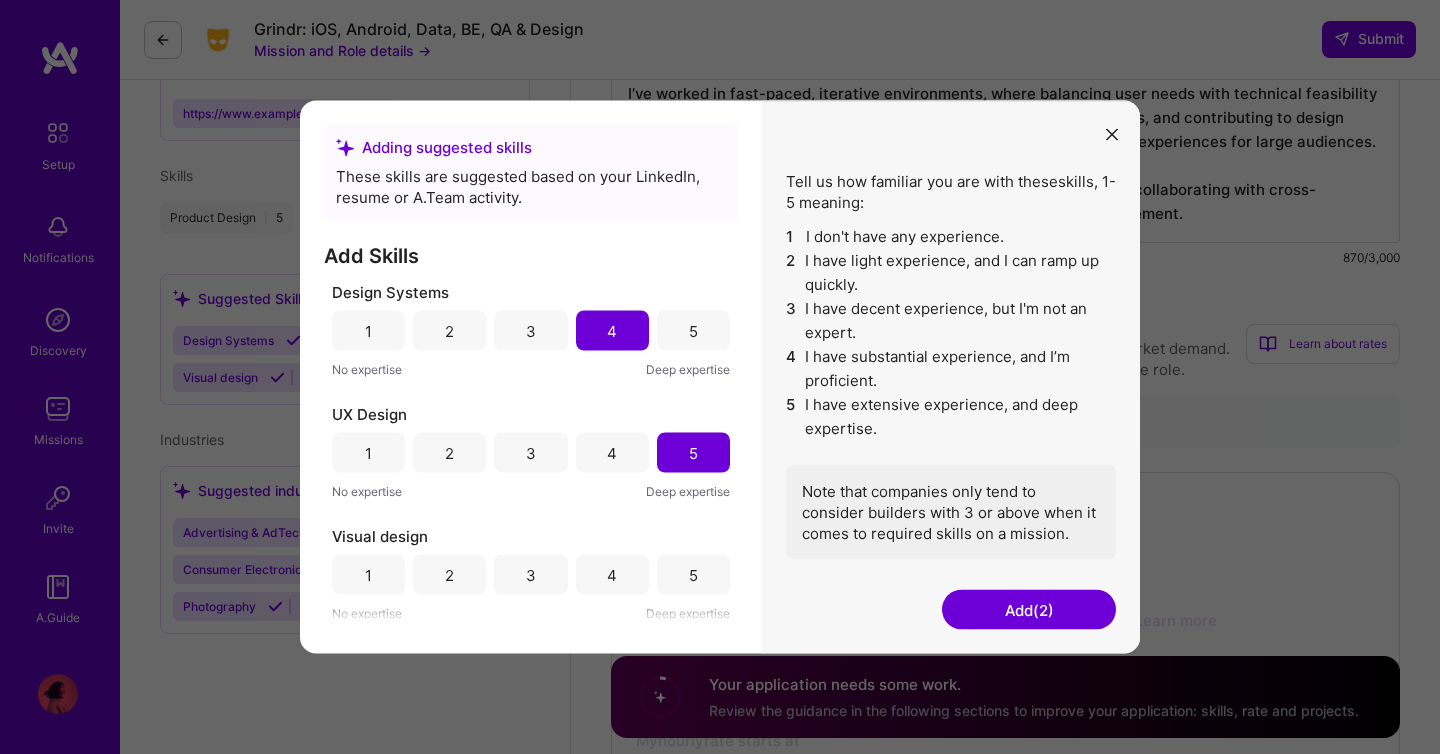 click on "5" at bounding box center [693, 574] 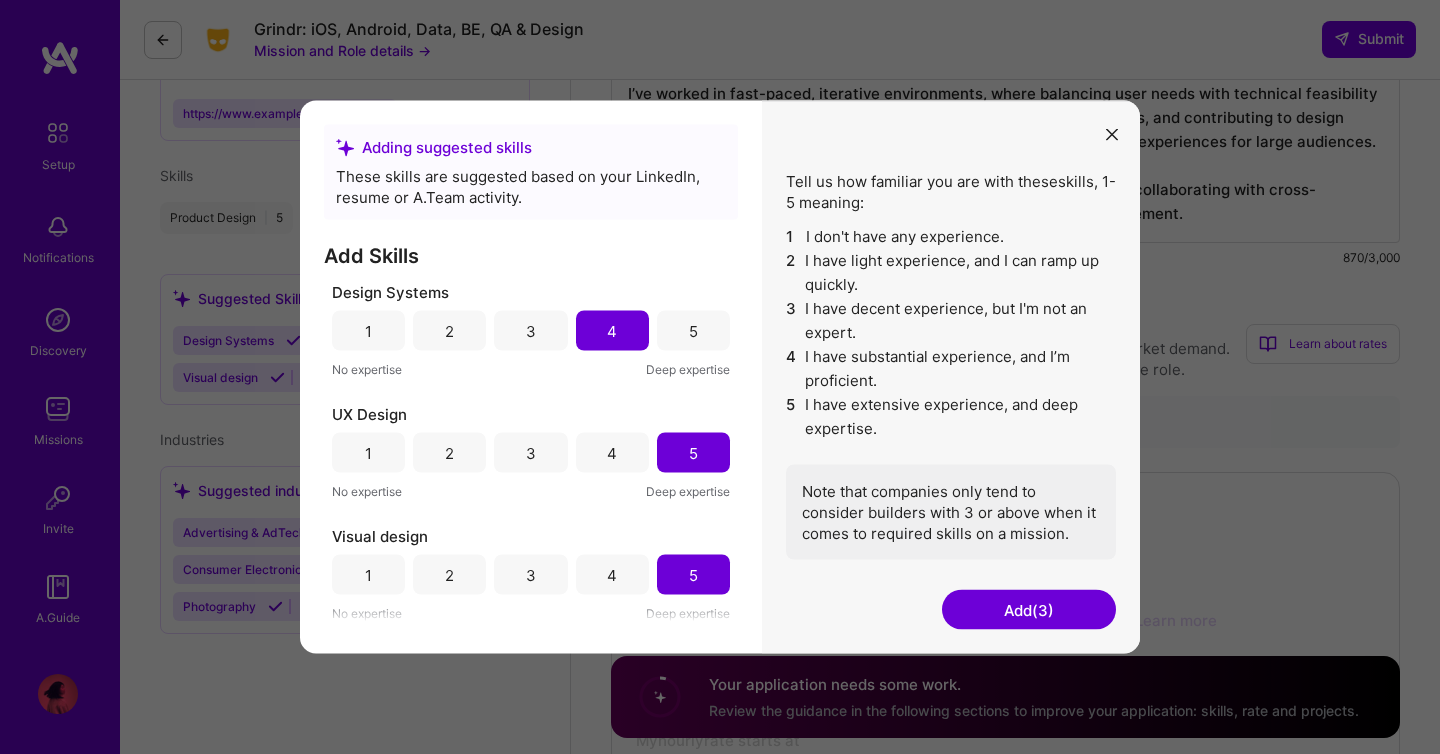 click on "Add  (3)" at bounding box center [1029, 610] 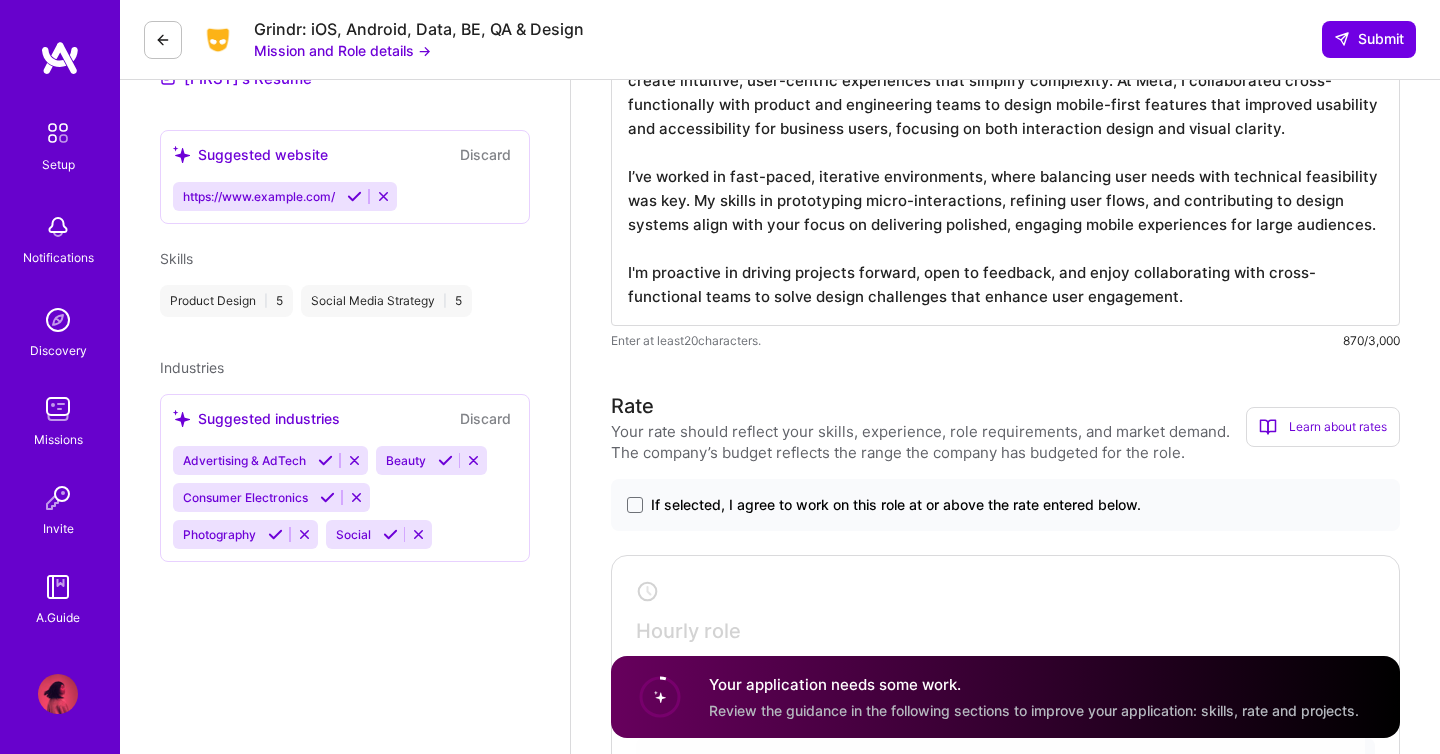 scroll, scrollTop: 666, scrollLeft: 0, axis: vertical 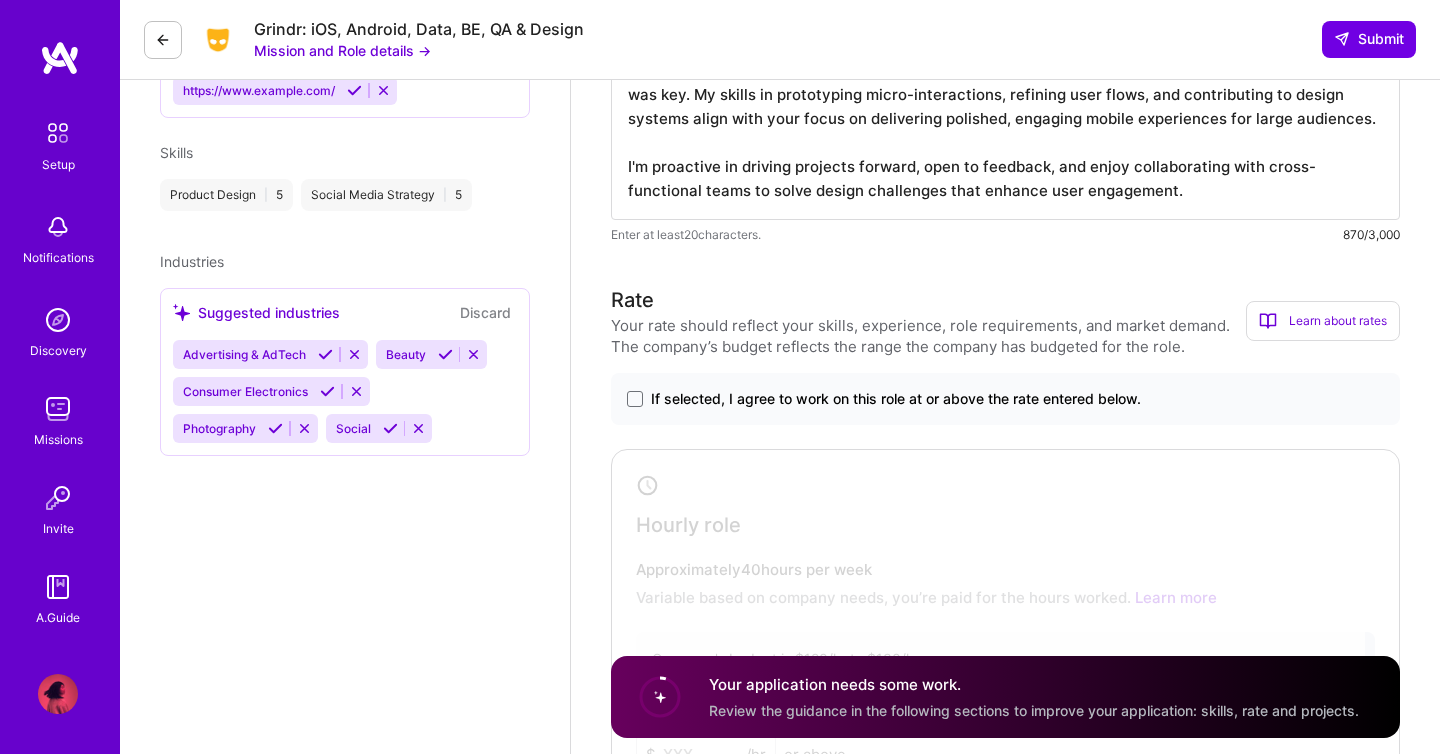 click at bounding box center (327, 391) 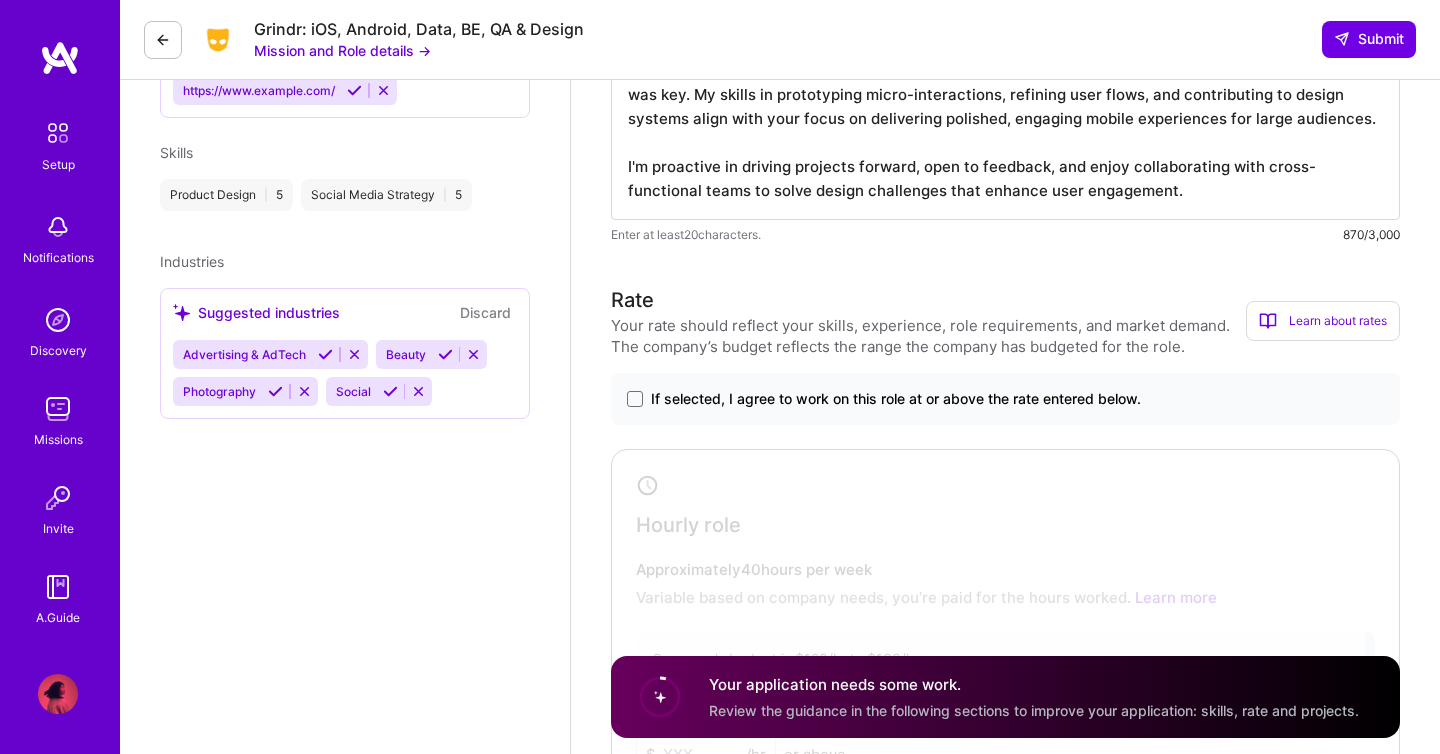click at bounding box center (325, 354) 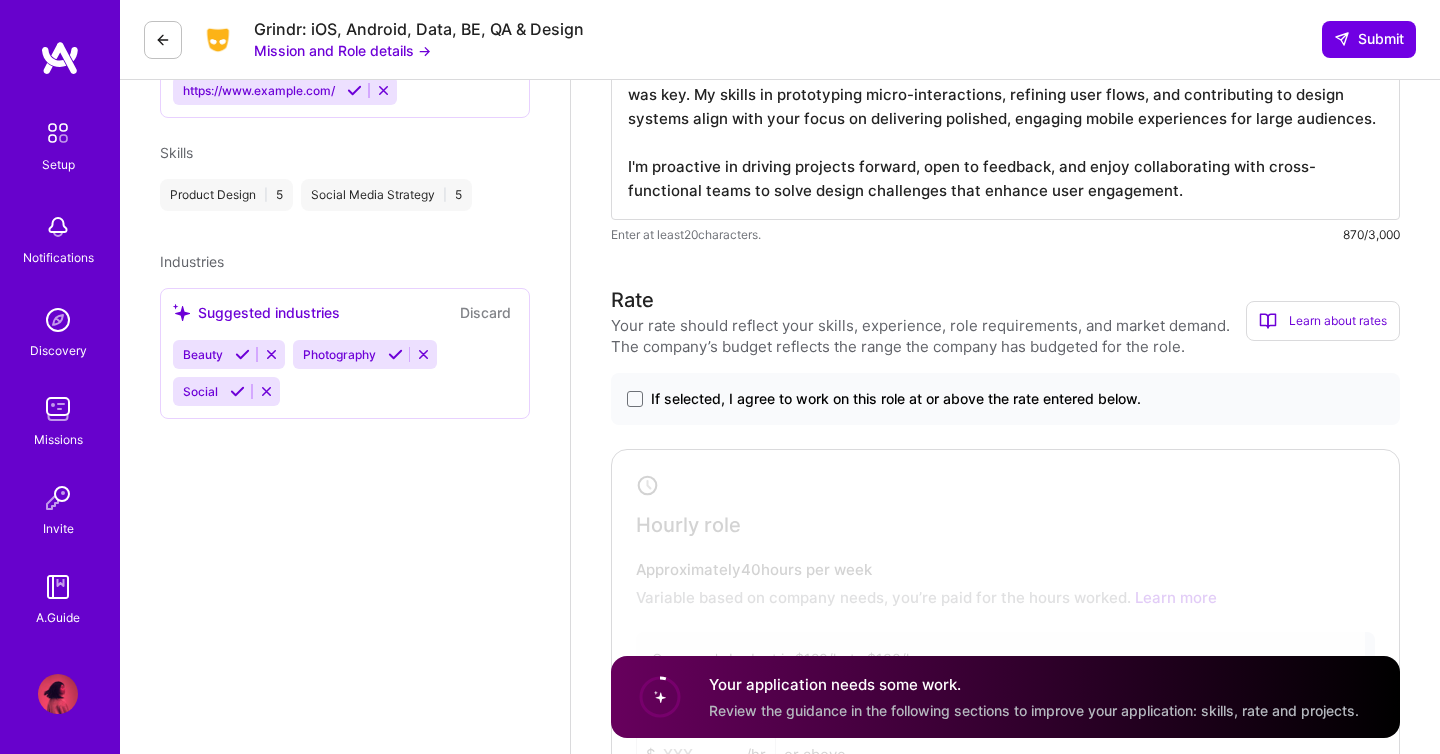 click at bounding box center [237, 391] 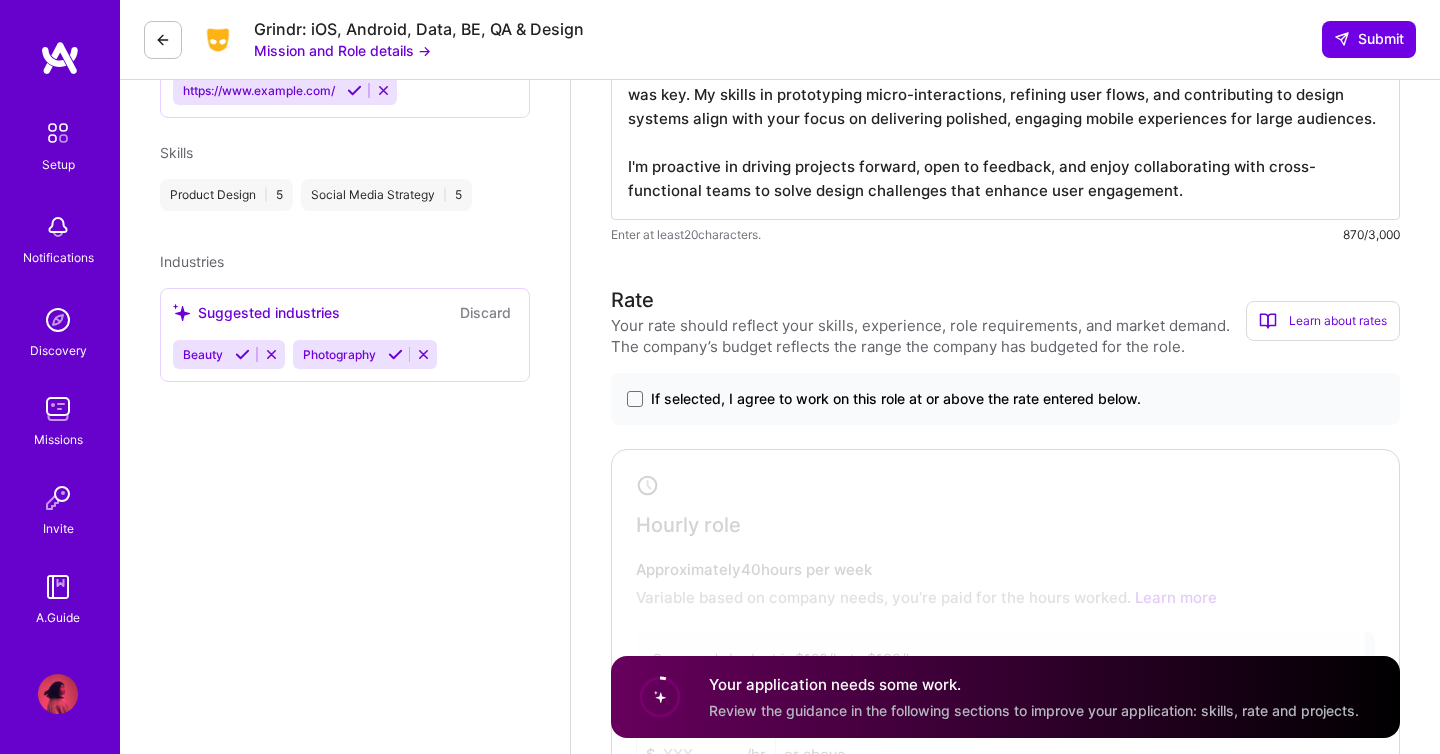 click at bounding box center [242, 354] 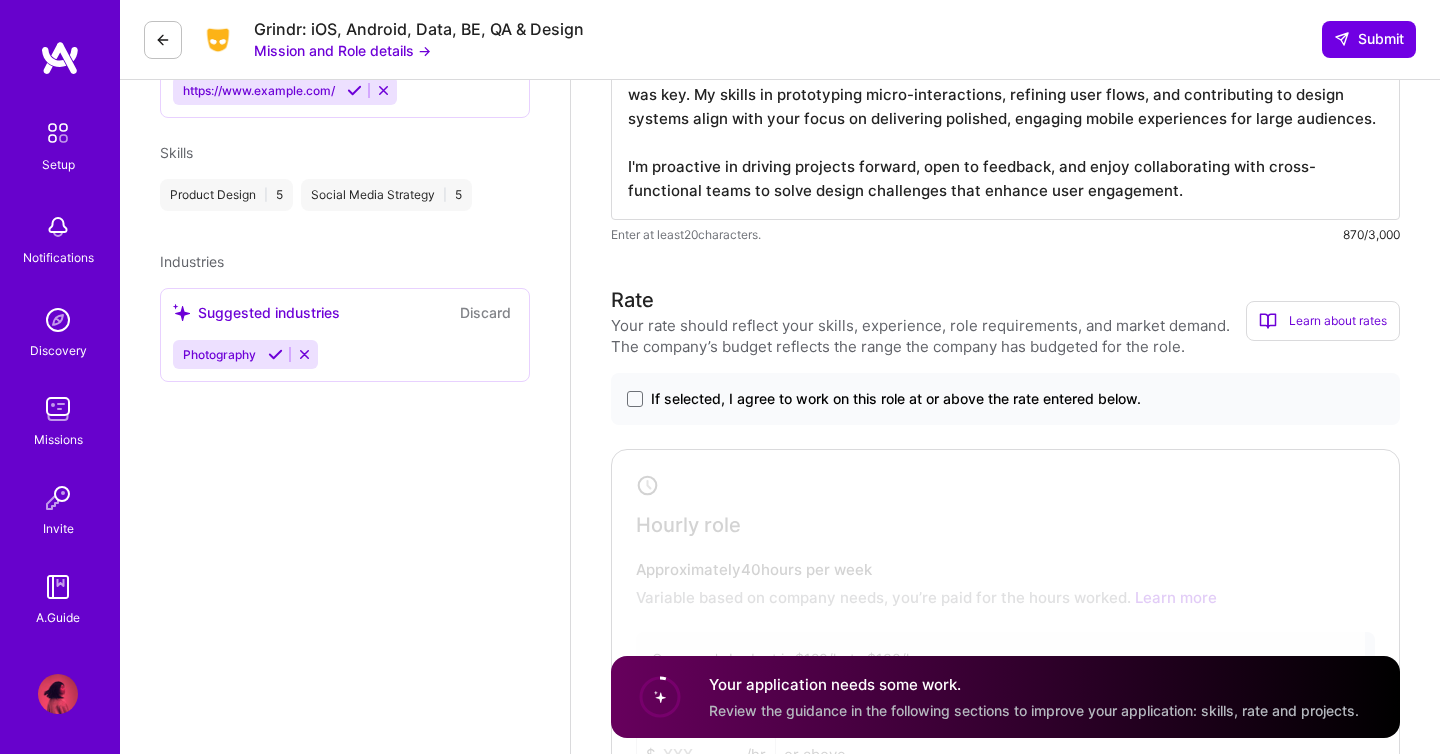 click at bounding box center [275, 354] 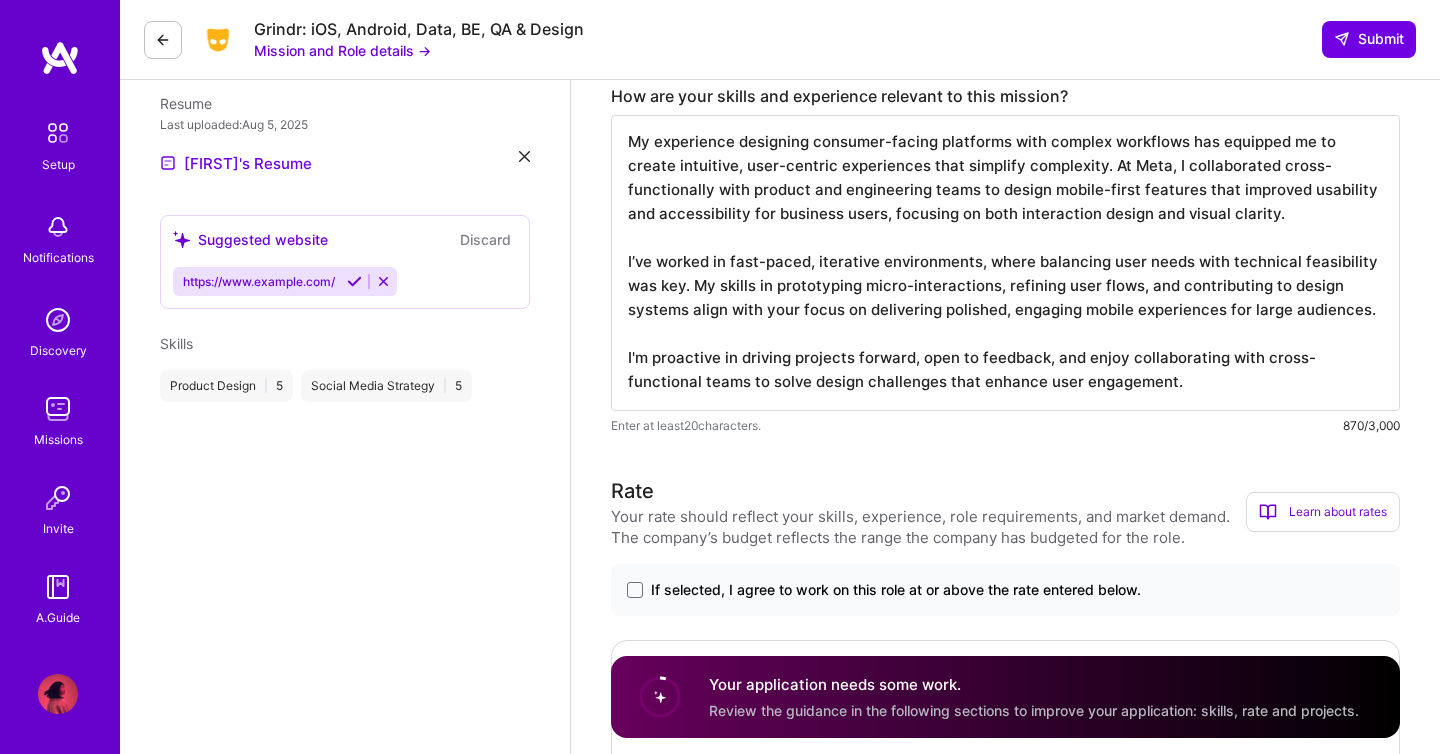 scroll, scrollTop: 382, scrollLeft: 0, axis: vertical 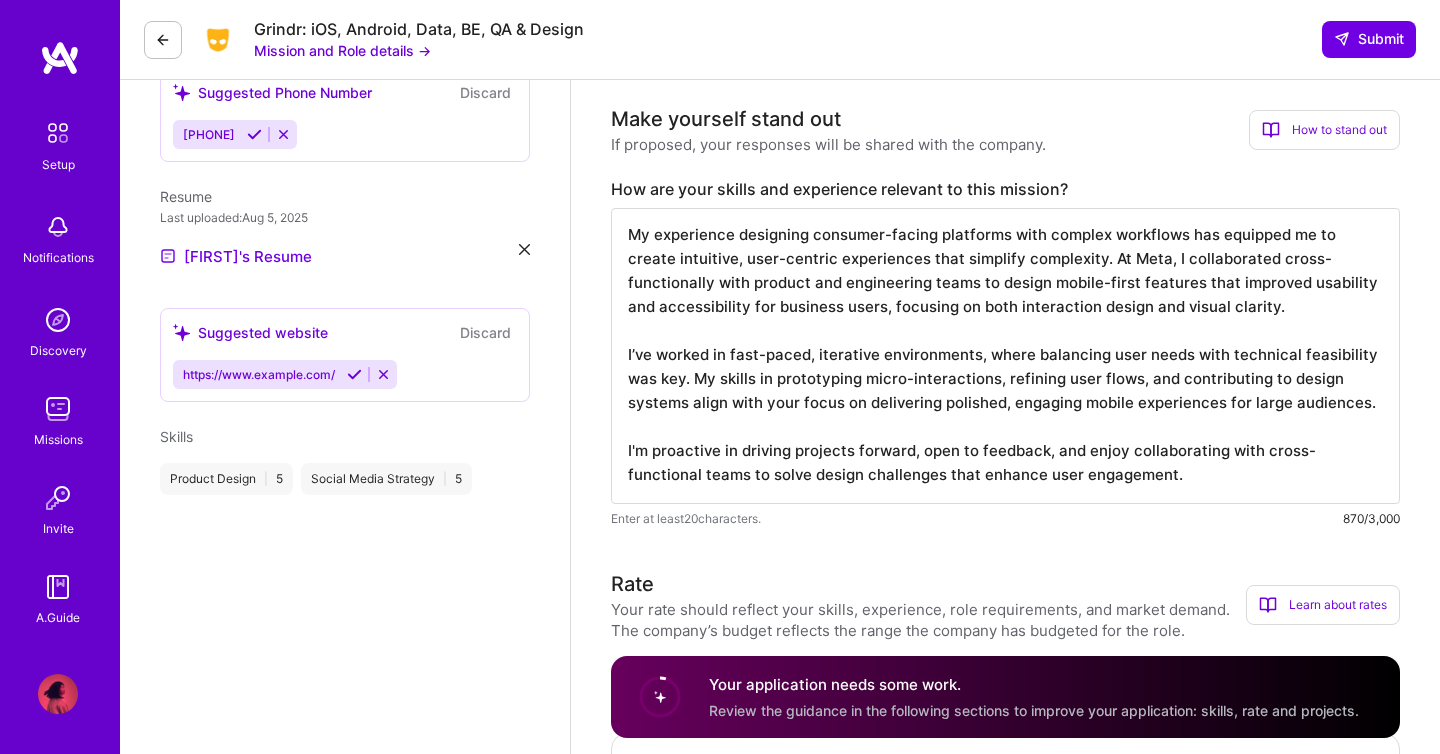 click at bounding box center [354, 374] 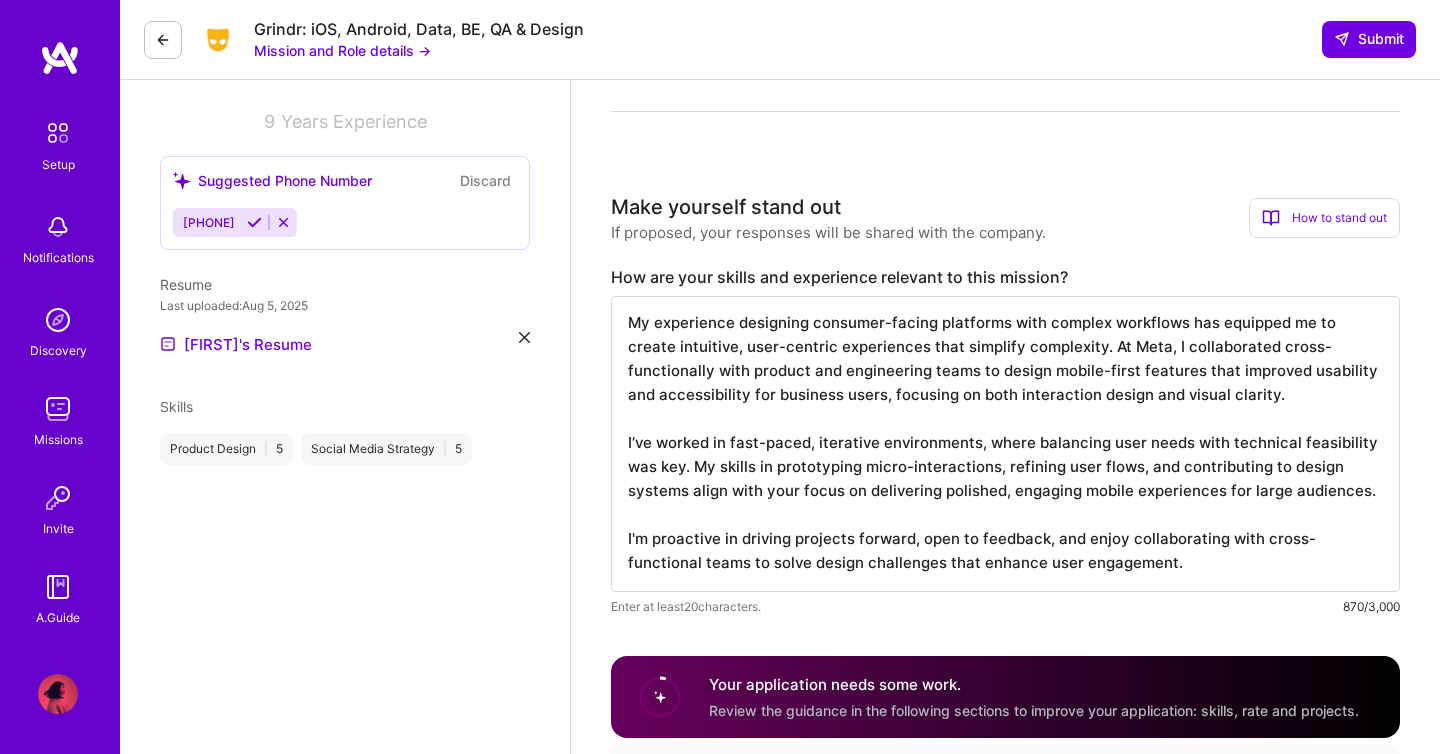 scroll, scrollTop: 216, scrollLeft: 0, axis: vertical 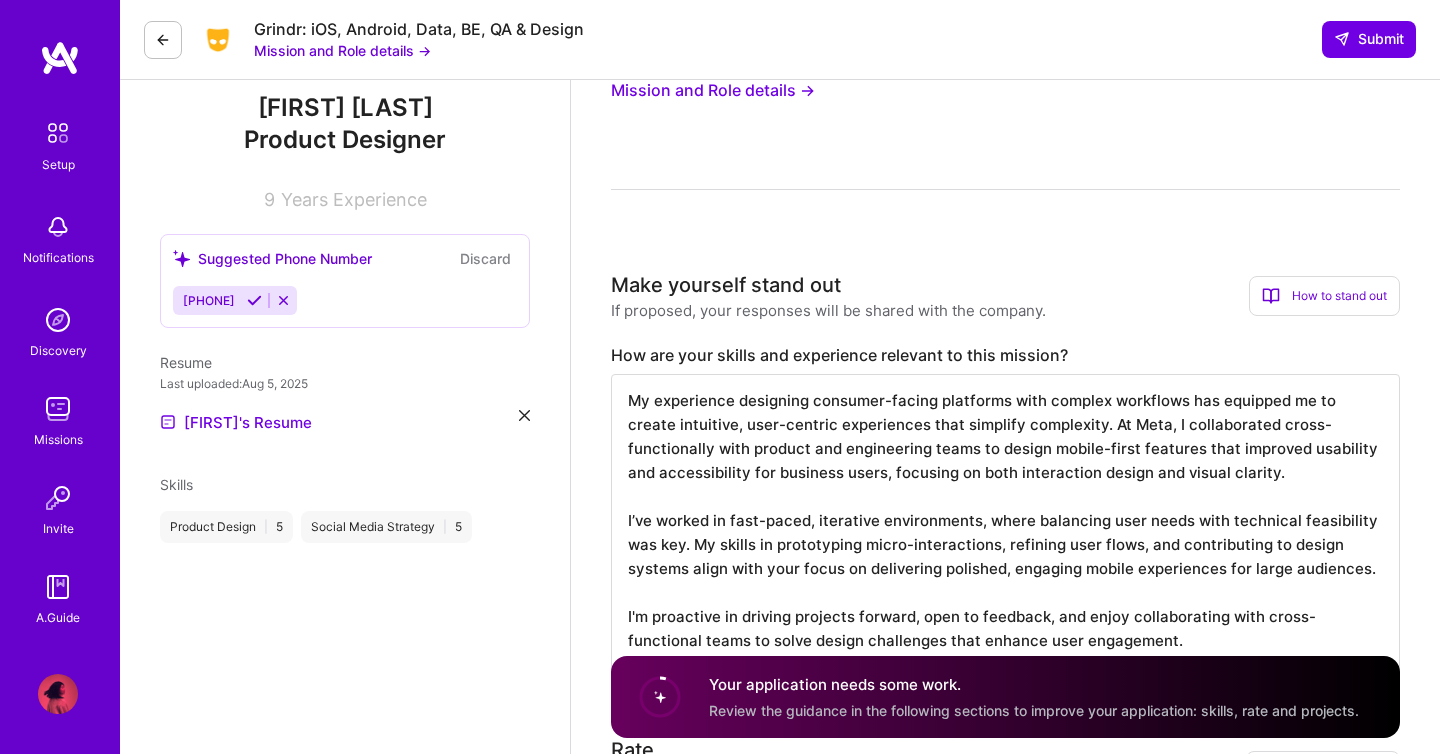 click at bounding box center [254, 300] 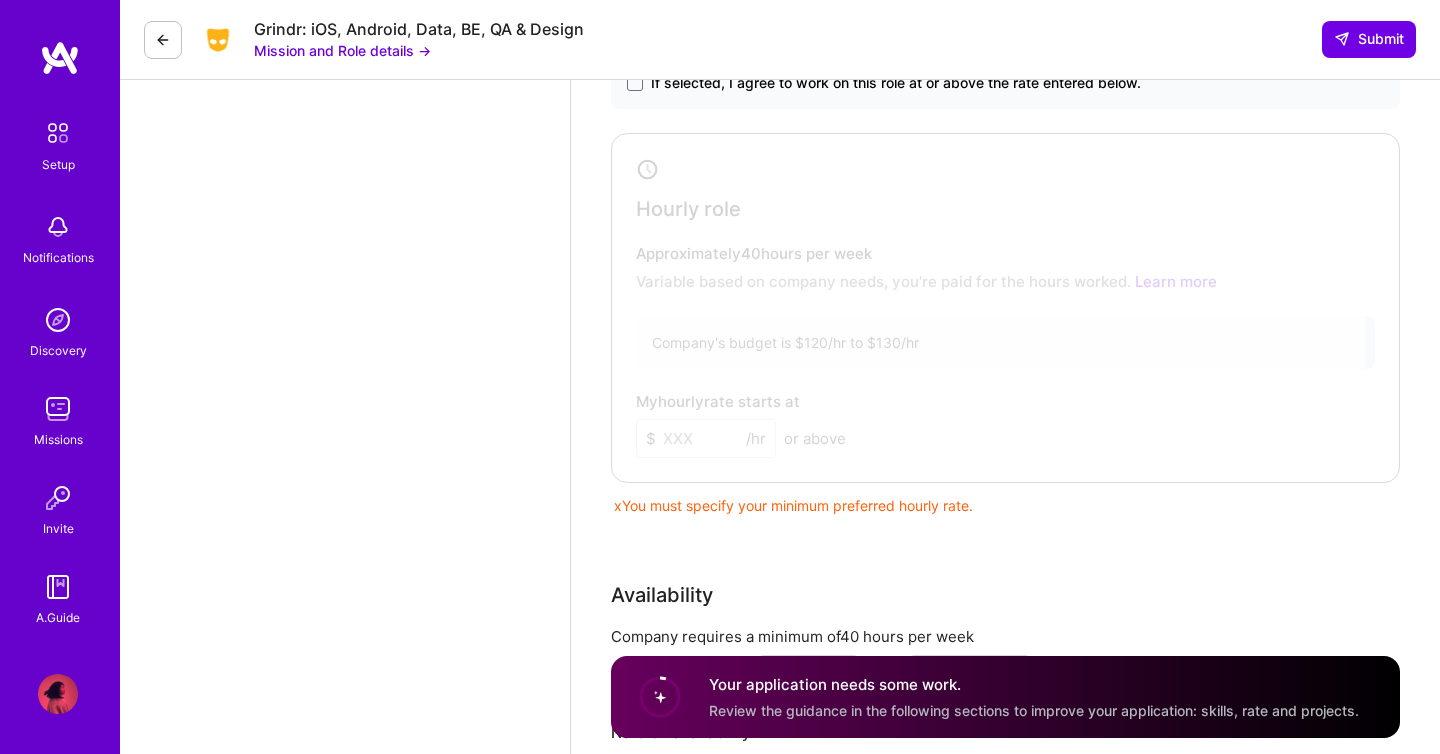 scroll, scrollTop: 863, scrollLeft: 0, axis: vertical 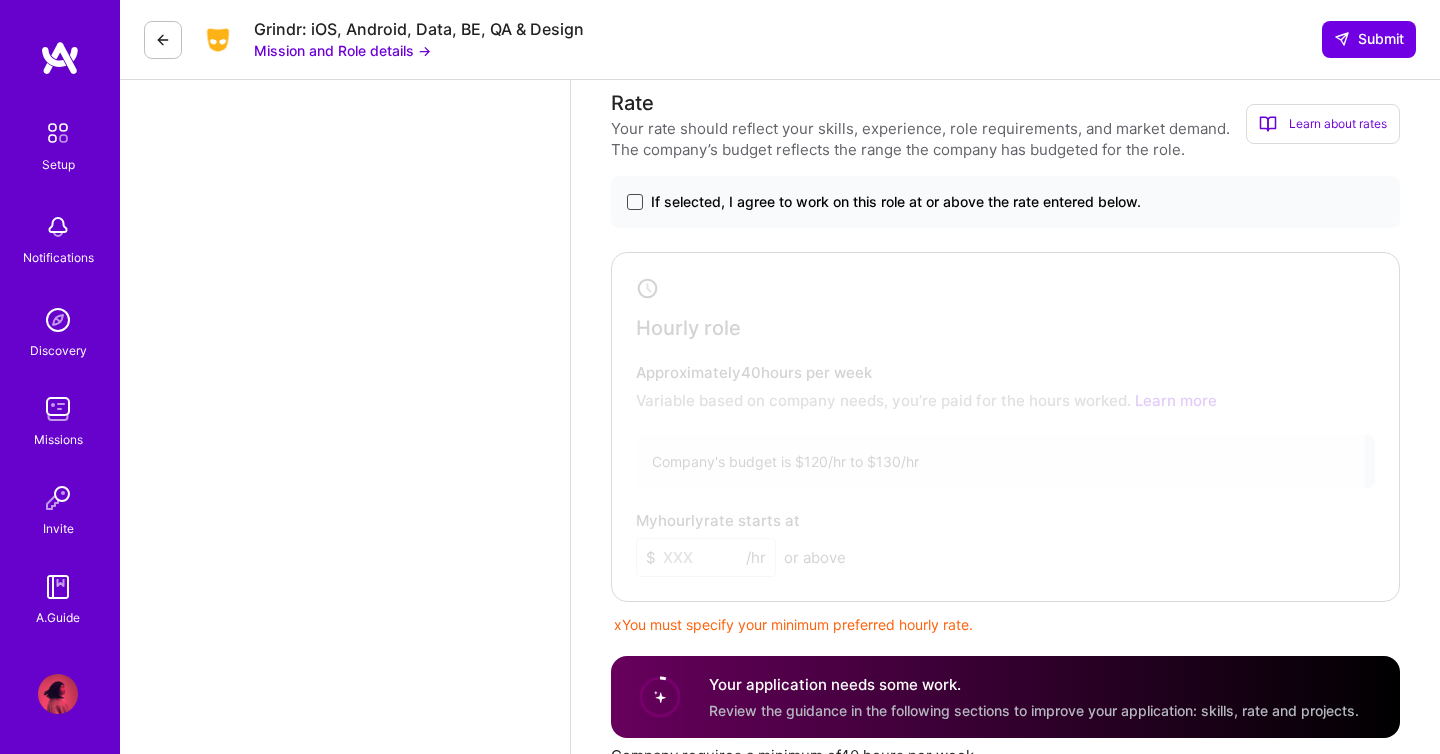 click at bounding box center (635, 202) 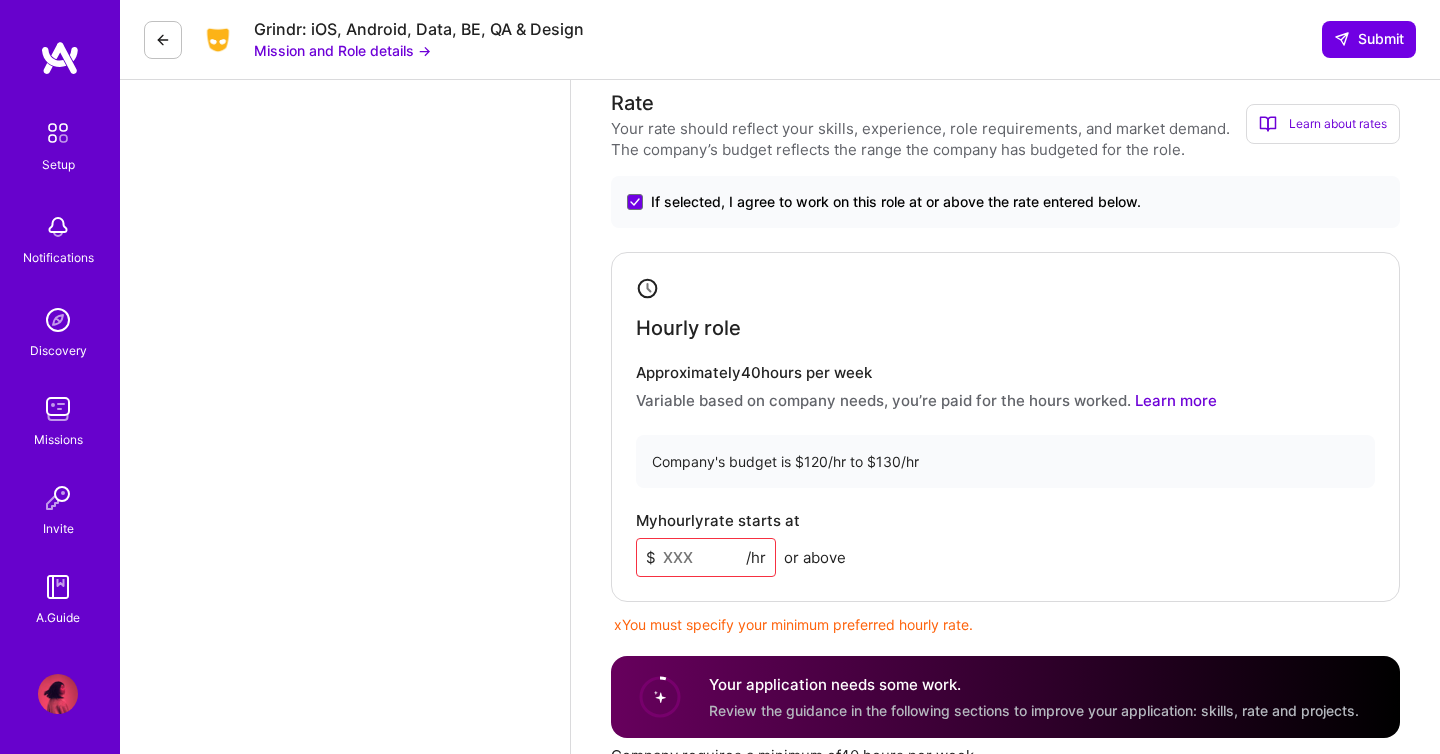 click at bounding box center (706, 557) 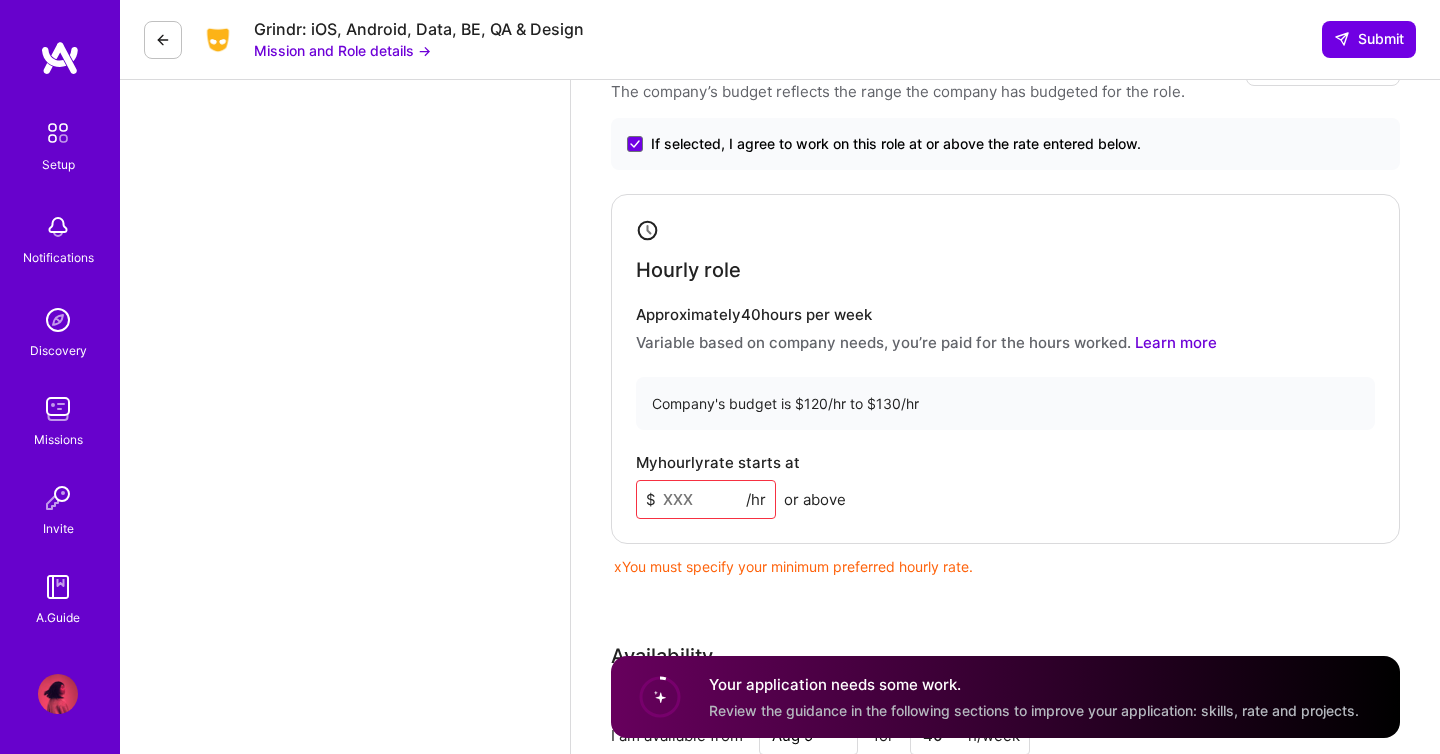 click at bounding box center [706, 499] 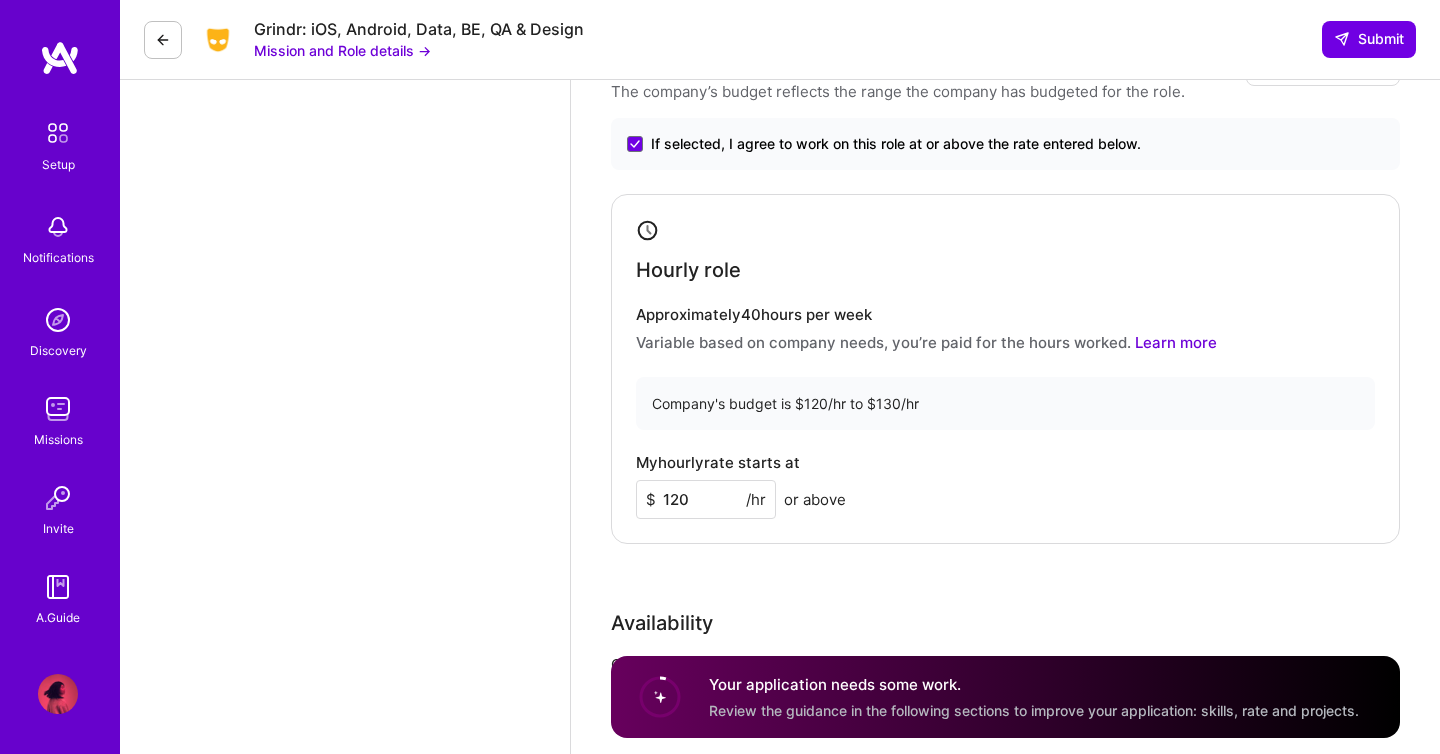 type on "120" 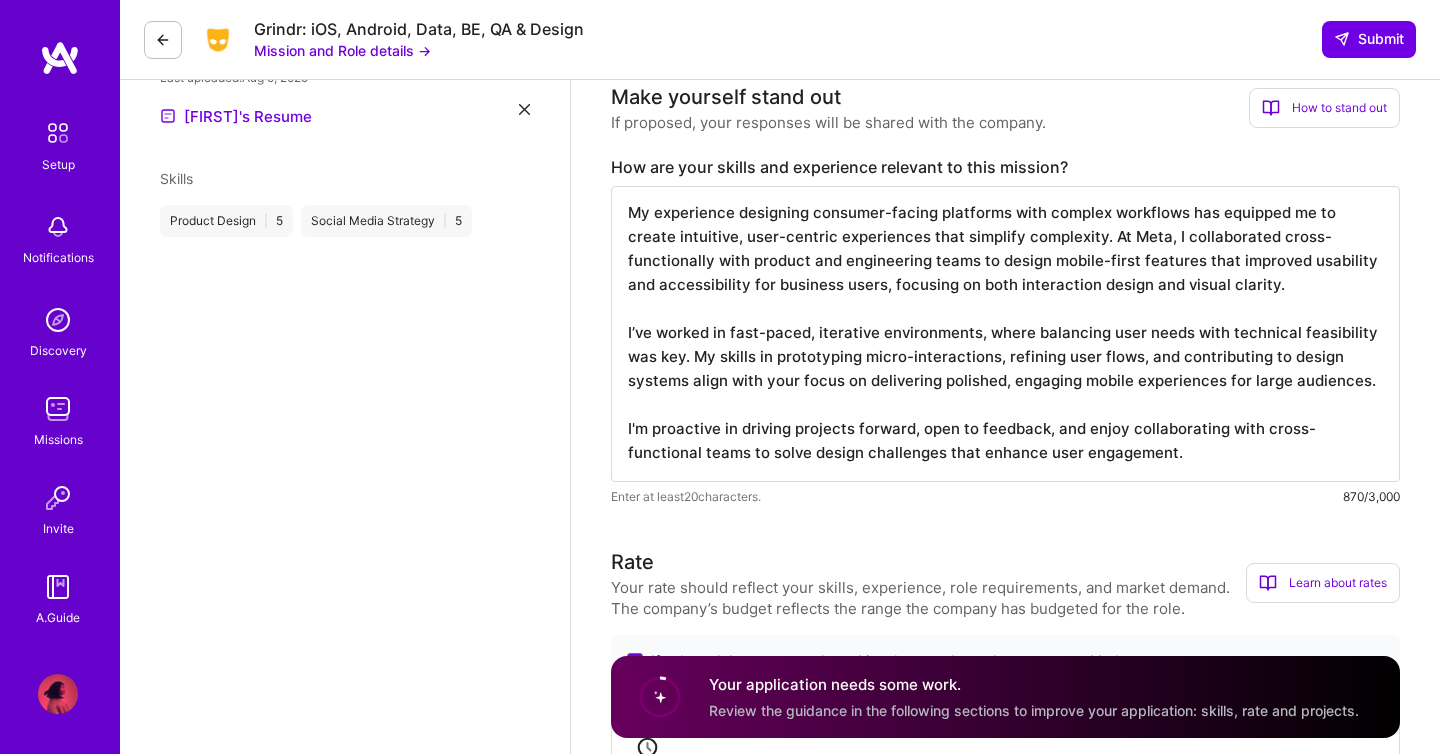 scroll, scrollTop: 260, scrollLeft: 0, axis: vertical 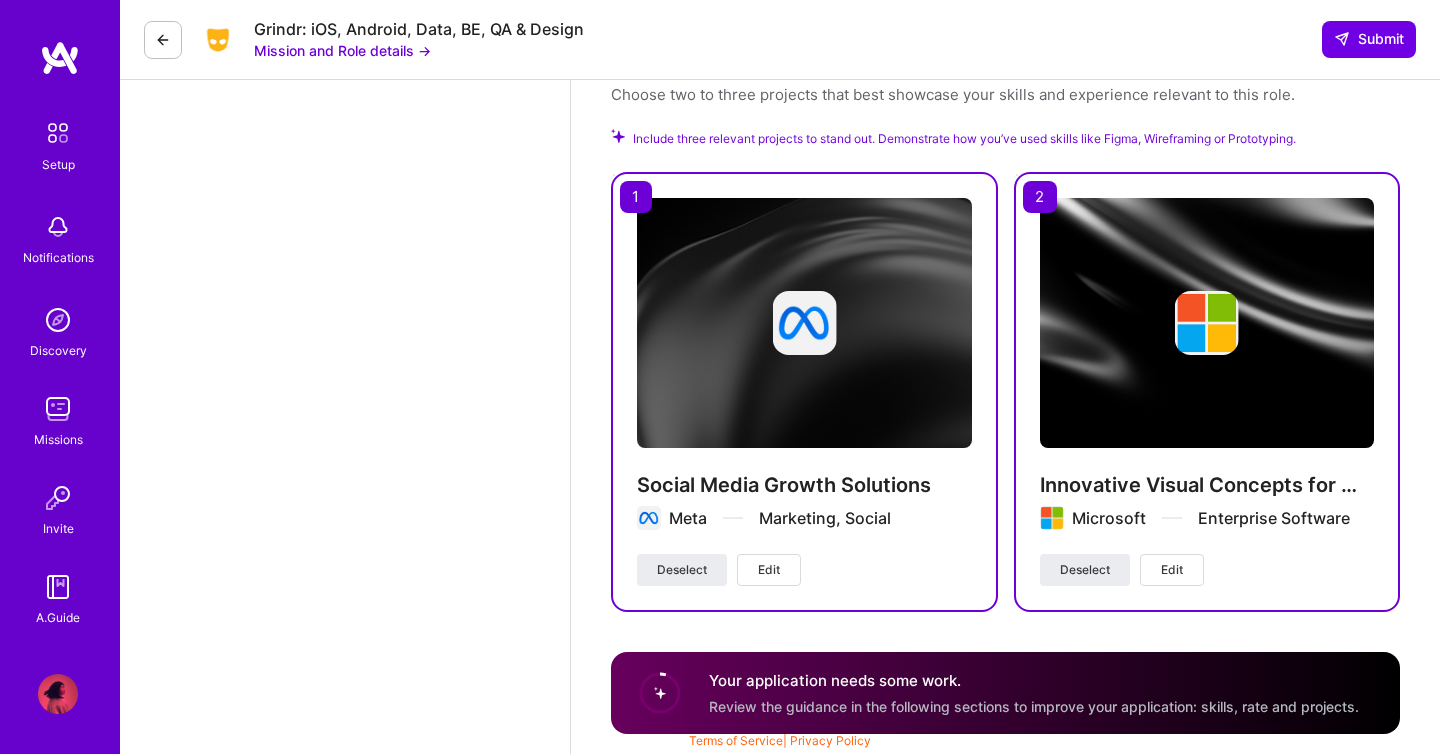 click on "Review the guidance in the following sections to improve your application: skills, rate and projects." at bounding box center (1034, 706) 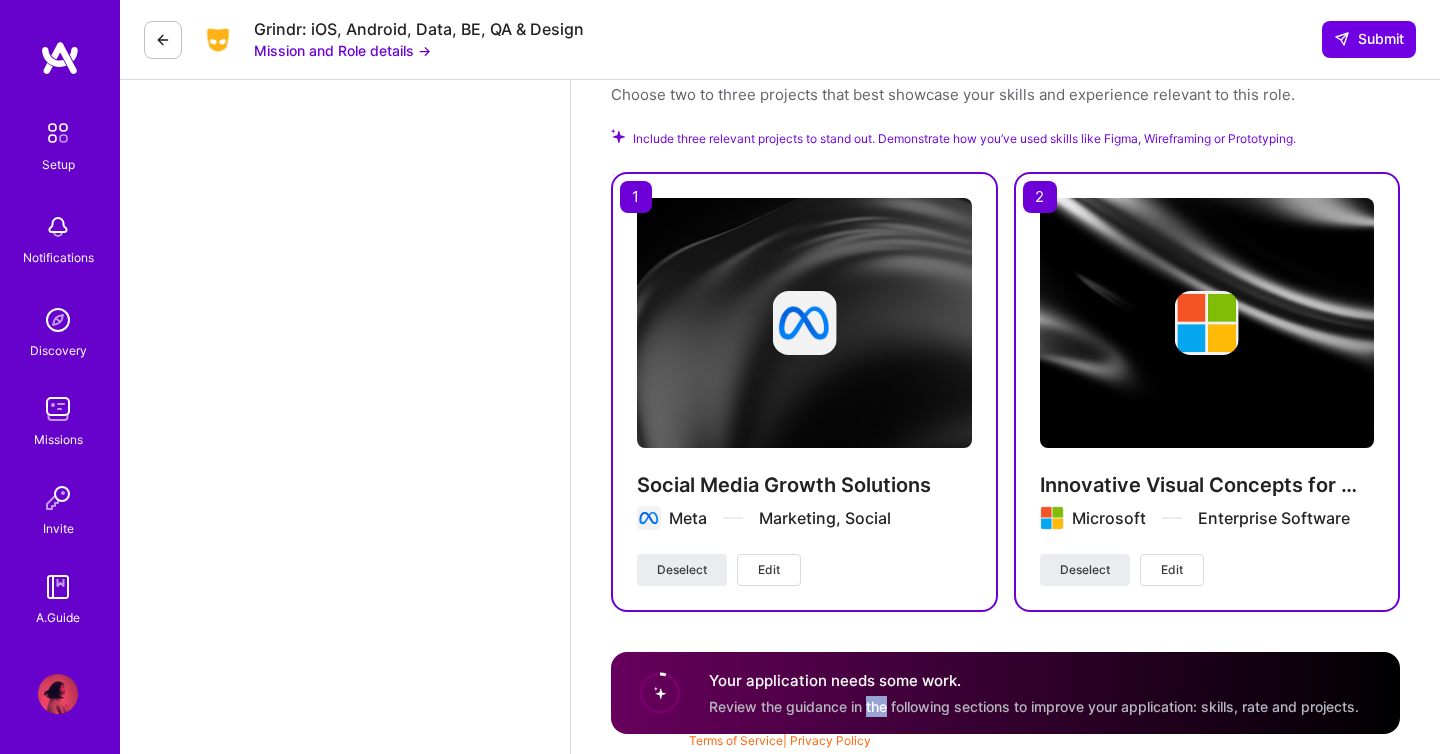 click on "Review the guidance in the following sections to improve your application: skills, rate and projects." at bounding box center [1034, 706] 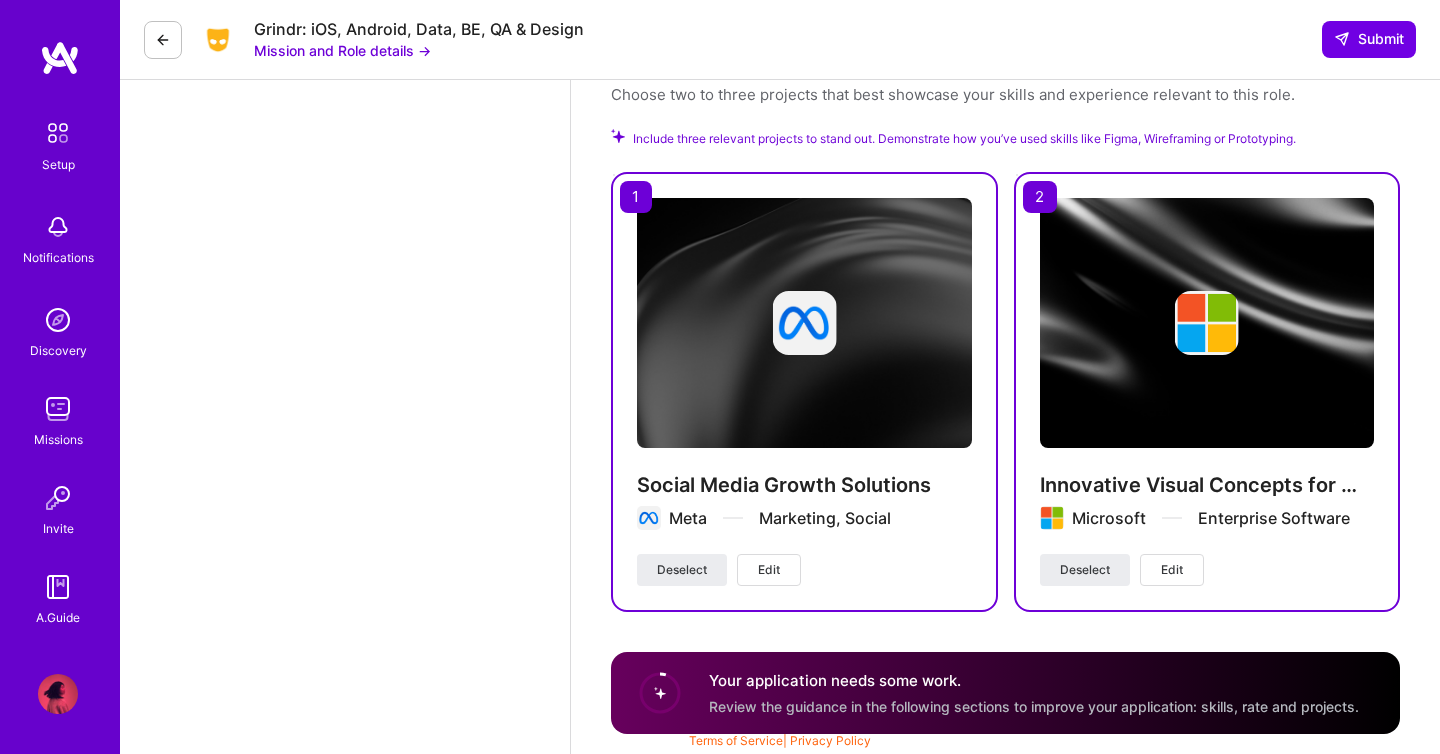 click on "Review the guidance in the following sections to improve your application: skills, rate and projects." at bounding box center (1034, 706) 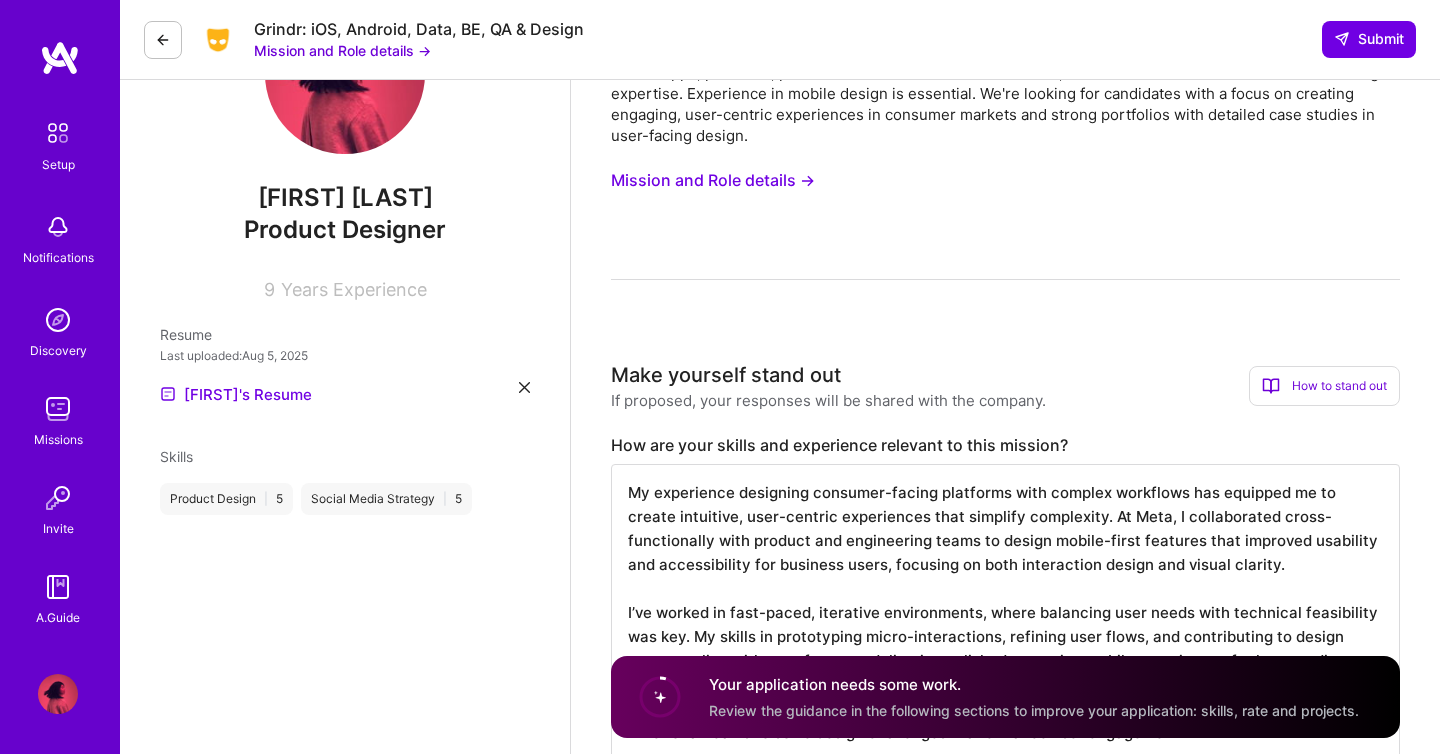 scroll, scrollTop: 0, scrollLeft: 0, axis: both 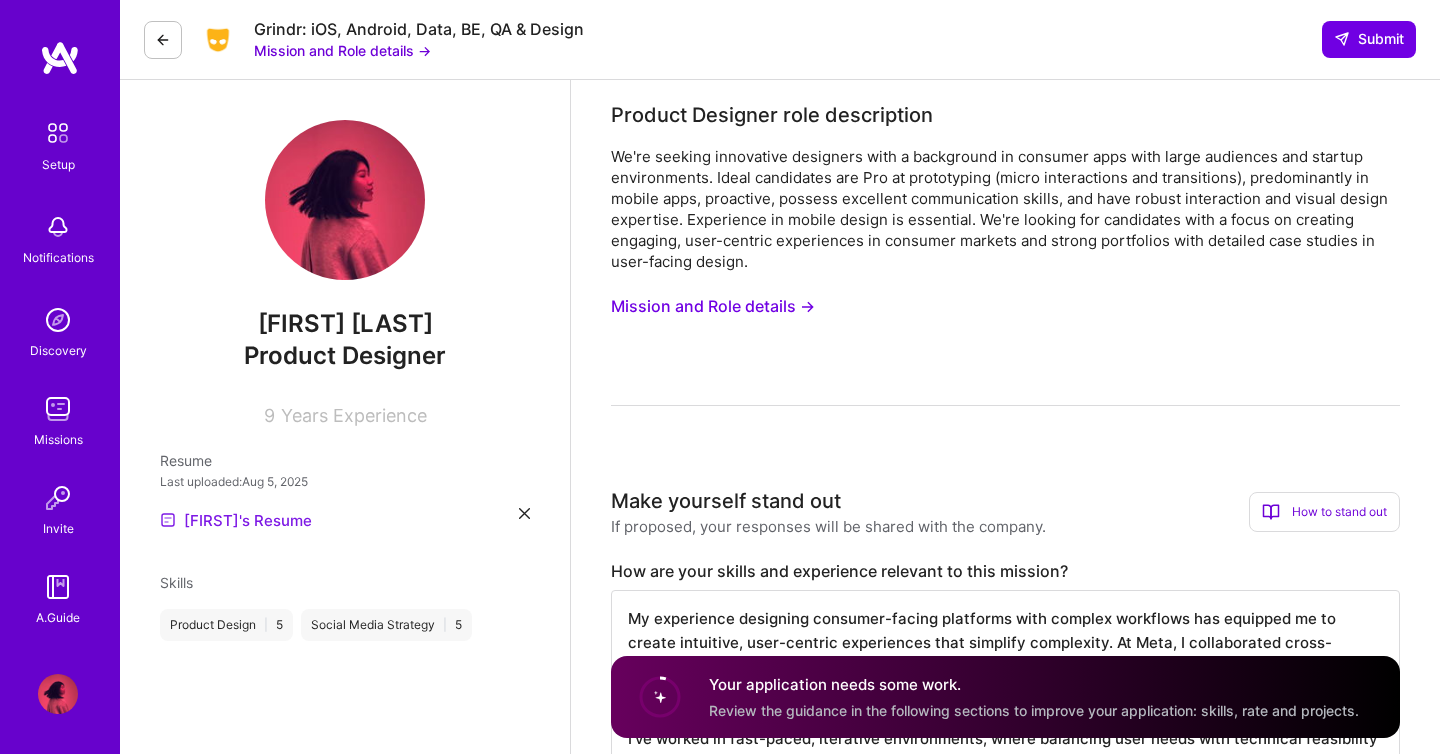 click on "[FIRST]'s Resume" at bounding box center (236, 520) 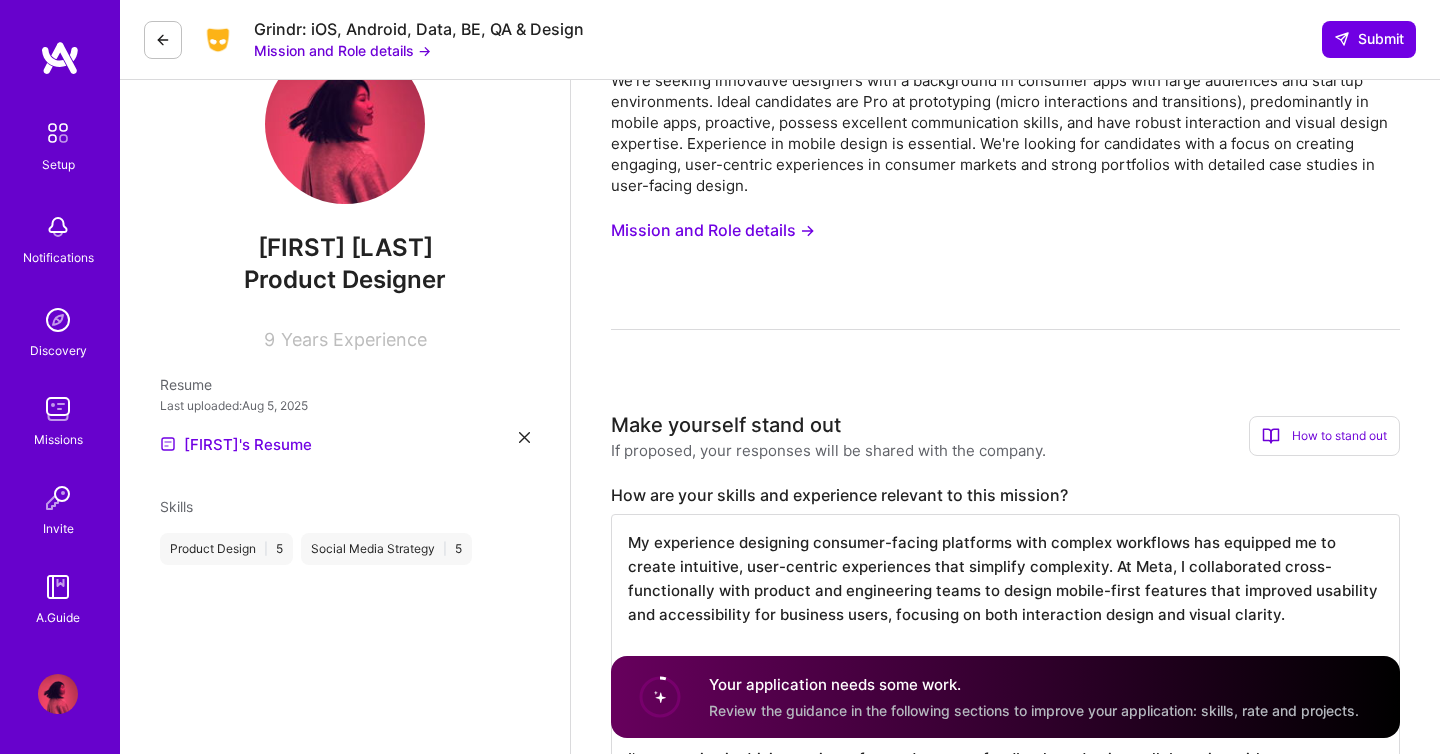 scroll, scrollTop: 41, scrollLeft: 0, axis: vertical 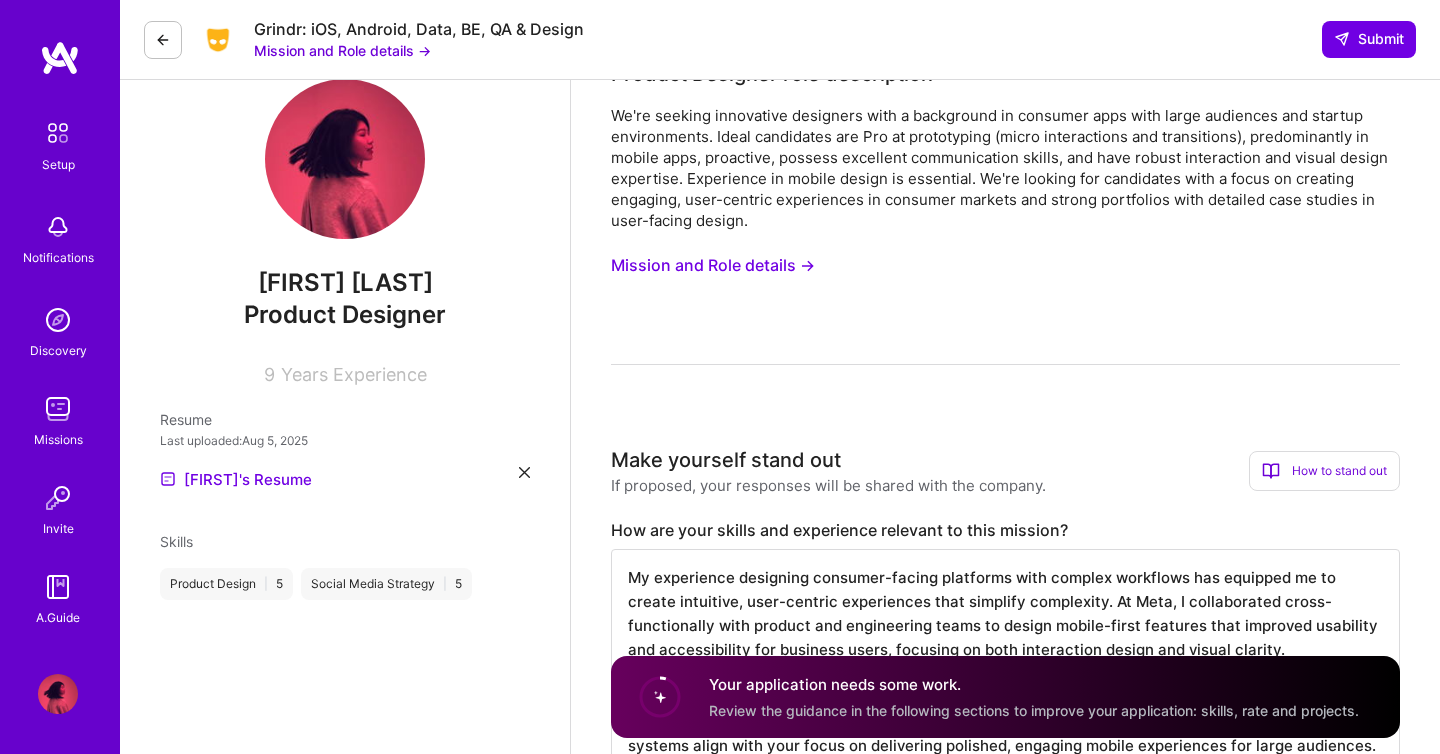 click on "Your application needs some work." at bounding box center (1034, 684) 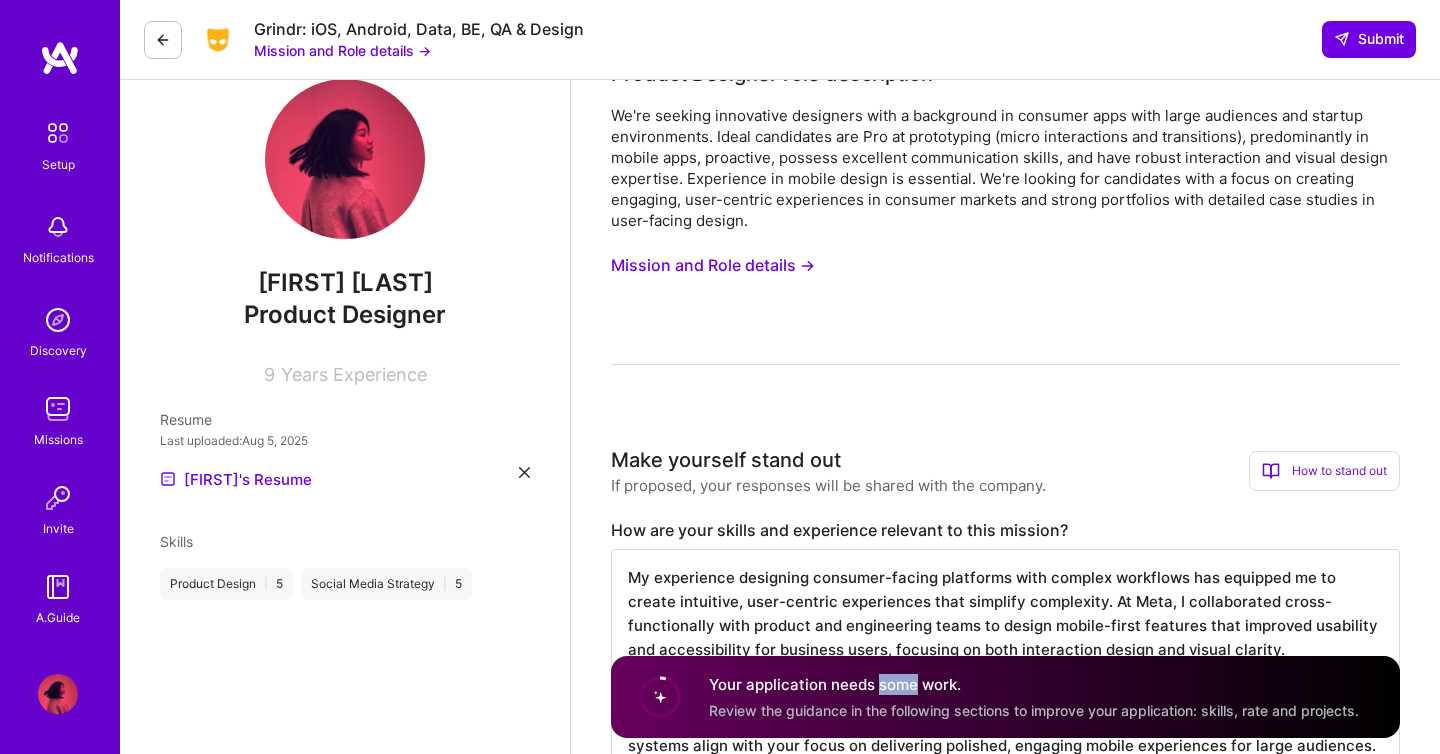click on "Your application needs some work." at bounding box center [1034, 684] 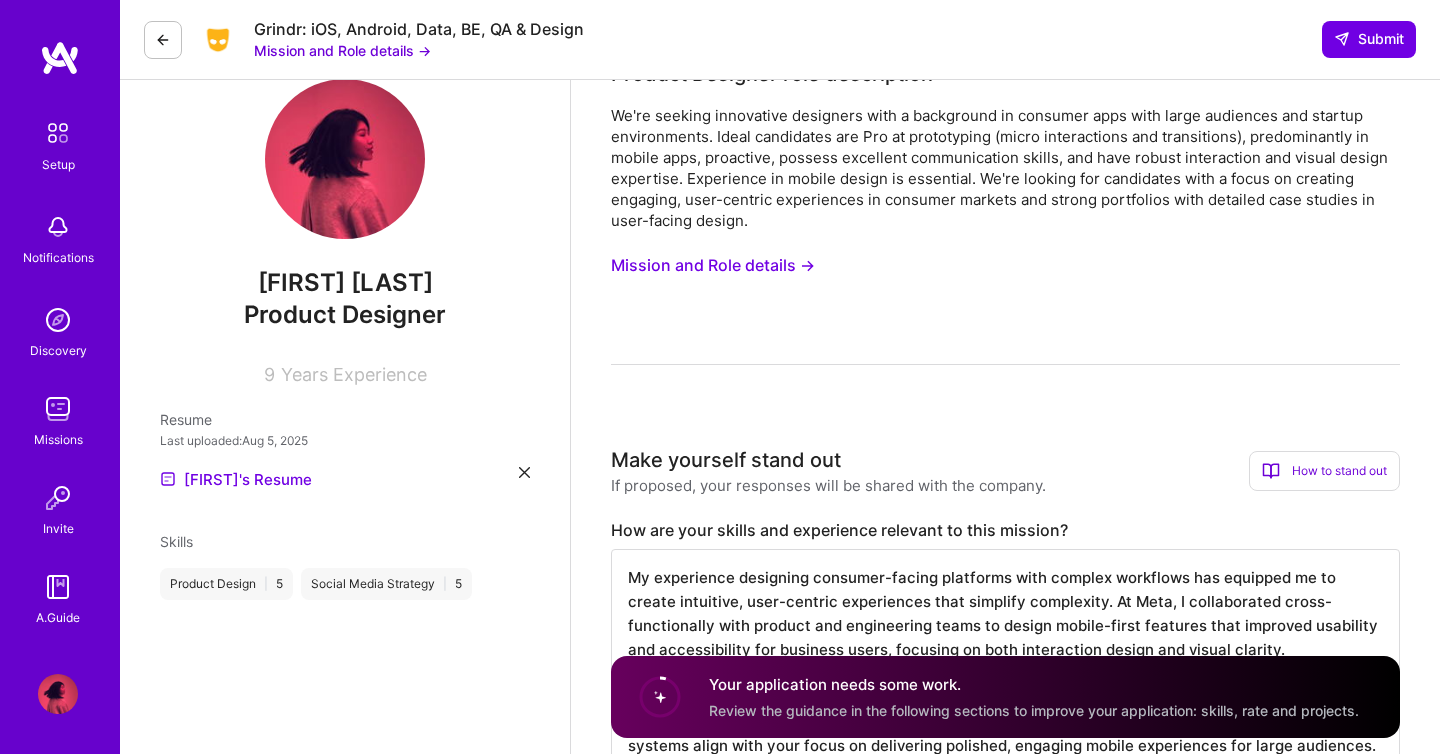 click 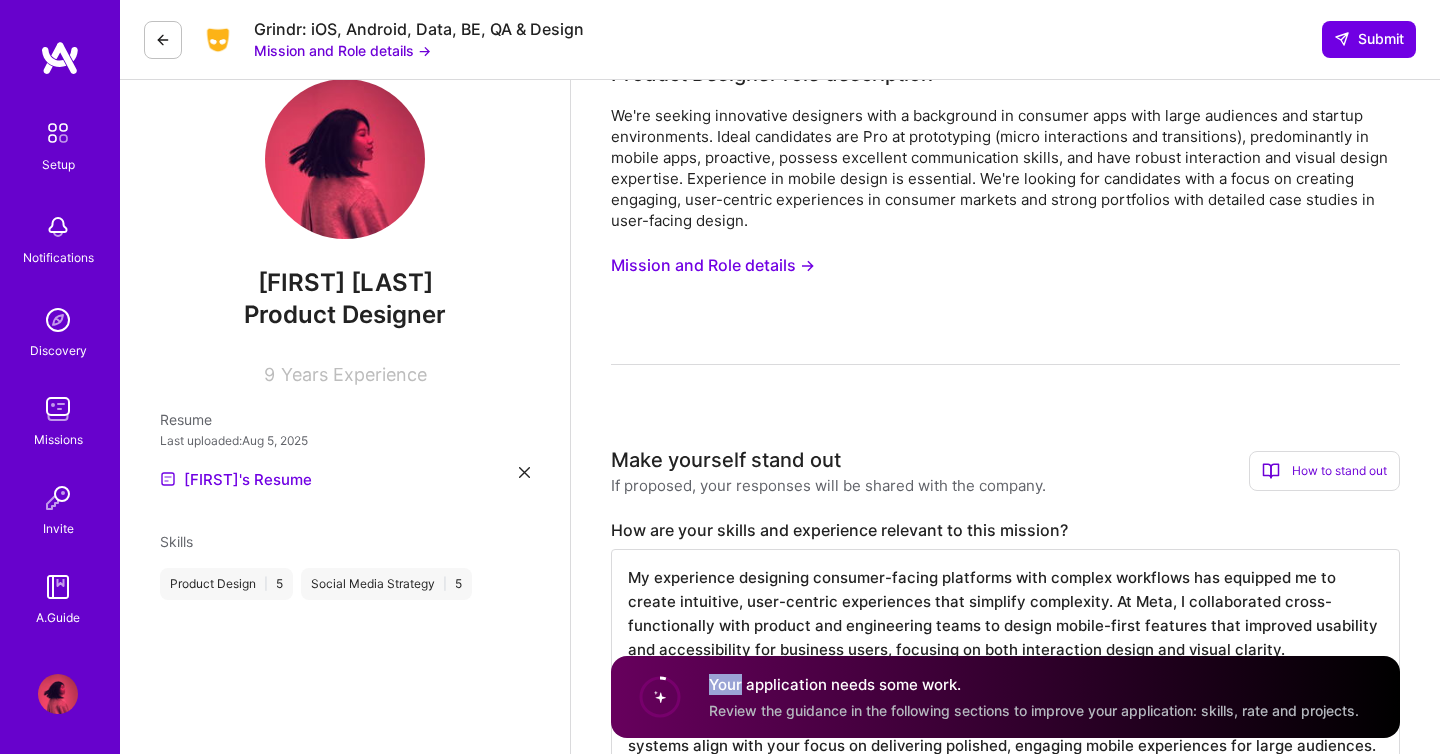 click 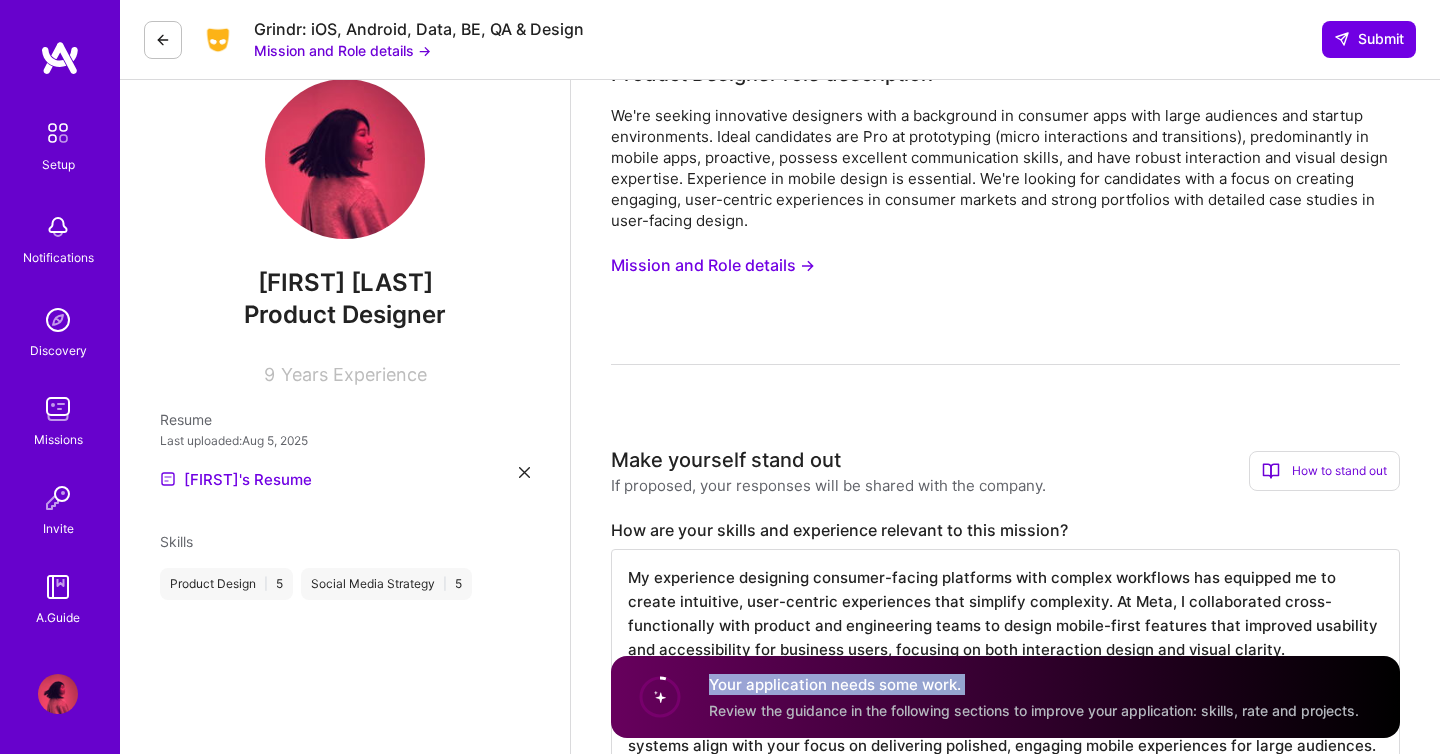 click 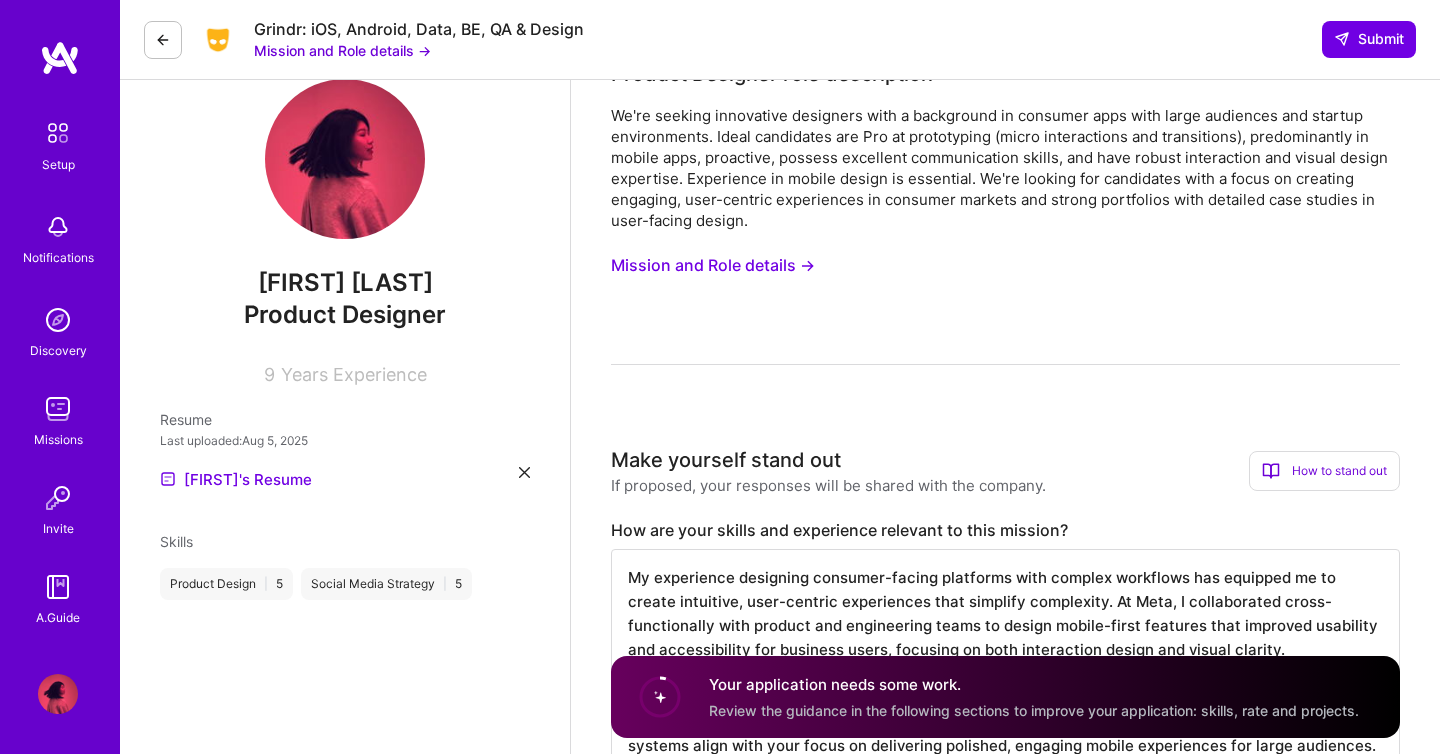click on "Review the guidance in the following sections to improve your application: skills, rate and projects." at bounding box center [1034, 709] 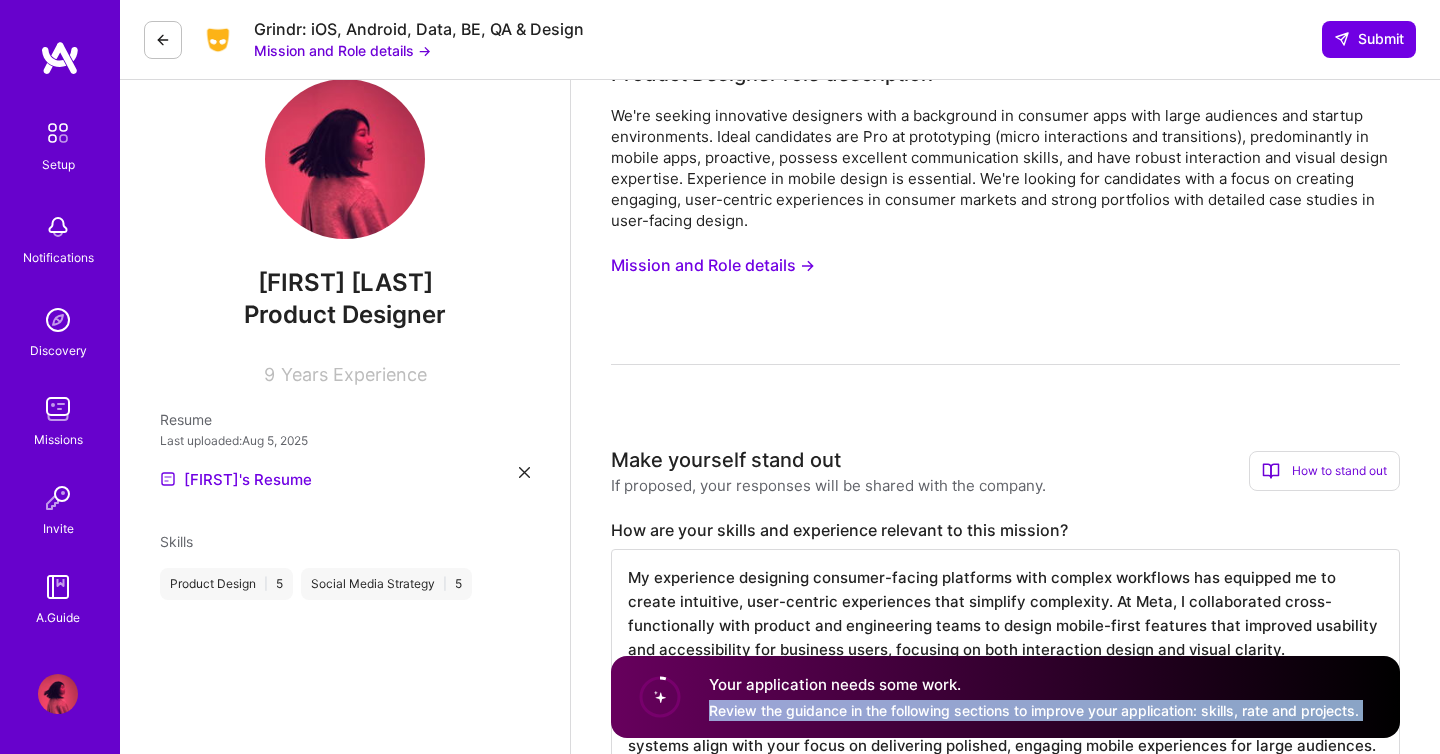 click on "Your application needs some work. Review the guidance in the following sections to improve your application: skills, rate and projects." at bounding box center [1005, 697] 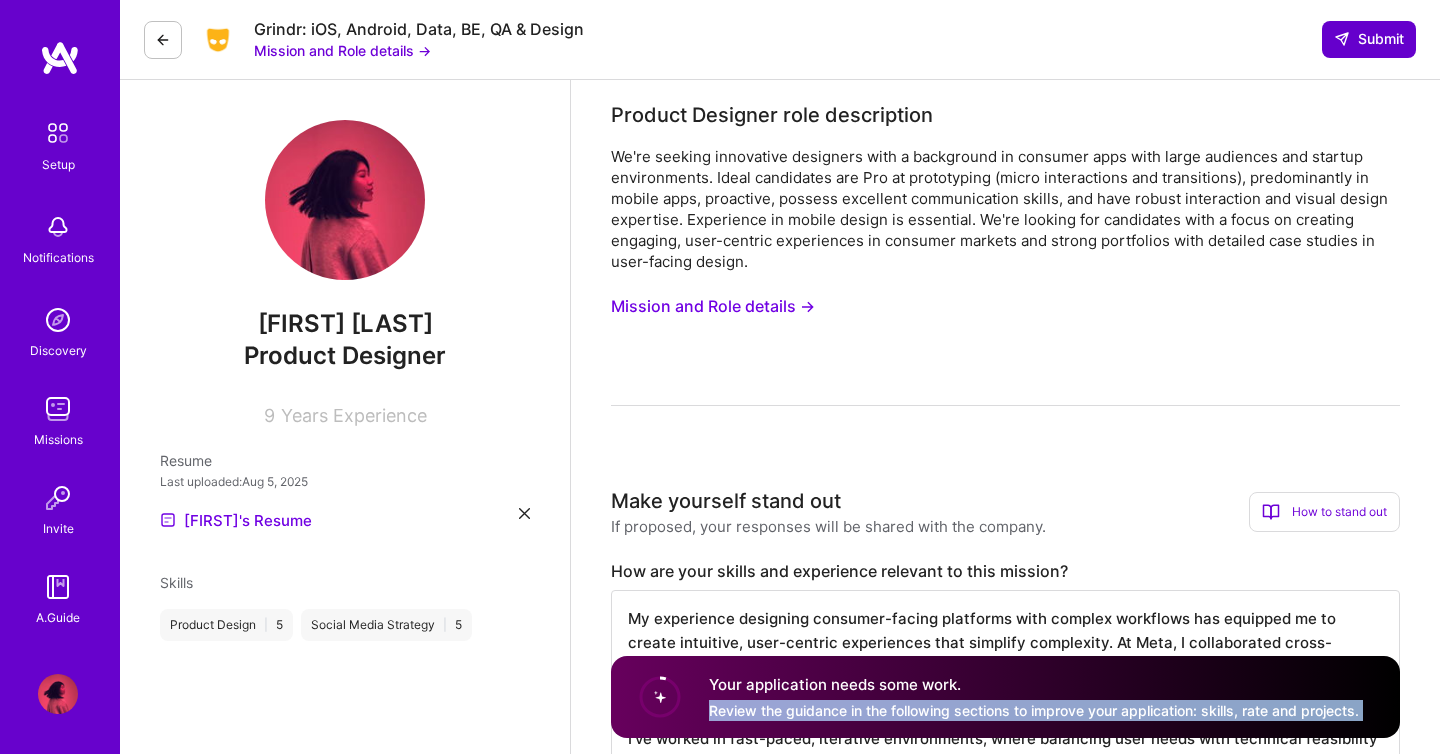 click on "Submit" at bounding box center [1369, 39] 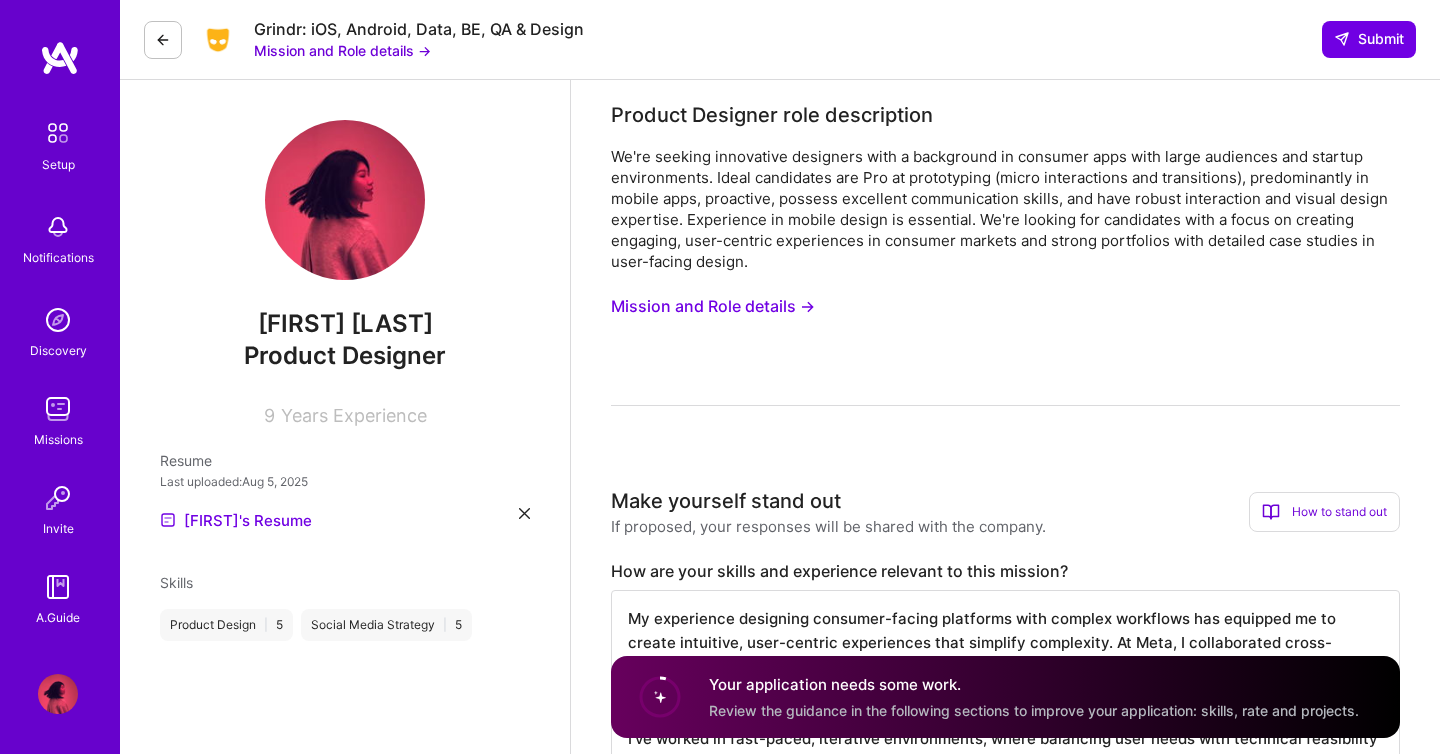 click on "We're seeking innovative designers with a background in consumer apps with large audiences and startup environments. Ideal candidates are Pro at prototyping (micro interactions and transitions), predominantly in mobile apps, proactive, possess excellent communication skills, and have robust interaction and visual design expertise. Experience in mobile design is essential. We're looking for candidates with a focus on creating engaging, user-centric experiences in consumer markets and strong portfolios with detailed case studies in user-facing design.  Mission and Role details →" at bounding box center (1005, 276) 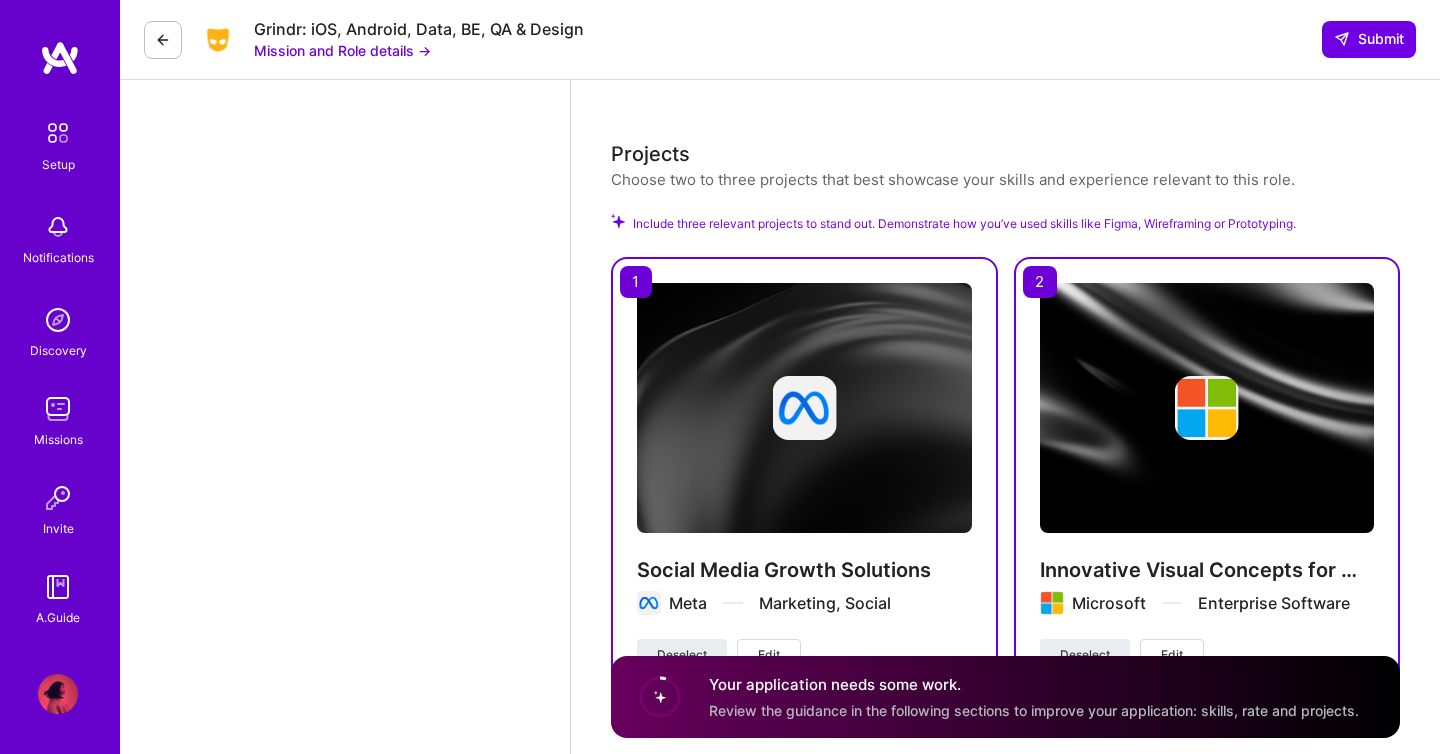 scroll, scrollTop: 1868, scrollLeft: 0, axis: vertical 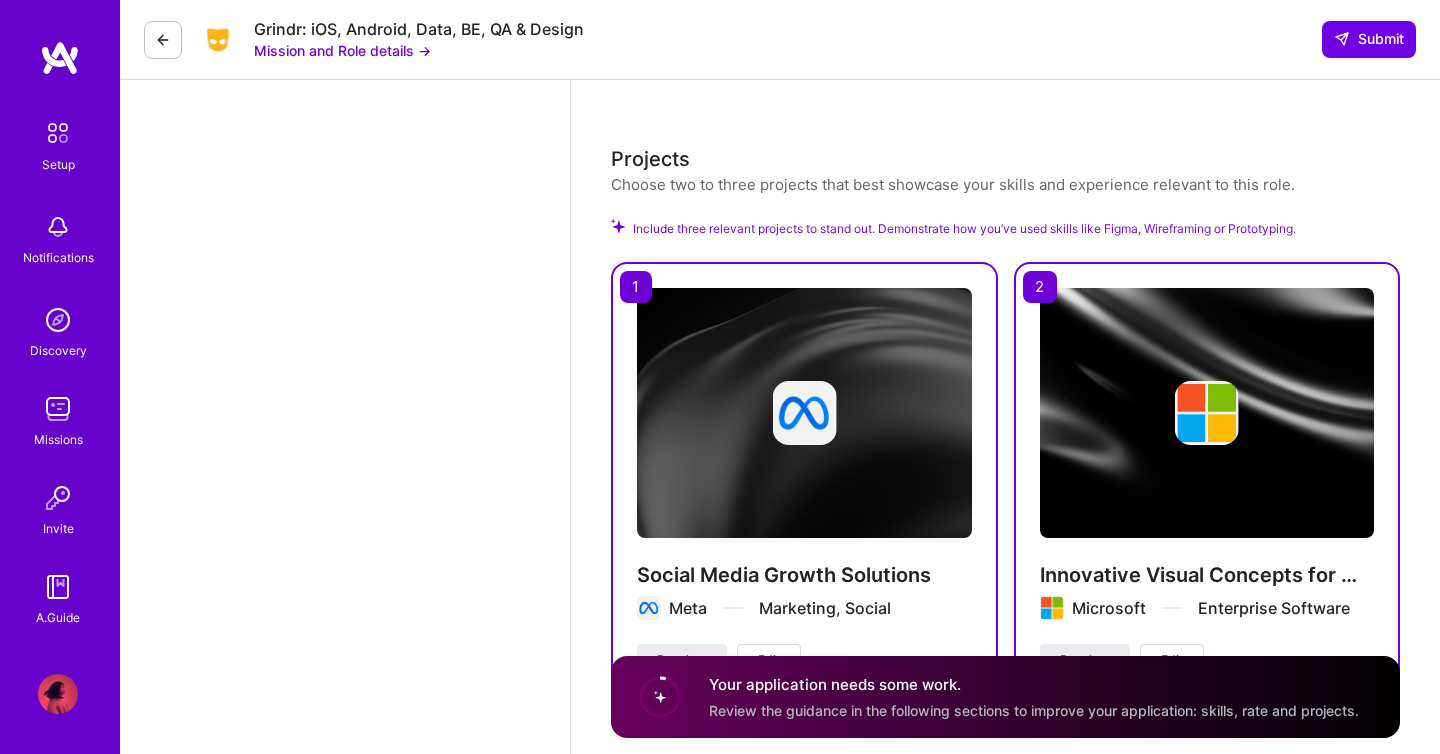 click on "Include three relevant projects to stand out. Demonstrate how you’ve used skills like Figma, Wireframing or Prototyping." at bounding box center [964, 228] 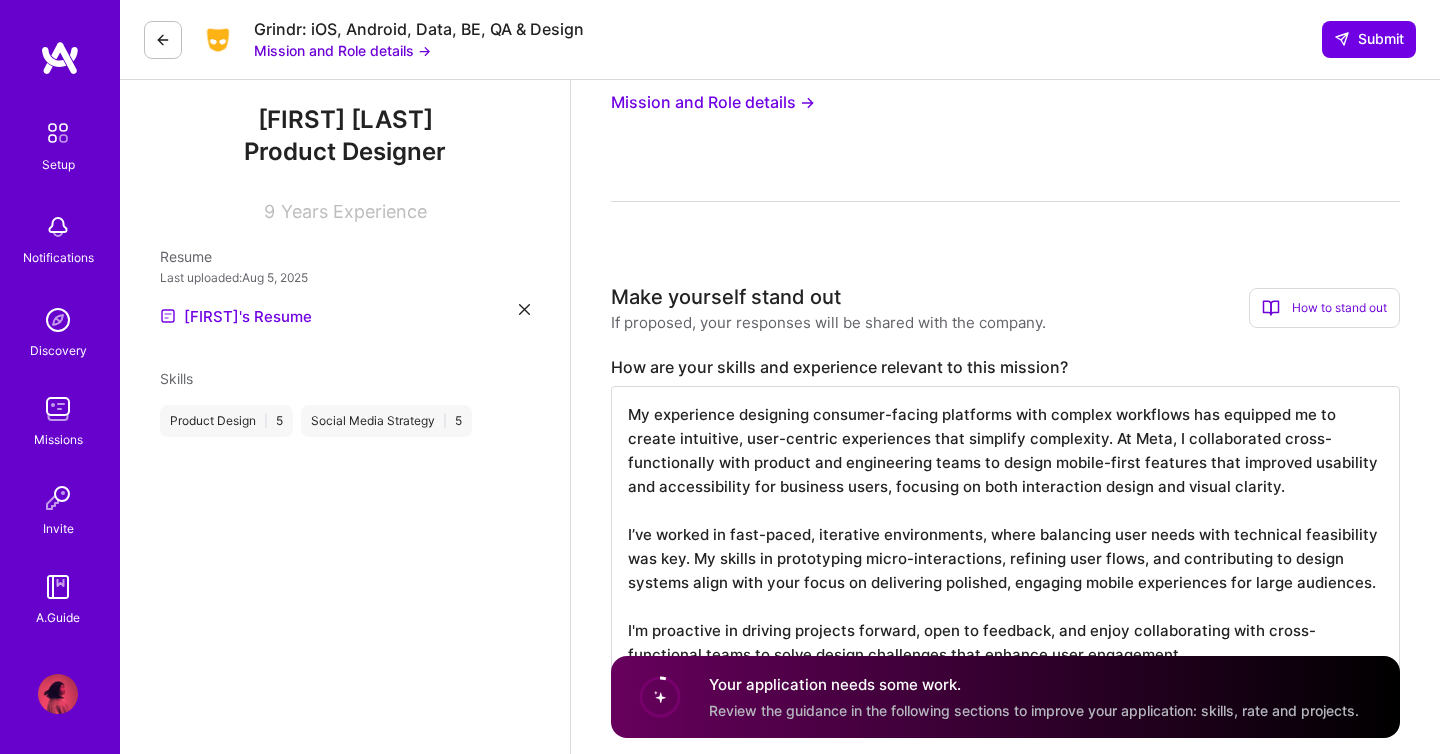 scroll, scrollTop: 0, scrollLeft: 0, axis: both 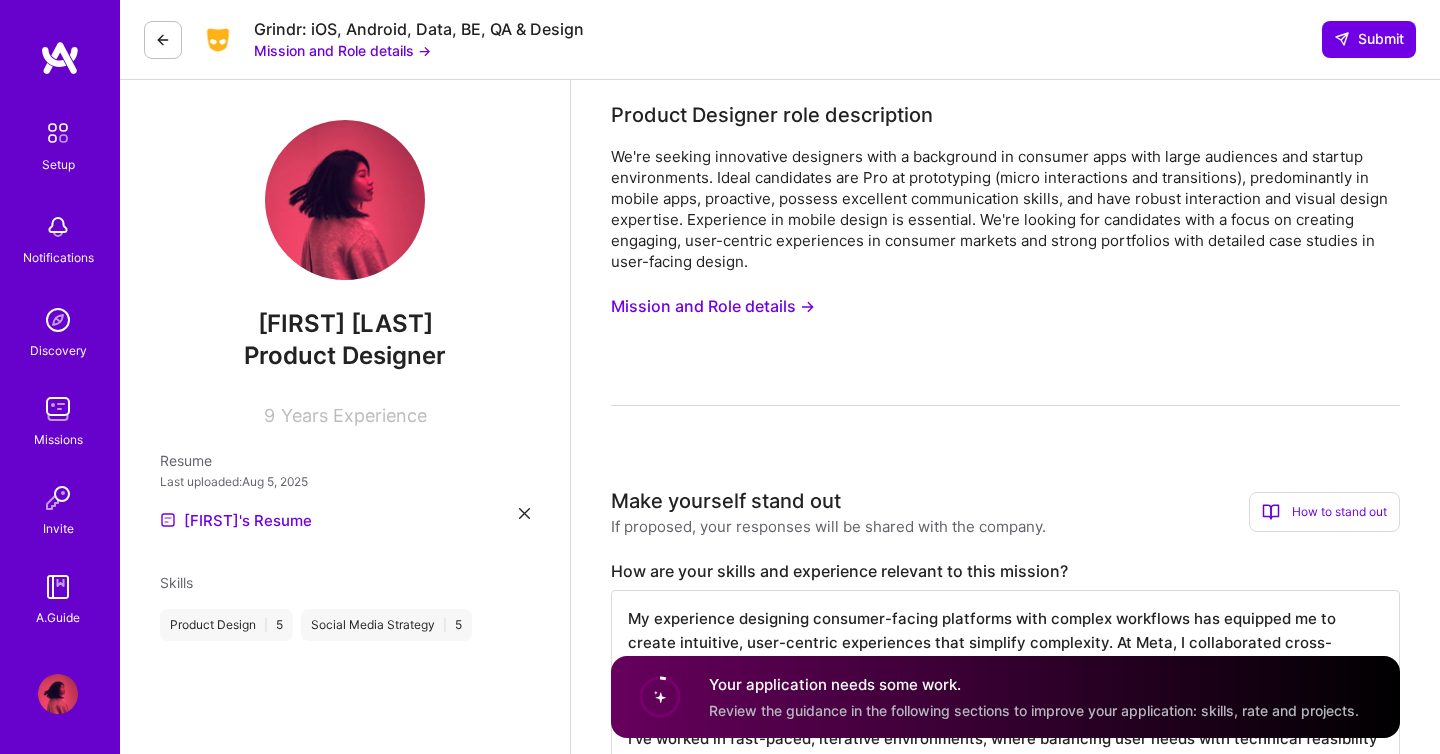 click 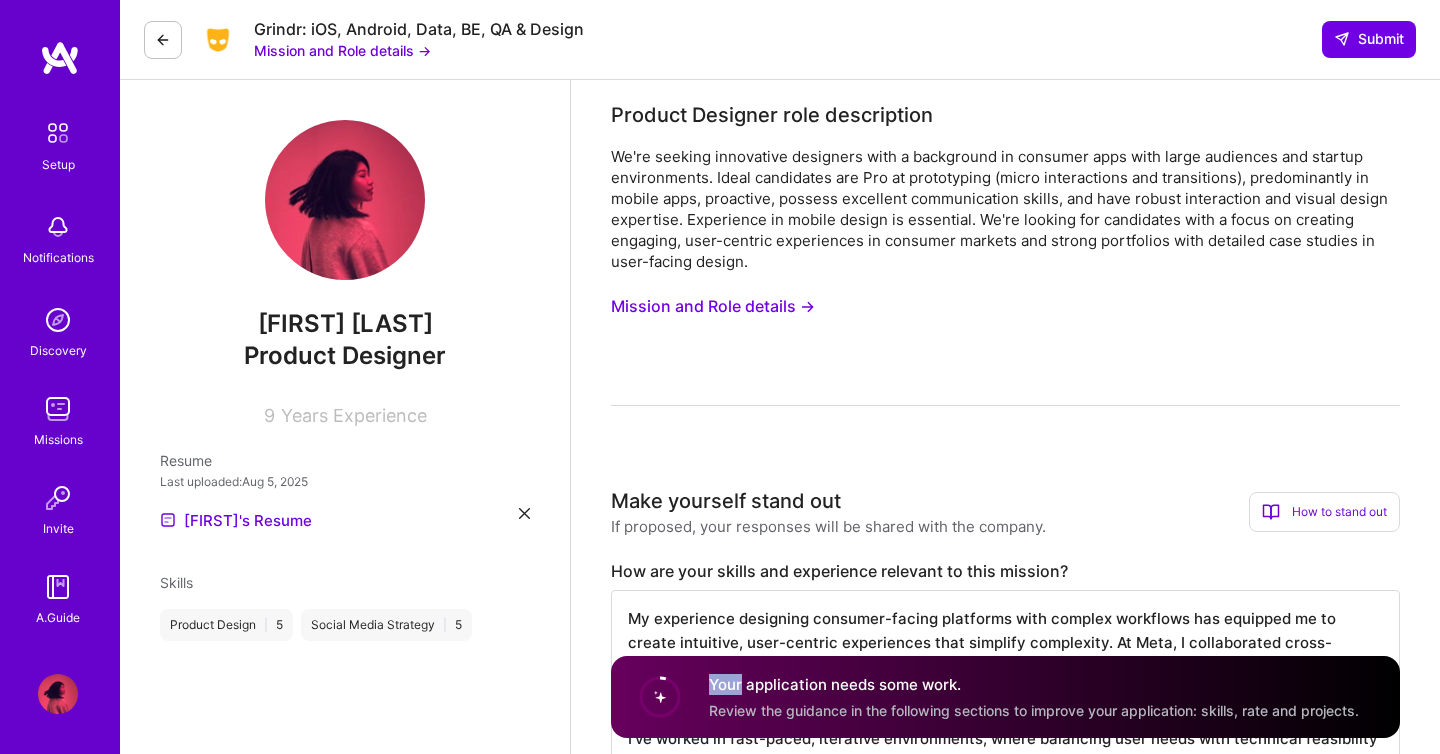 click 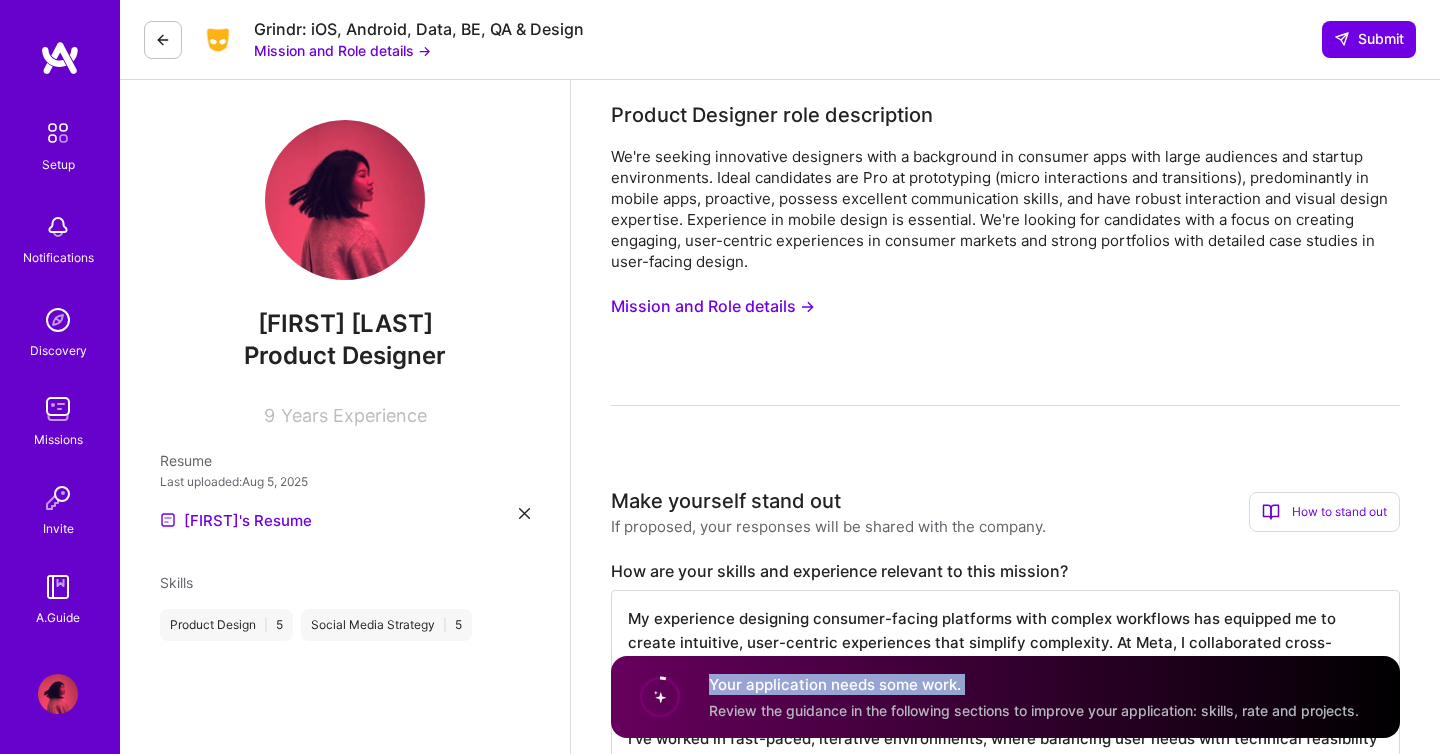 click 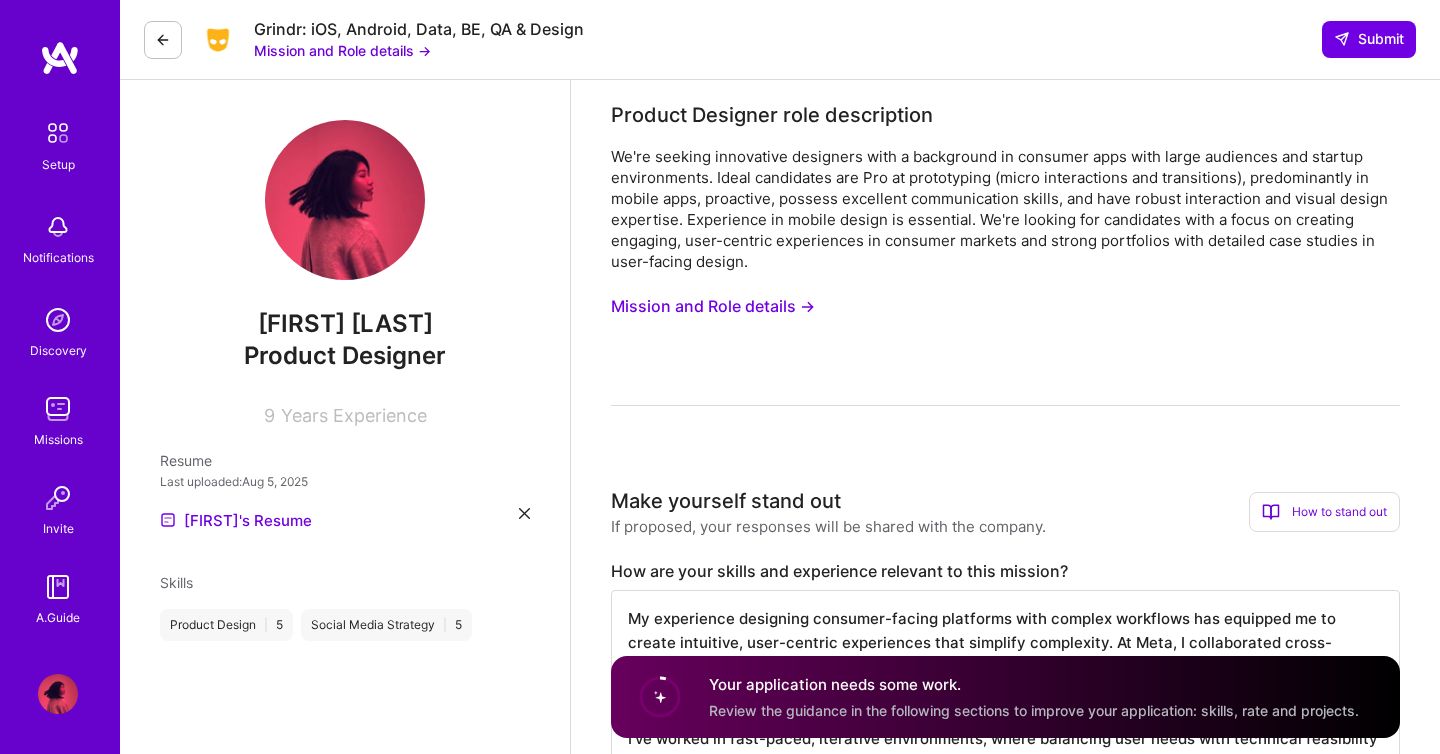 click on "Your application needs some work. Review the guidance in the following sections to improve your application: skills, rate and projects." at bounding box center (1034, 697) 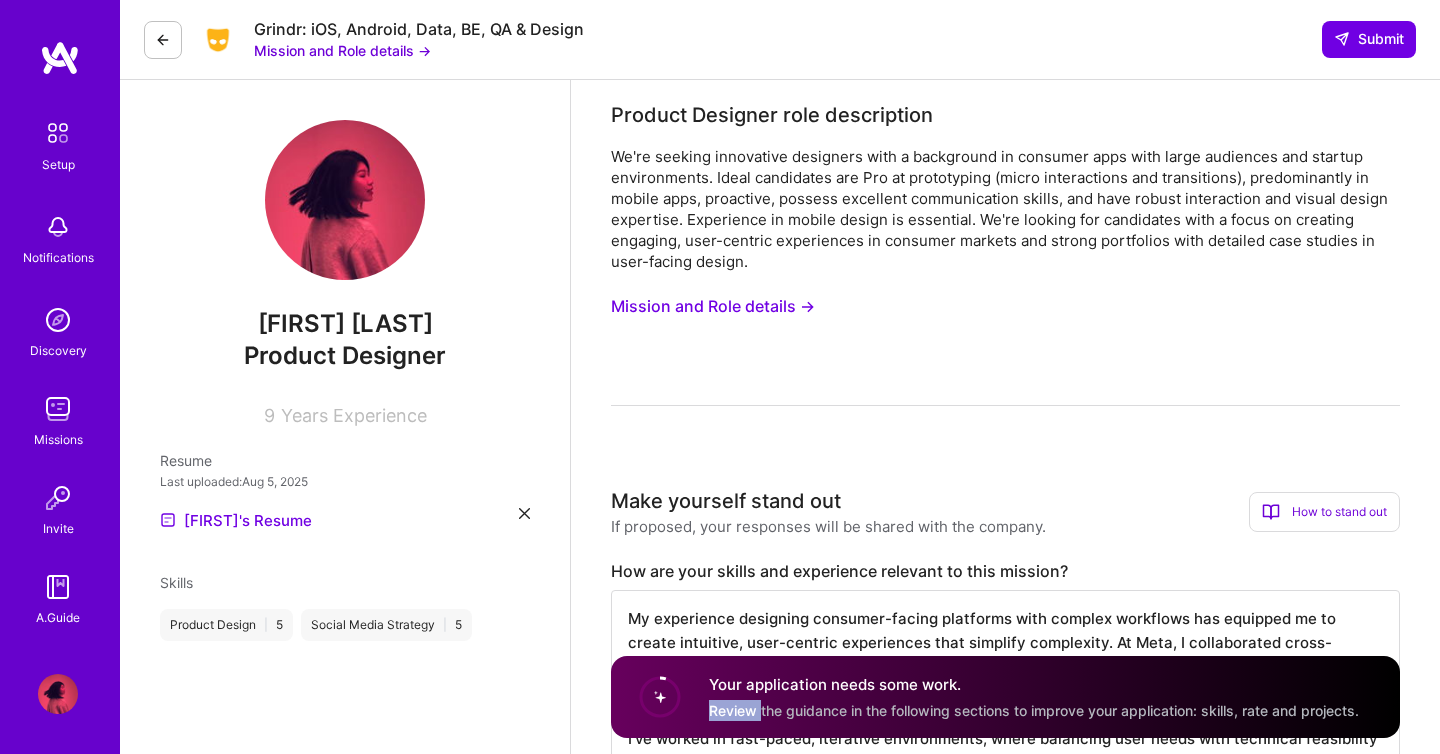 click on "Your application needs some work. Review the guidance in the following sections to improve your application: skills, rate and projects." at bounding box center (1034, 697) 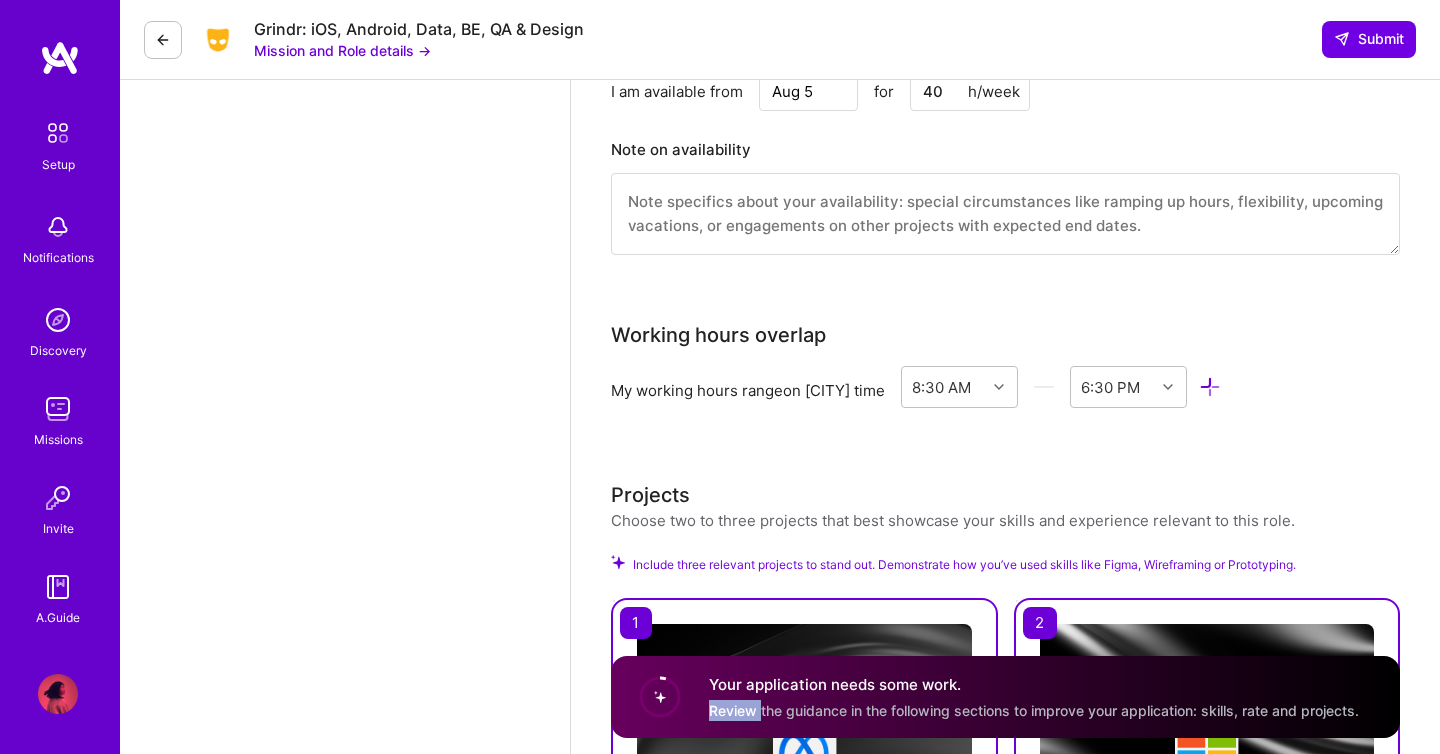 scroll, scrollTop: 1958, scrollLeft: 0, axis: vertical 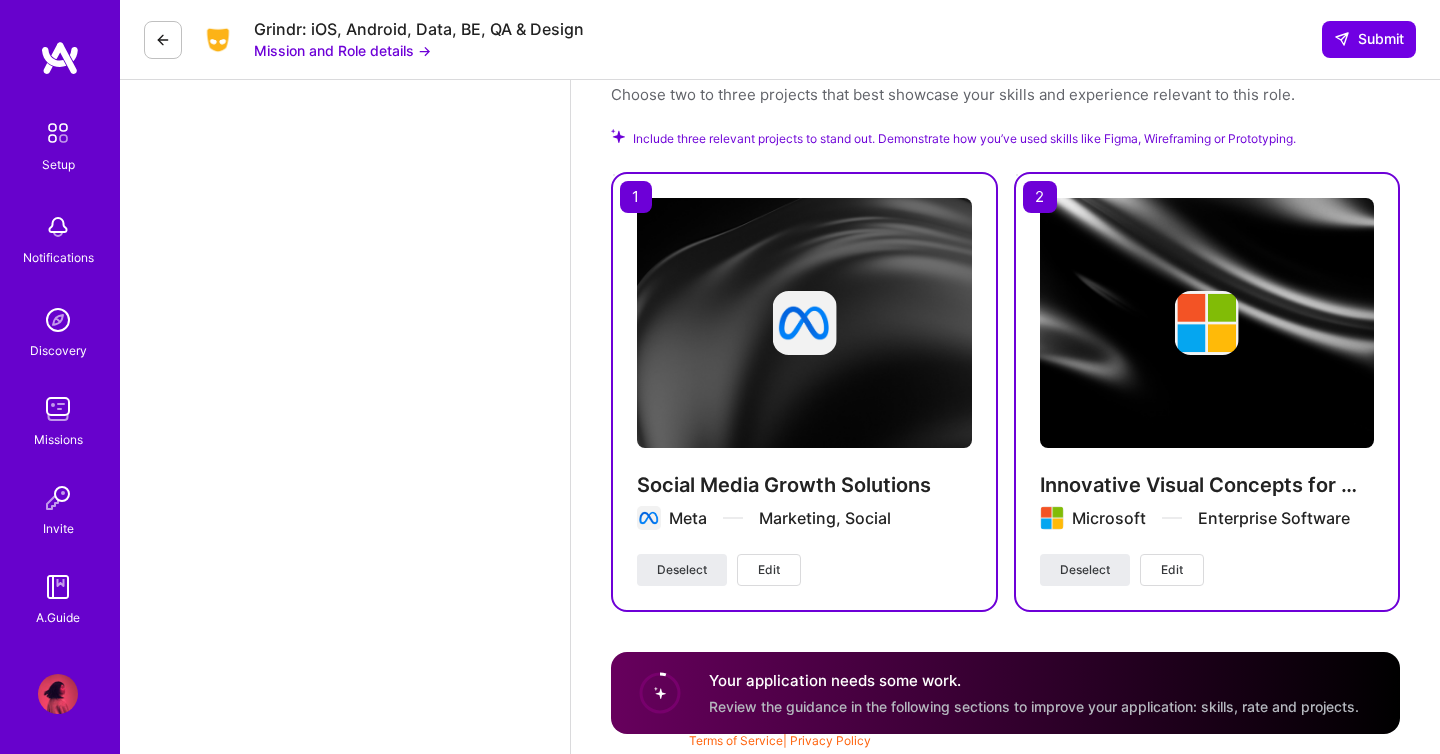click on "Your application needs some work. Review the guidance in the following sections to improve your application: skills, rate and projects." at bounding box center [1005, 693] 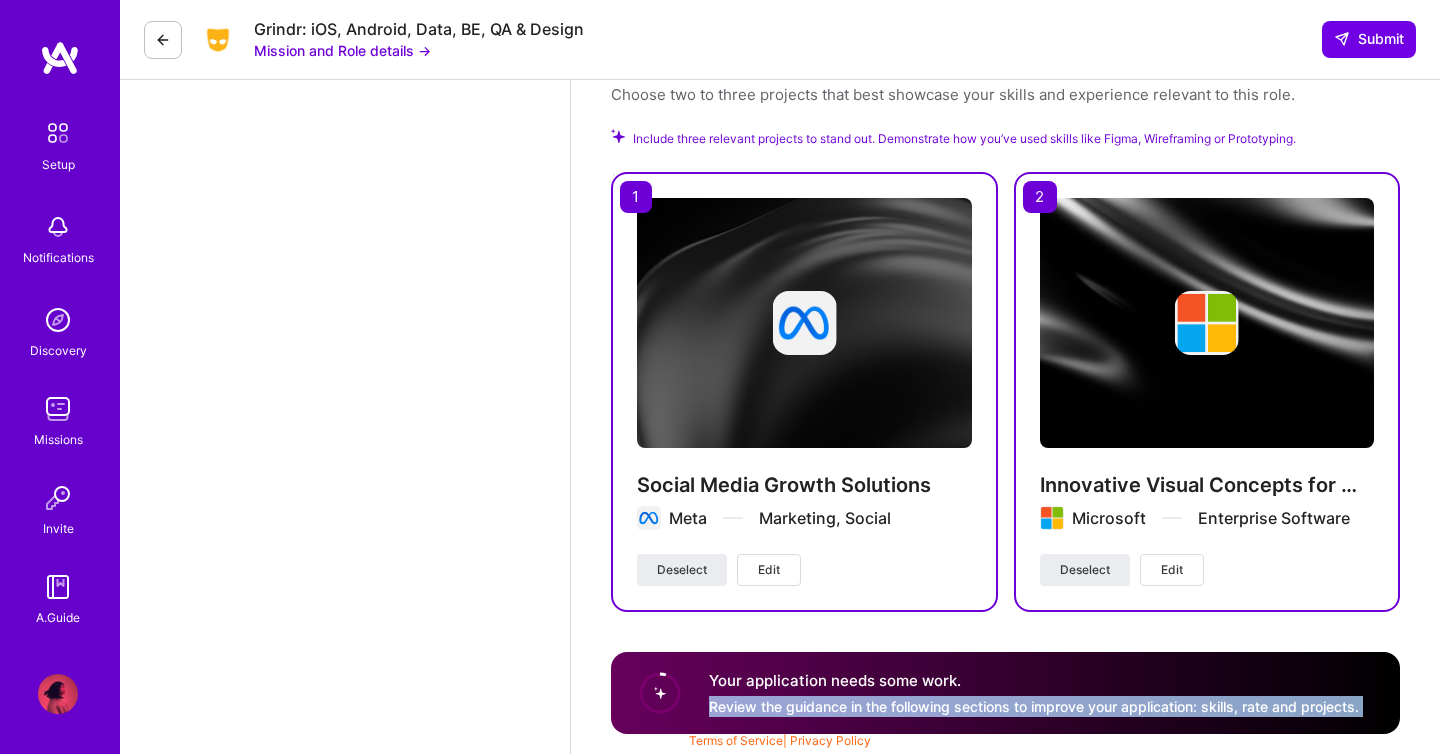 click on "Your application needs some work. Review the guidance in the following sections to improve your application: skills, rate and projects." at bounding box center (1005, 693) 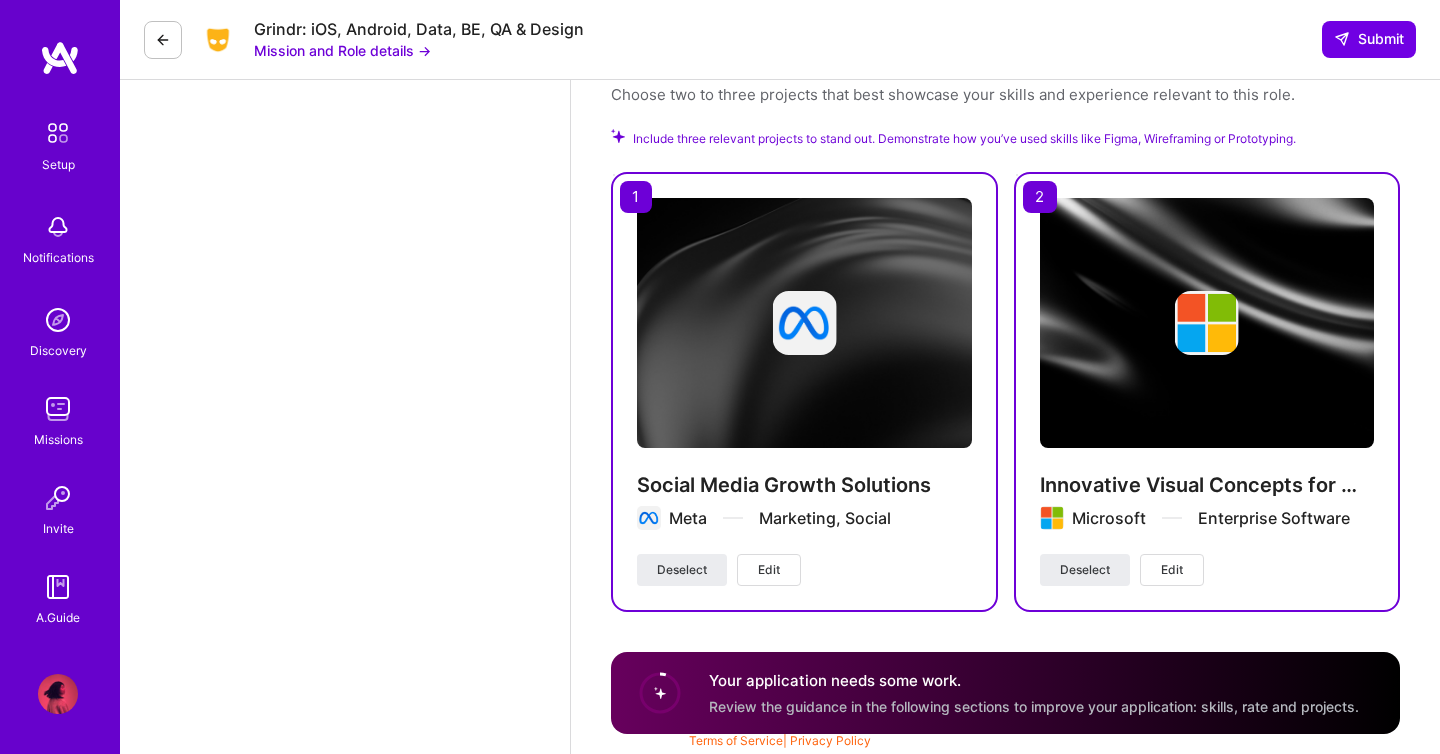 click on "Your application needs some work. Review the guidance in the following sections to improve your application: skills, rate and projects." at bounding box center [1005, 693] 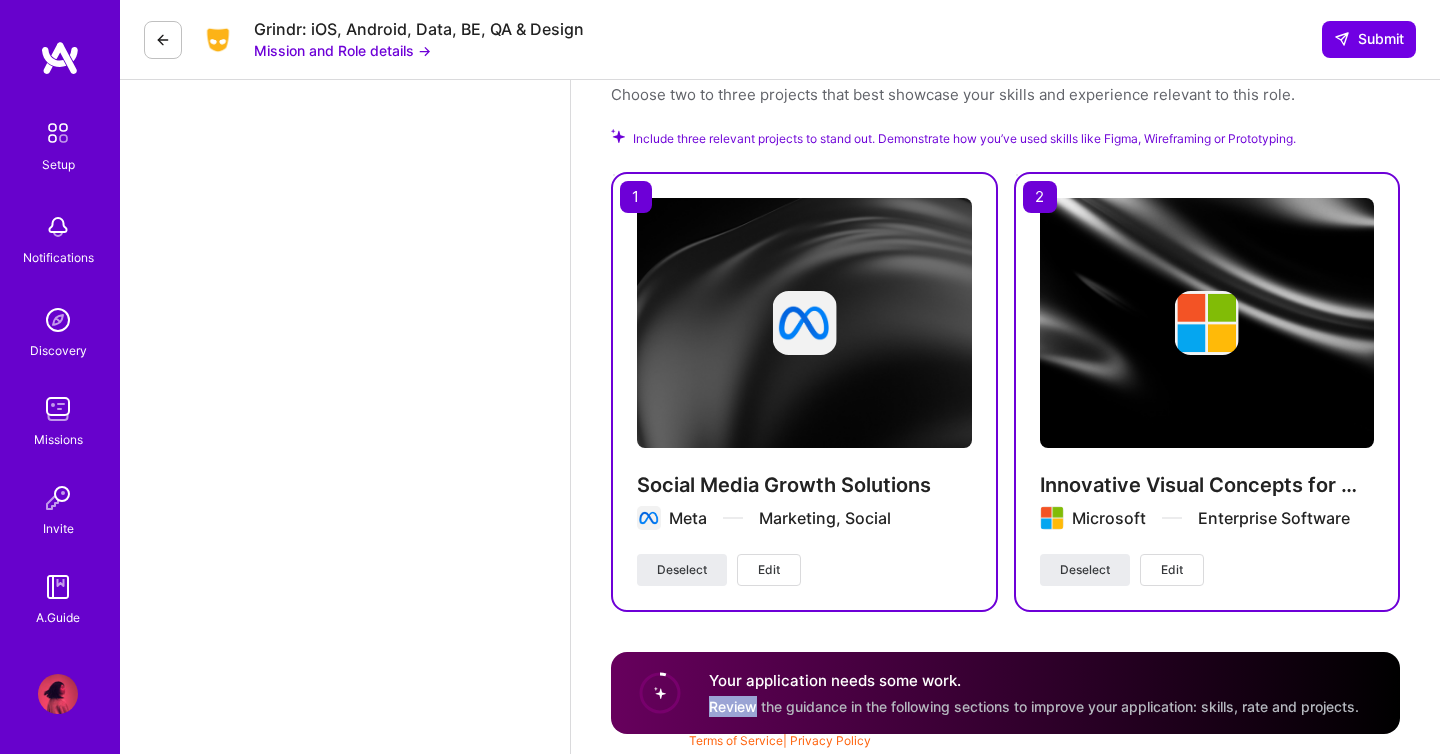 click on "Your application needs some work. Review the guidance in the following sections to improve your application: skills, rate and projects." at bounding box center [1005, 693] 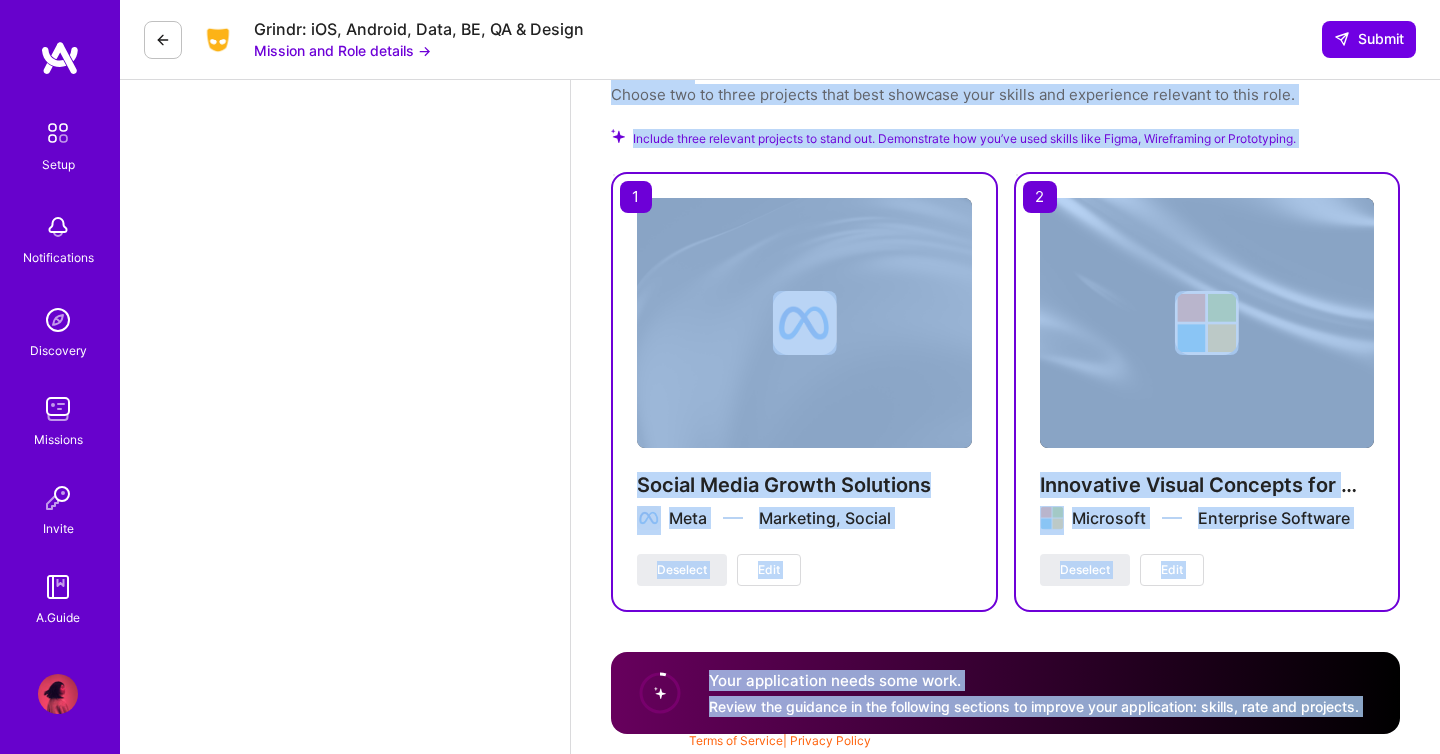 drag, startPoint x: 1372, startPoint y: 693, endPoint x: 528, endPoint y: 629, distance: 846.42303 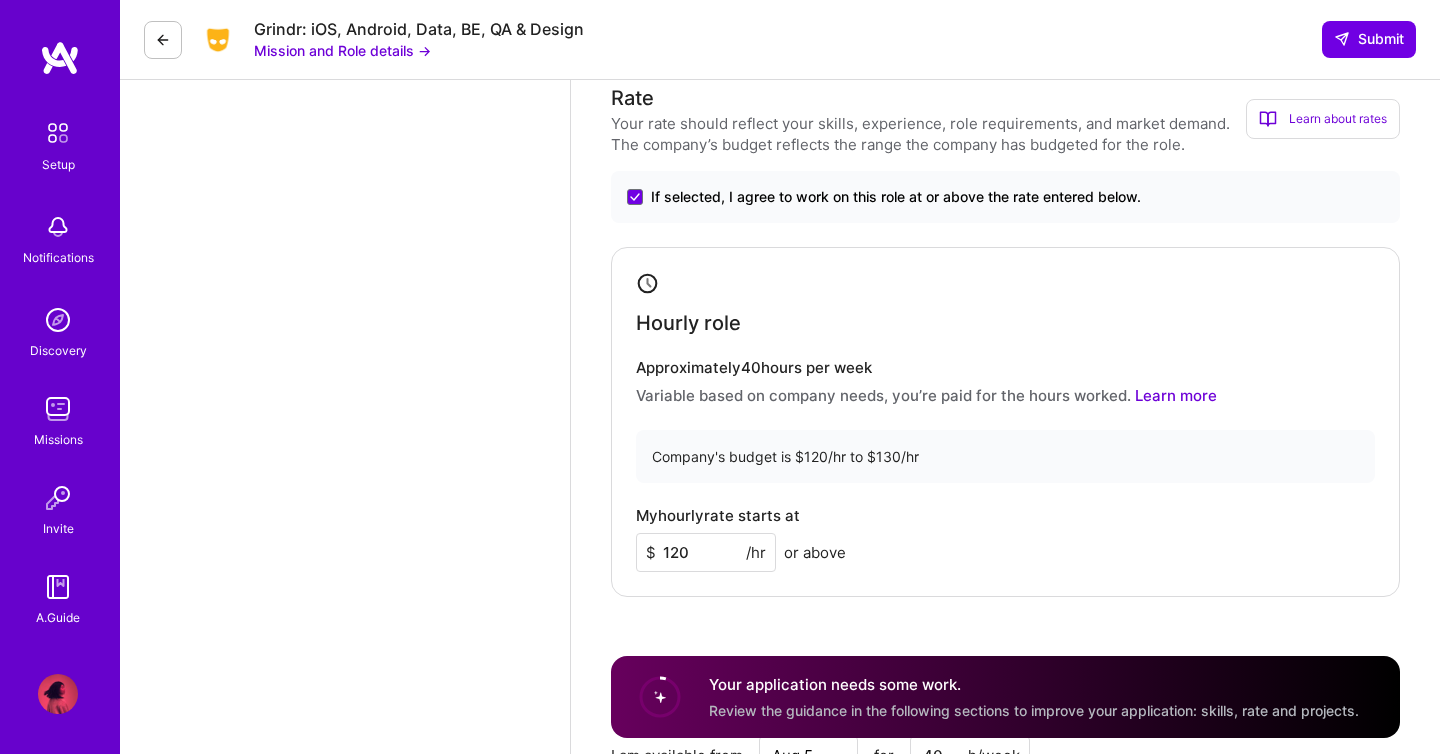 scroll, scrollTop: 414, scrollLeft: 0, axis: vertical 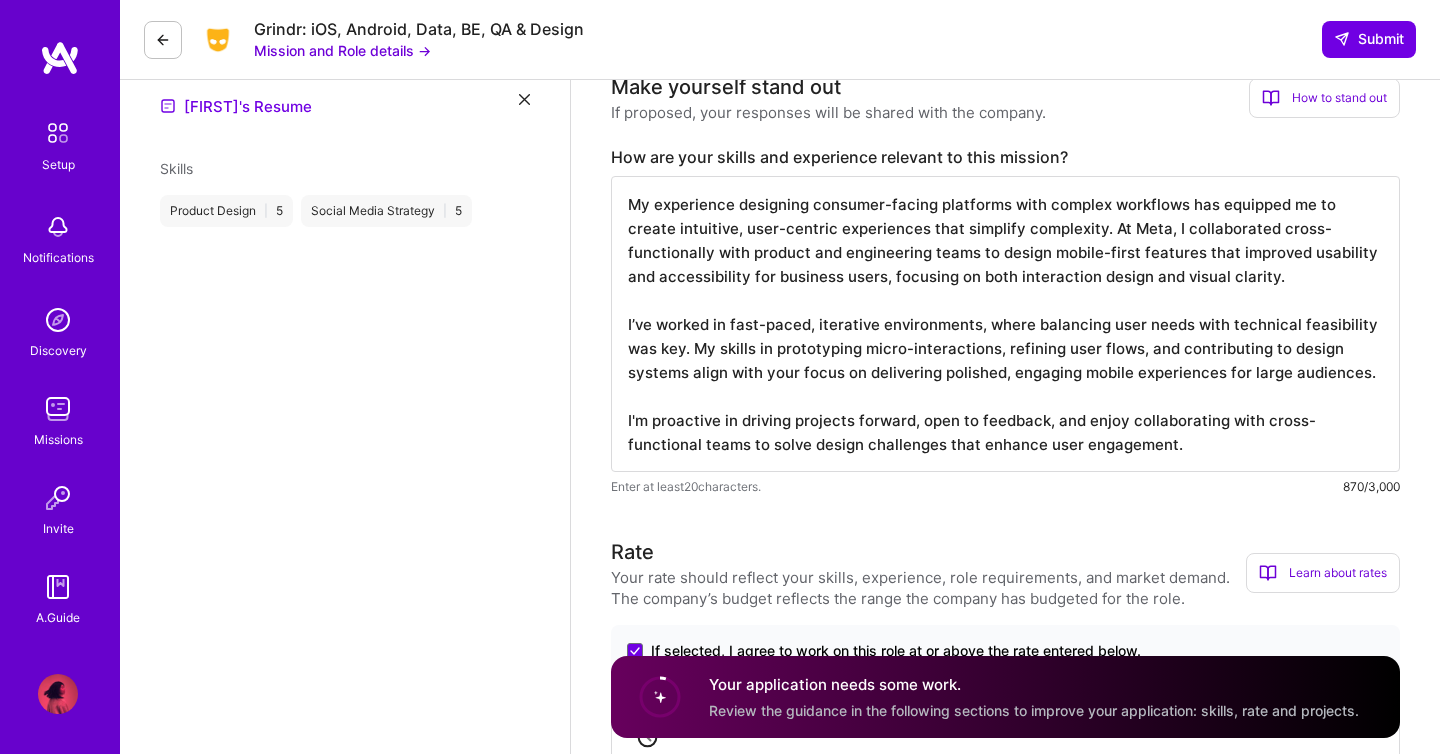 click at bounding box center (163, 40) 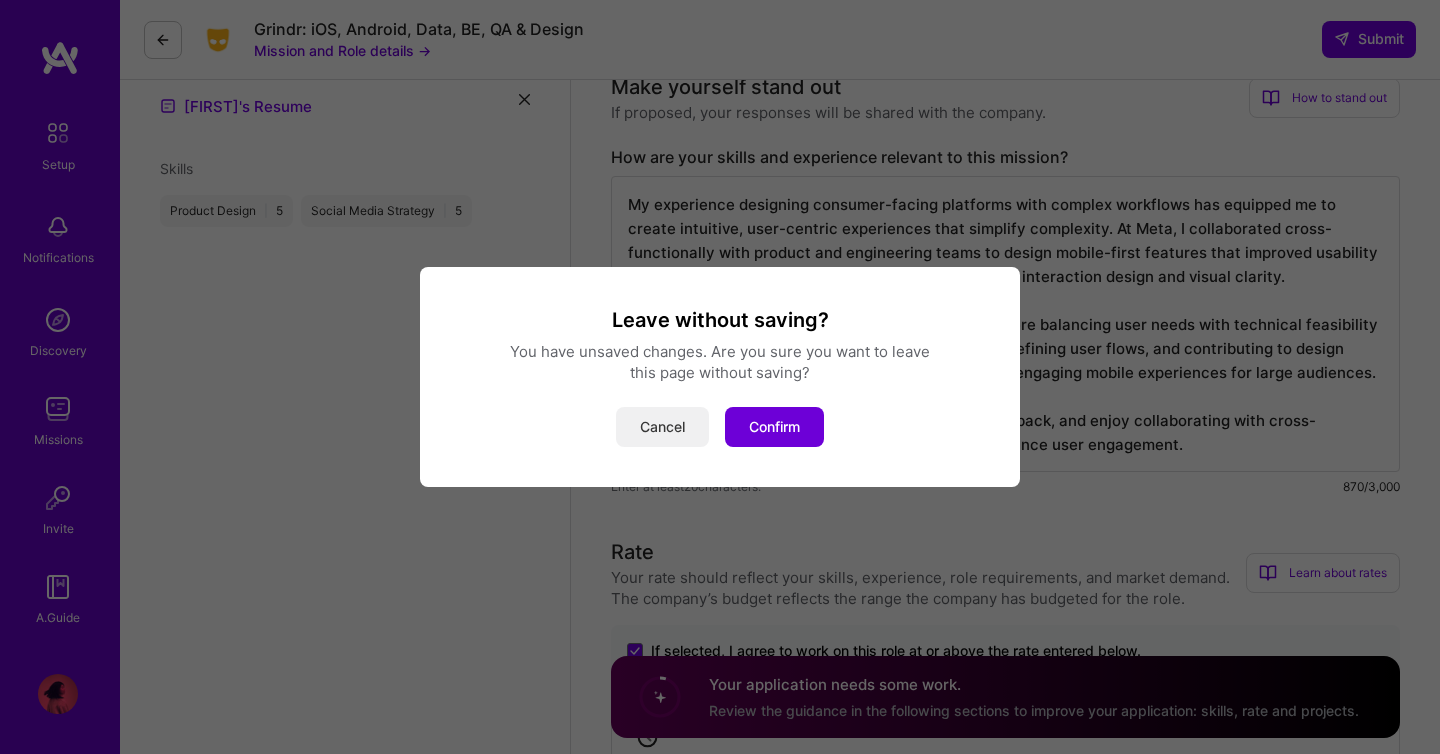 click on "Cancel" at bounding box center [662, 427] 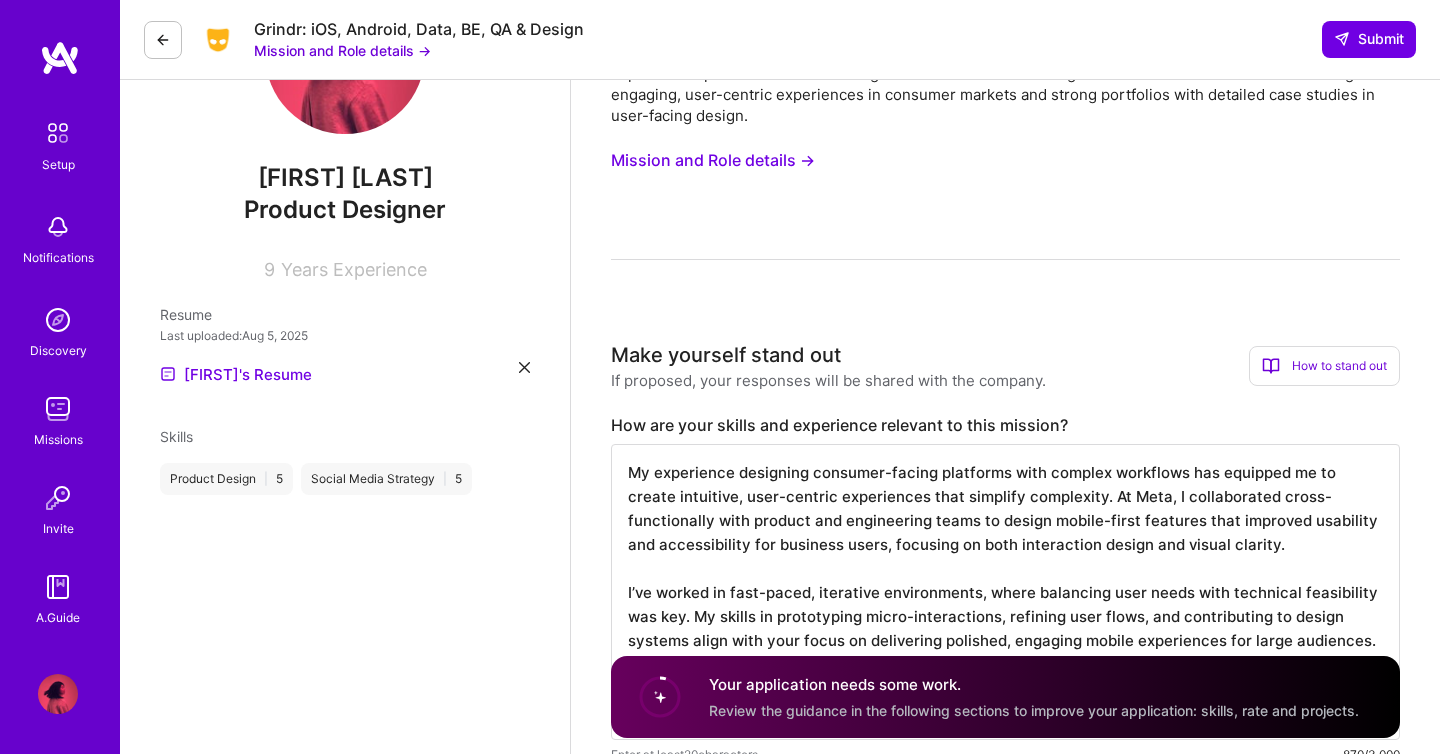 scroll, scrollTop: 0, scrollLeft: 0, axis: both 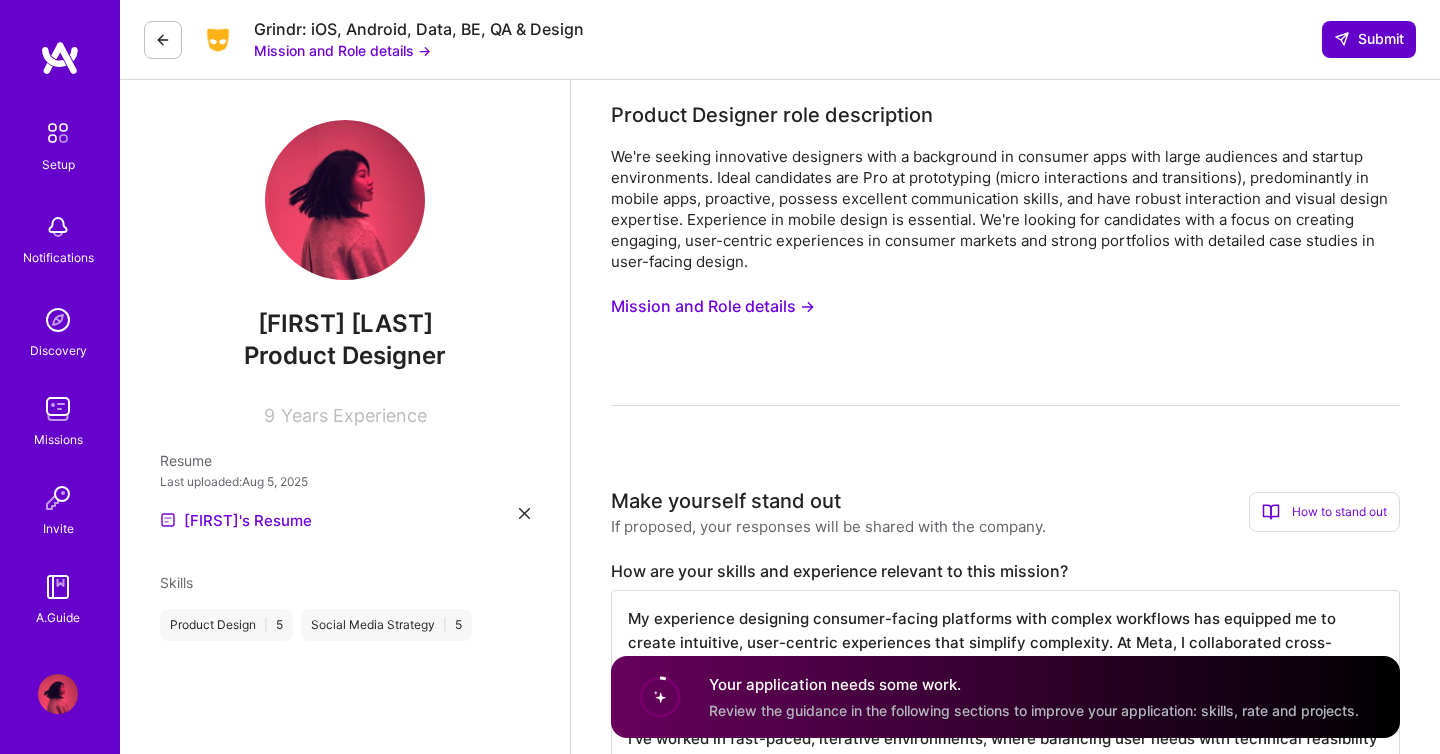click on "Submit" at bounding box center [1369, 39] 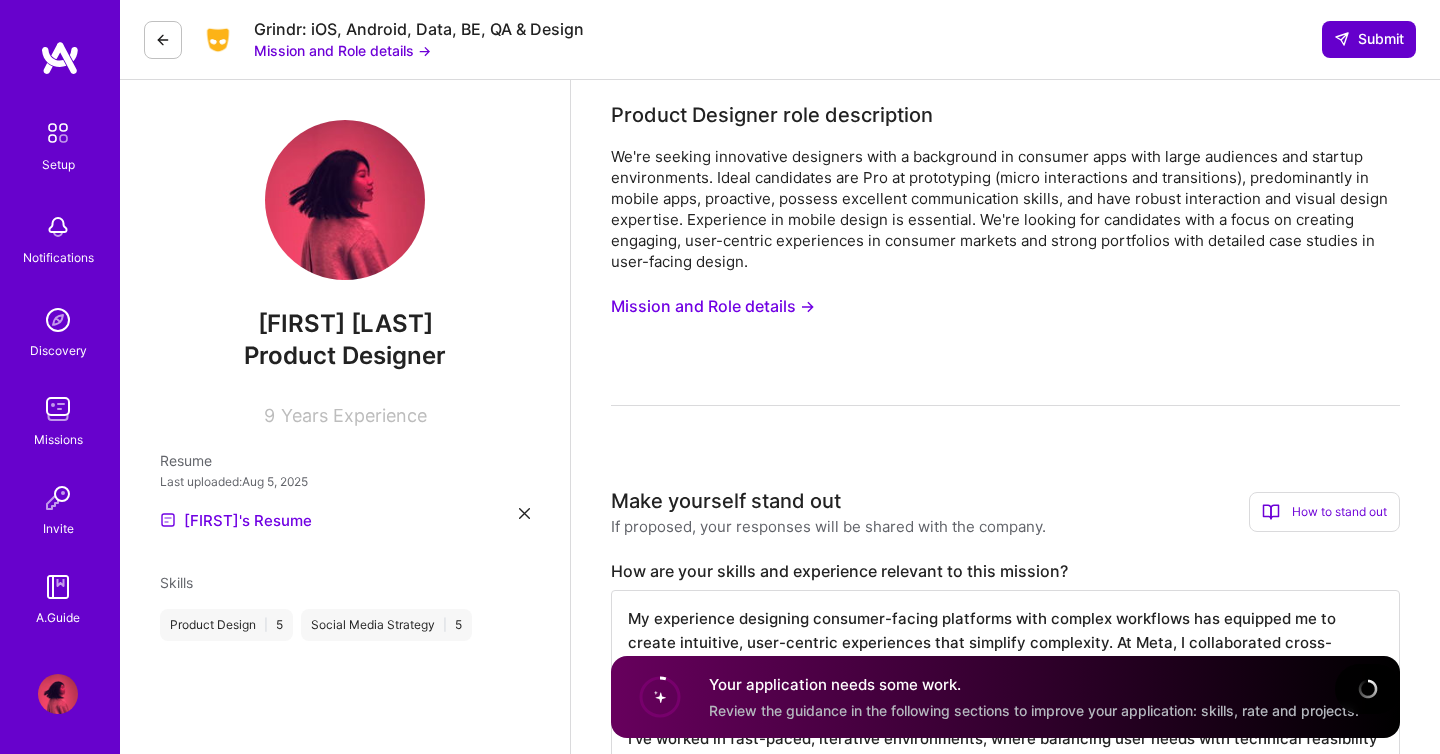 click on "Submit" at bounding box center (1369, 39) 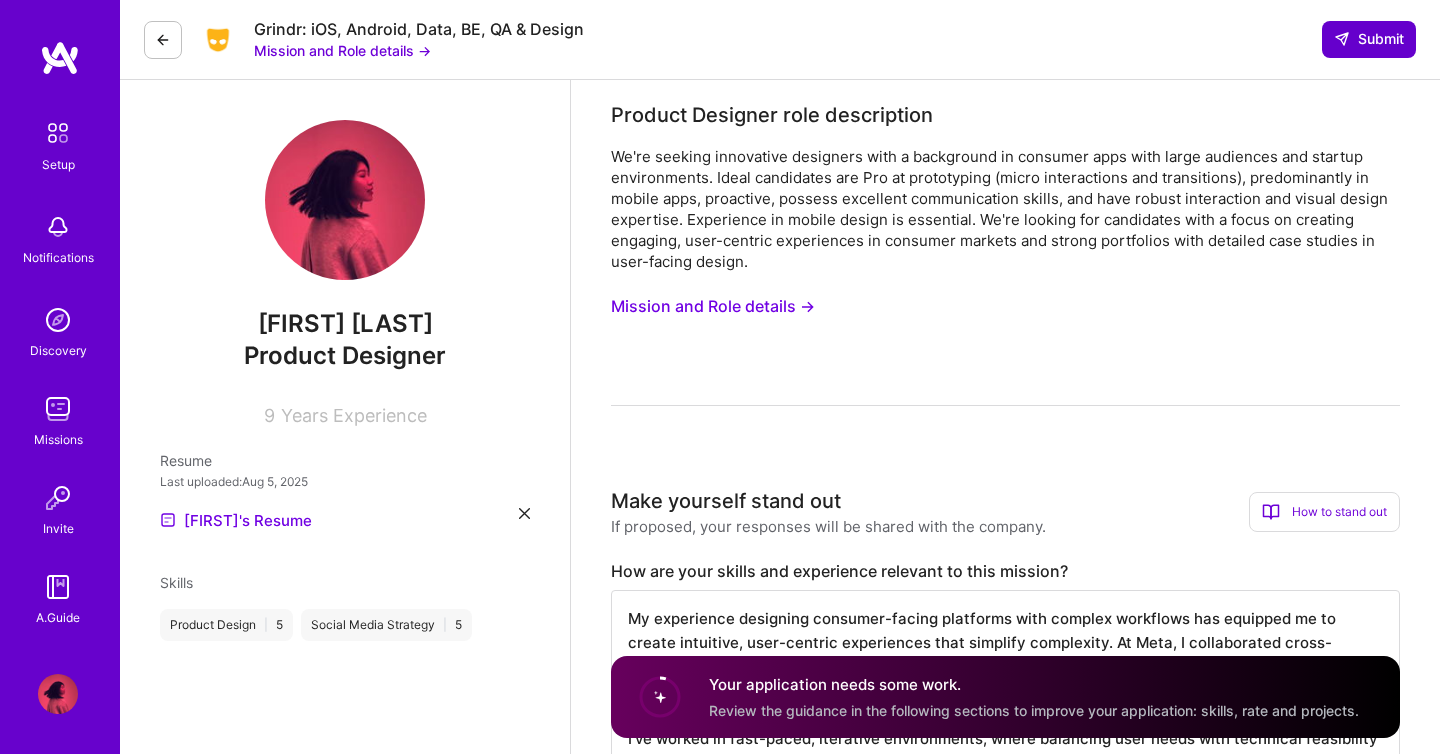 click on "Submit" at bounding box center [1369, 39] 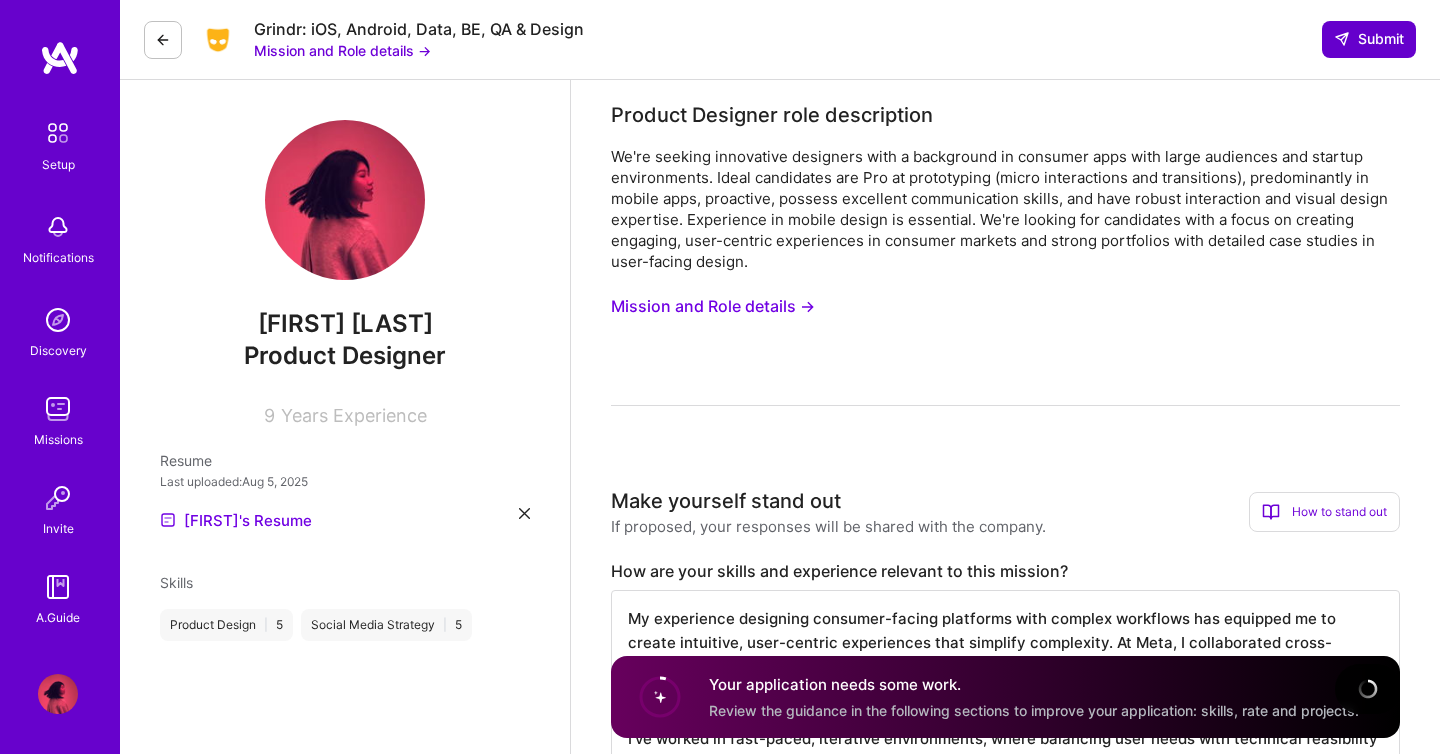 click on "Submit" at bounding box center (1369, 39) 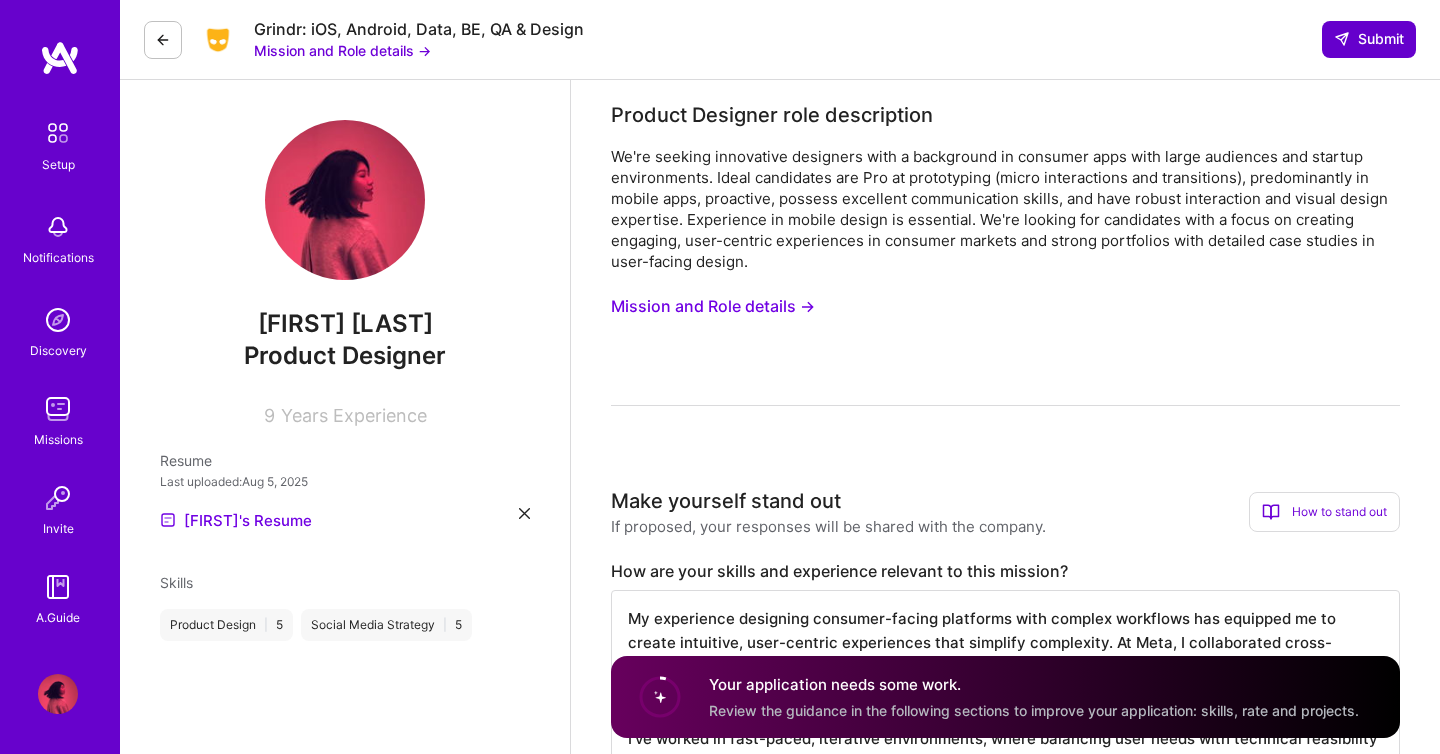 click on "Submit" at bounding box center (1369, 39) 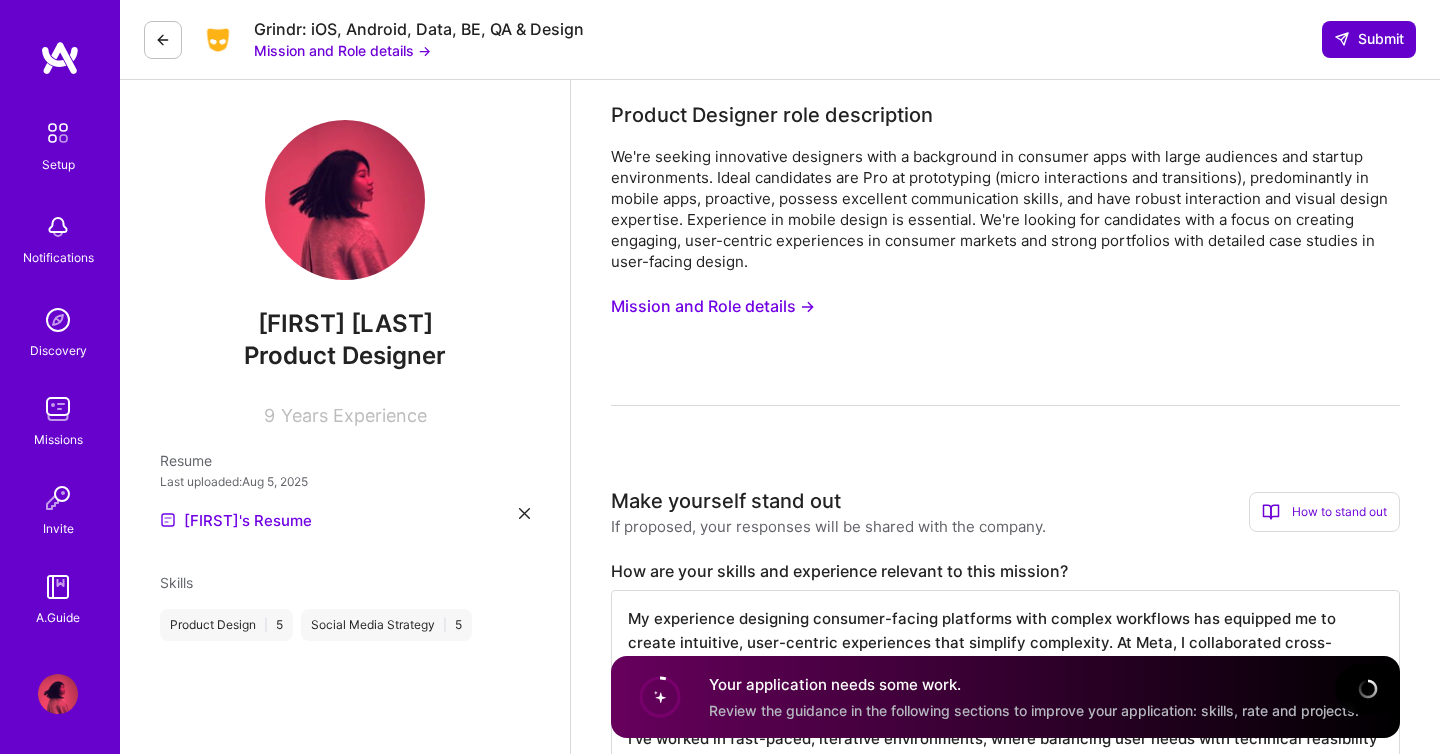 click at bounding box center (1342, 39) 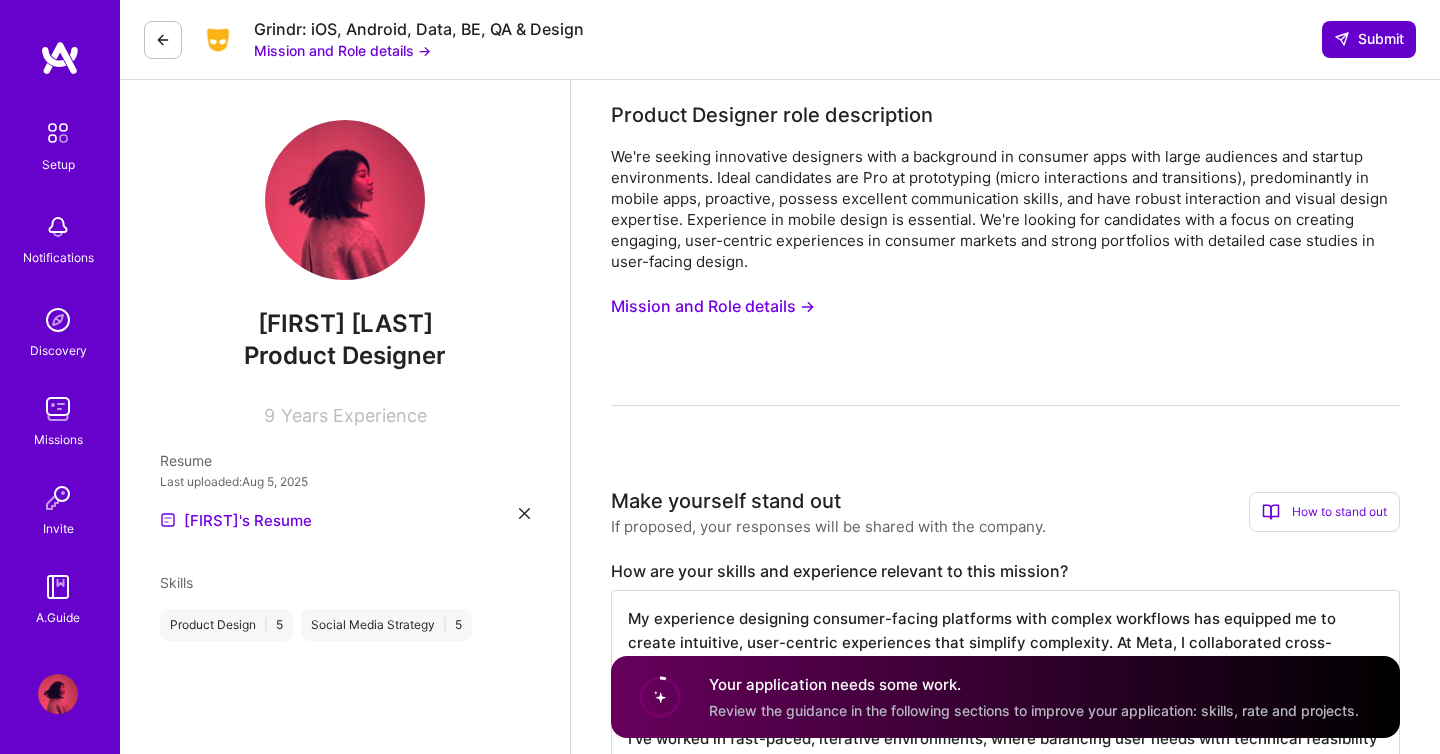 click at bounding box center (1342, 39) 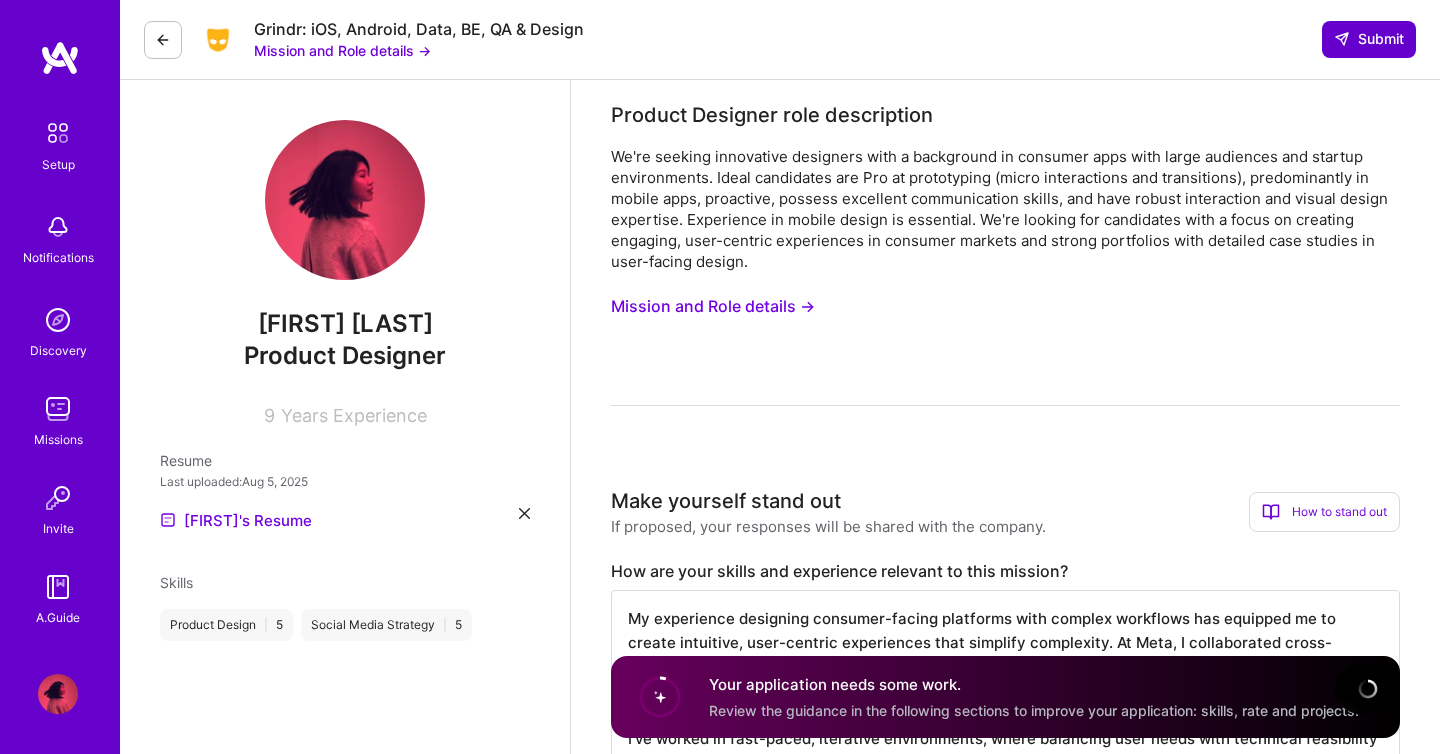 click at bounding box center (1342, 39) 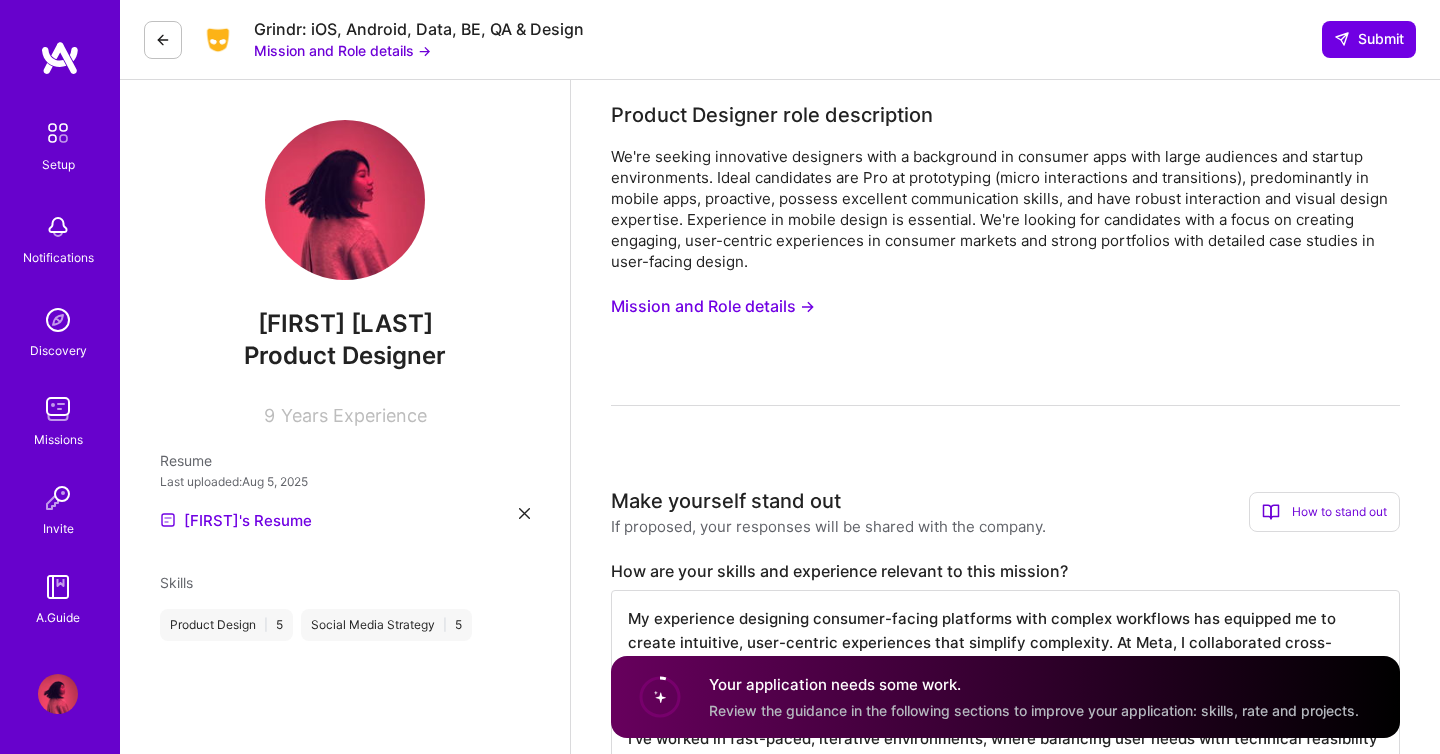click on "Mission and Role details →" at bounding box center [713, 306] 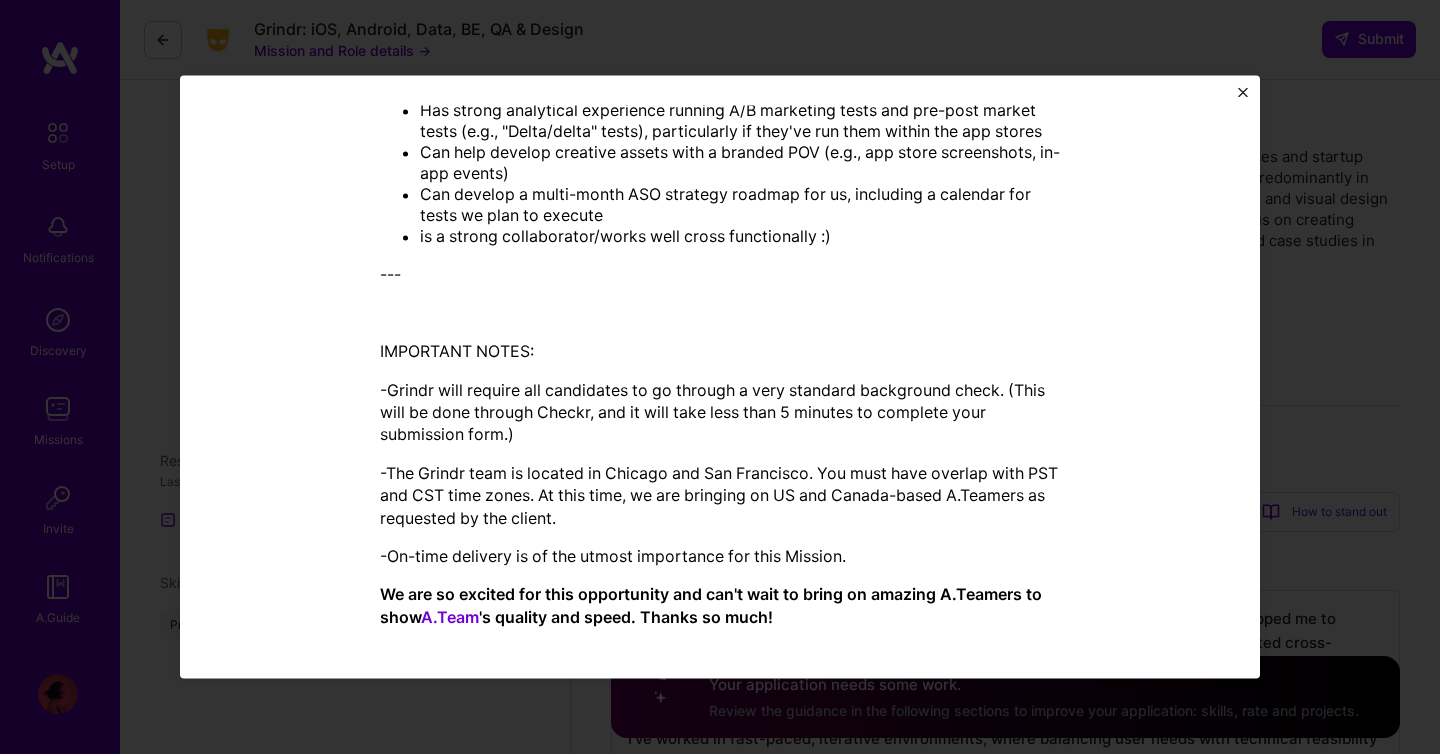 scroll, scrollTop: 1764, scrollLeft: 0, axis: vertical 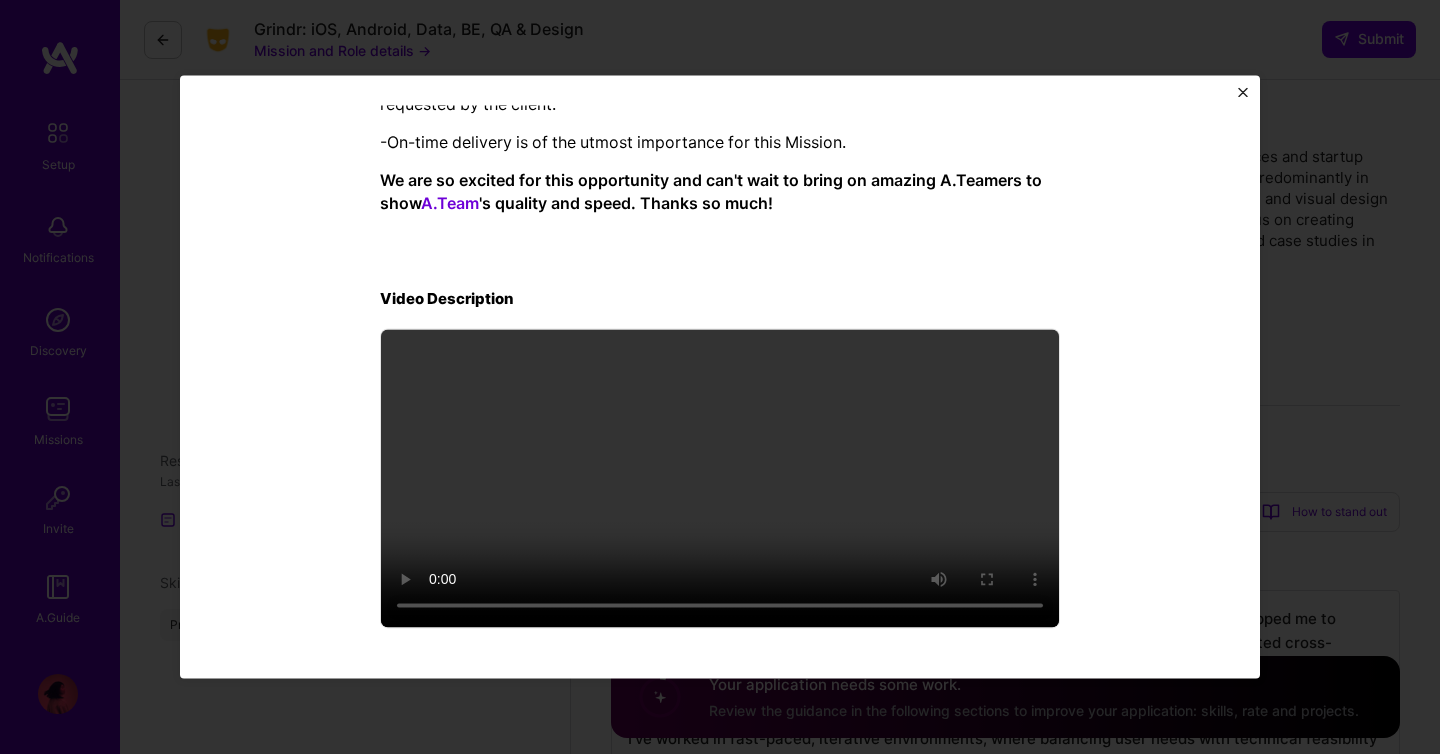 click at bounding box center (1243, 92) 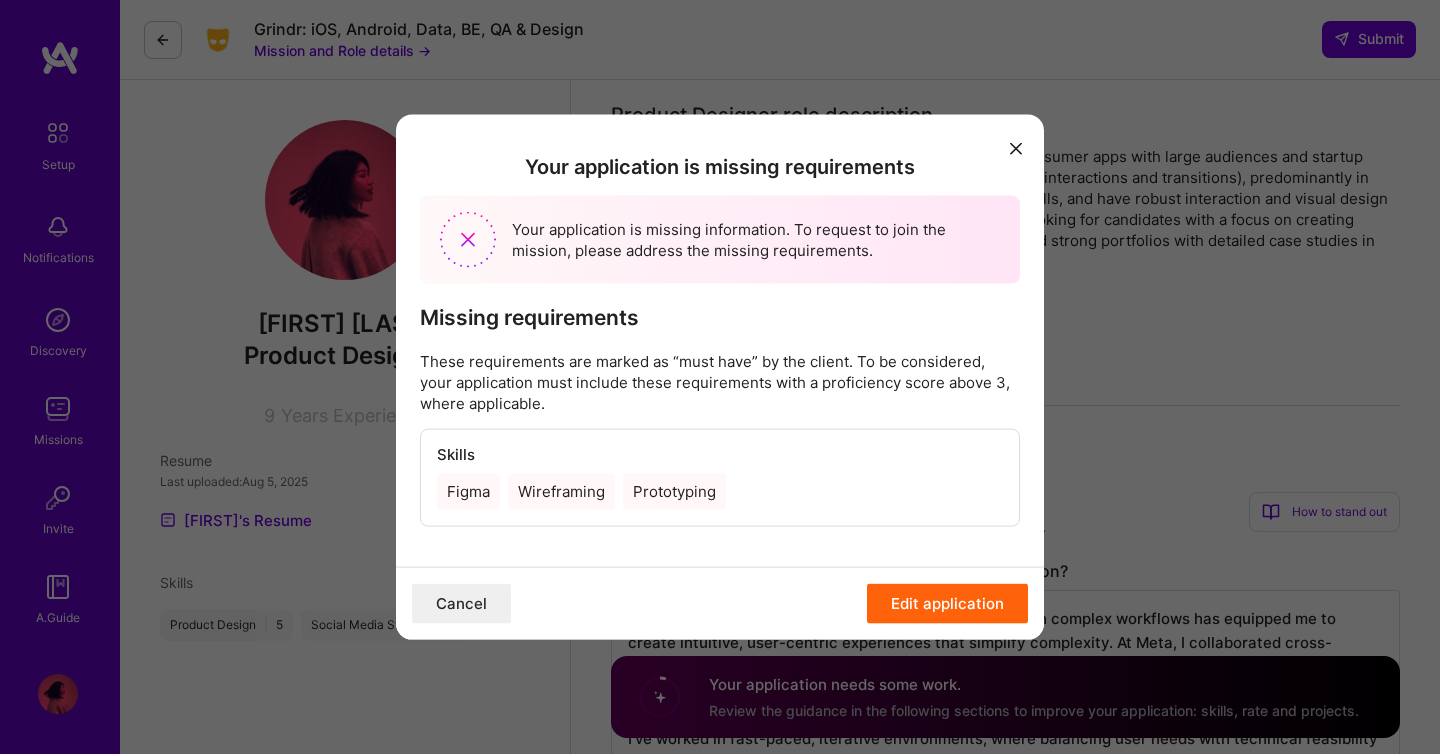 click on "Edit application" at bounding box center (947, 603) 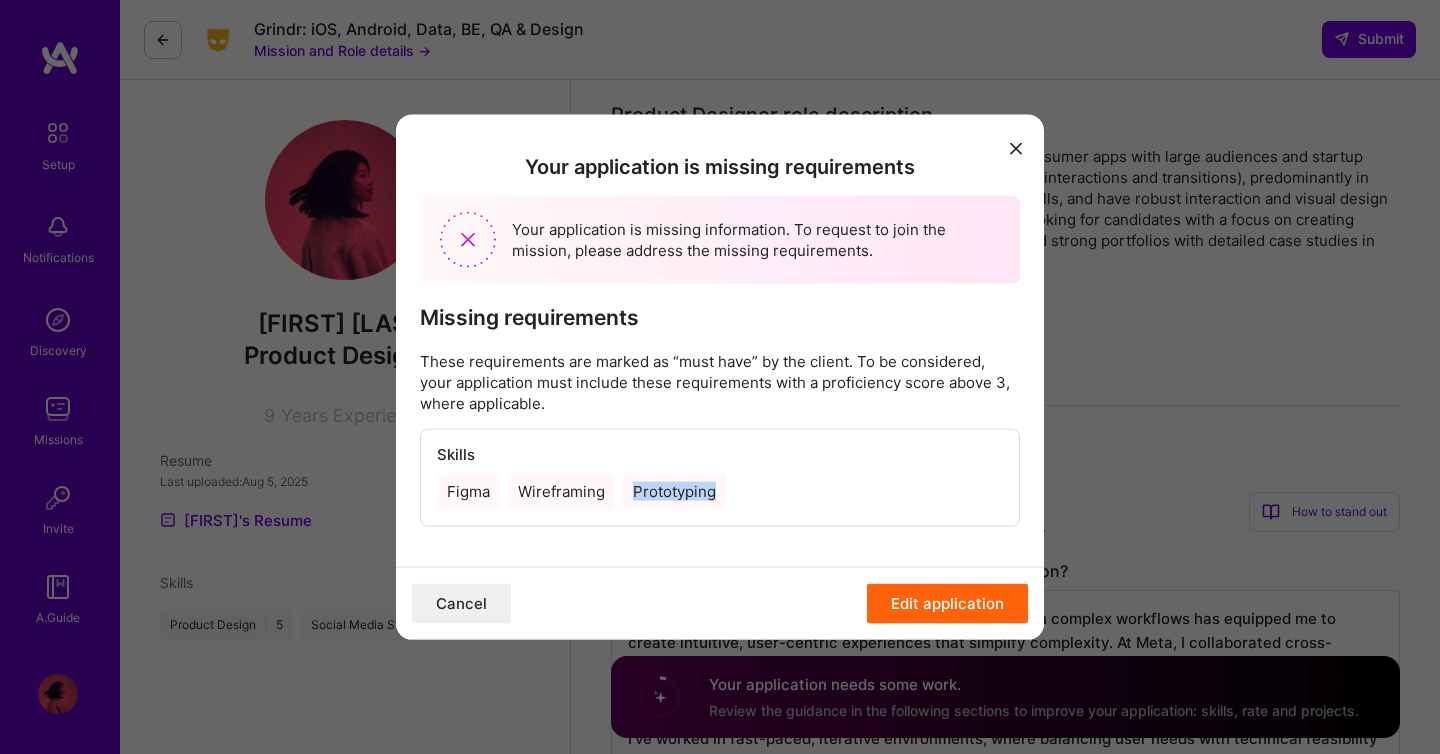 click on "Prototyping" at bounding box center (674, 491) 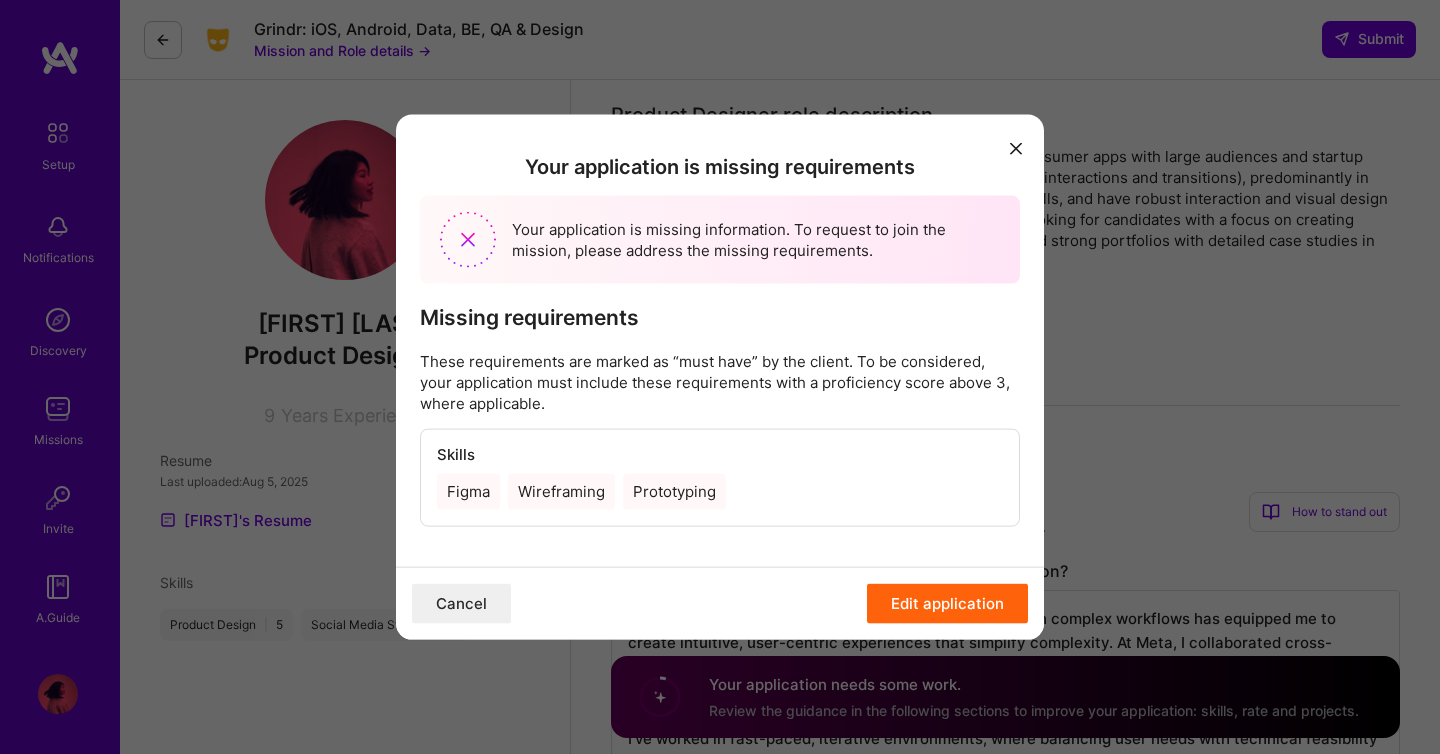 click on "Wireframing" at bounding box center [561, 491] 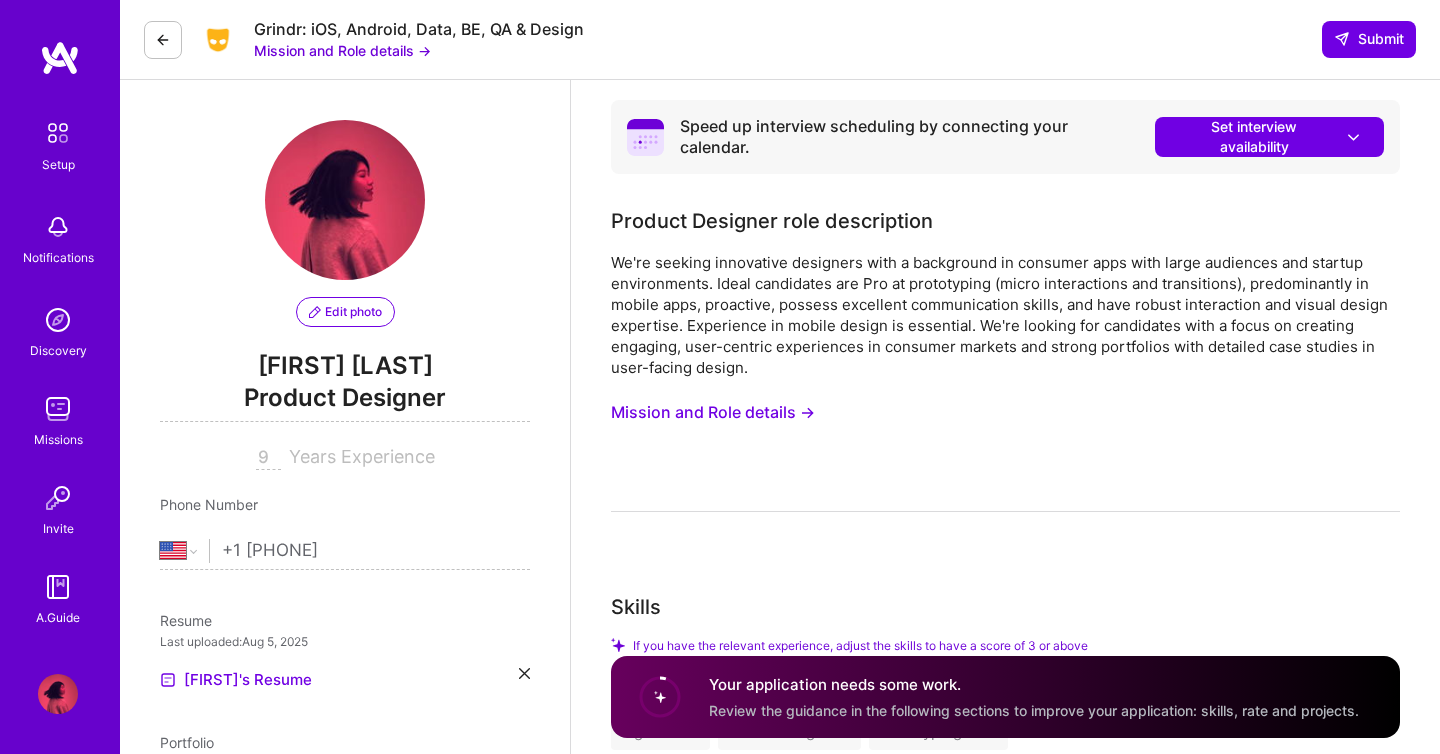 select on "US" 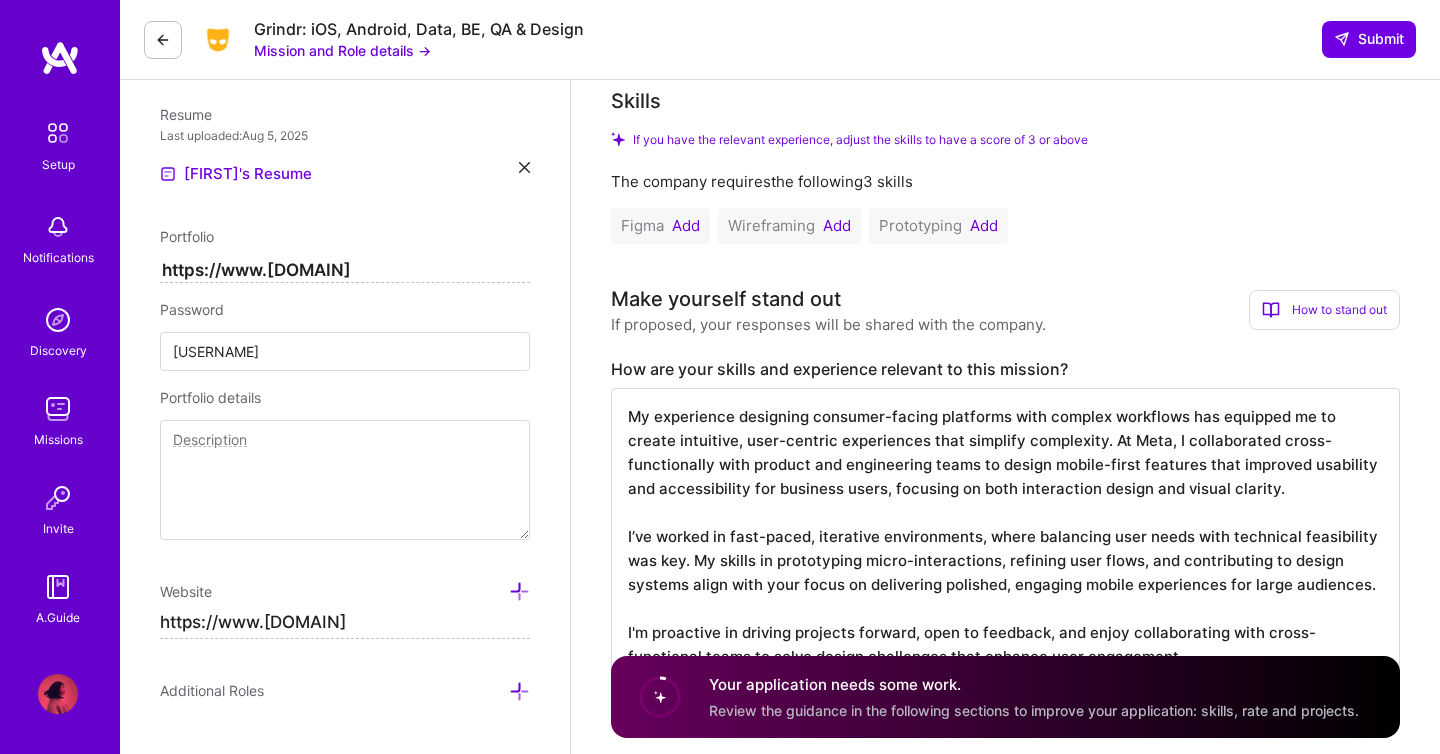 scroll, scrollTop: 518, scrollLeft: 0, axis: vertical 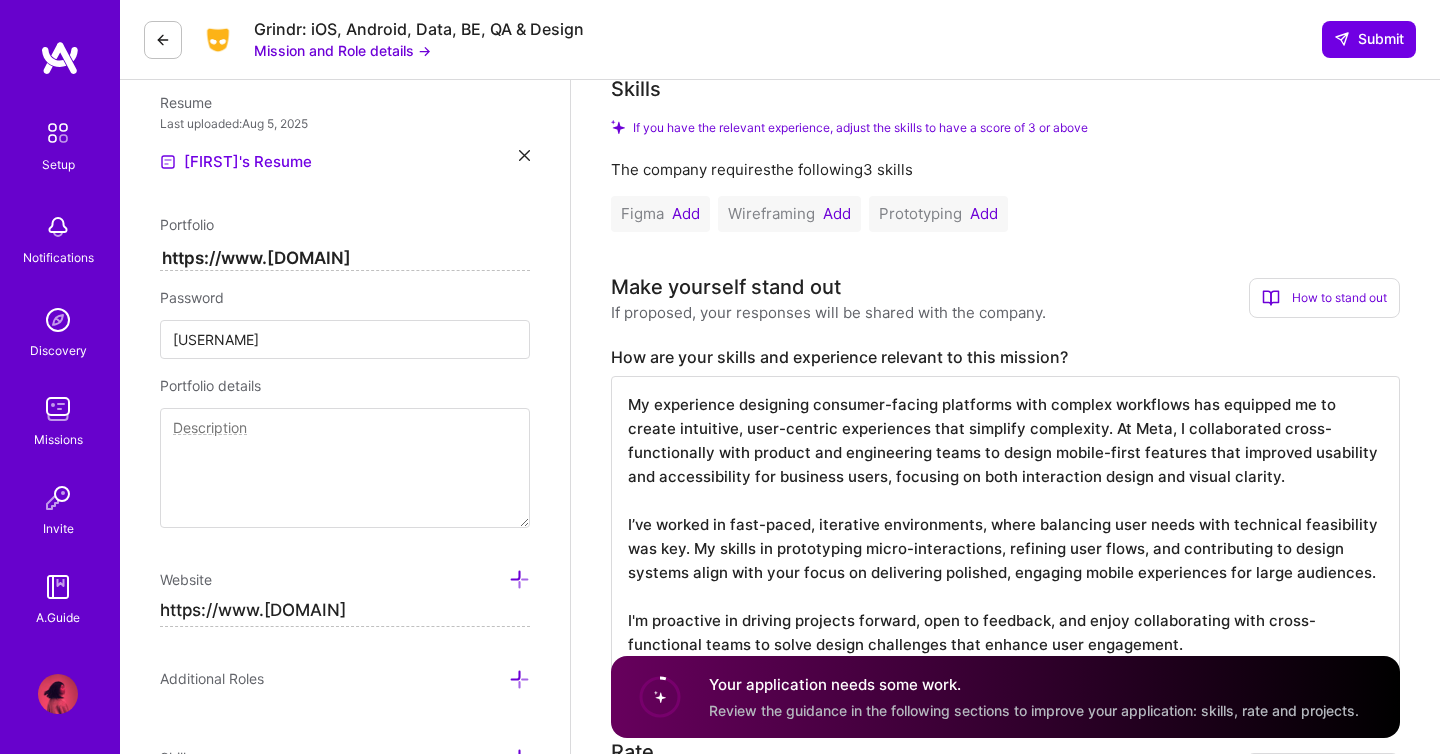 click on "[USERNAME]" at bounding box center [345, 339] 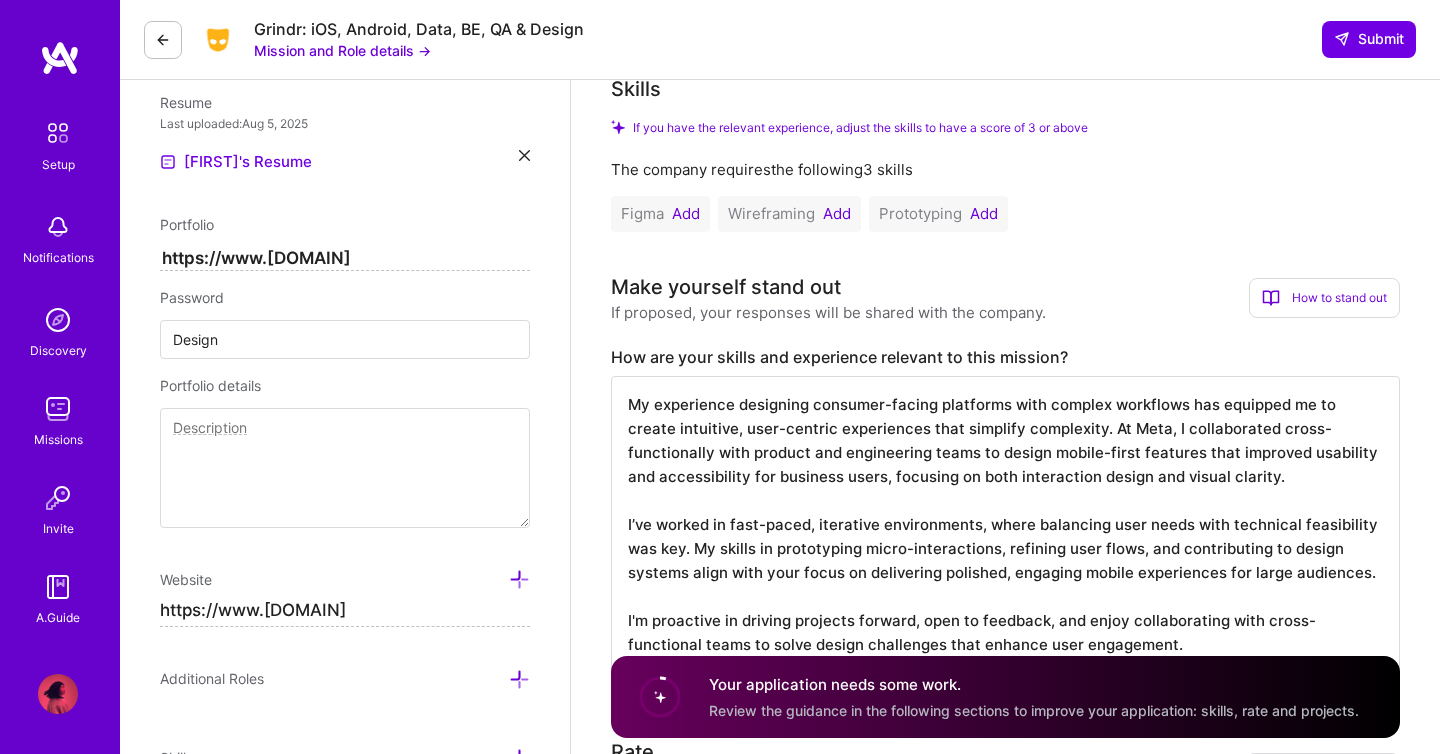 type on "Design" 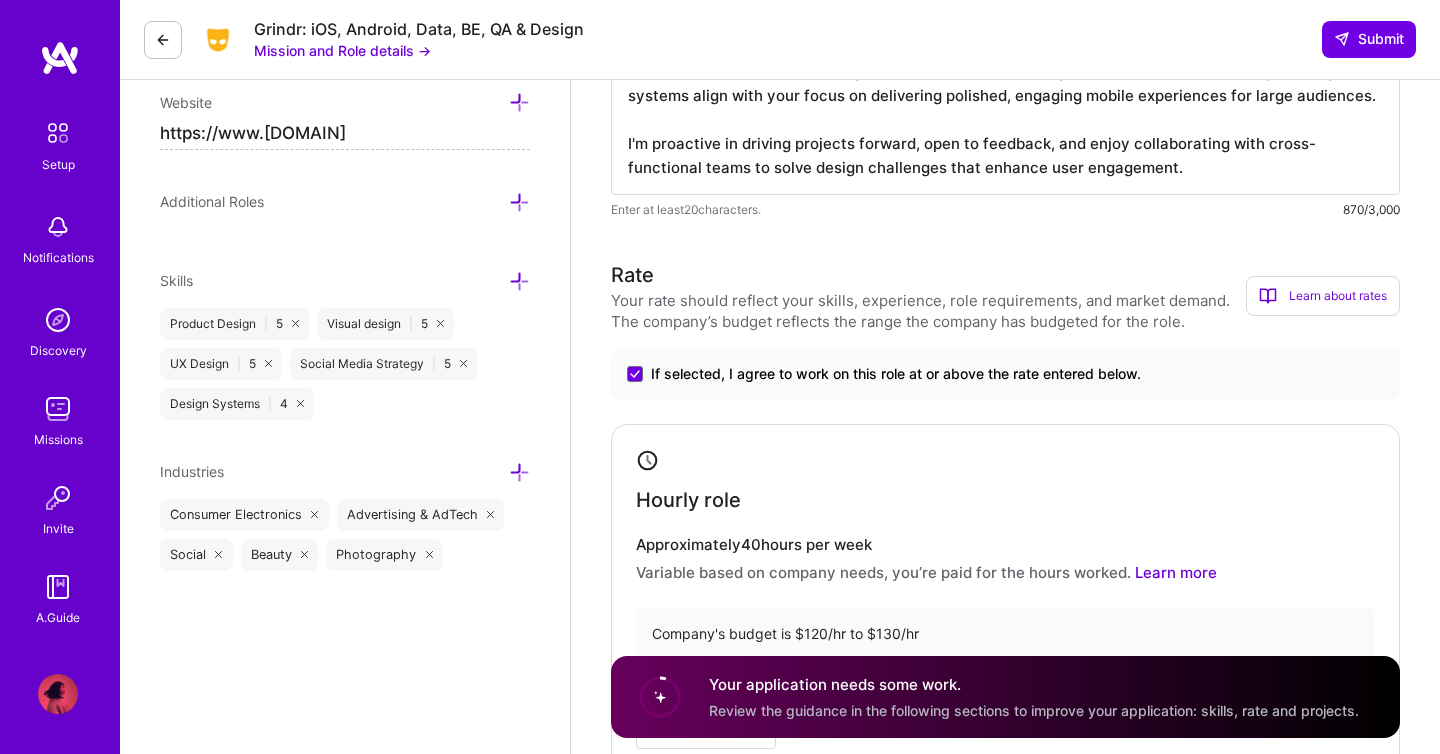 scroll, scrollTop: 1001, scrollLeft: 0, axis: vertical 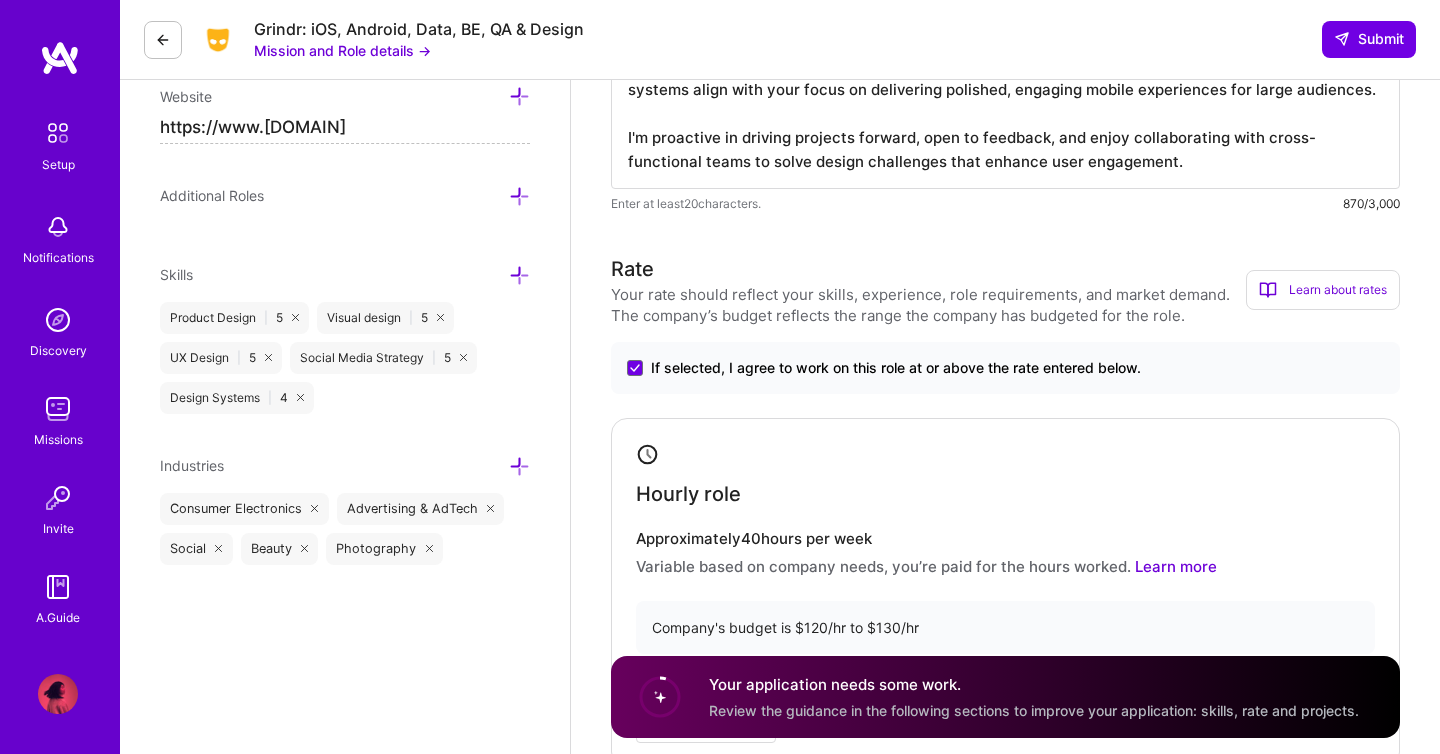 click at bounding box center [519, 275] 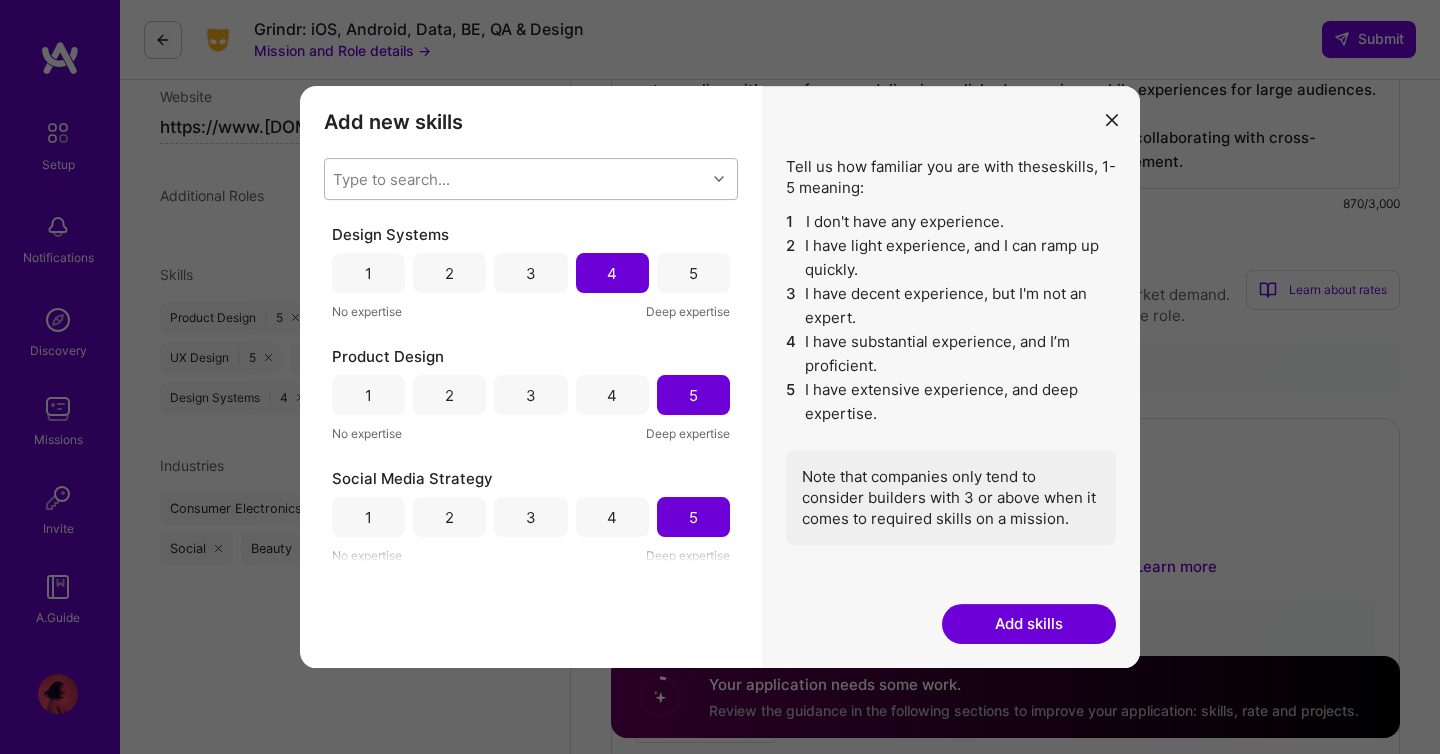 click on "Type to search..." at bounding box center (515, 179) 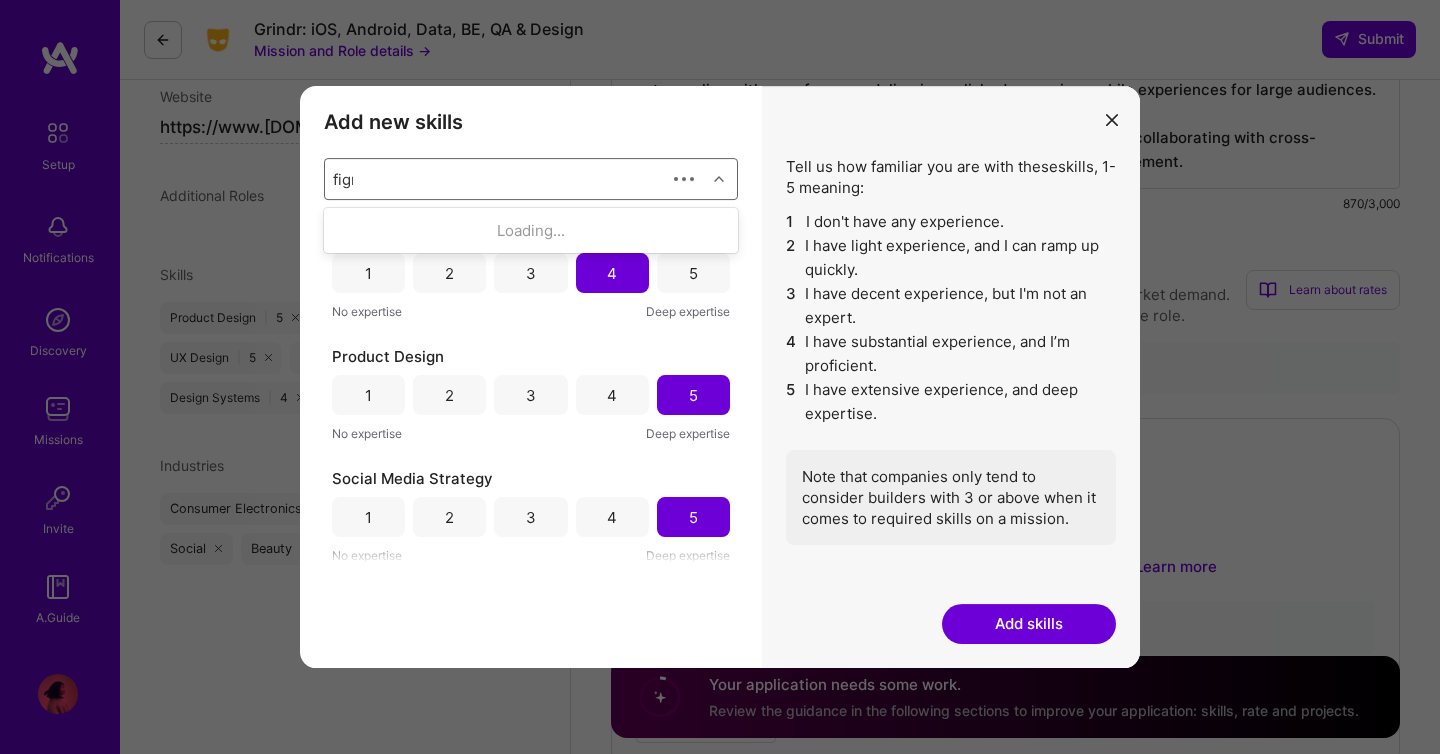 type on "figma" 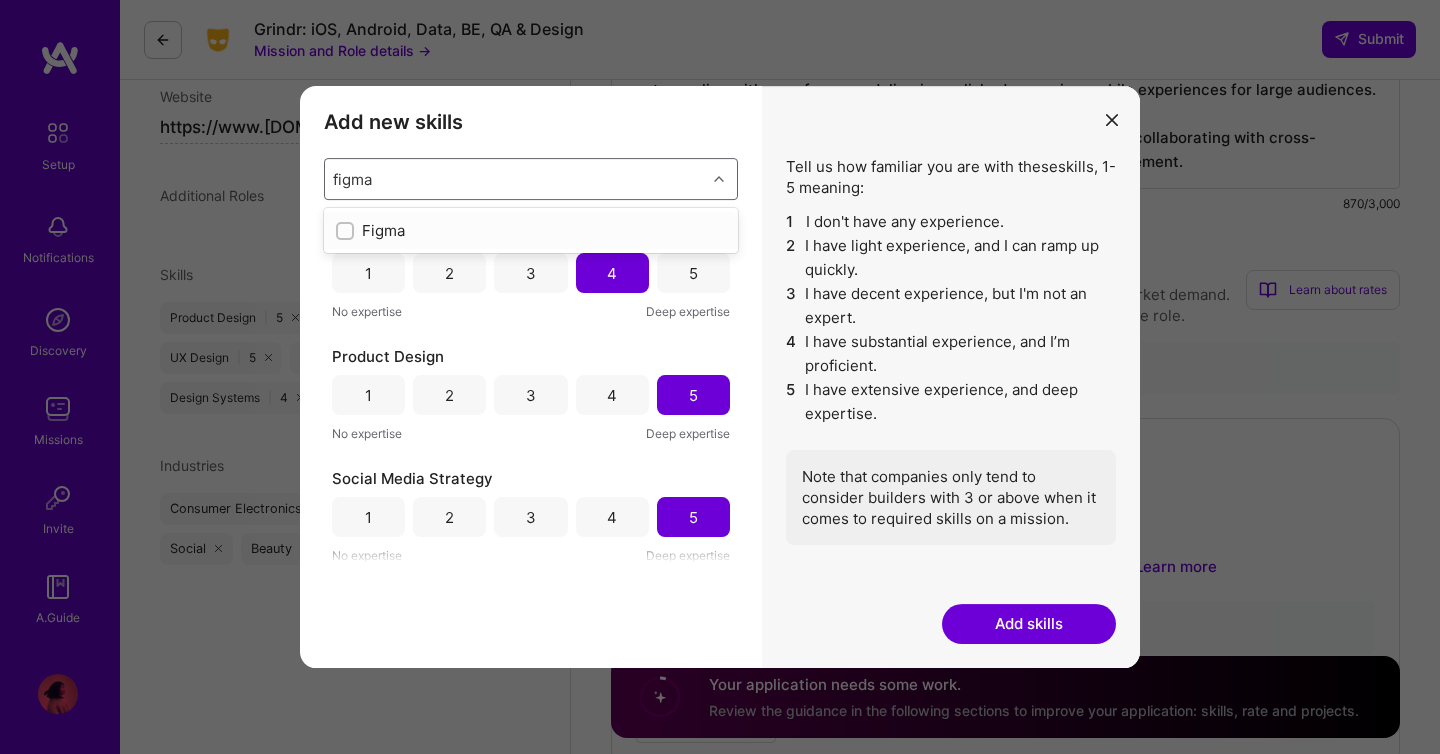 click on "Figma" at bounding box center (531, 230) 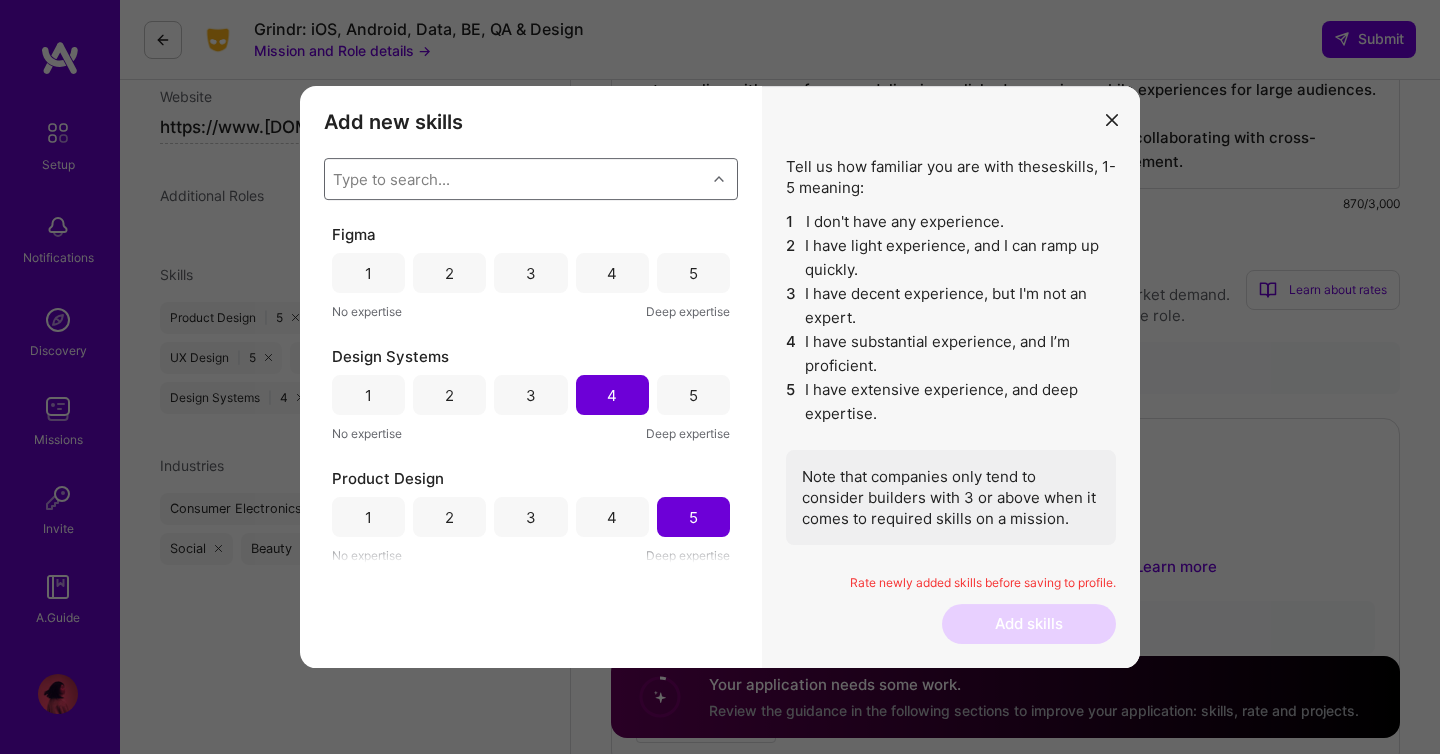 click on "Type to search..." at bounding box center (515, 179) 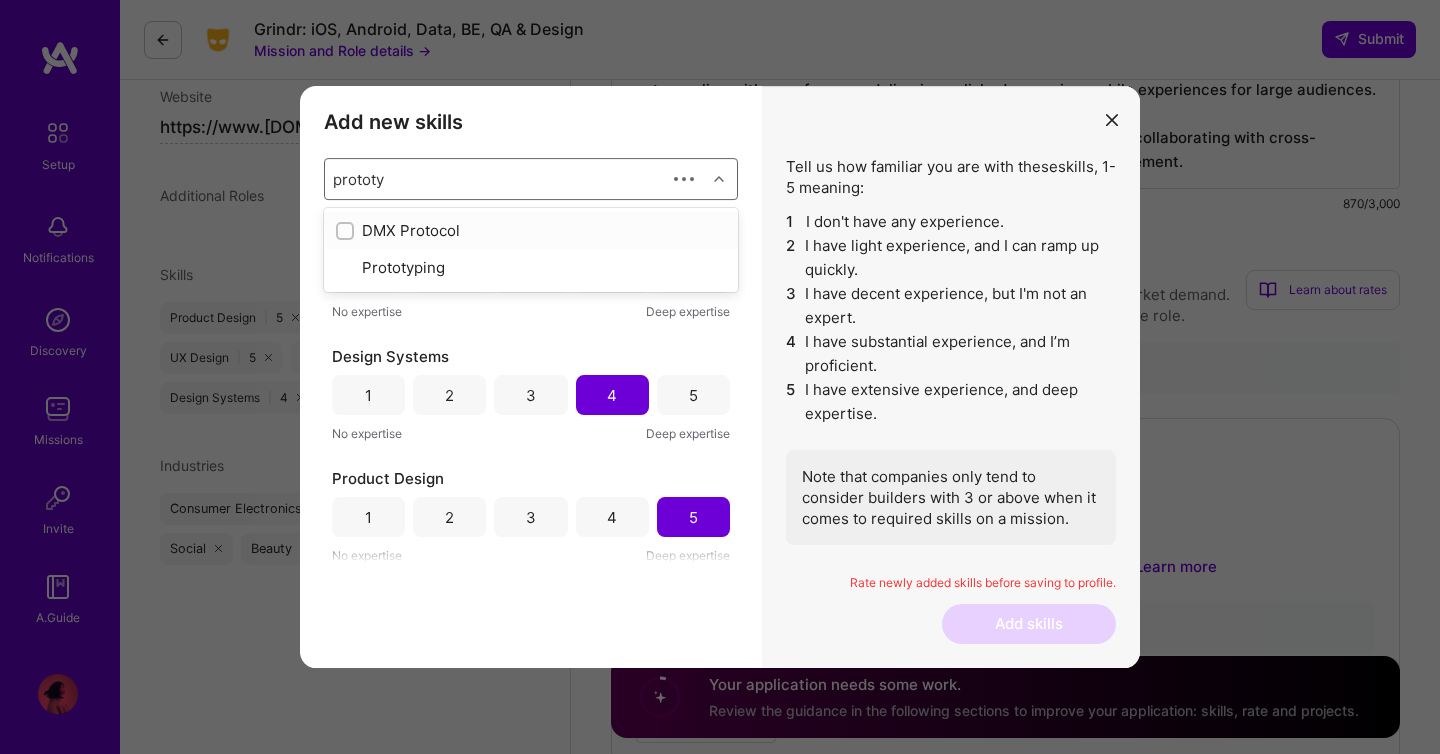 type on "prototyp" 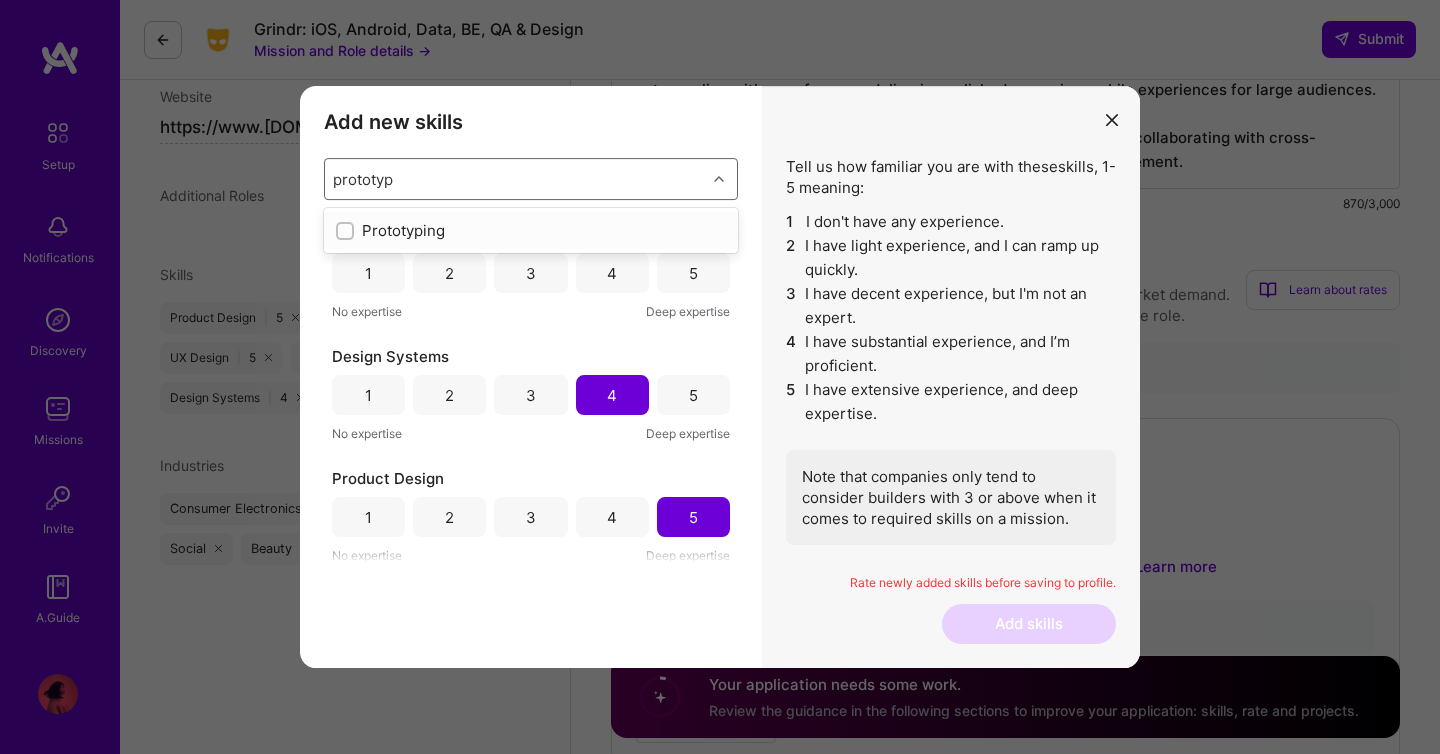 click on "Prototyping" at bounding box center (531, 230) 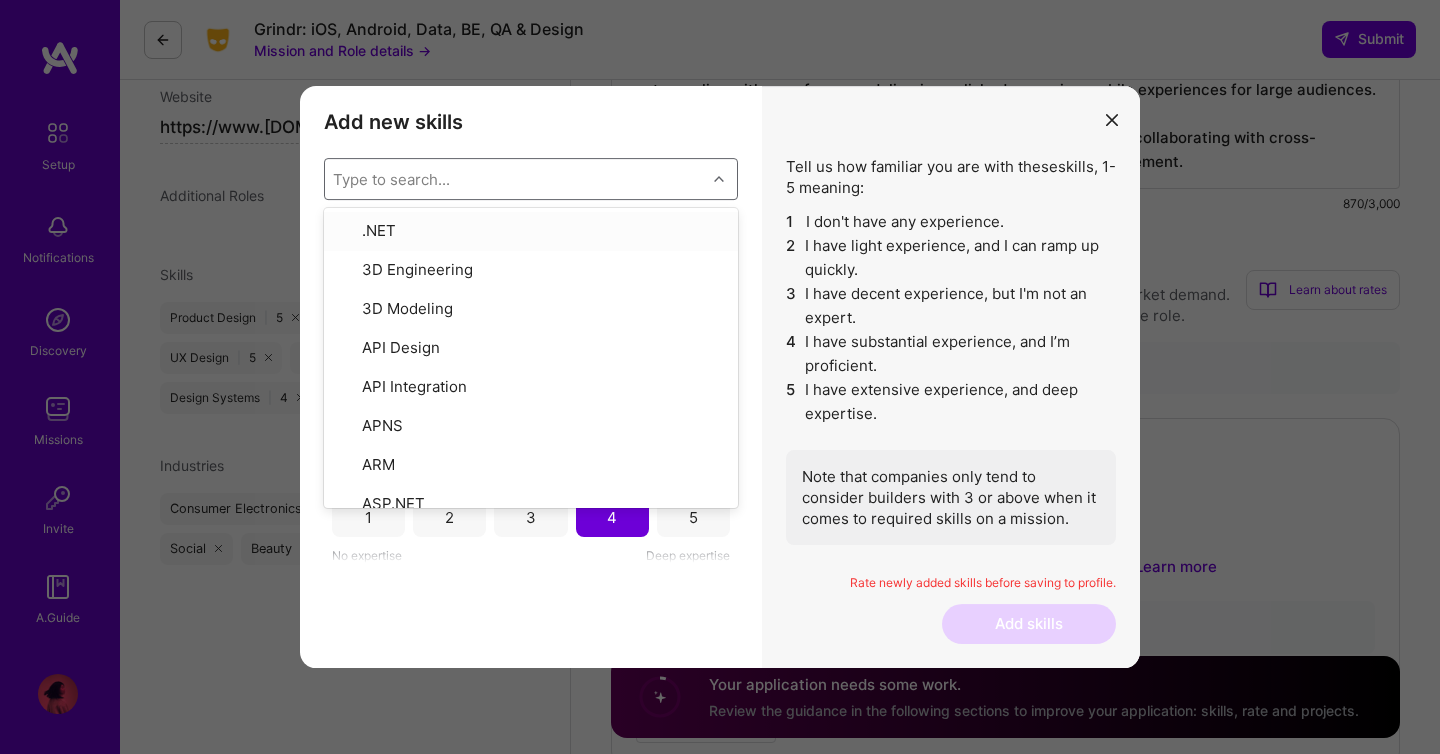 click on "Type to search..." at bounding box center (515, 179) 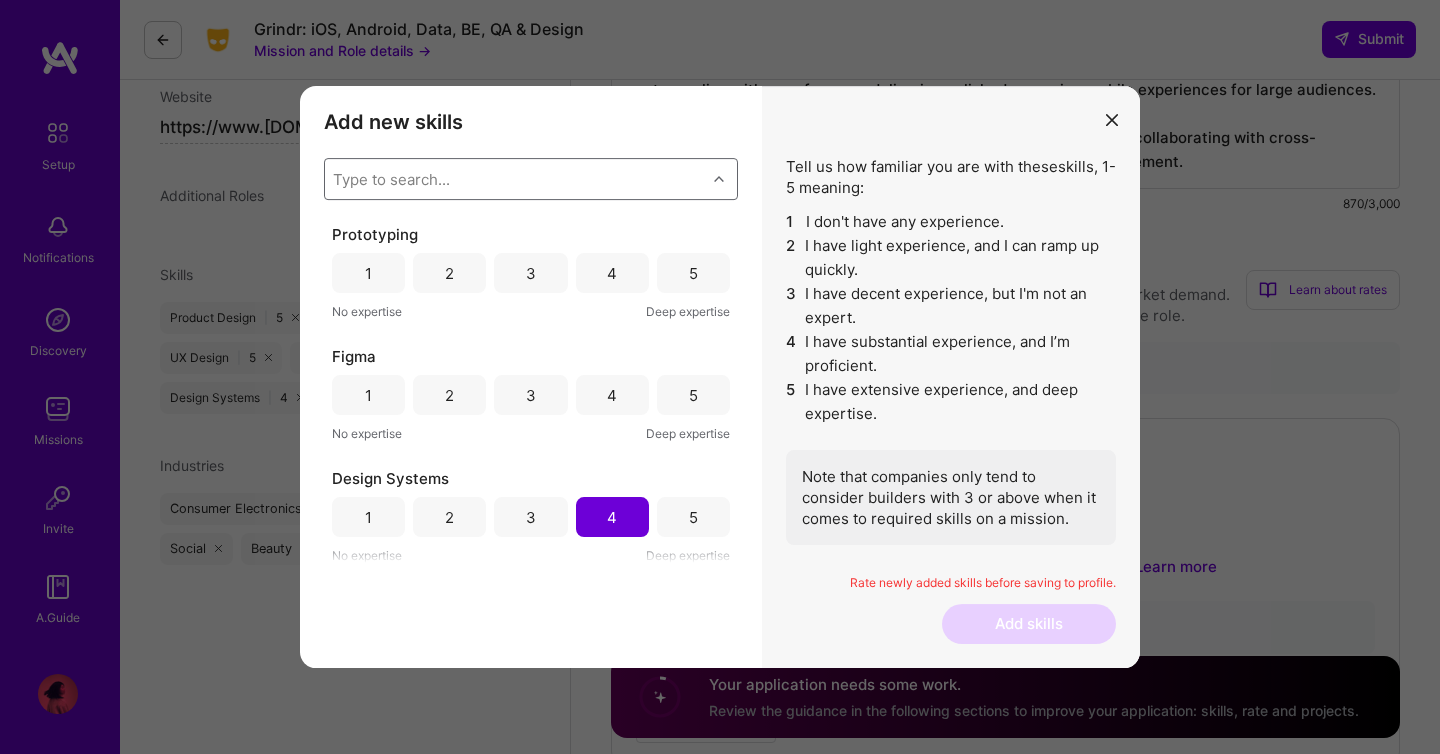 click on "4" at bounding box center (612, 273) 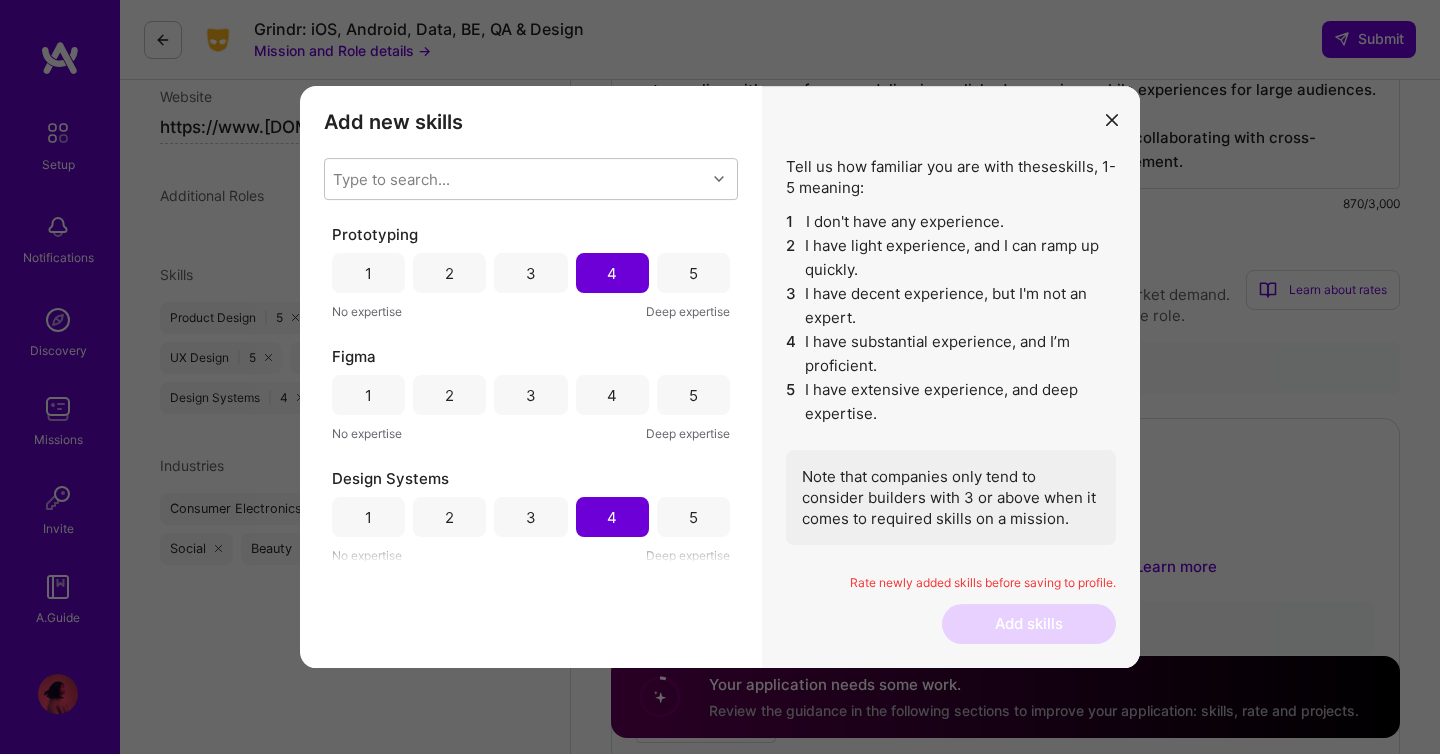 click on "5" at bounding box center (693, 395) 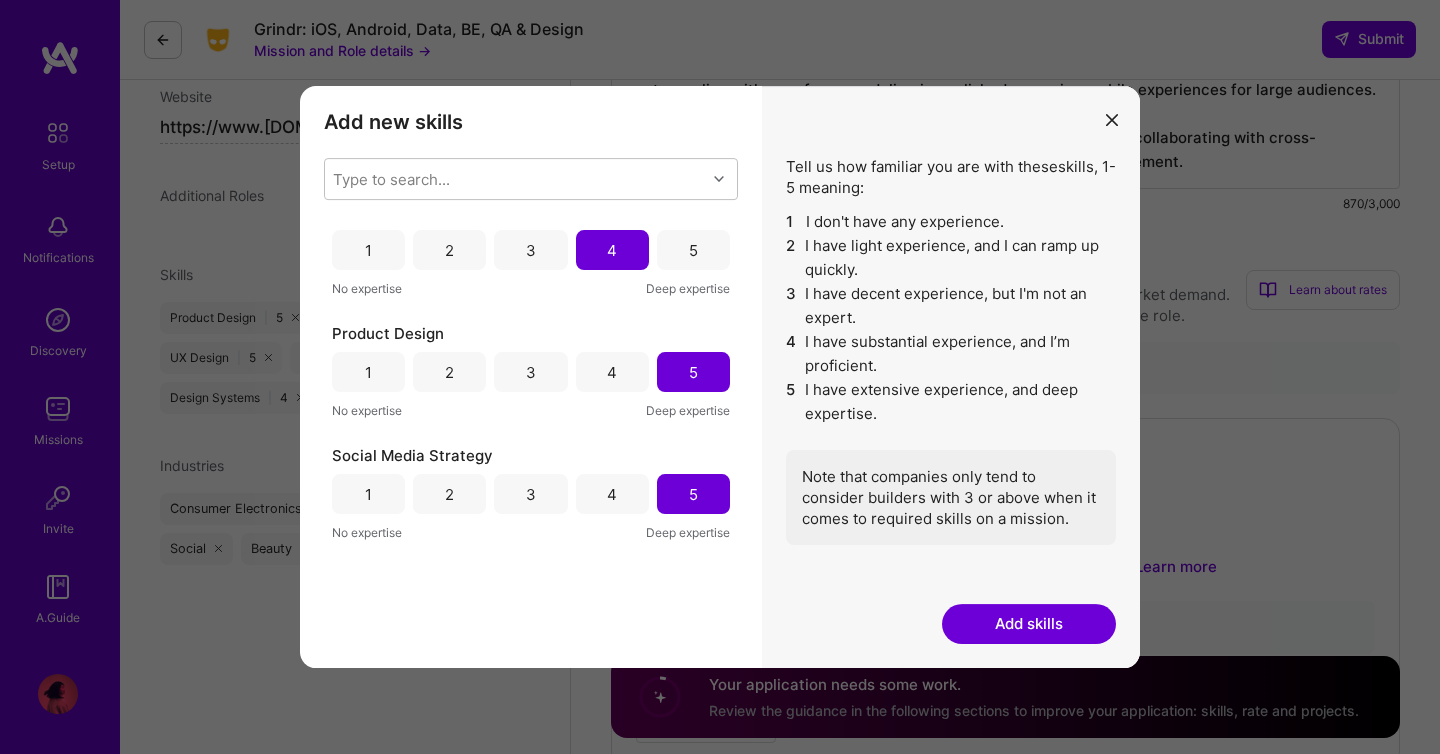 scroll, scrollTop: 490, scrollLeft: 0, axis: vertical 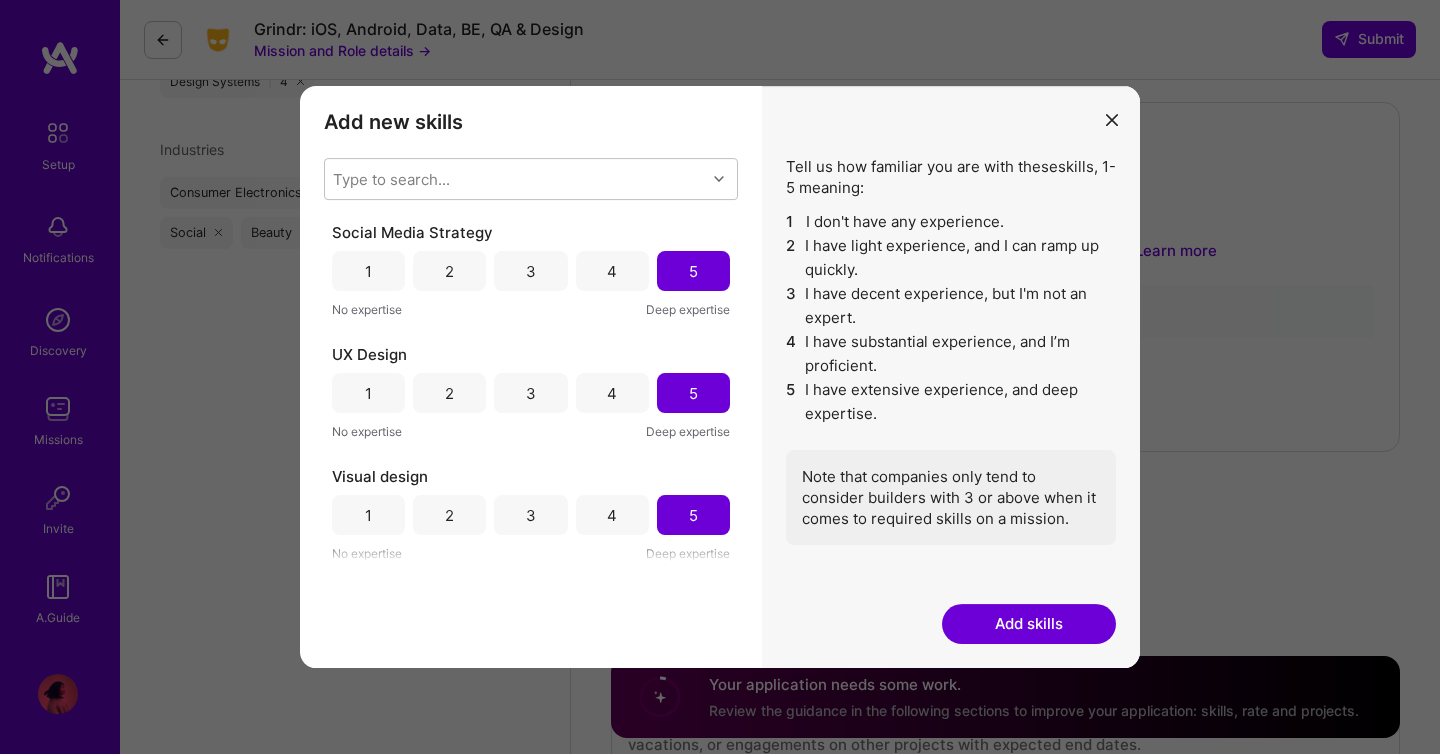 click on "Add skills" at bounding box center (1029, 624) 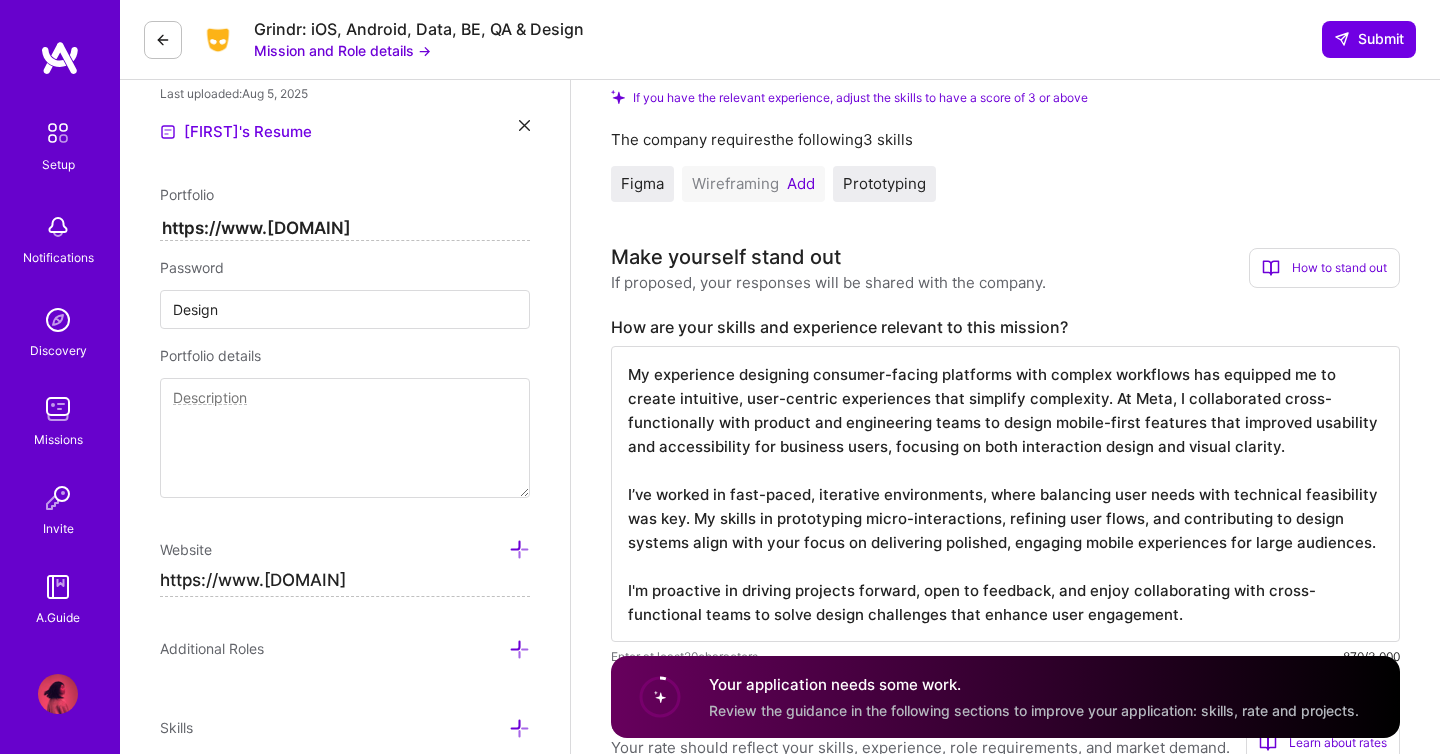 scroll, scrollTop: 333, scrollLeft: 0, axis: vertical 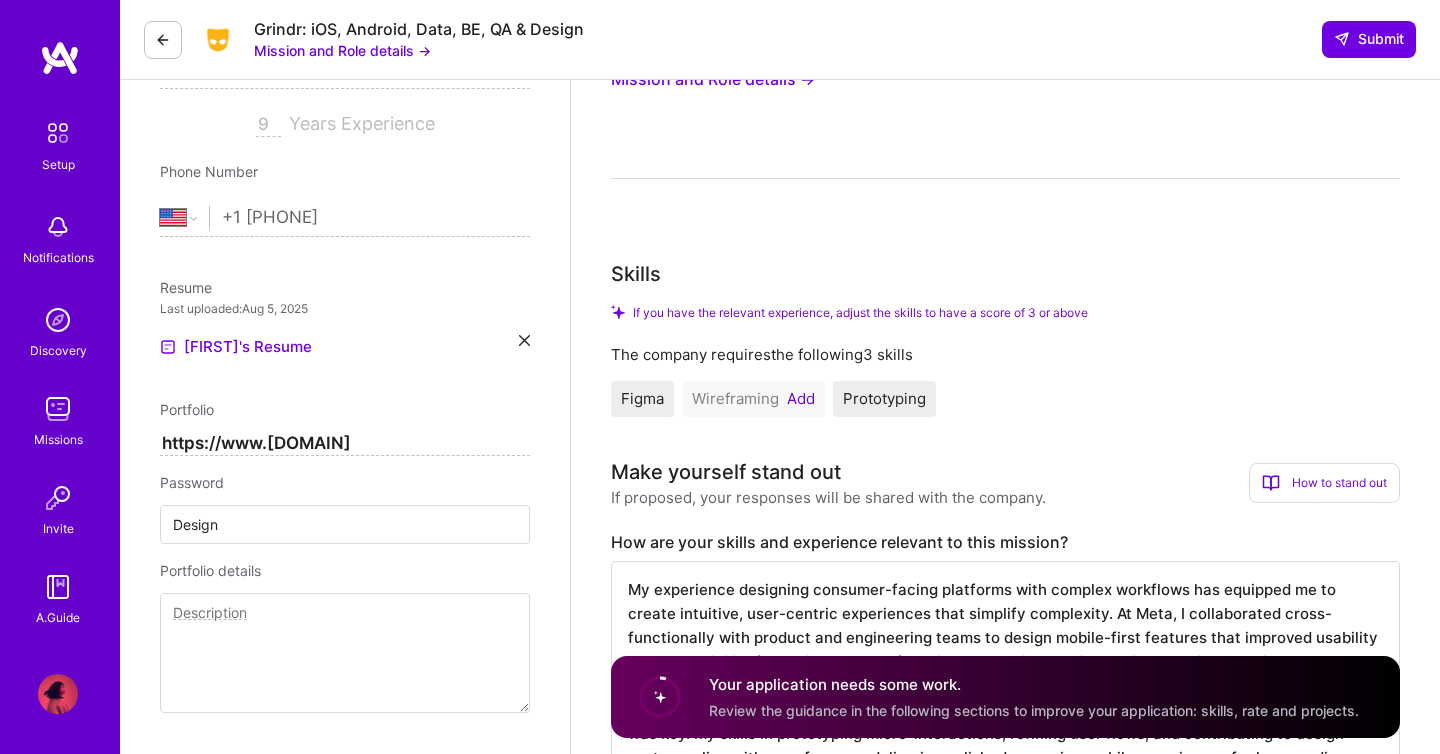 click on "Add" at bounding box center [801, 399] 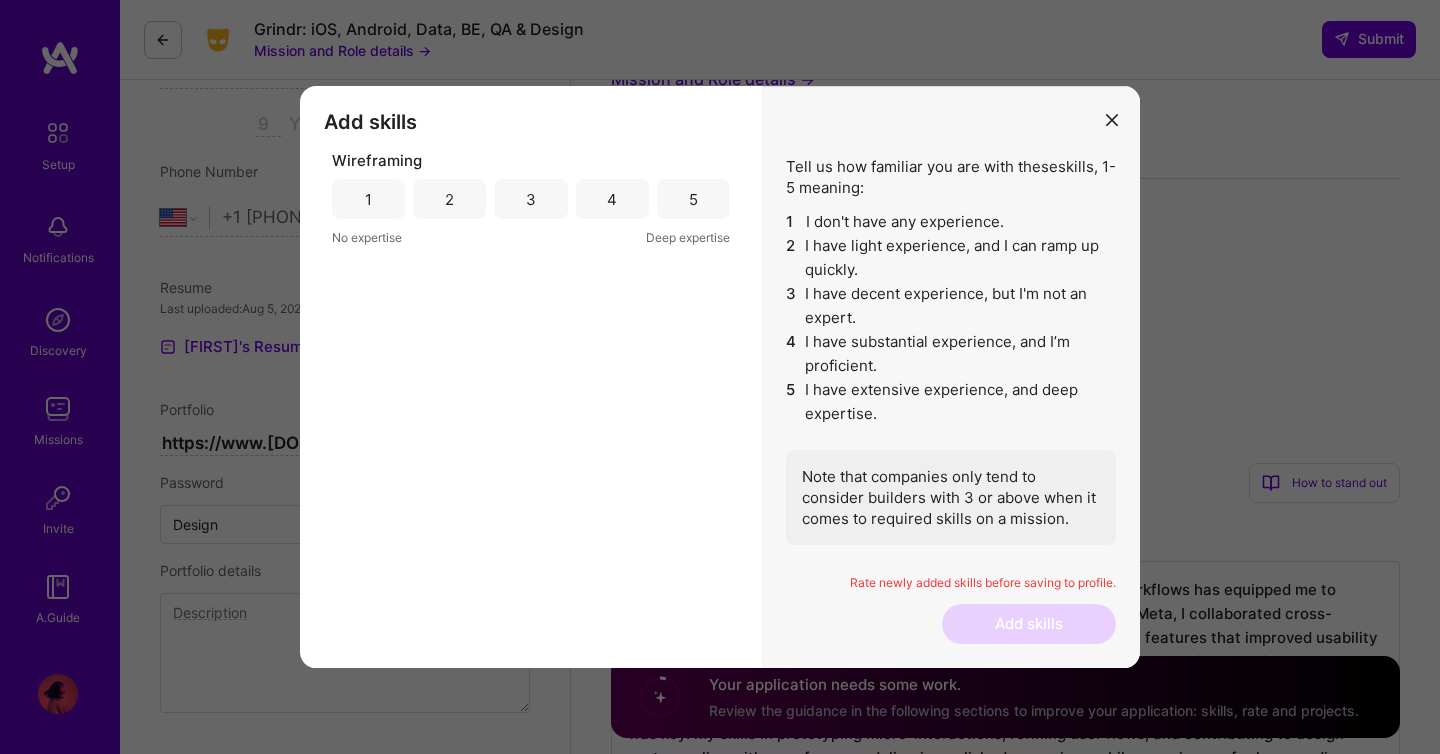 click on "5" at bounding box center (693, 199) 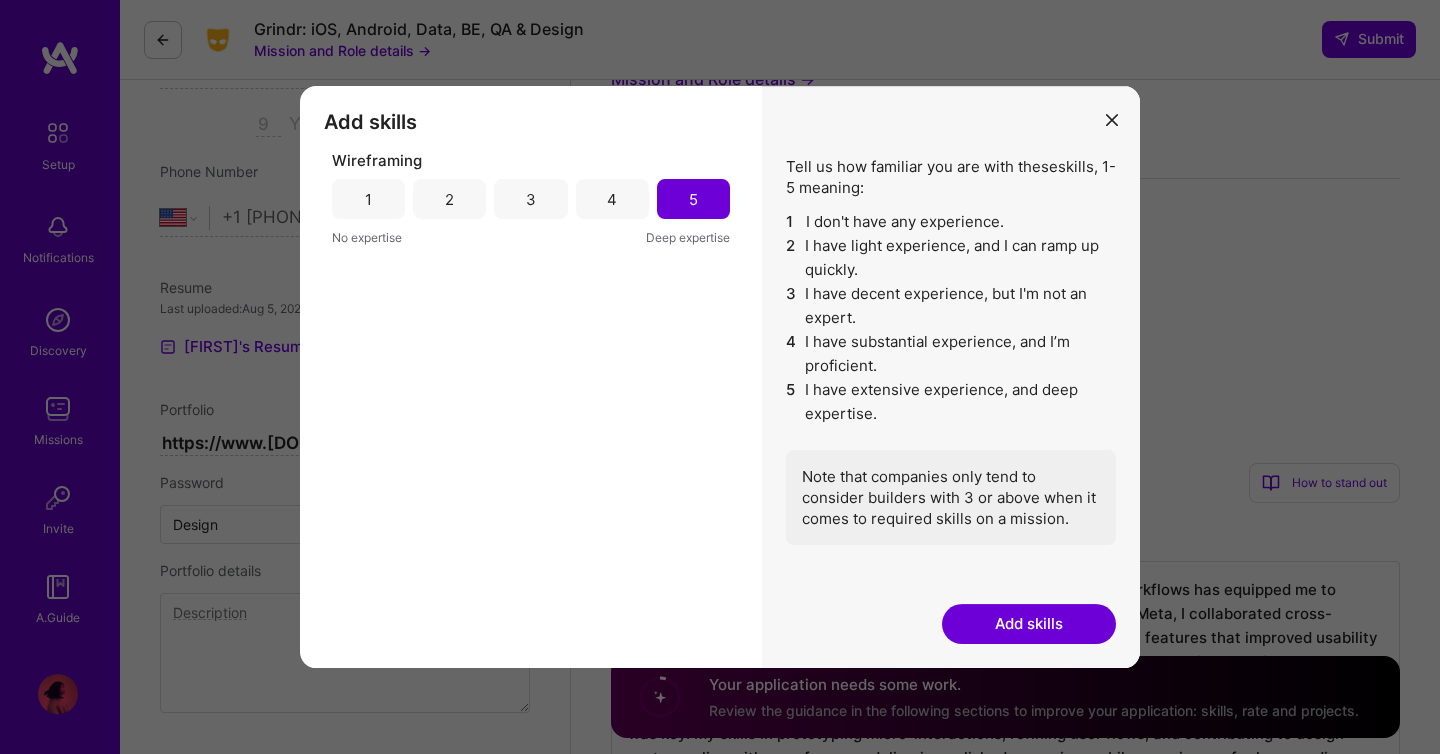click on "Add skills" at bounding box center [1029, 624] 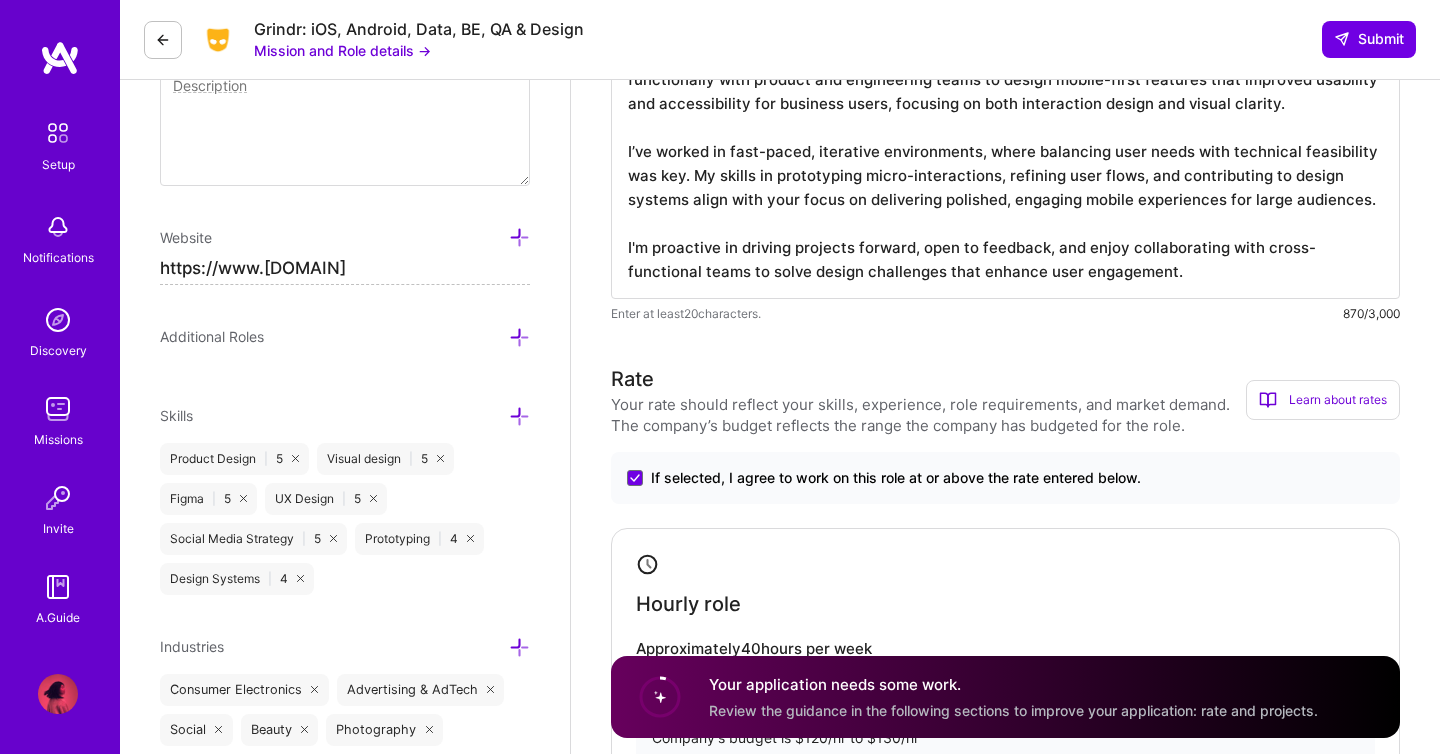 scroll, scrollTop: 0, scrollLeft: 0, axis: both 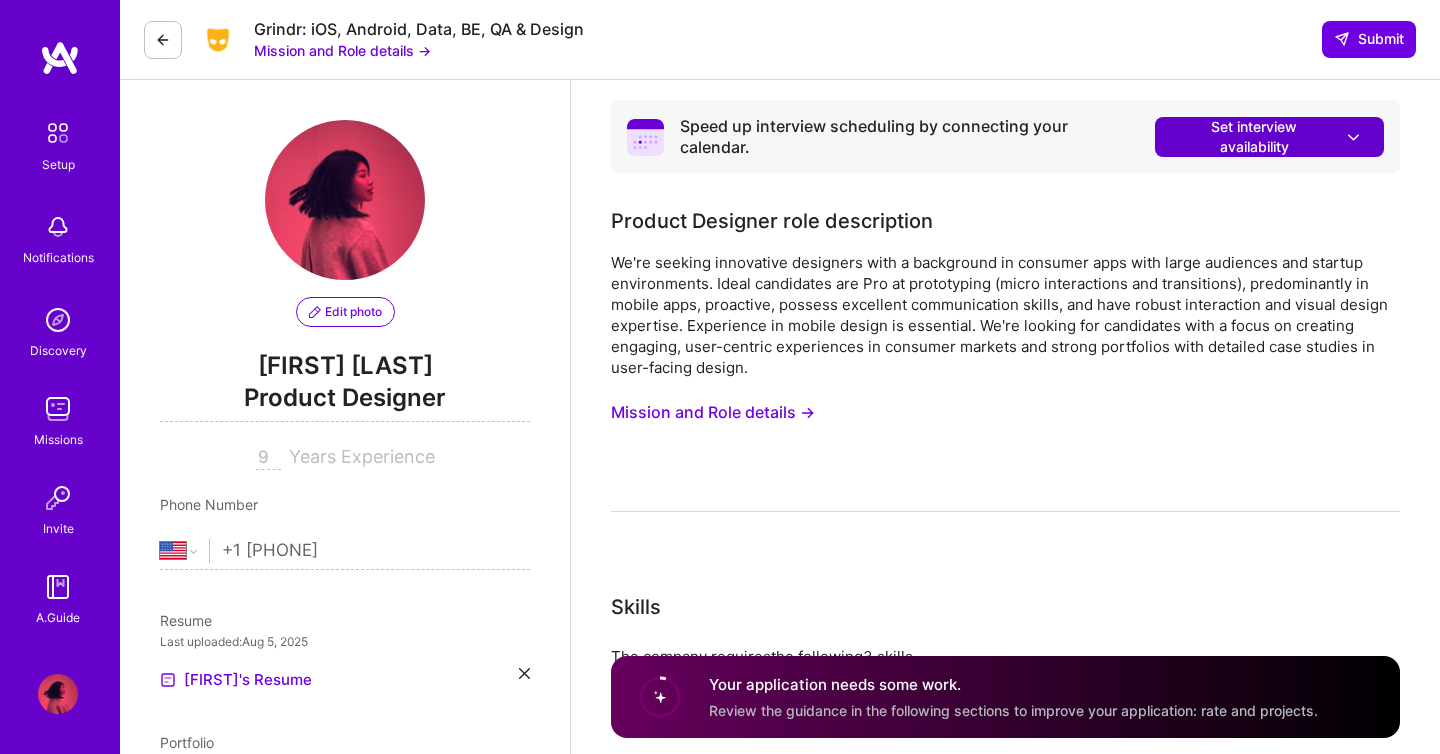 click at bounding box center (1353, 137) 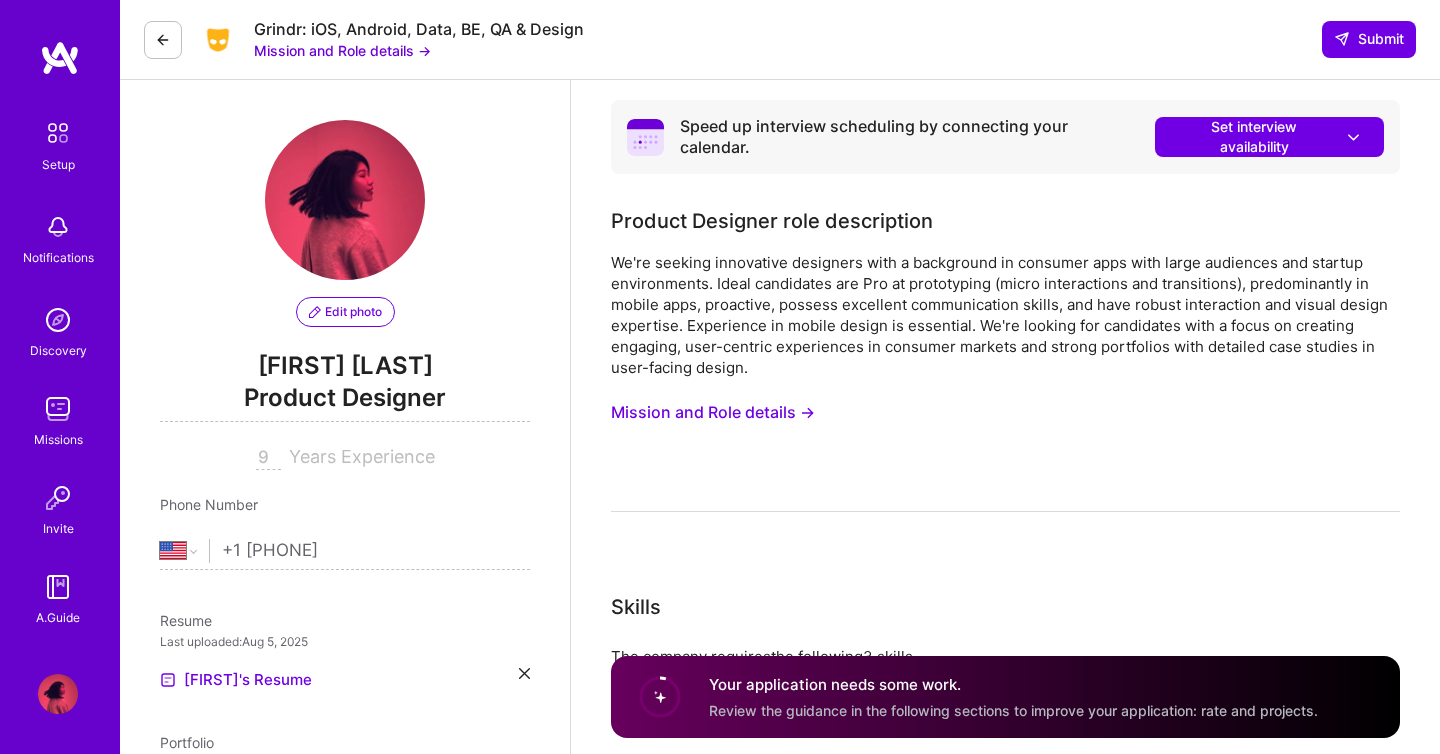 click on "We're seeking innovative designers with a background in consumer apps with large audiences and startup environments. Ideal candidates are Pro at prototyping (micro interactions and transitions), predominantly in mobile apps, proactive, possess excellent communication skills, and have robust interaction and visual design expertise. Experience in mobile design is essential. We're looking for candidates with a focus on creating engaging, user-centric experiences in consumer markets and strong portfolios with detailed case studies in user-facing design.  Mission and Role details →" at bounding box center [1005, 382] 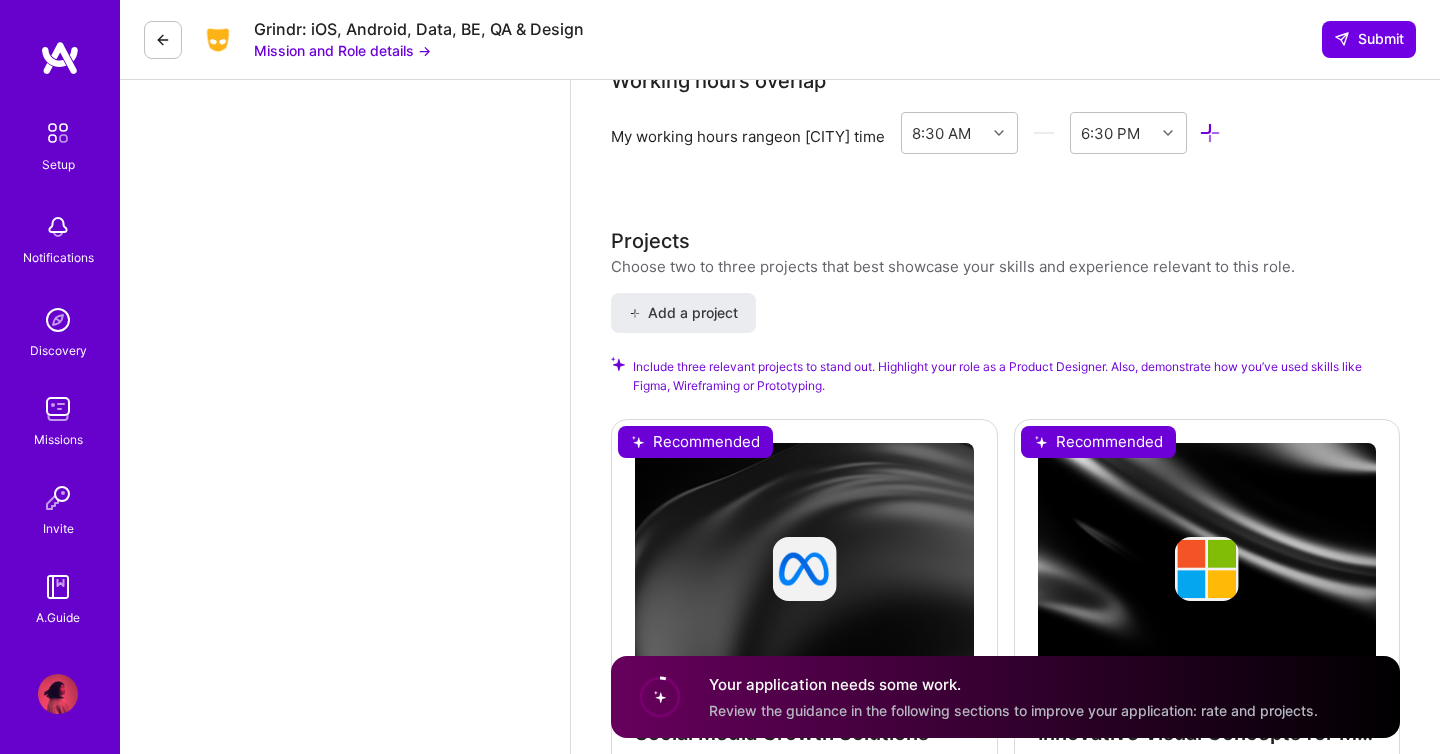 scroll, scrollTop: 2356, scrollLeft: 0, axis: vertical 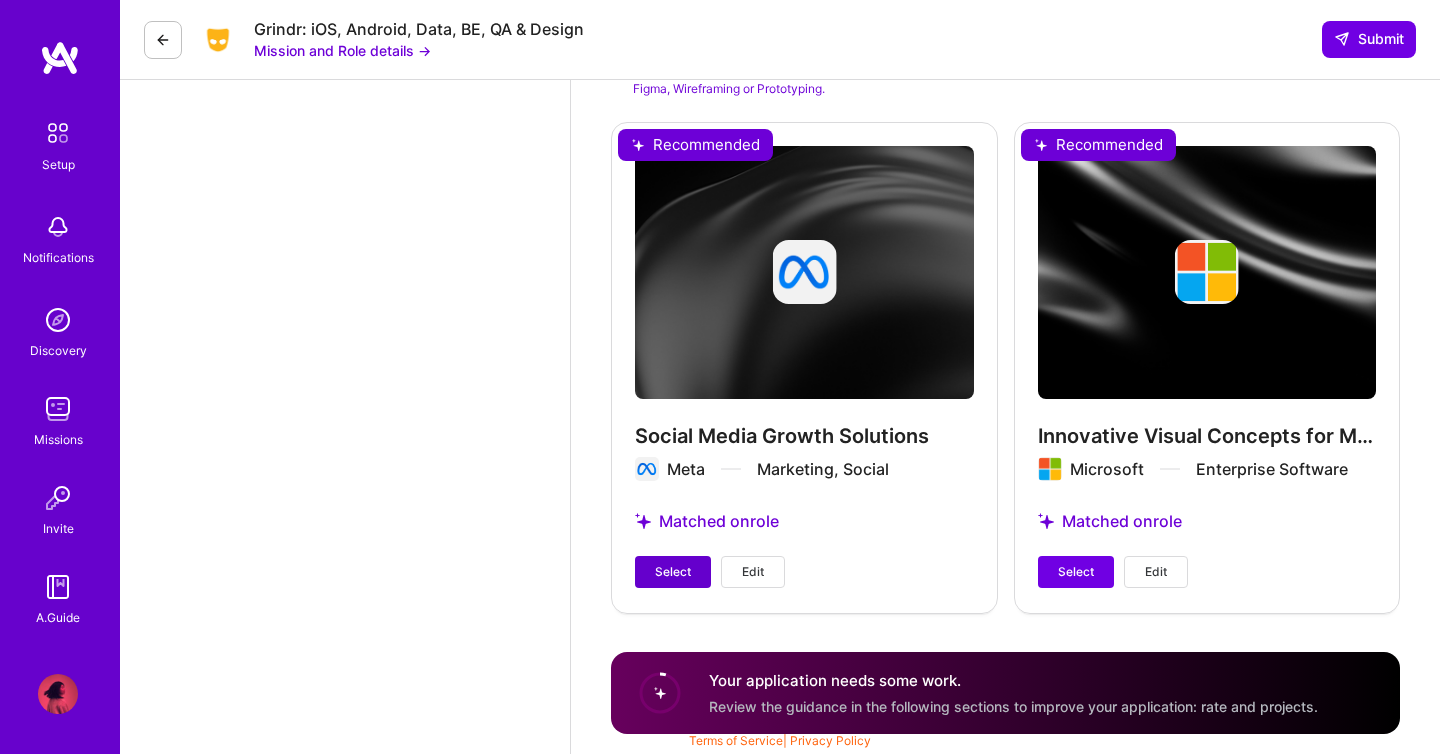 click on "Select" at bounding box center (673, 572) 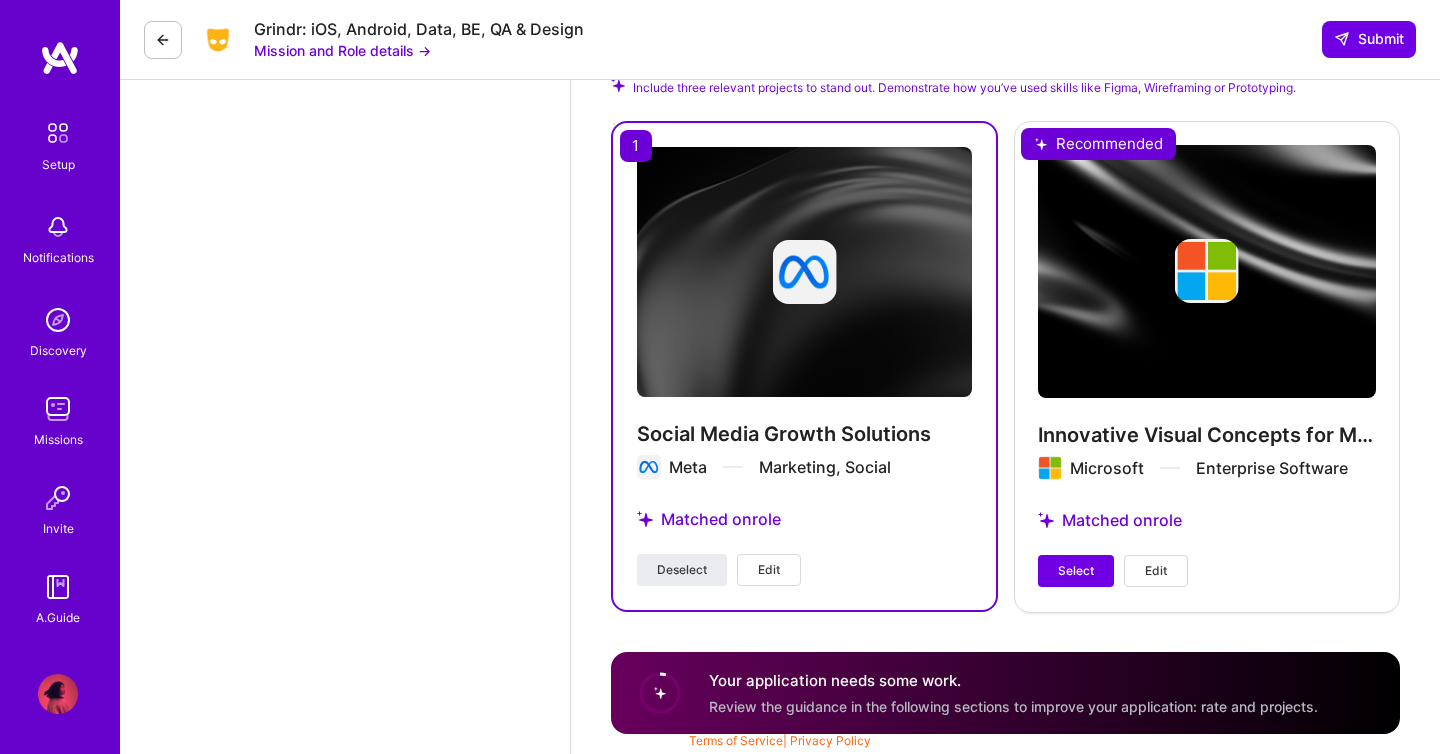 click on "Innovative Visual Concepts for Mobile Microsoft Enterprise Software Matched on role Select Edit" at bounding box center [1207, 366] 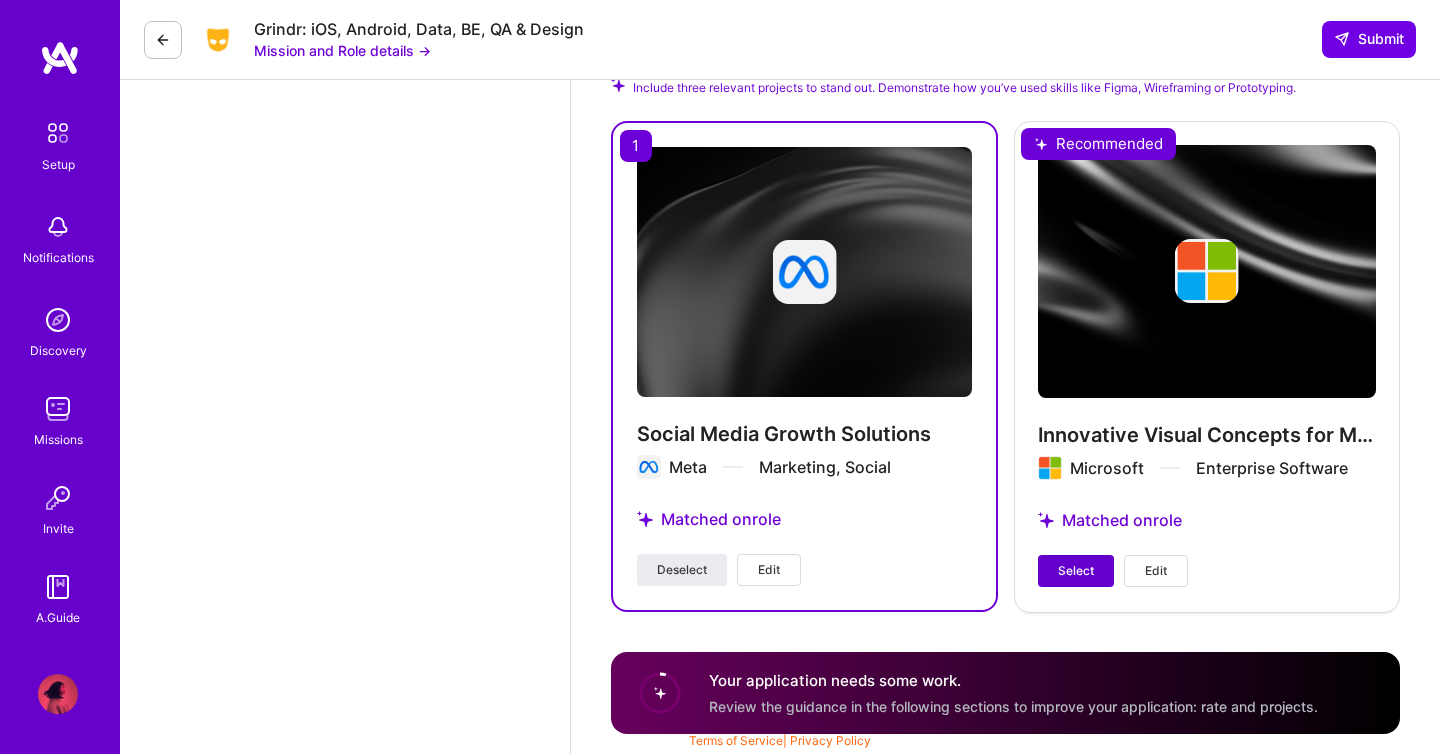 click on "Select" at bounding box center (1076, 571) 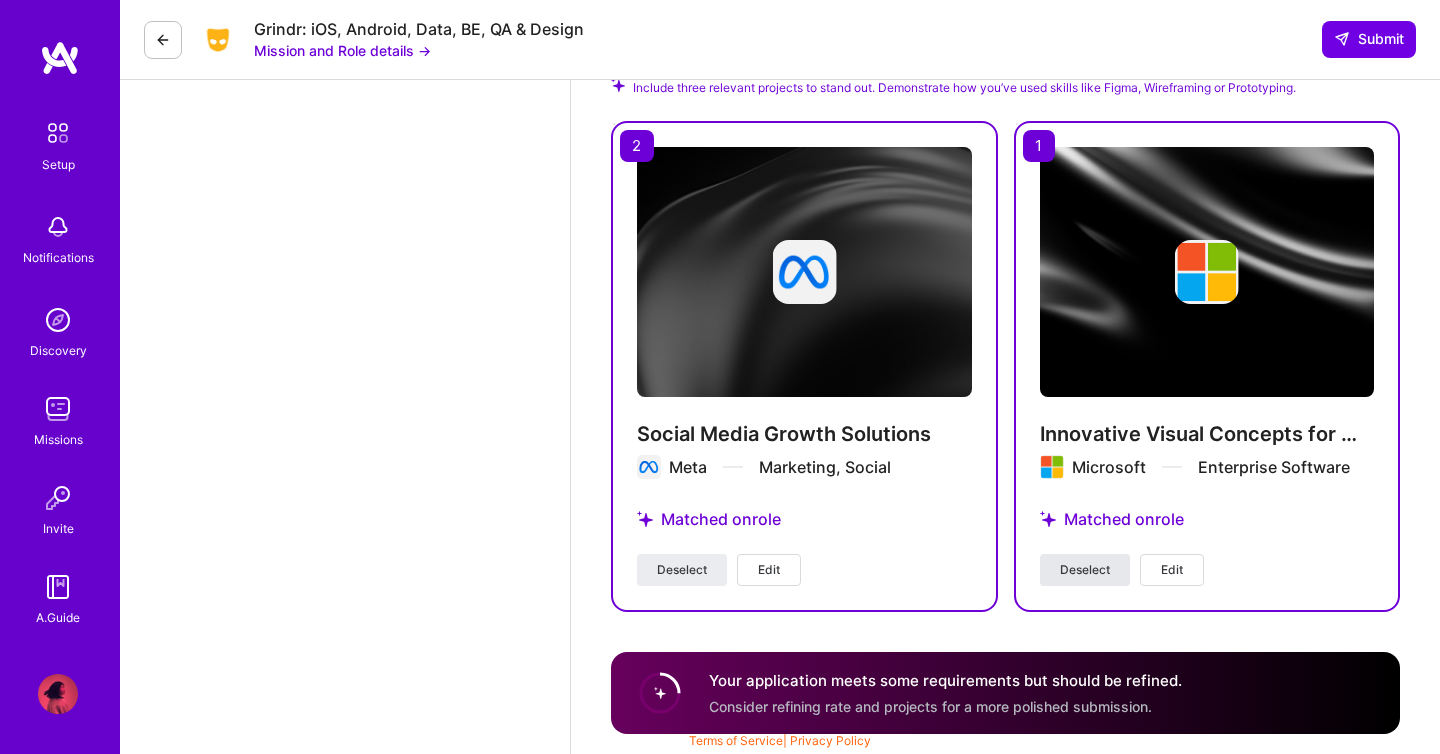 click on "Deselect" at bounding box center (1085, 570) 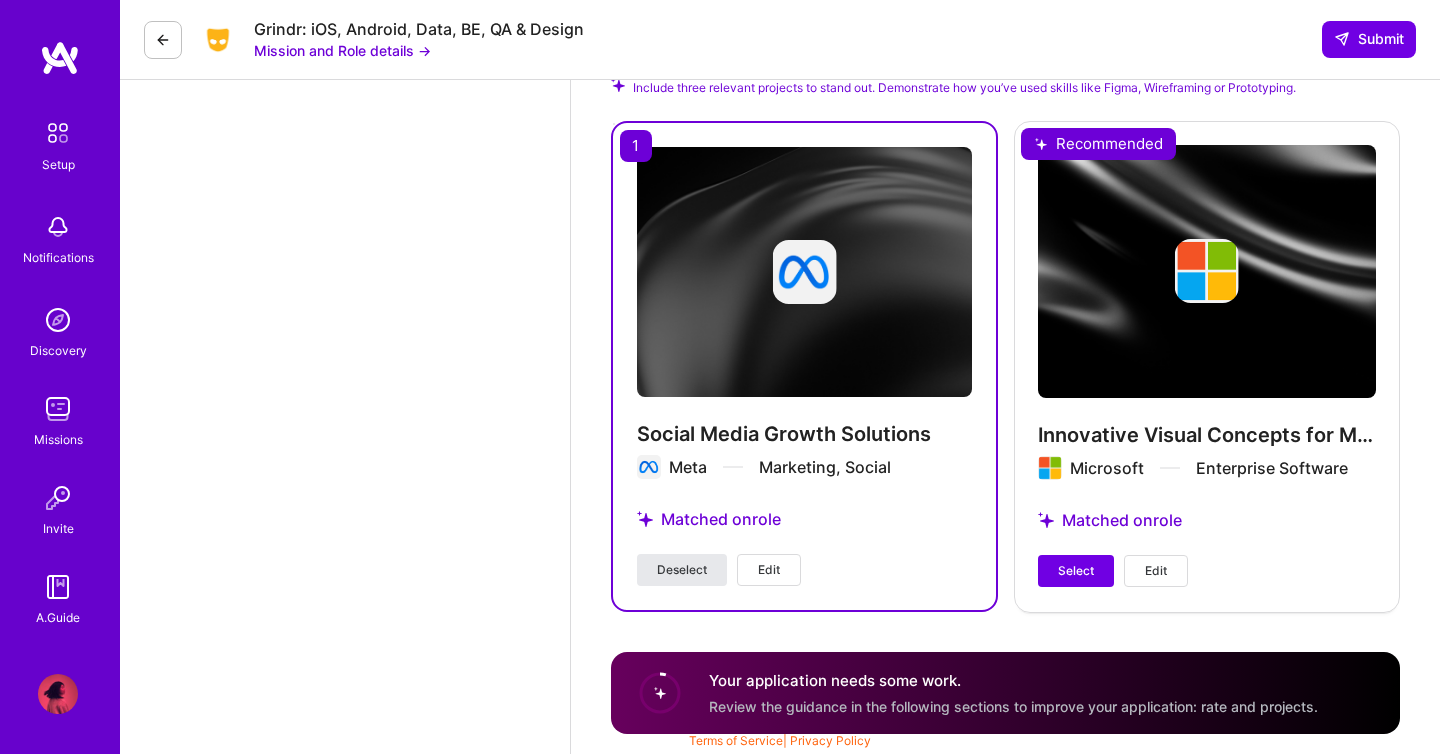 click on "Deselect" at bounding box center [682, 570] 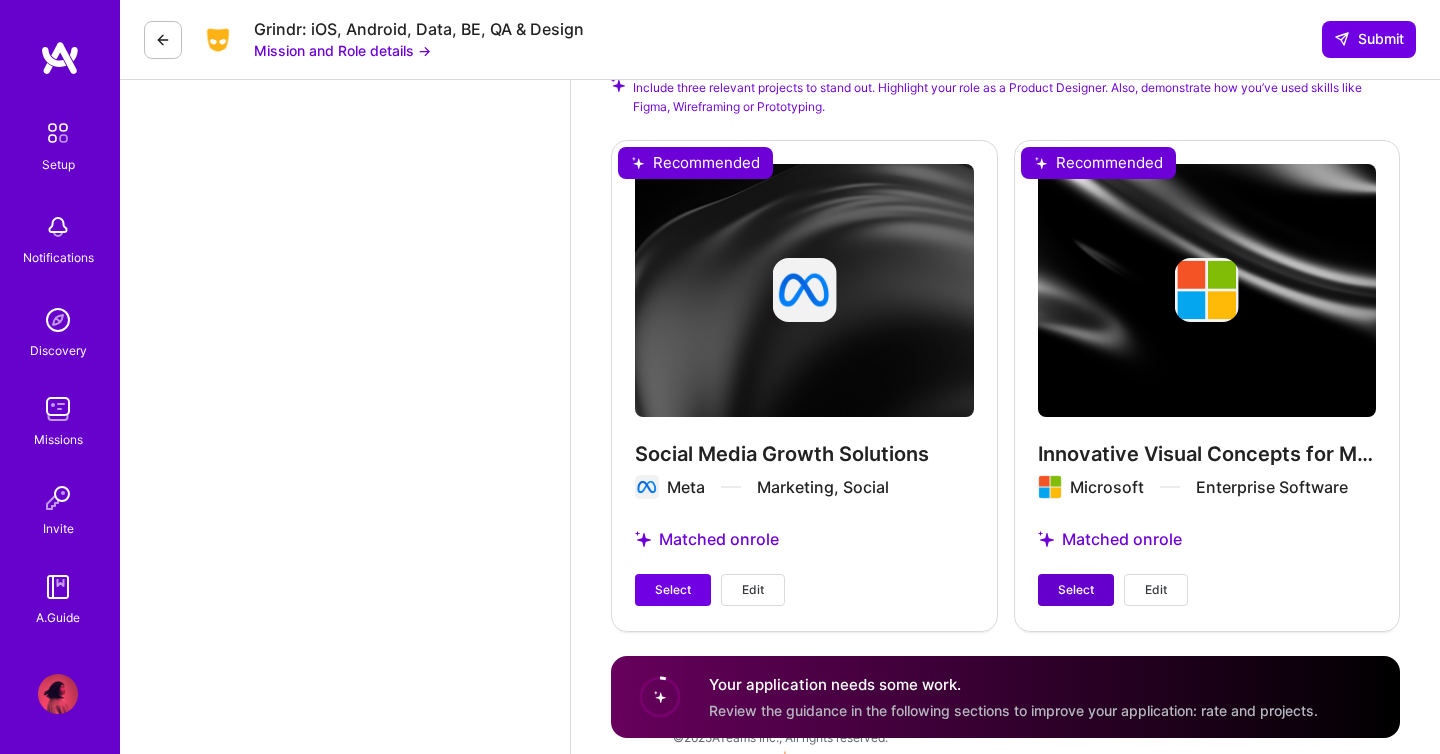 click on "Select" at bounding box center [1076, 590] 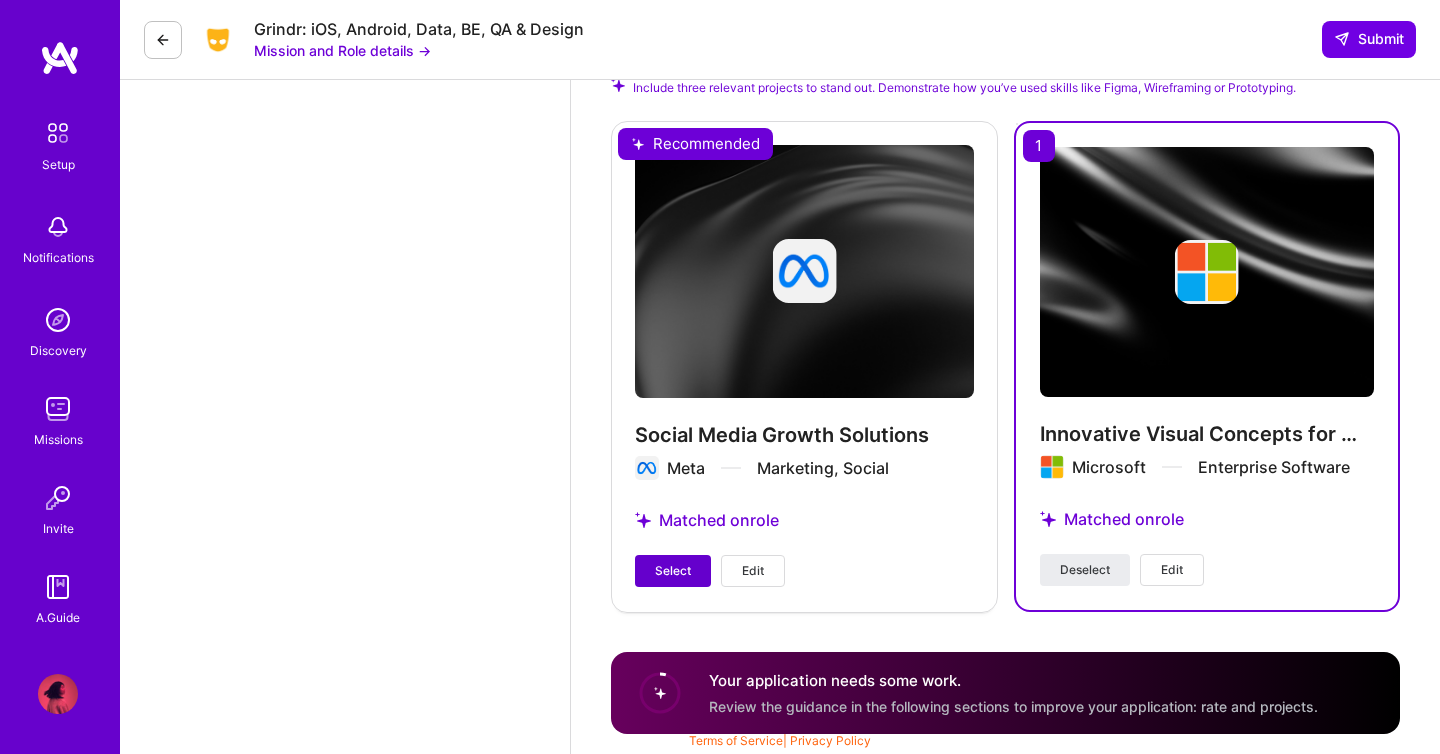 click on "Select" at bounding box center (673, 571) 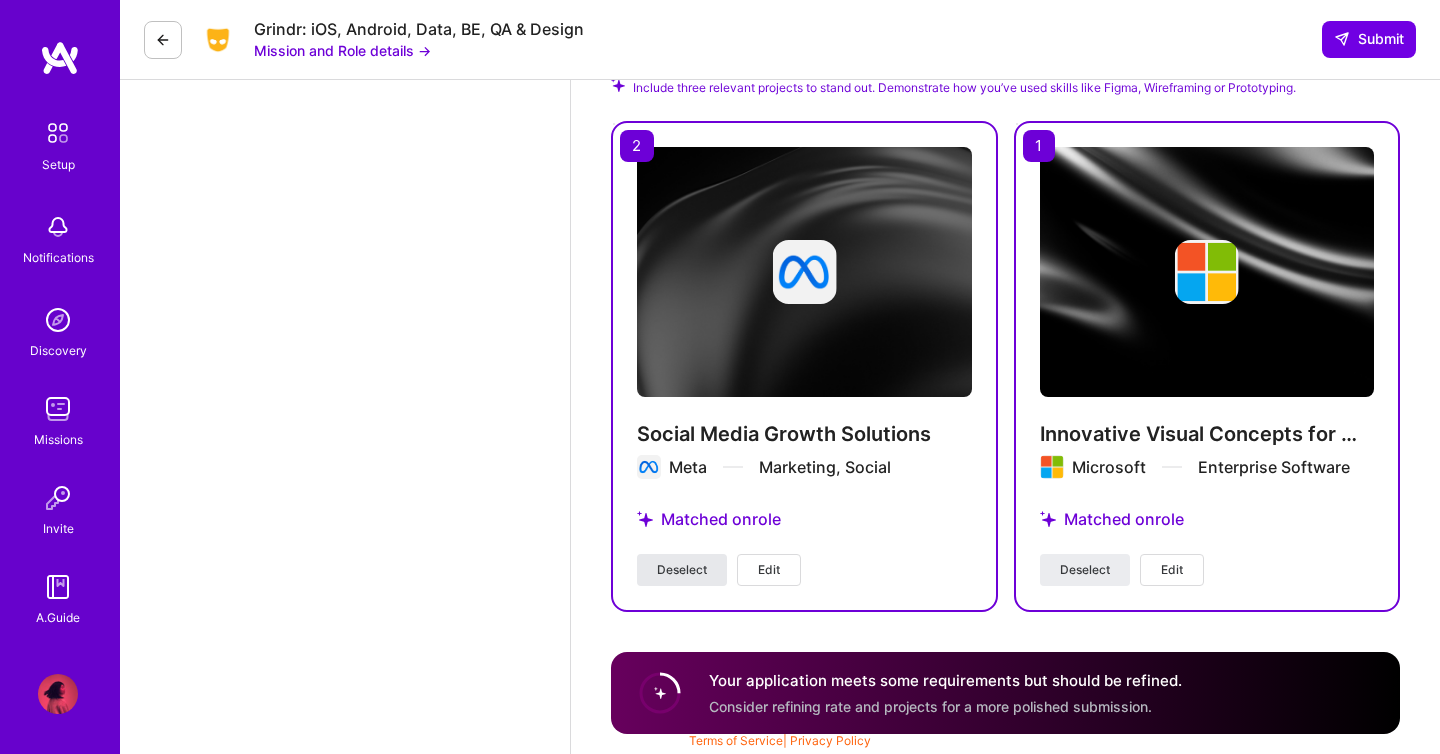 click on "Deselect" at bounding box center [682, 570] 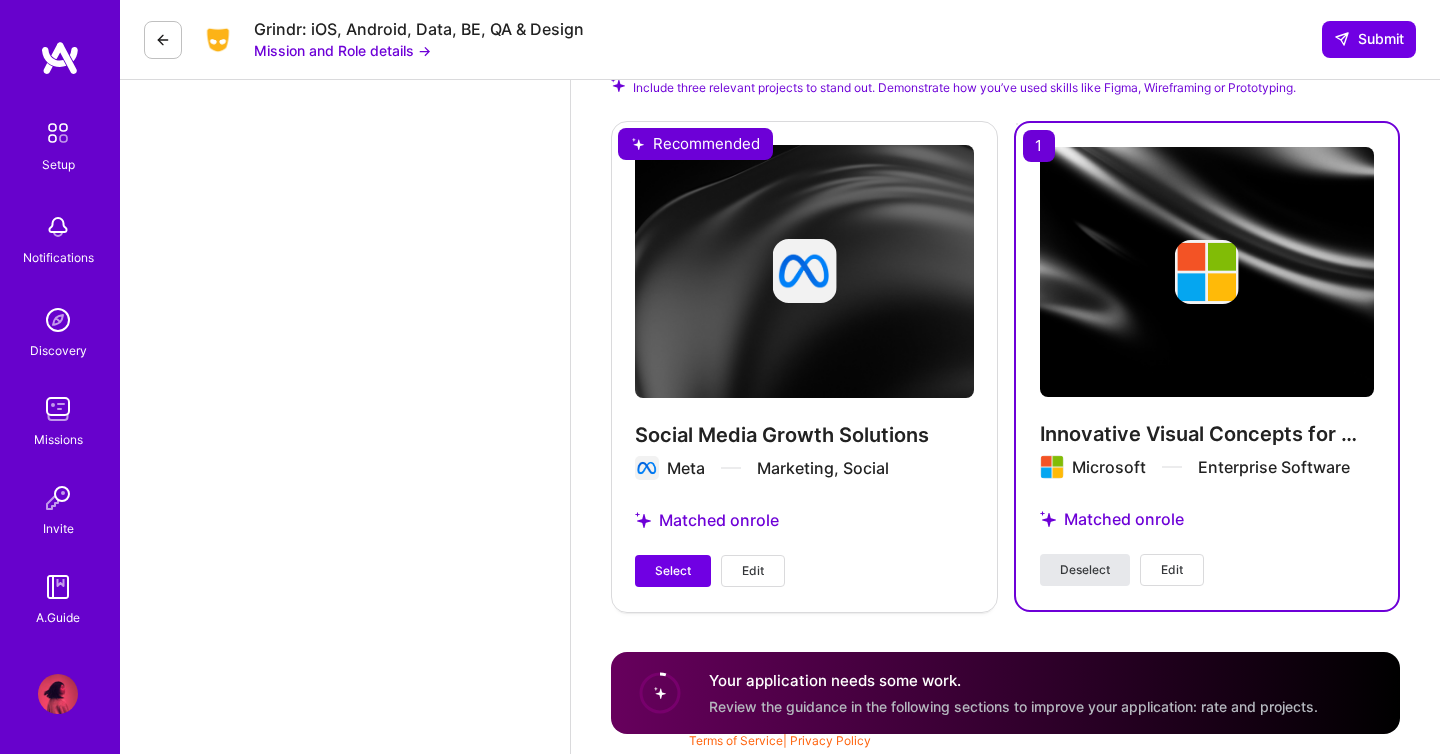 click on "Deselect" at bounding box center (1085, 570) 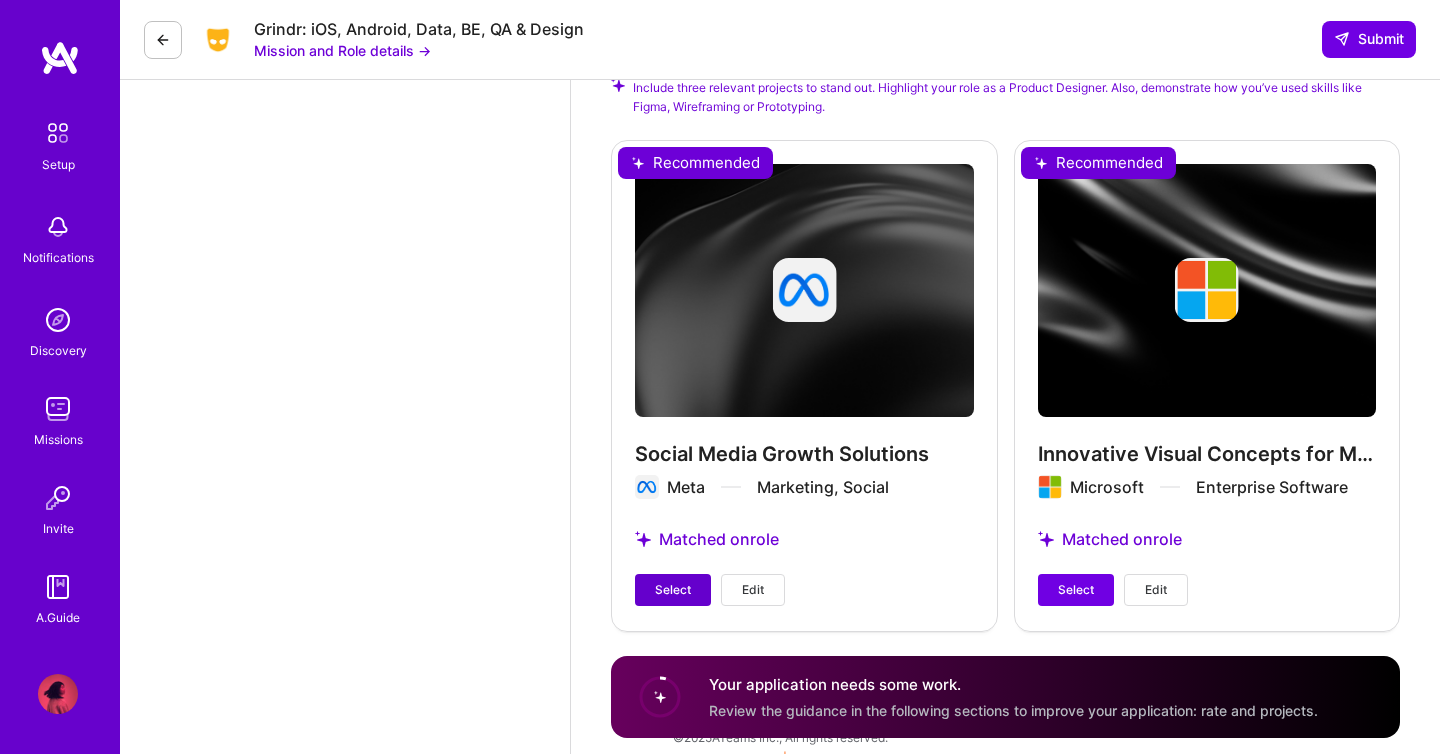 click on "Select" at bounding box center [673, 590] 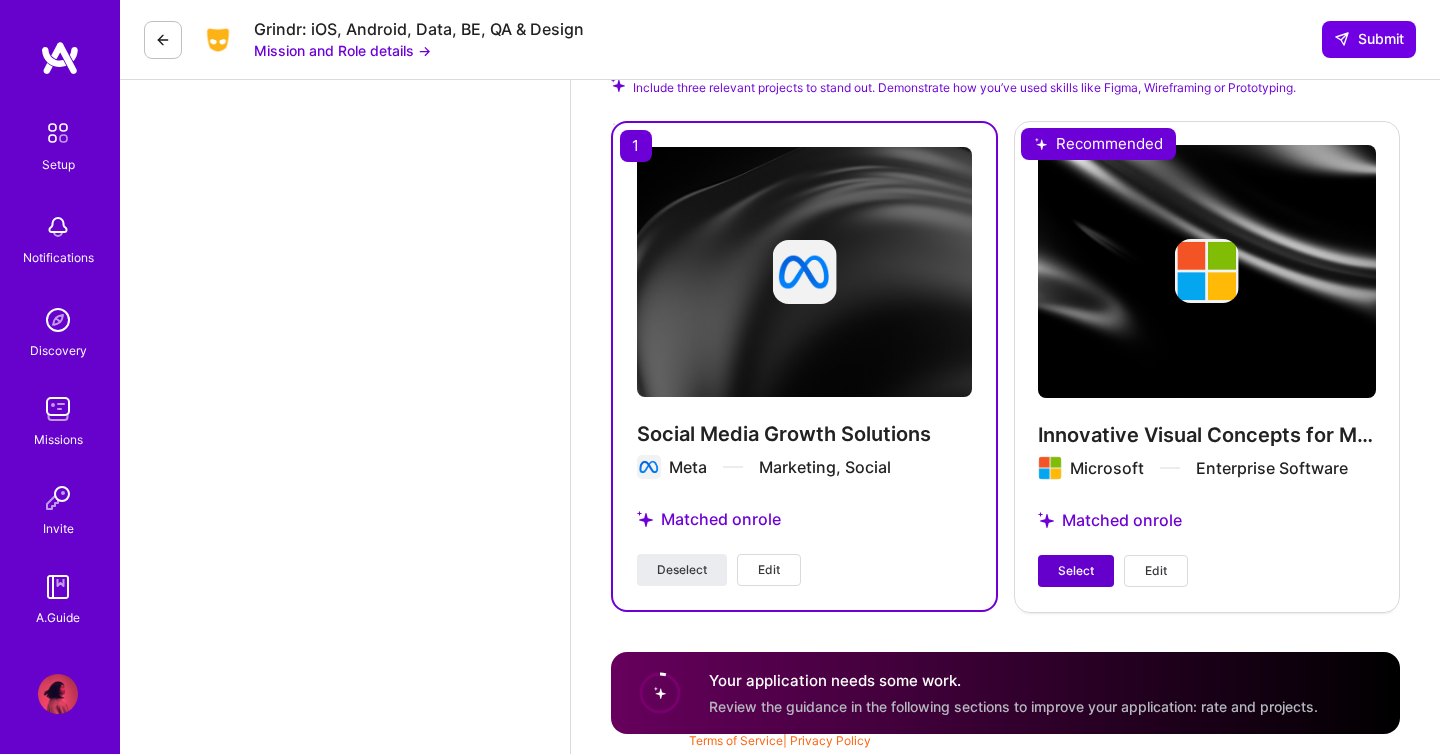 click on "Select" at bounding box center (1076, 571) 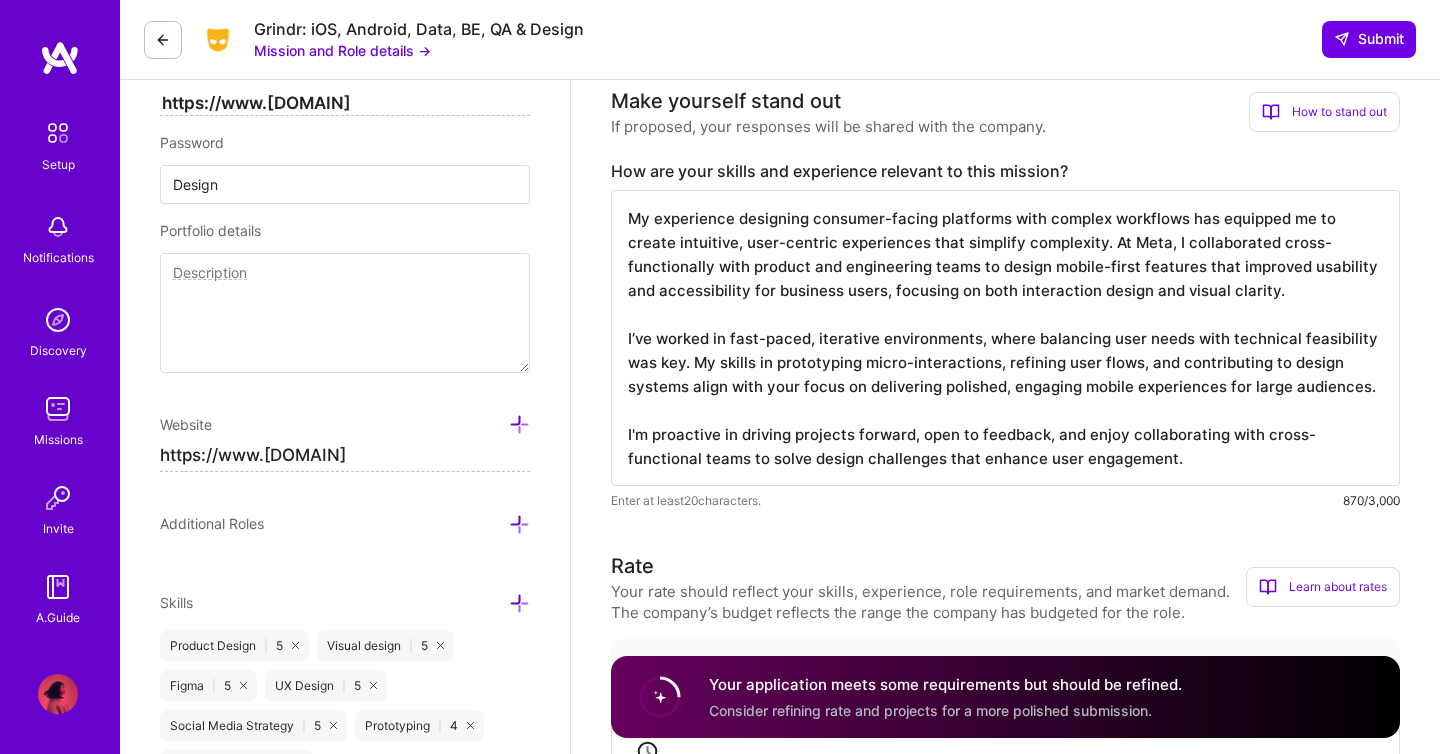 scroll, scrollTop: 630, scrollLeft: 0, axis: vertical 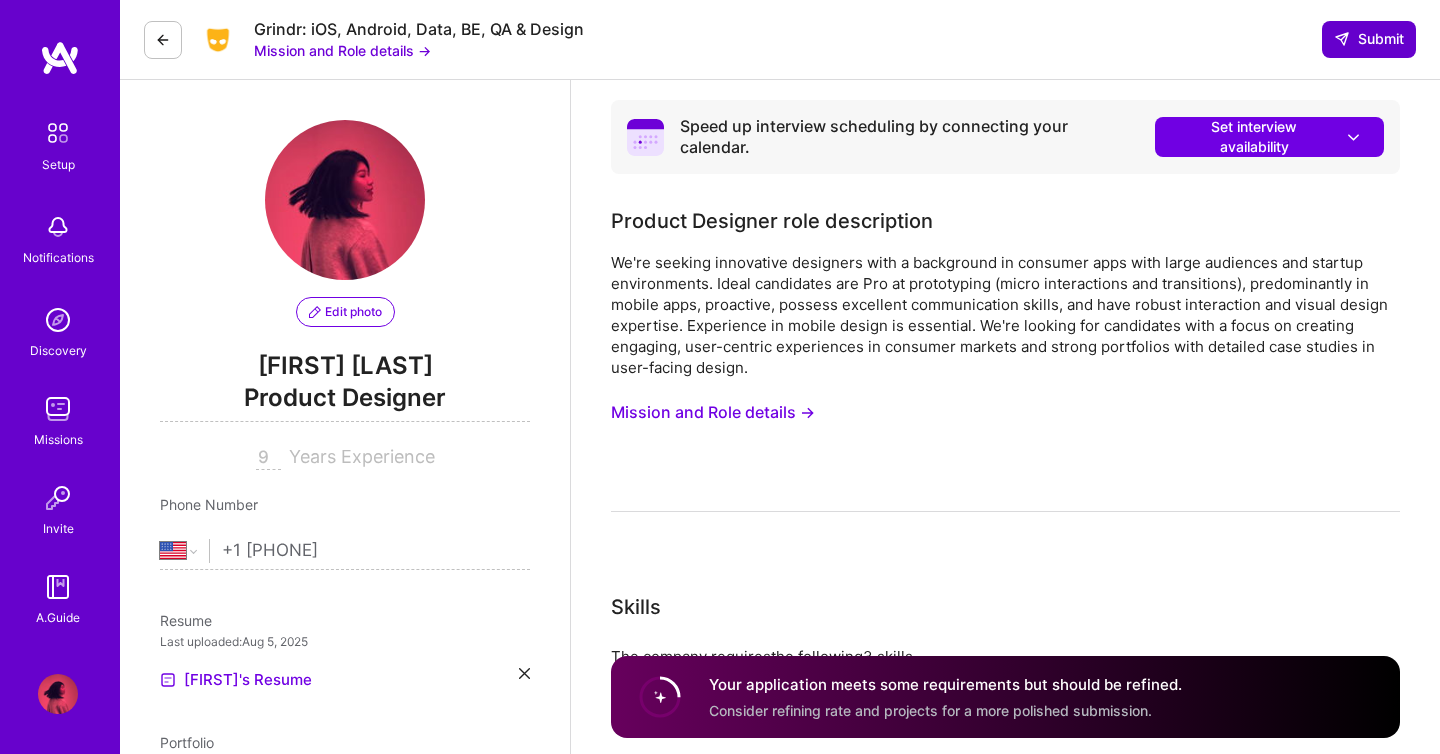 click at bounding box center [1342, 39] 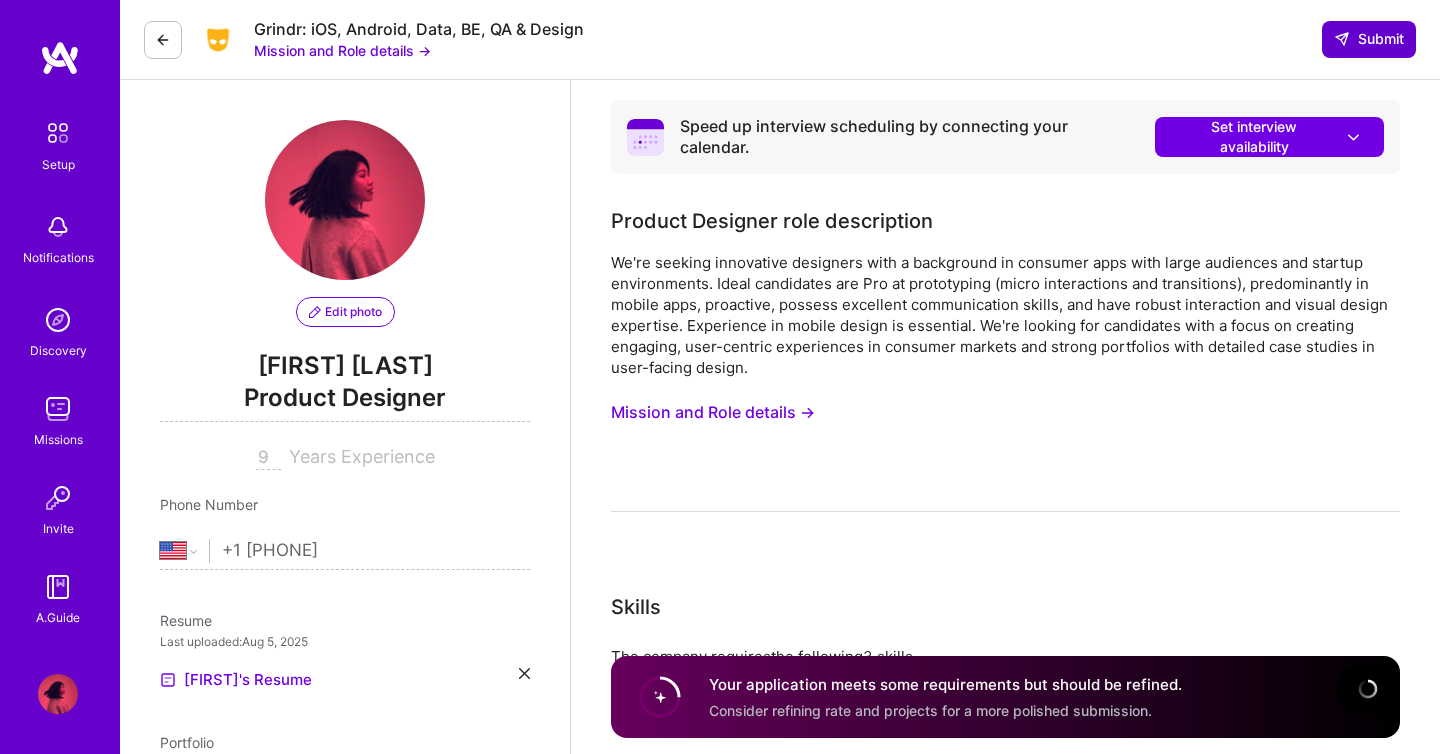 click on "Submit" at bounding box center (1369, 39) 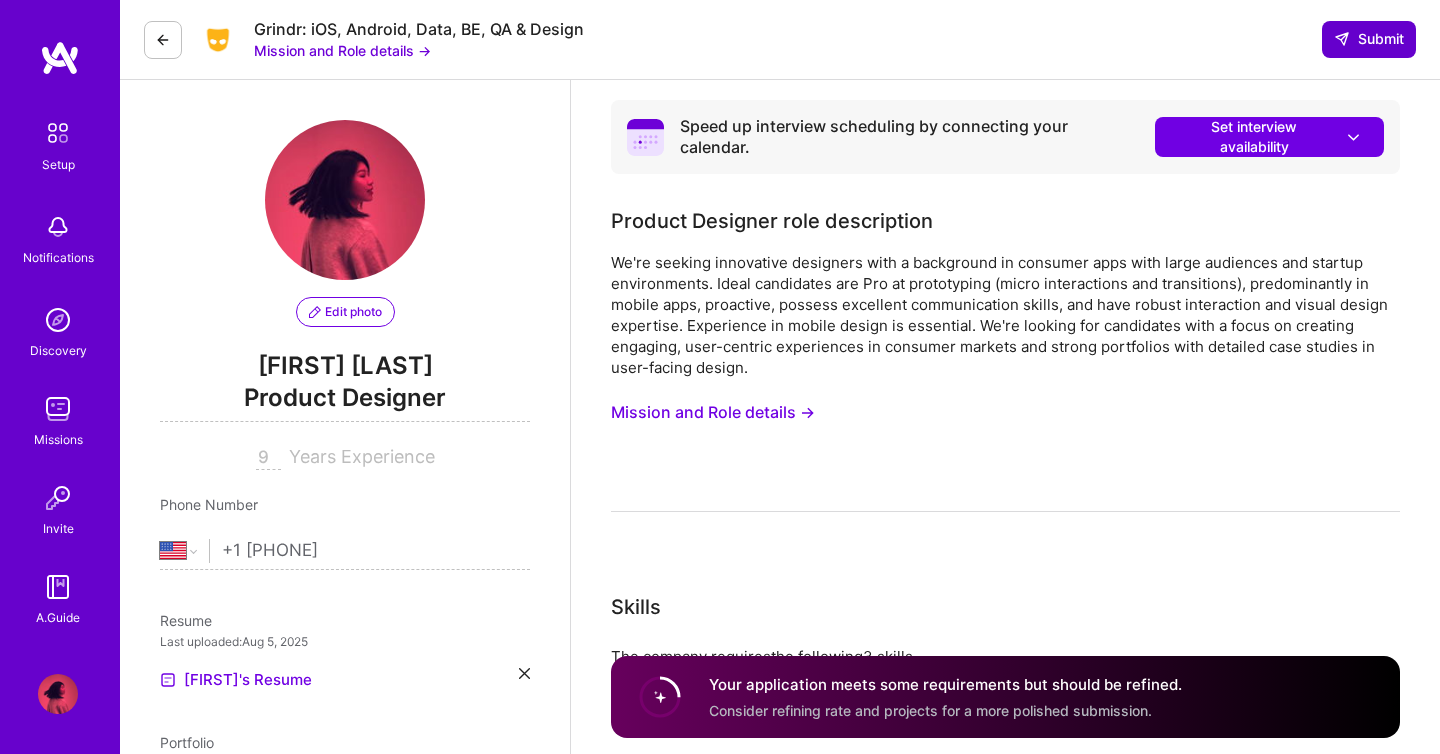 click on "Submit" at bounding box center (1369, 39) 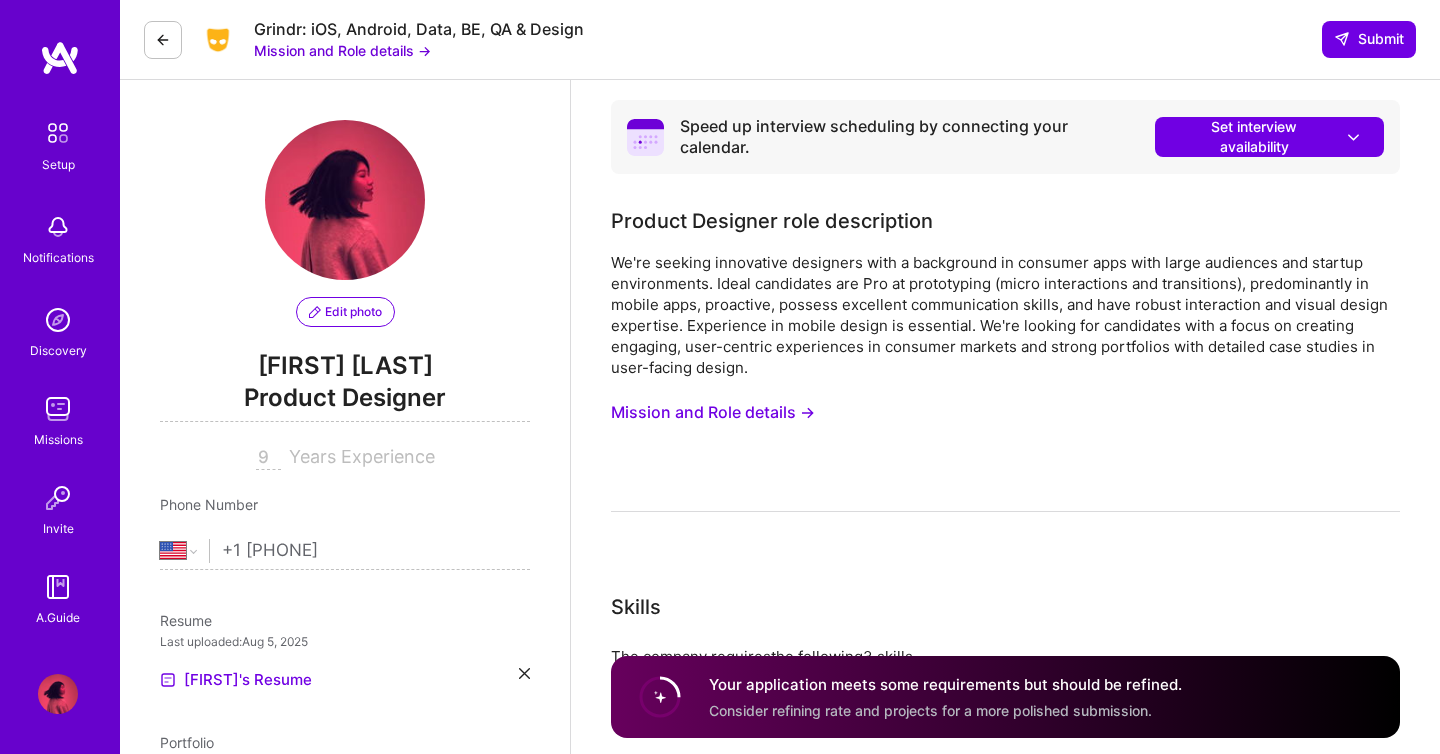 click at bounding box center [1032, 688] 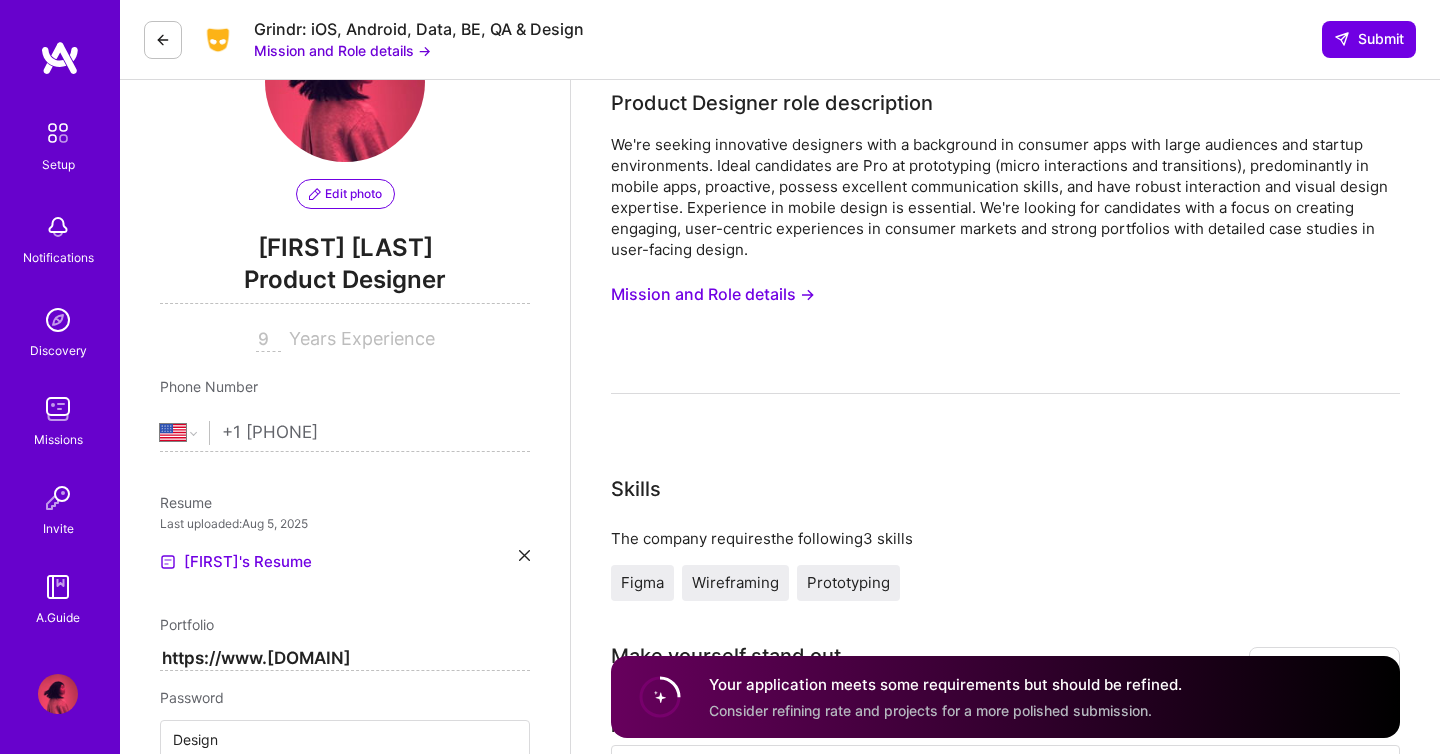 scroll, scrollTop: 572, scrollLeft: 0, axis: vertical 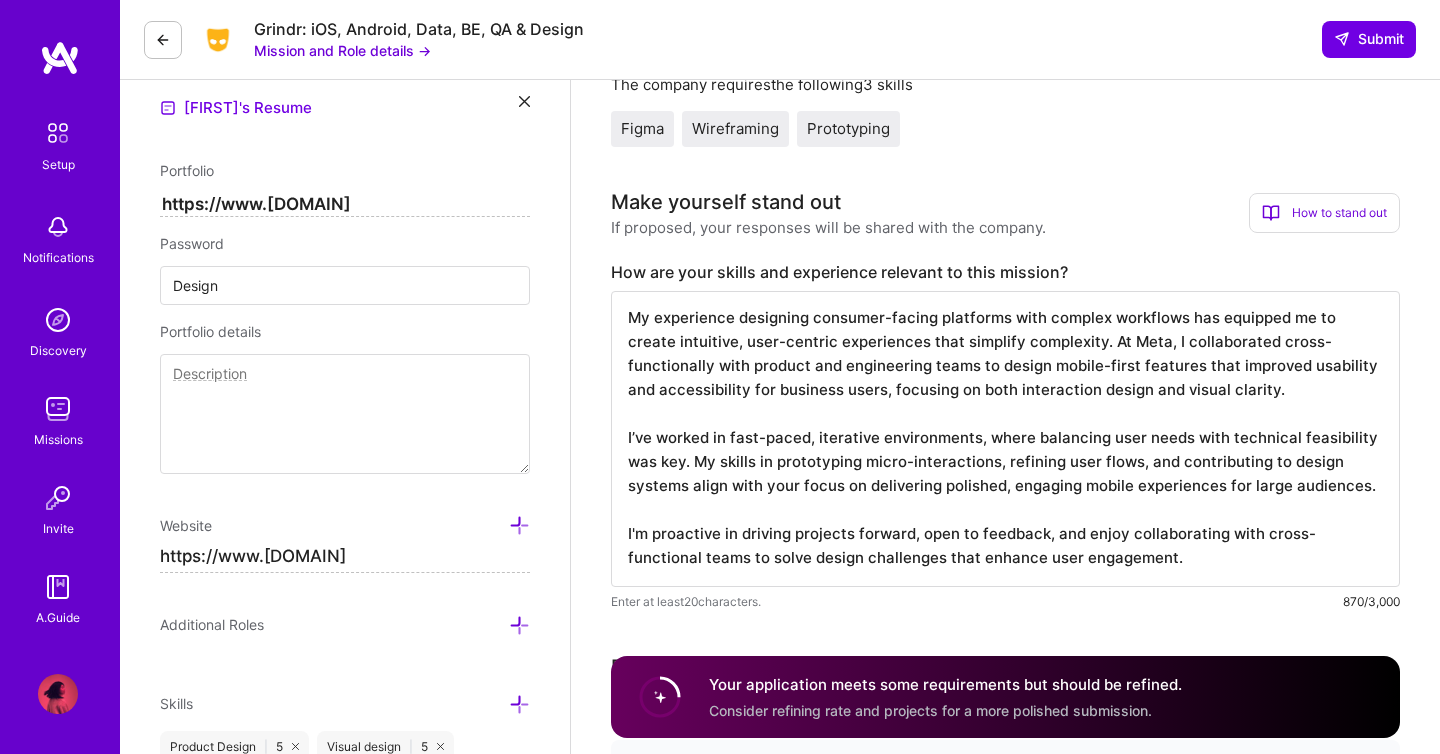 click at bounding box center [345, 414] 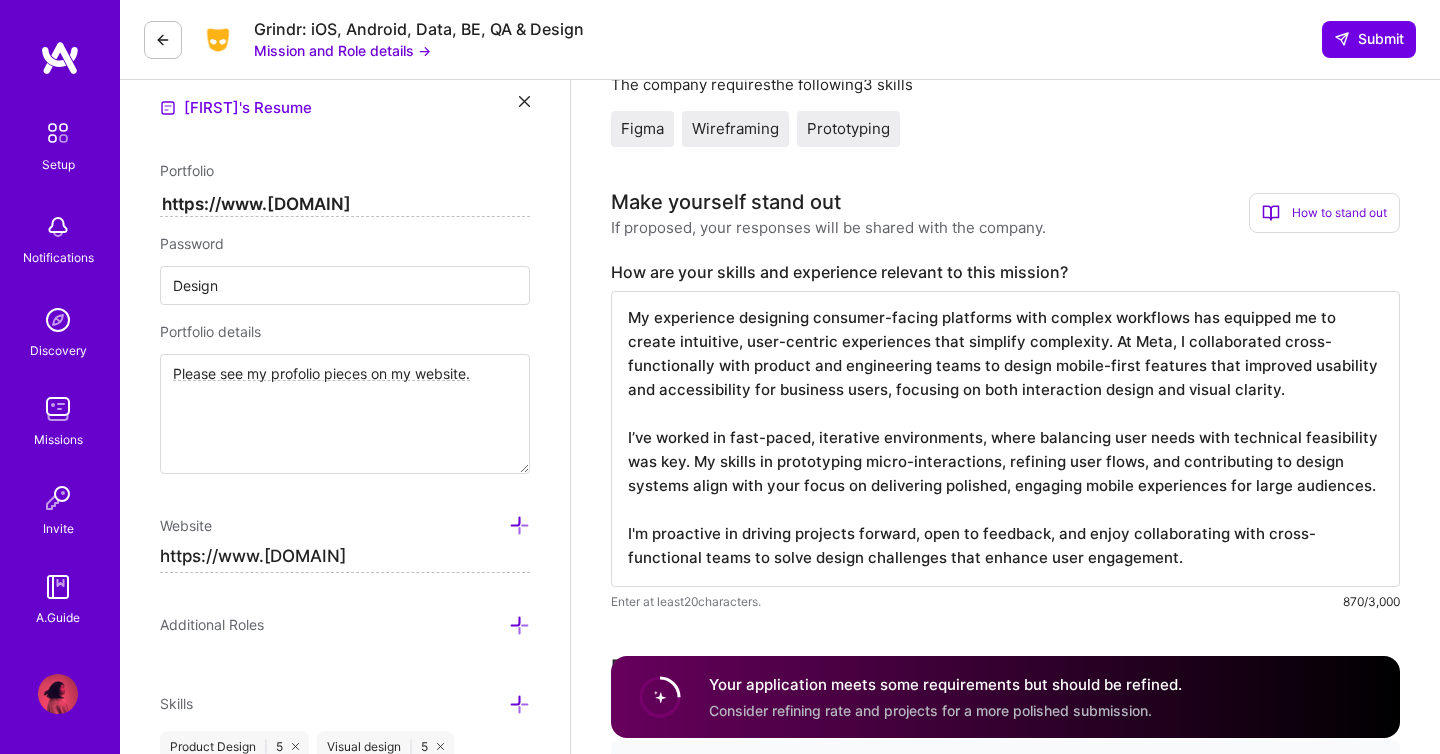type on "Please see my profolio pieces on my website." 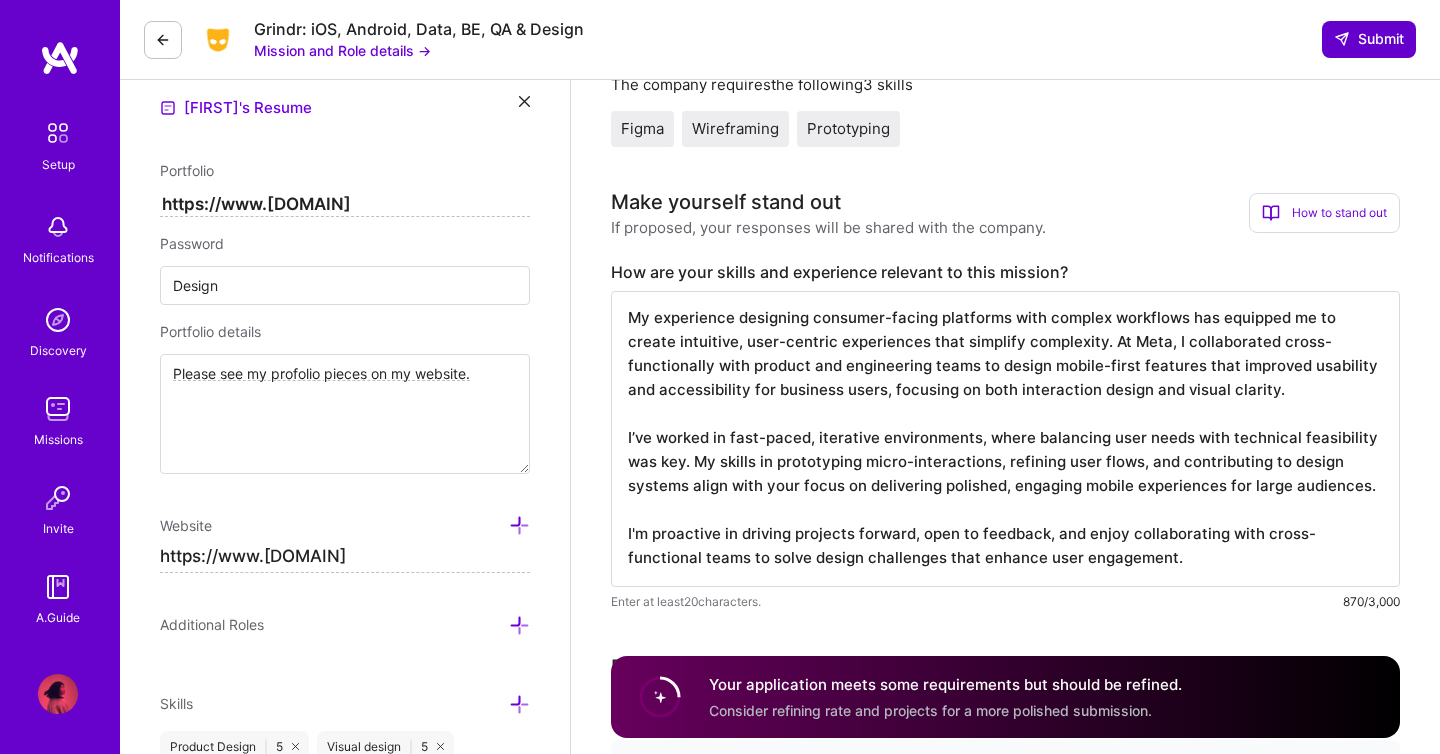 click on "Submit" at bounding box center (1369, 39) 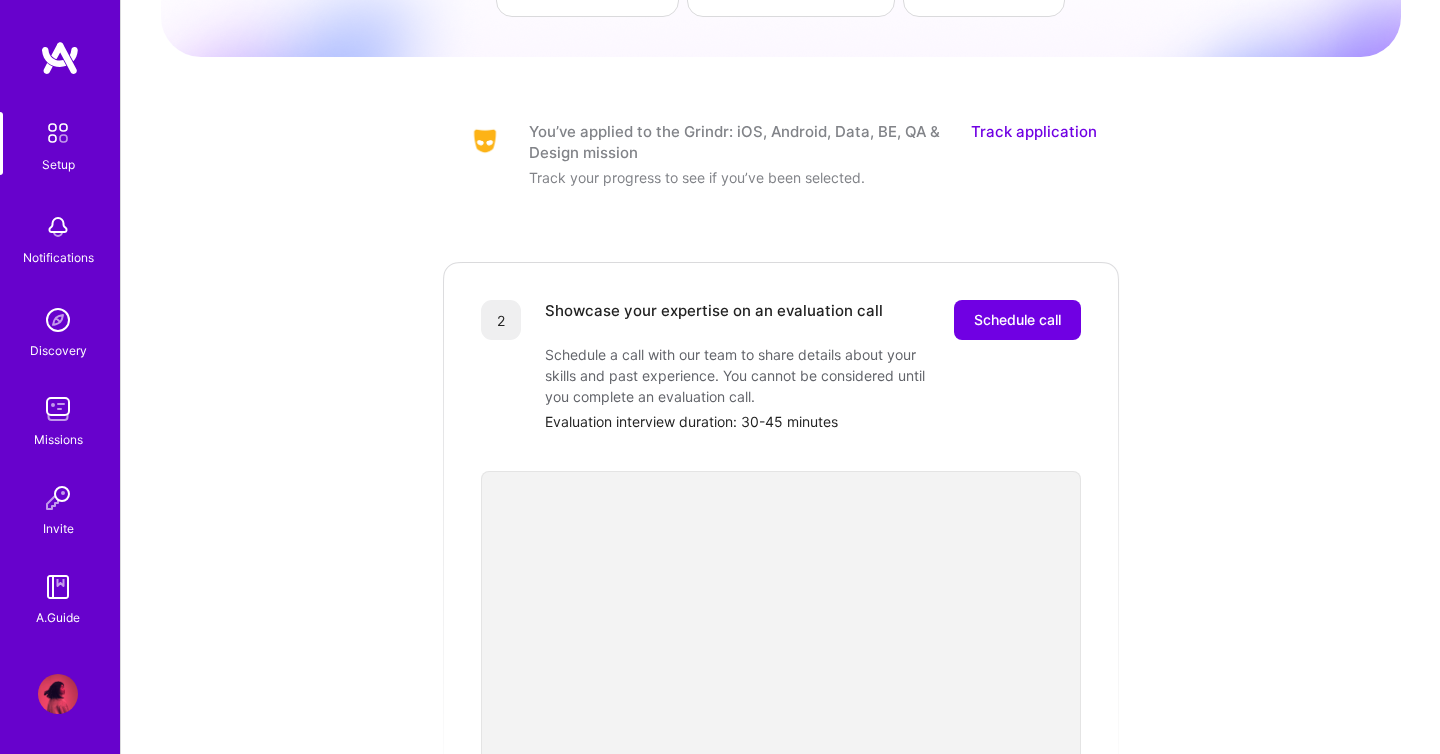 scroll, scrollTop: 29, scrollLeft: 0, axis: vertical 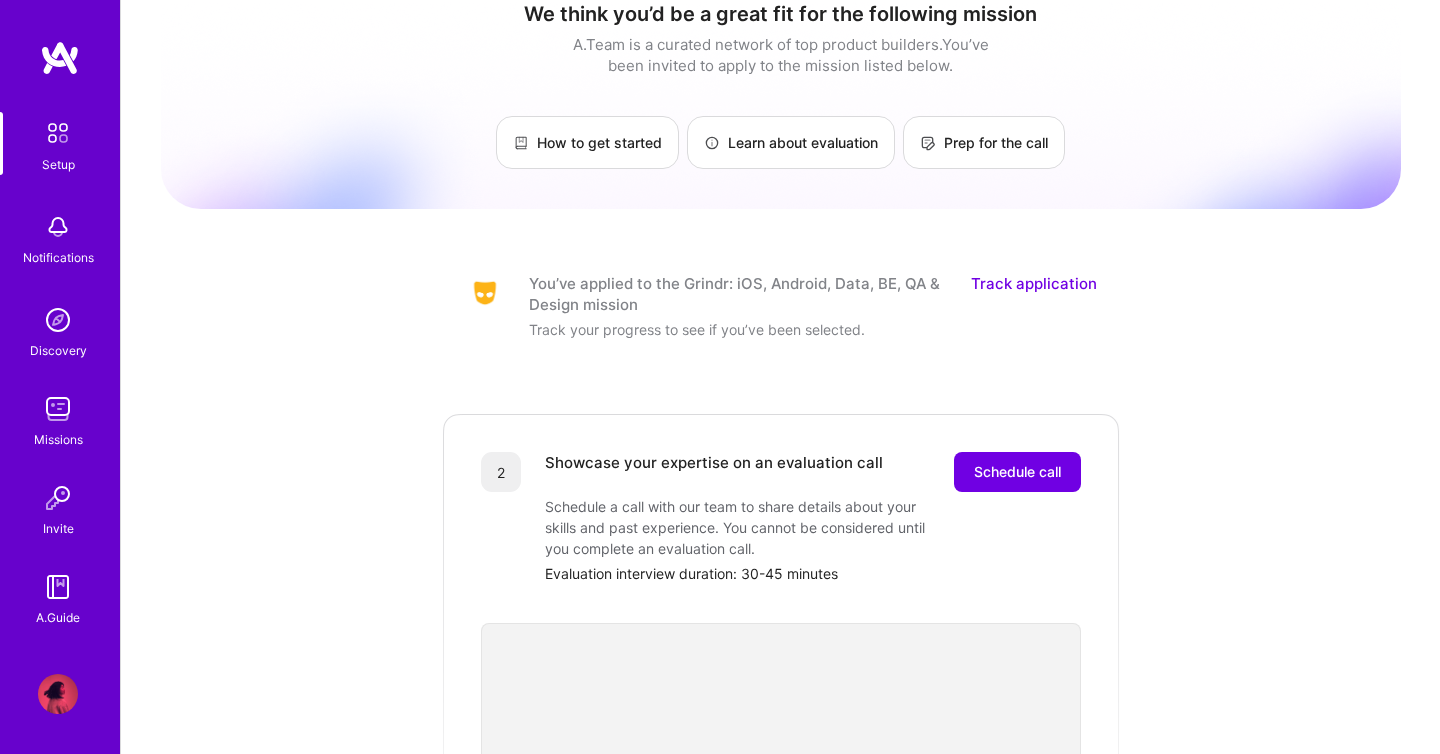 click on "Track application" at bounding box center [1034, 294] 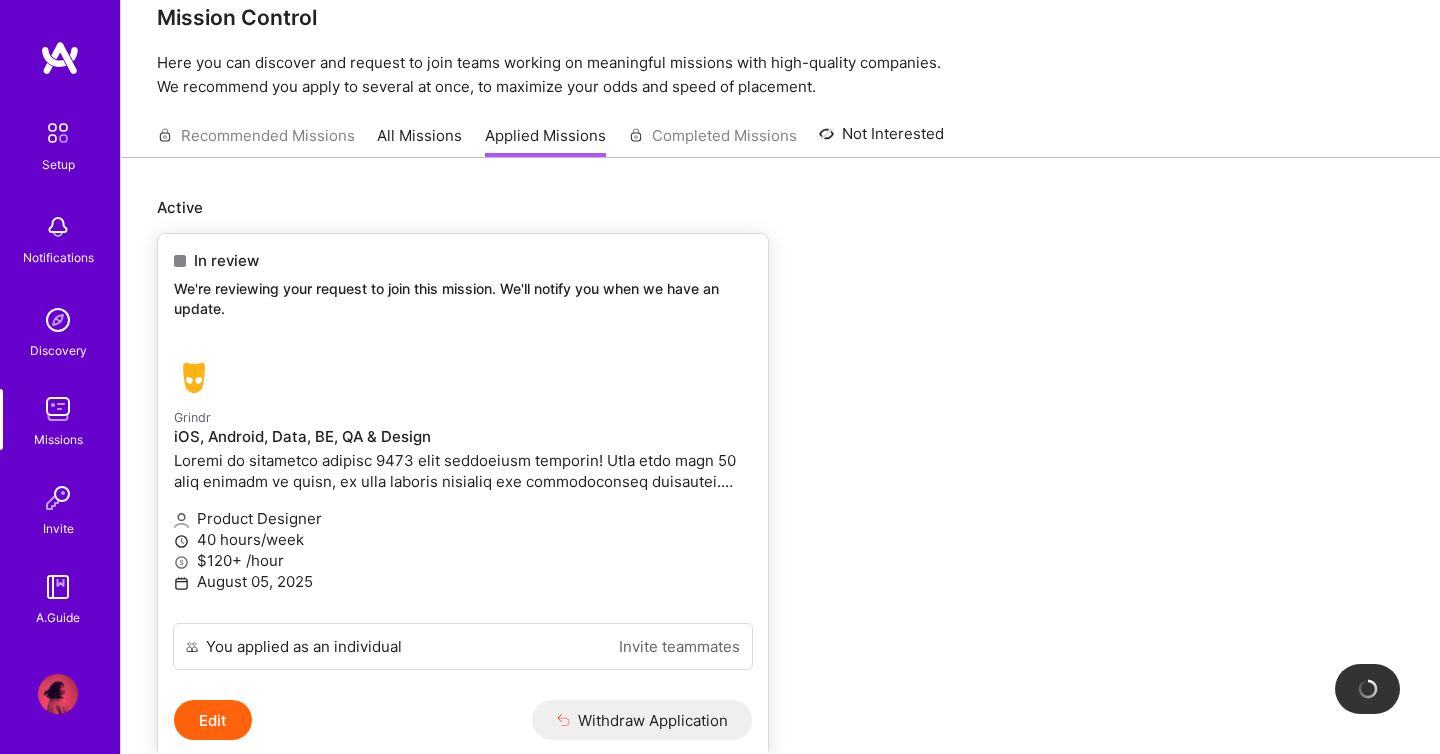 scroll, scrollTop: 0, scrollLeft: 0, axis: both 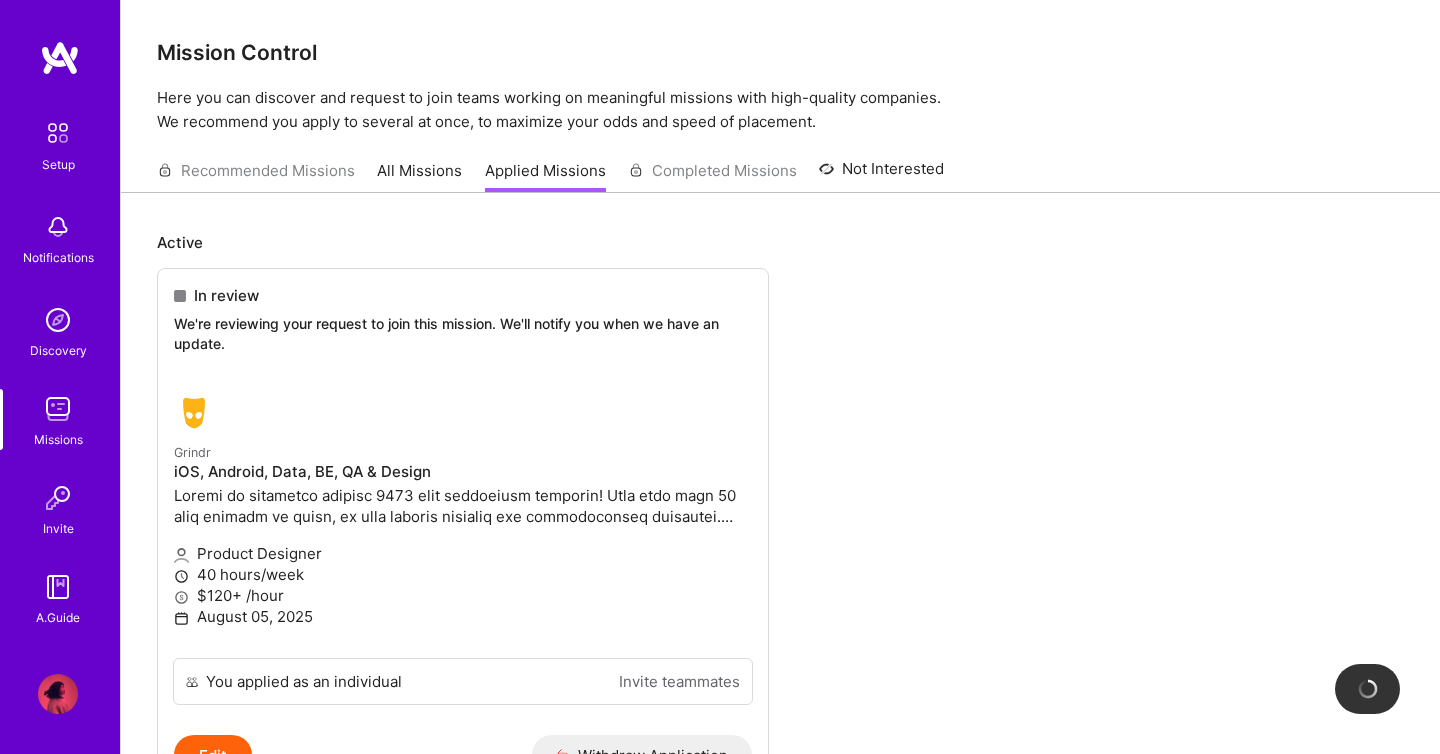 click at bounding box center [58, 409] 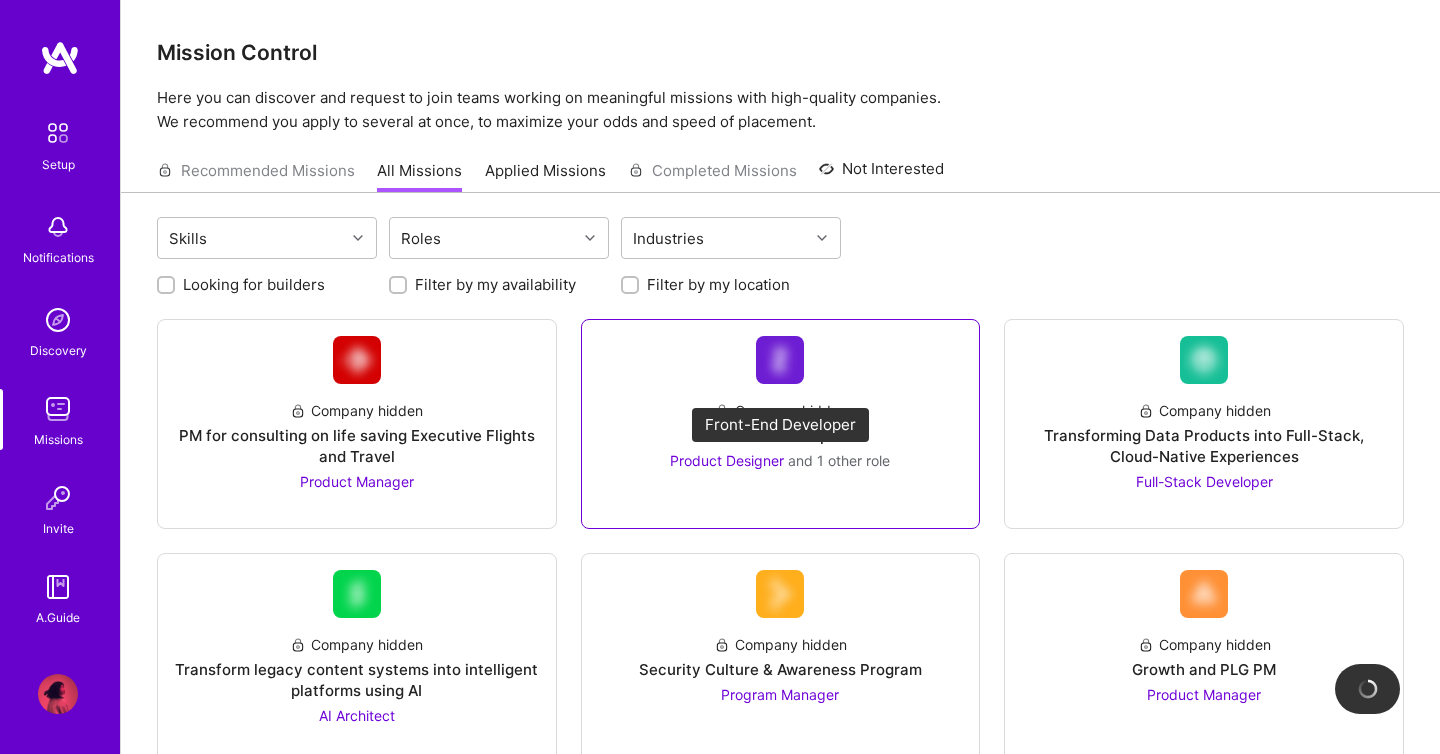 click on "Product Designer" at bounding box center (727, 460) 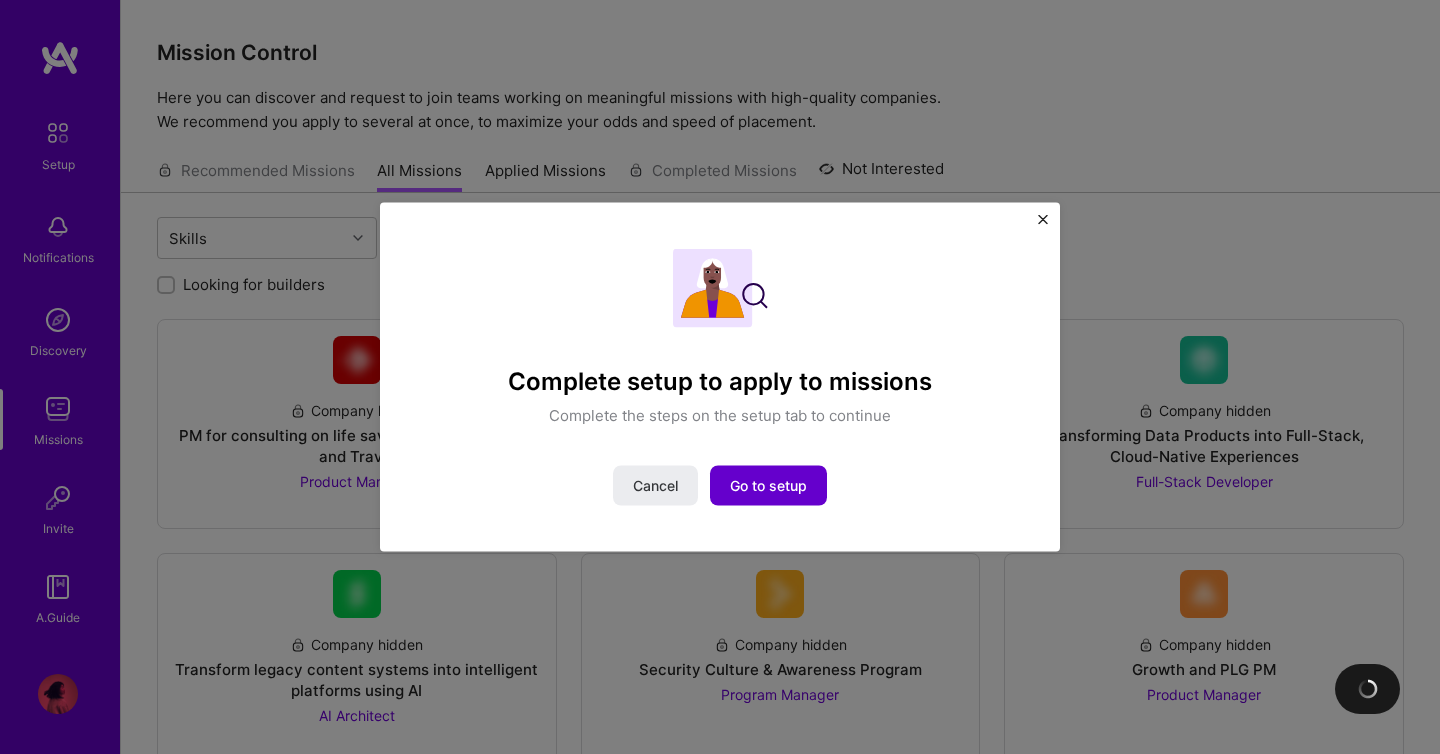 click on "Go to setup" at bounding box center (768, 485) 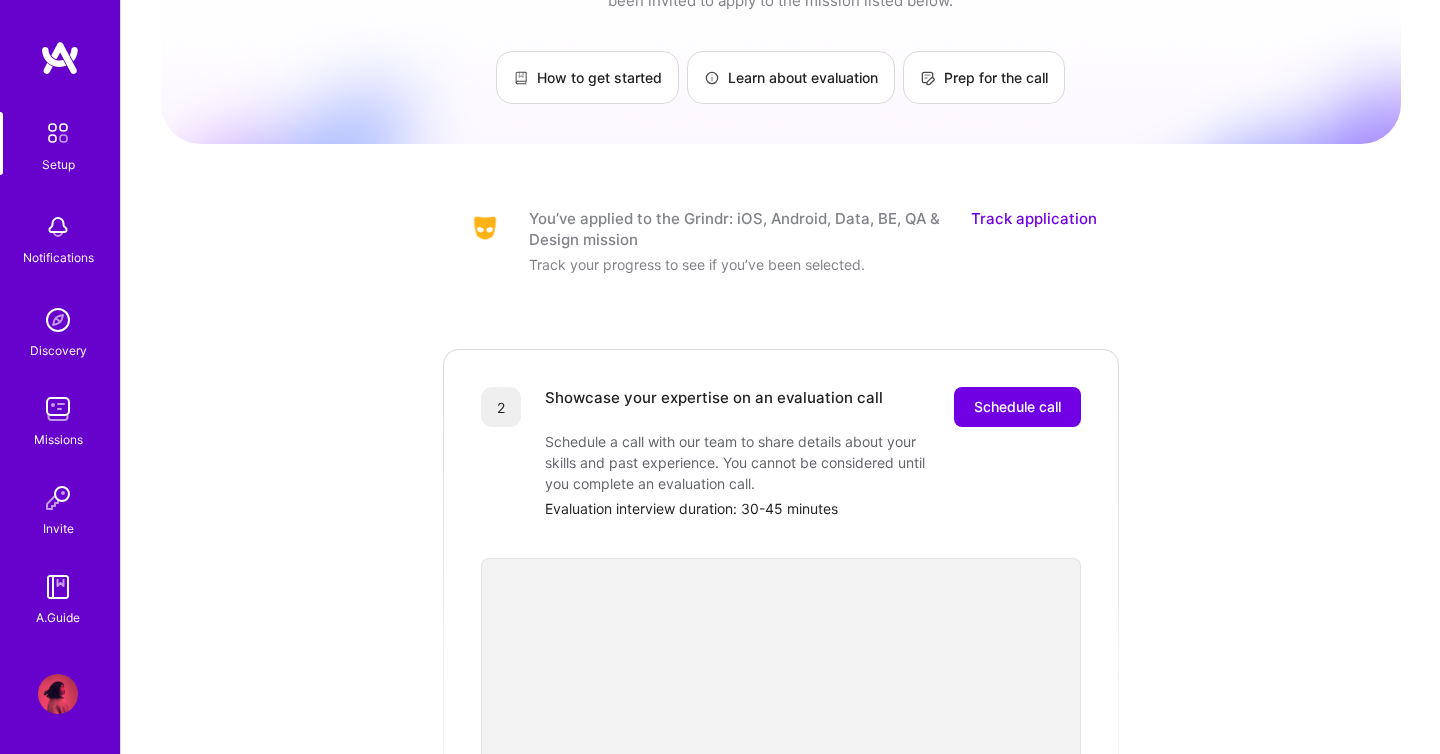 scroll, scrollTop: 0, scrollLeft: 0, axis: both 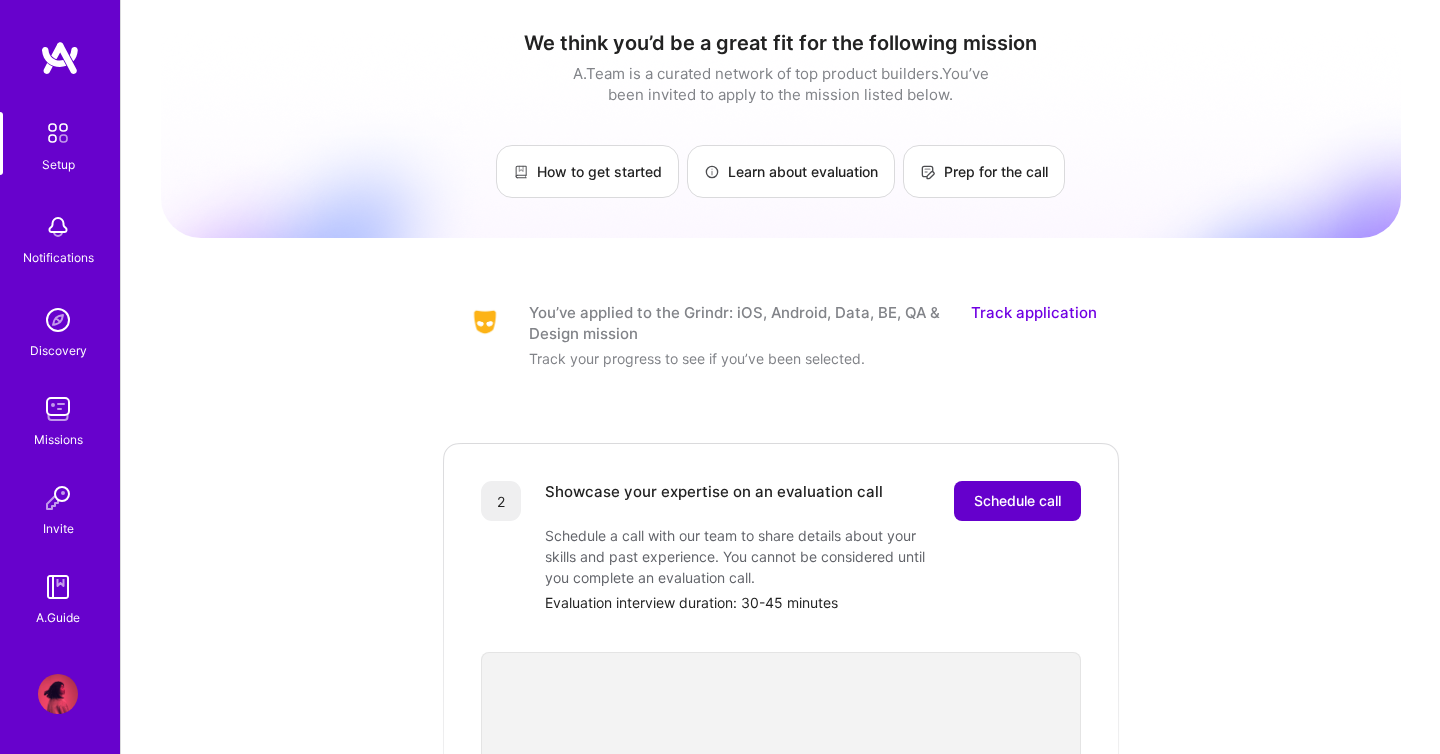 click on "Schedule call" at bounding box center [1017, 501] 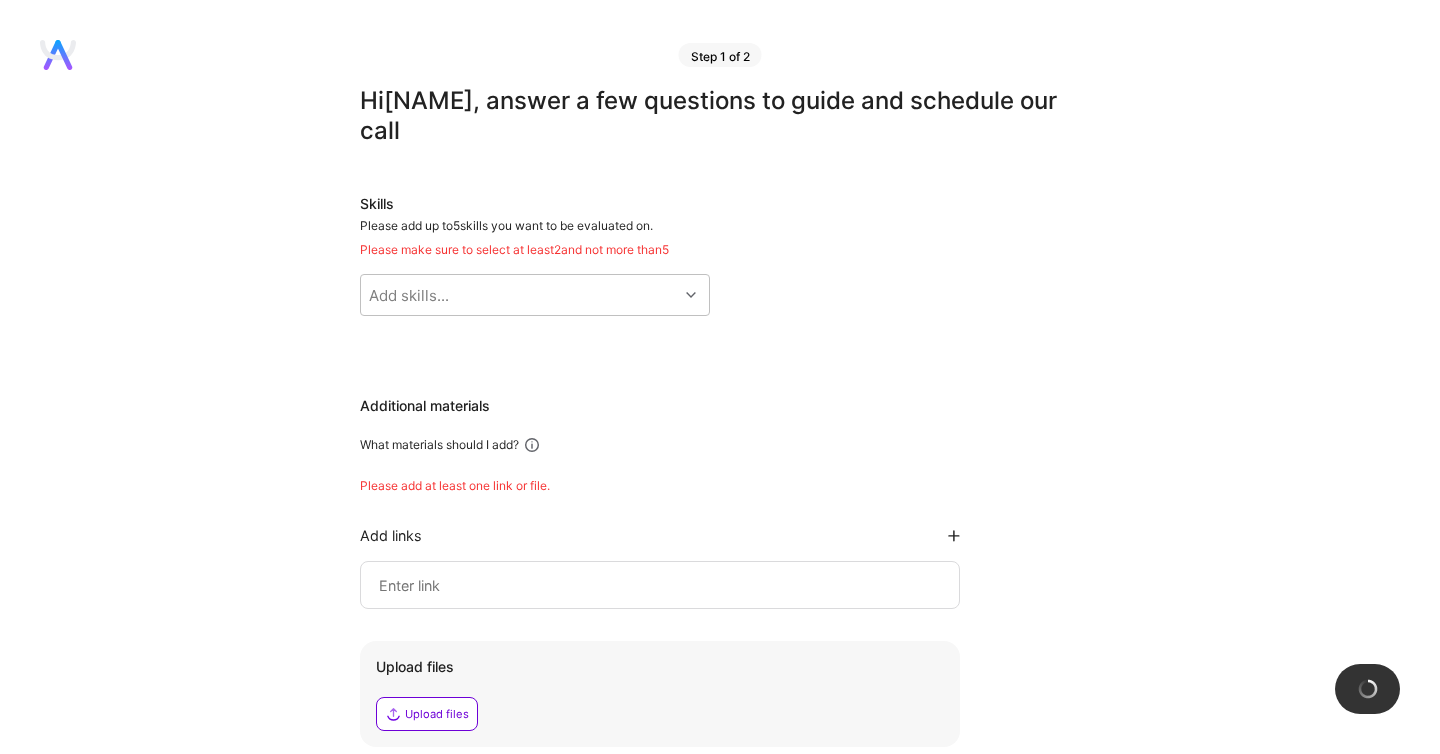 scroll, scrollTop: 0, scrollLeft: 0, axis: both 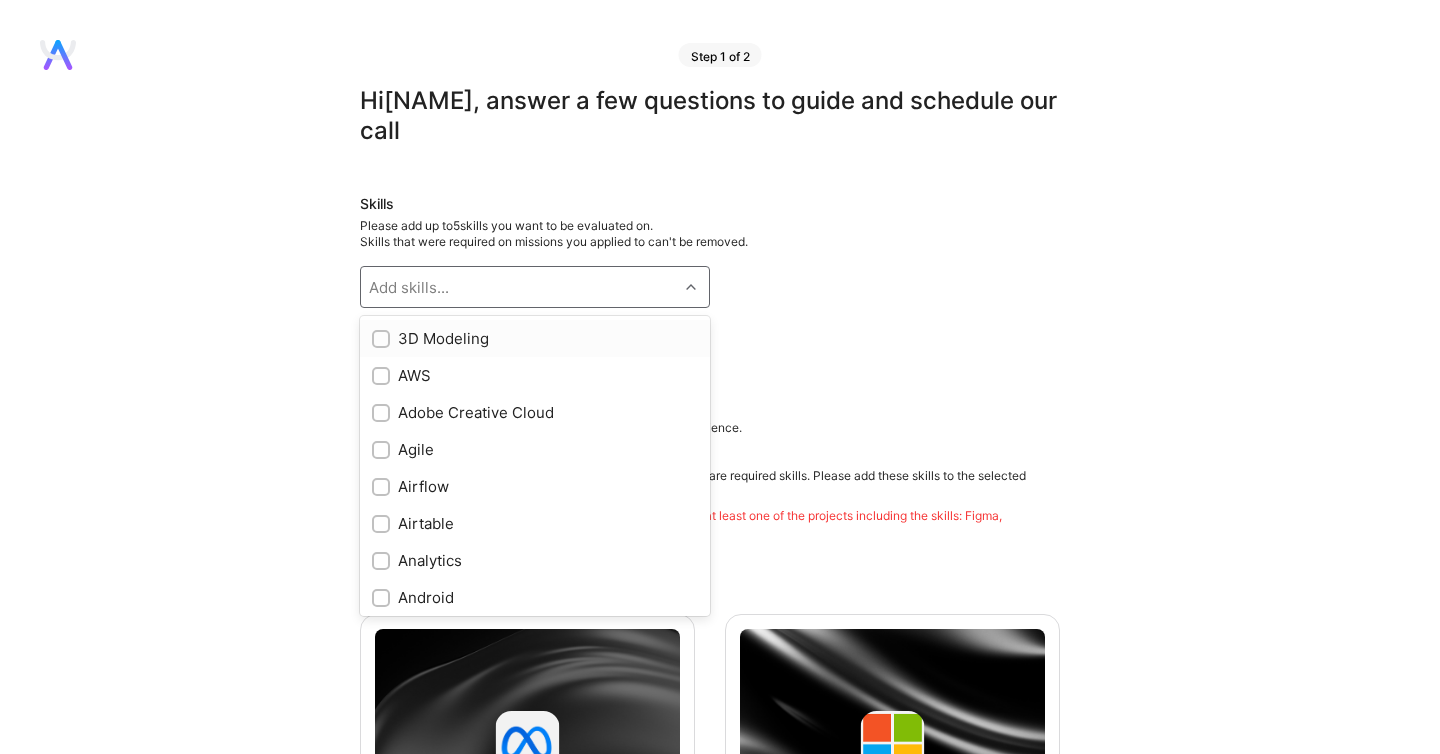 click on "Add skills..." at bounding box center (519, 287) 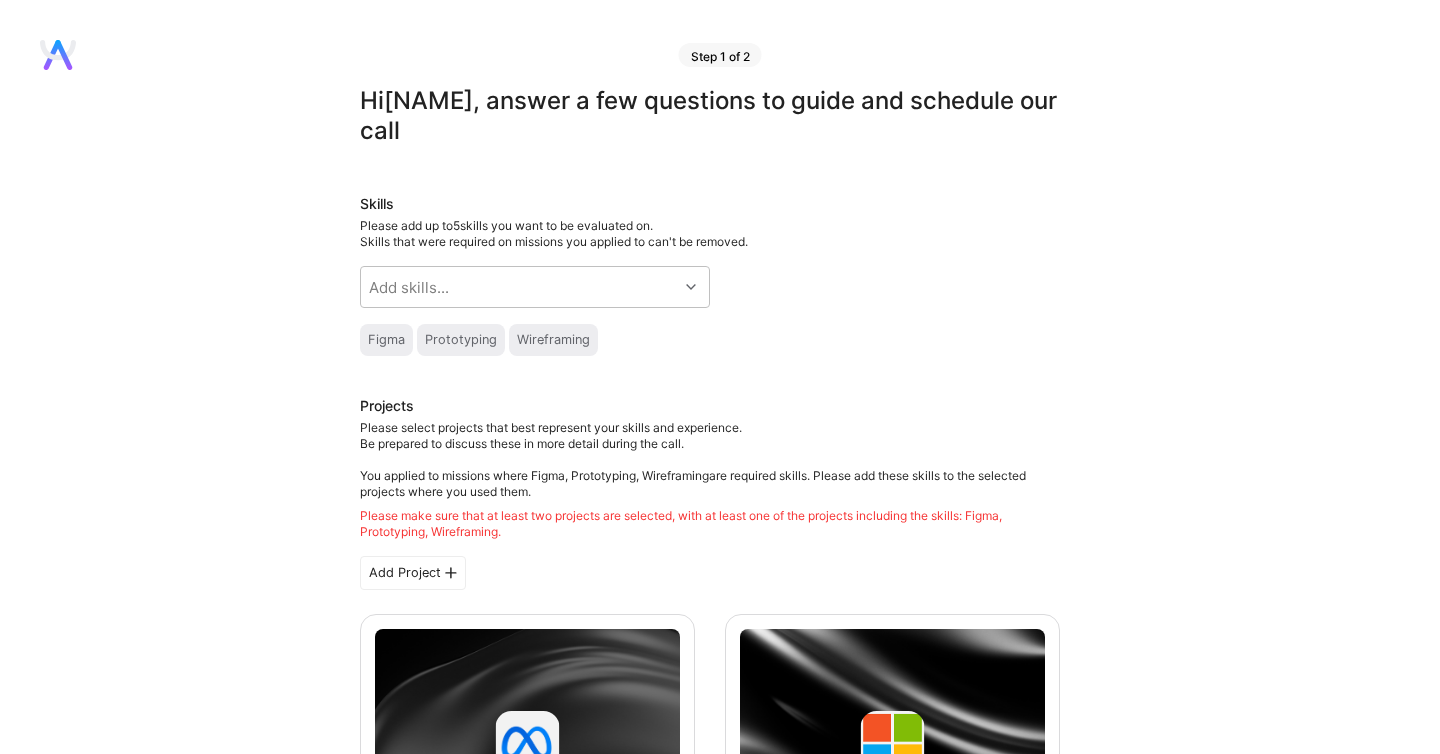 click on "Skills Please add up to  5  skills you want to be evaluated on.  Skills that were required on missions you applied to can't be removed. Add skills... Figma Prototyping Wireframing" at bounding box center (710, 275) 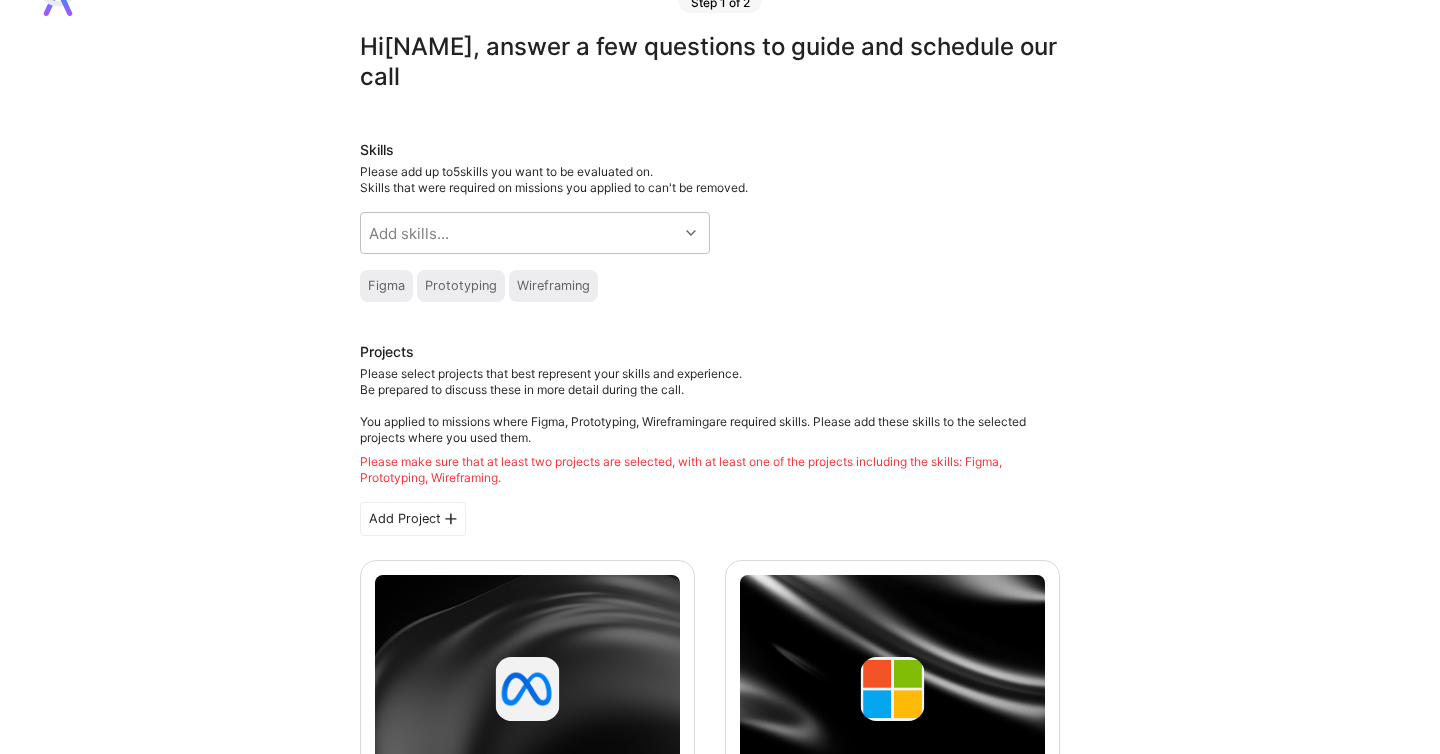 scroll, scrollTop: 40, scrollLeft: 0, axis: vertical 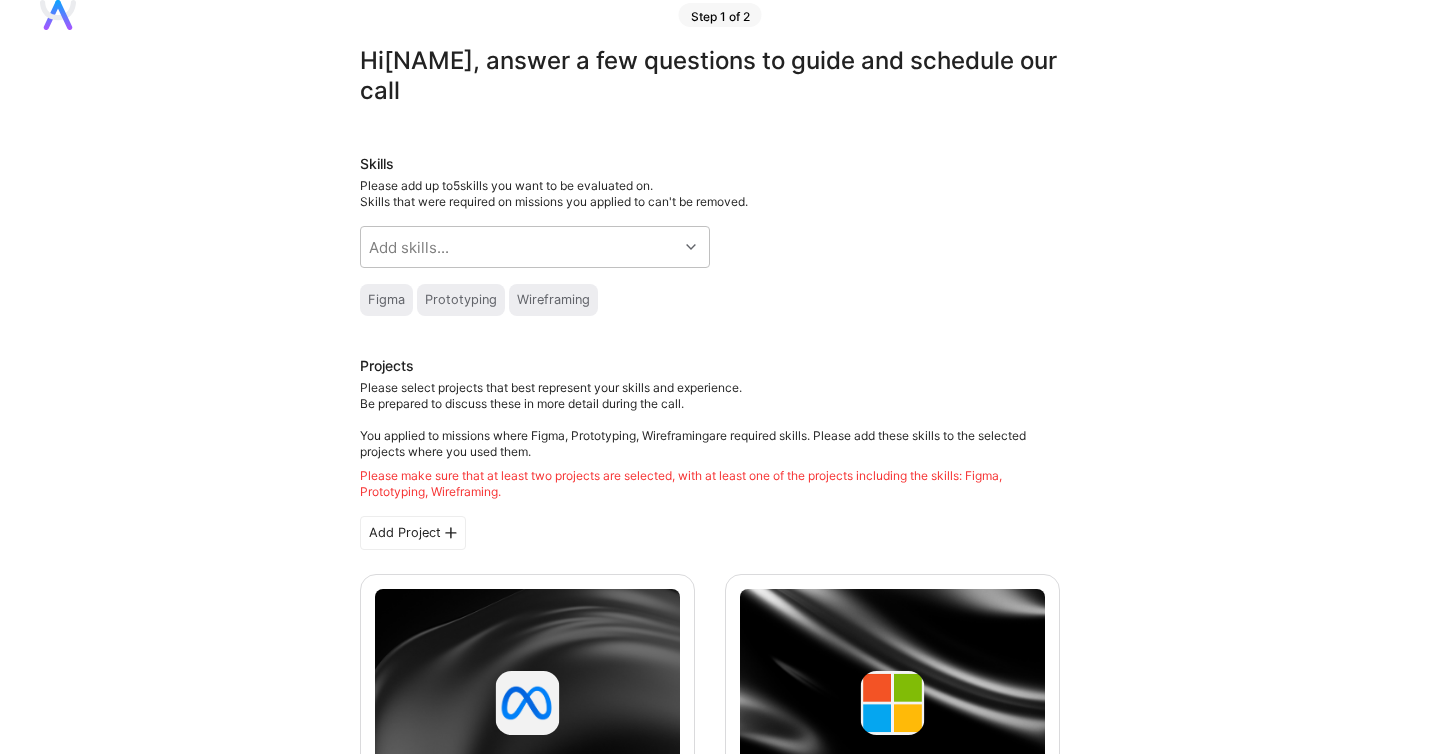 click on "Figma" at bounding box center [386, 300] 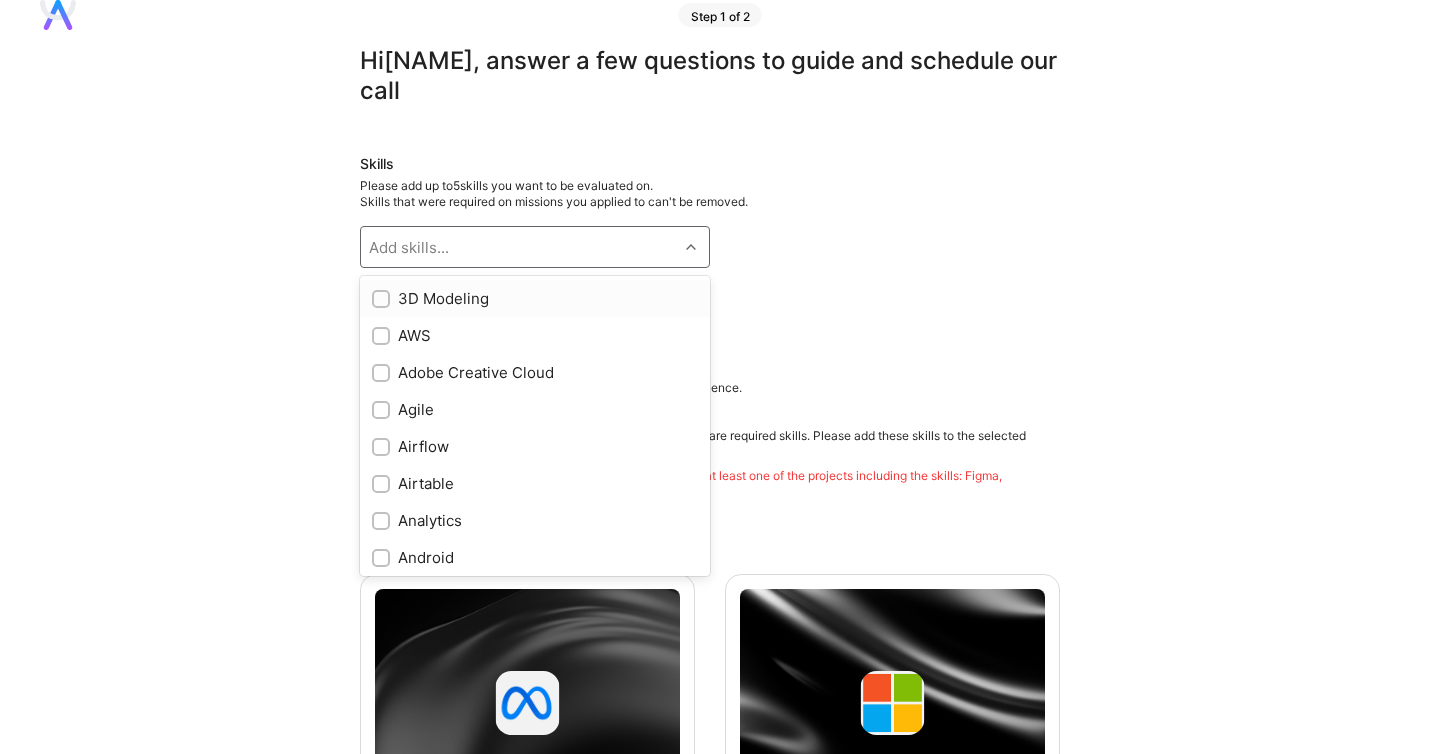 click at bounding box center [691, 247] 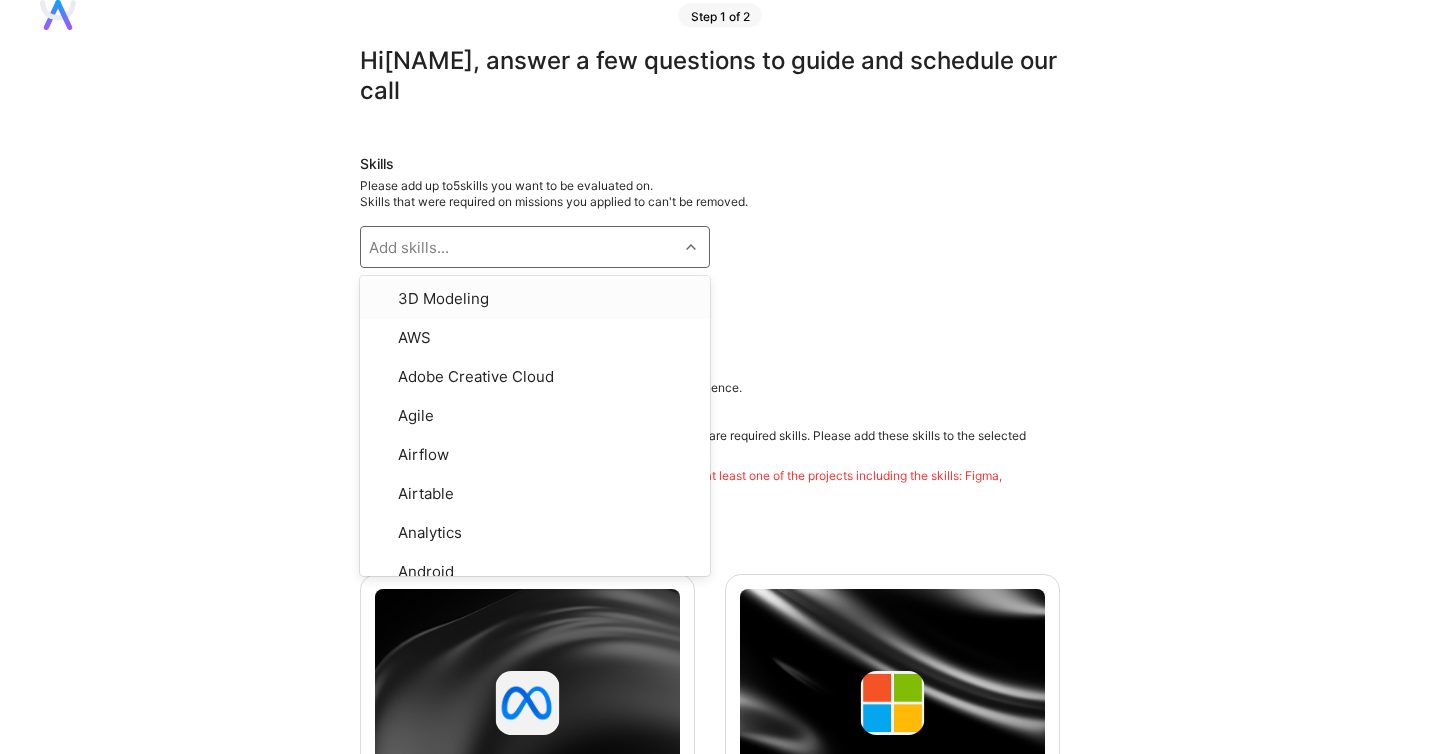 click on "Hi  [NAME] , answer a few questions to guide and schedule our call Skills Please add up to  5  skills you want to be evaluated on.  Skills that were required on missions you applied to can't be removed. option 3D Modeling focused, 1 of 74. 74 results available. Use Up and Down to choose options, press Enter to select the currently focused option, press Escape to exit the menu, press Tab to select the option and exit the menu. Add skills... 3D Modeling AWS Adobe Creative Cloud Agile Airflow Airtable Analytics Android Blockchain / Crypto CSS Coaching Data Analysis Design Sprint Design Systems Design Thinking EditorX Figma GPT / OpenAI Gamification GitHub Gitlab Google Analytics HCI Hardware Design Heap Analytics HubSpot InDesign Invision Jira Looker Low Code Mailchimp Manual Testing Market Research Mentoring Microsoft  Power BI Miro Mobile Game Design Motion Design No Code OutSystems People Management Photoshop Presentation Design Process Design Process Optimization Product Design Prototyping Qualtrics SQL" at bounding box center [710, 873] 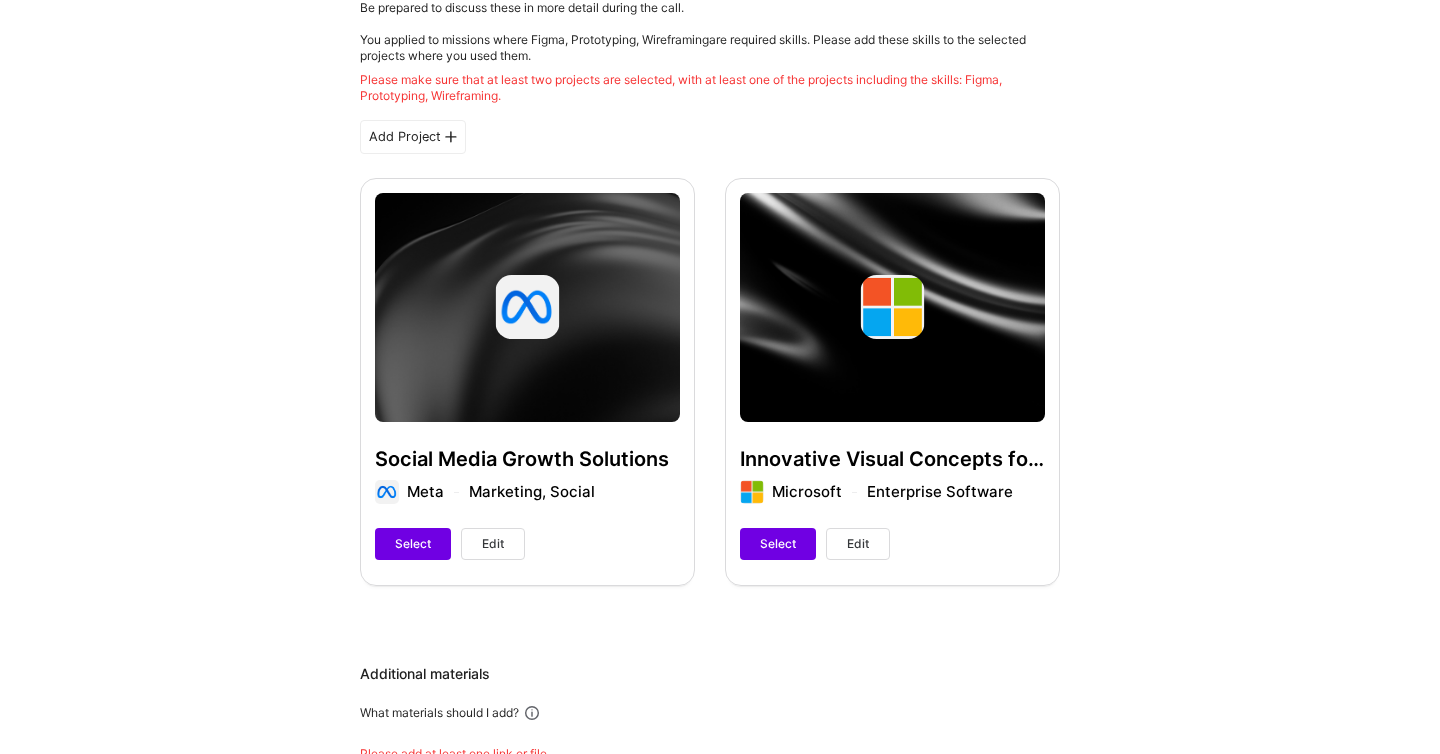 scroll, scrollTop: 0, scrollLeft: 0, axis: both 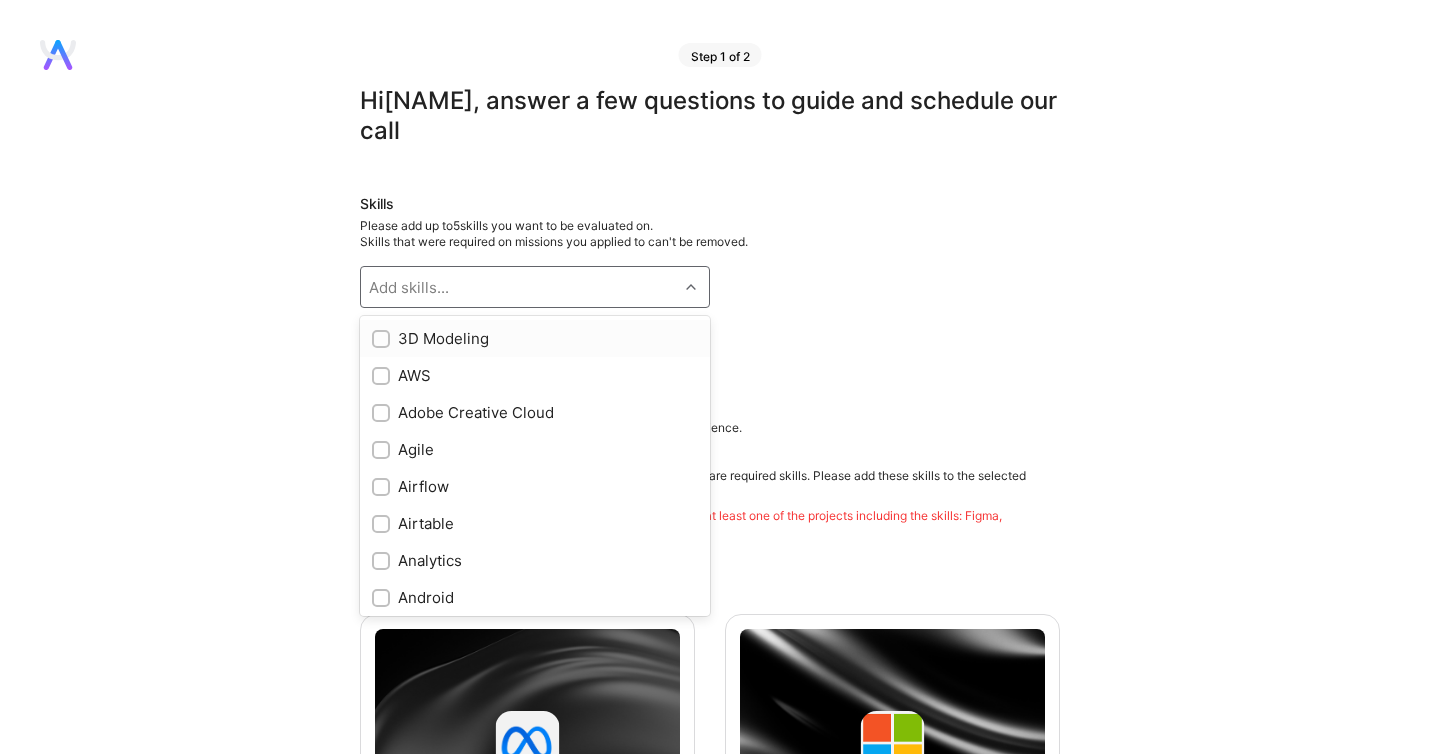 click on "Add skills..." at bounding box center [519, 287] 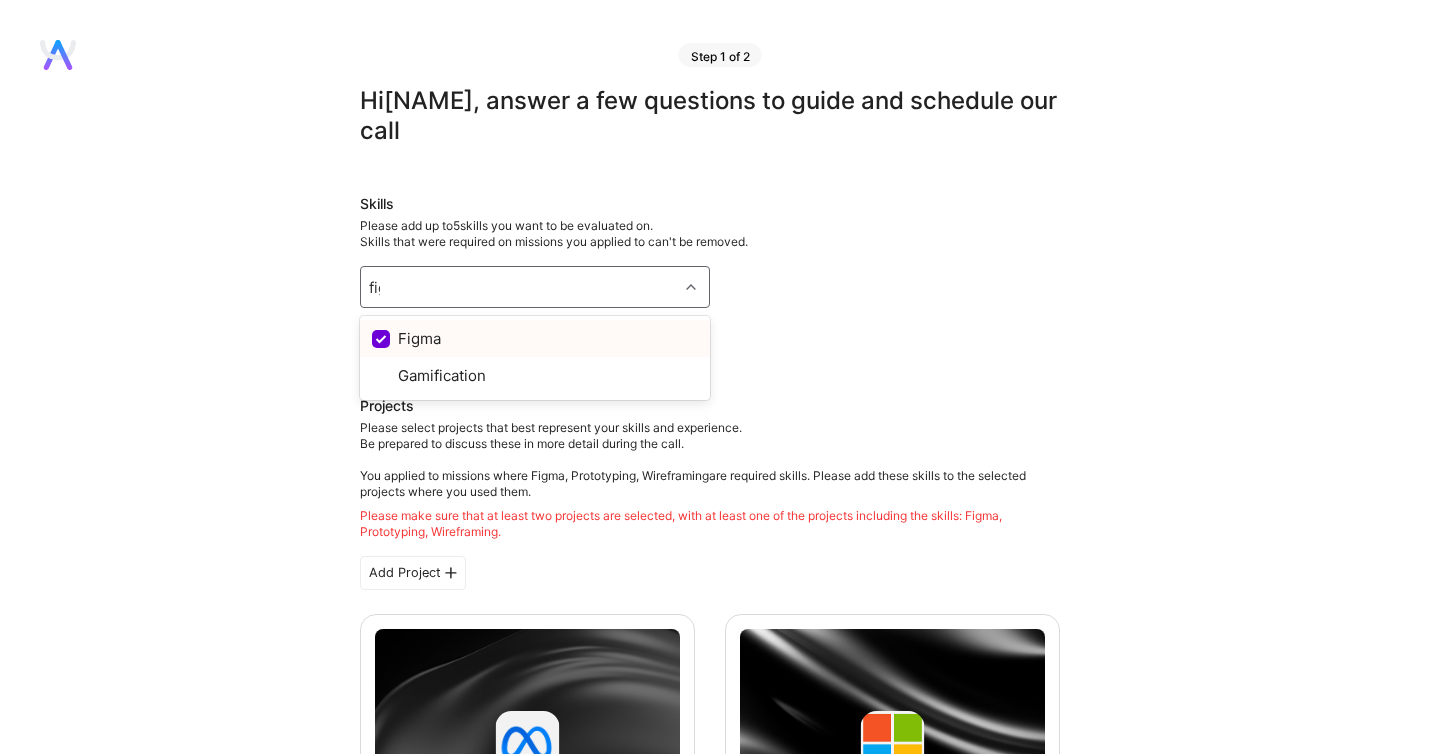 type on "figma" 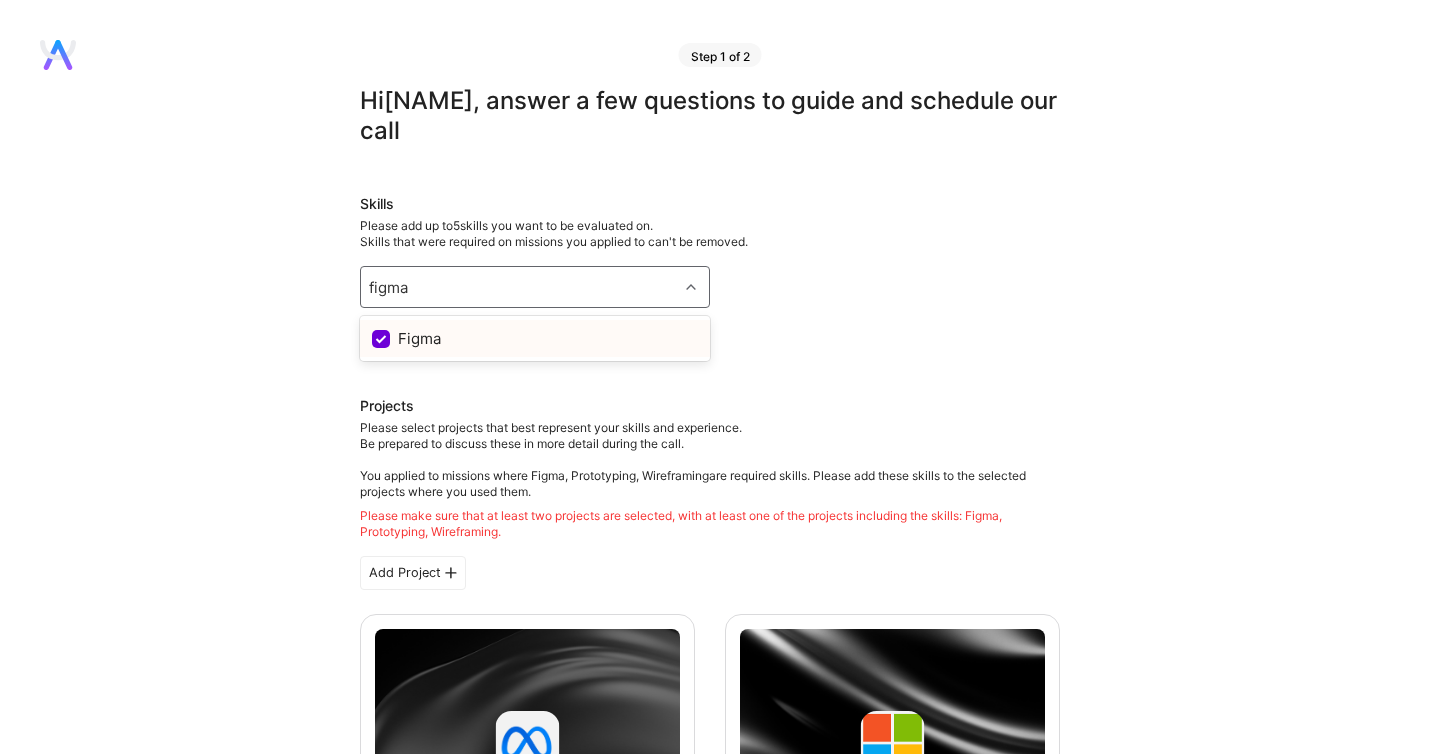click on "Figma" at bounding box center (535, 338) 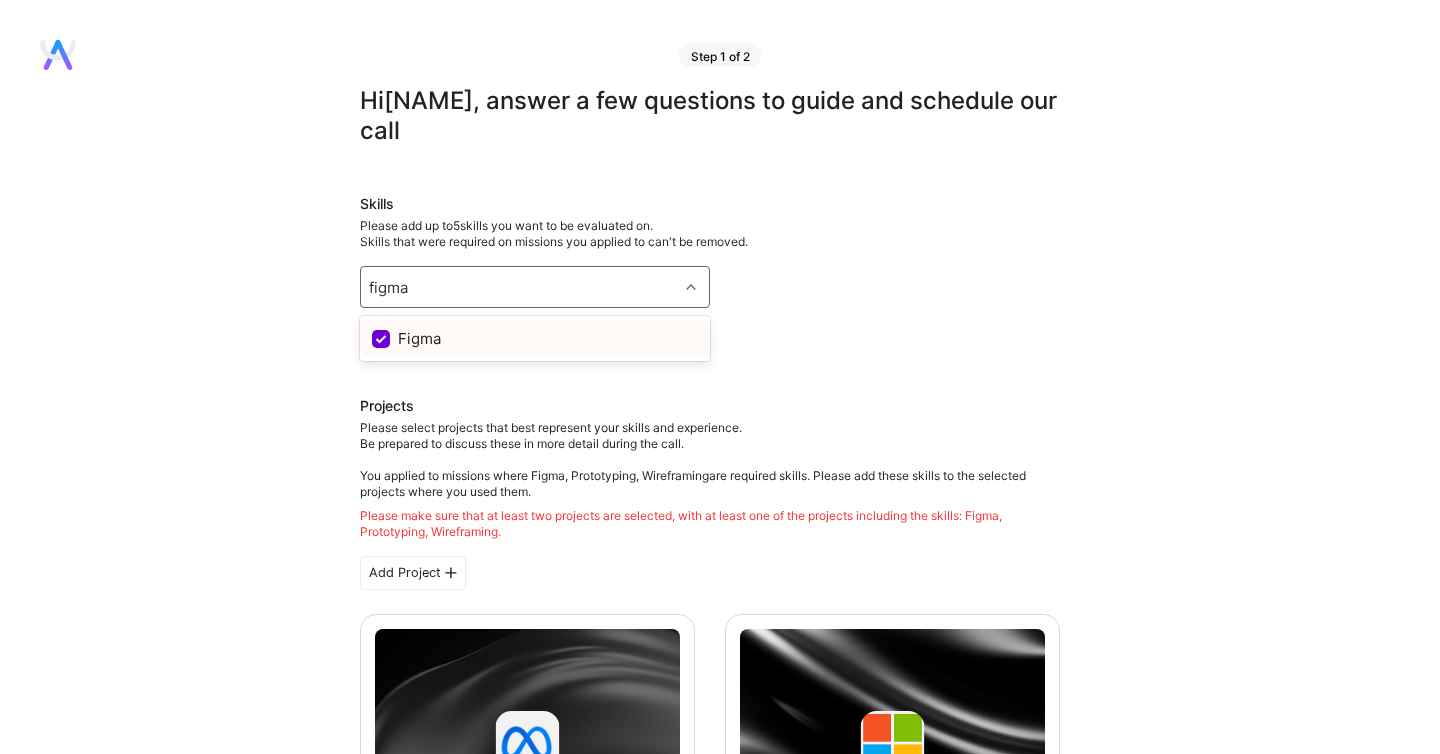 type 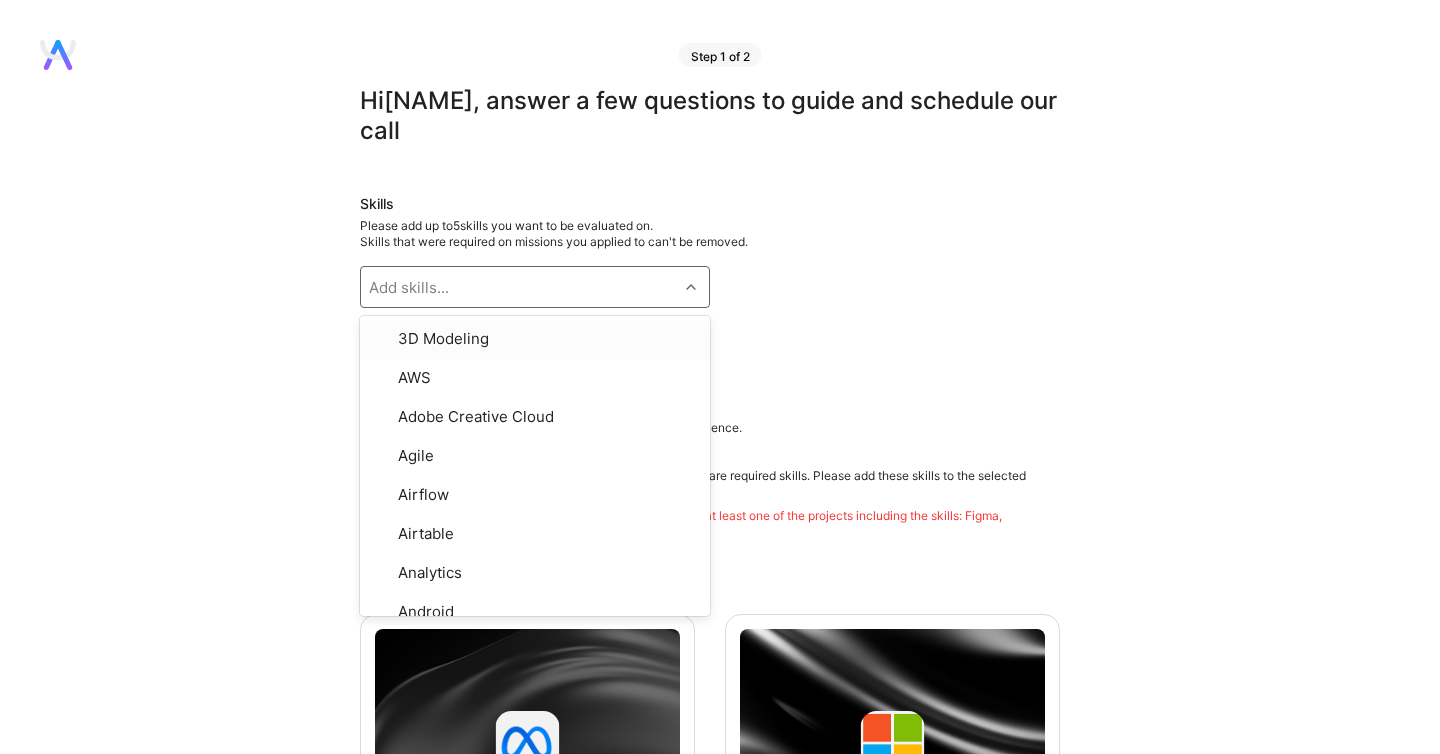 click on "Add skills..." at bounding box center (519, 287) 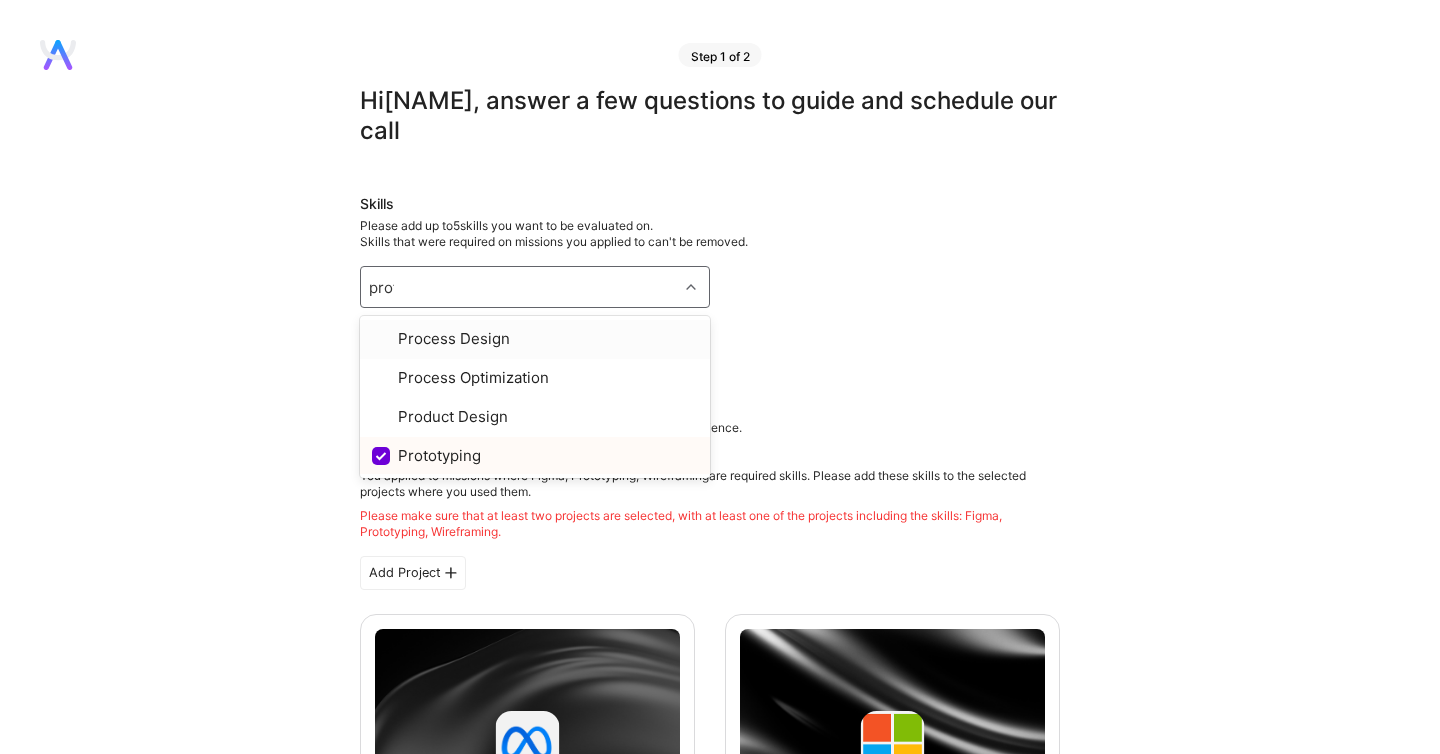 type on "proto" 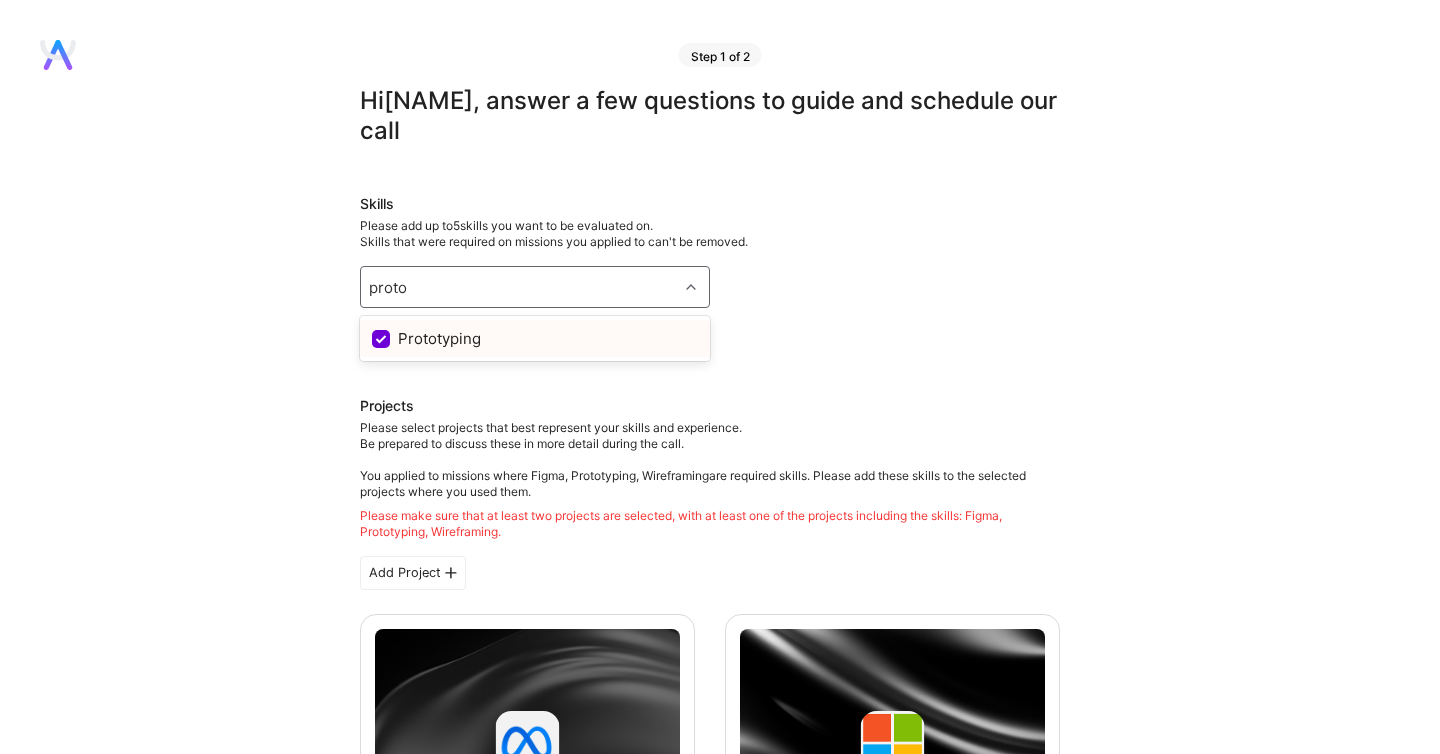 click on "Prototyping" at bounding box center (535, 338) 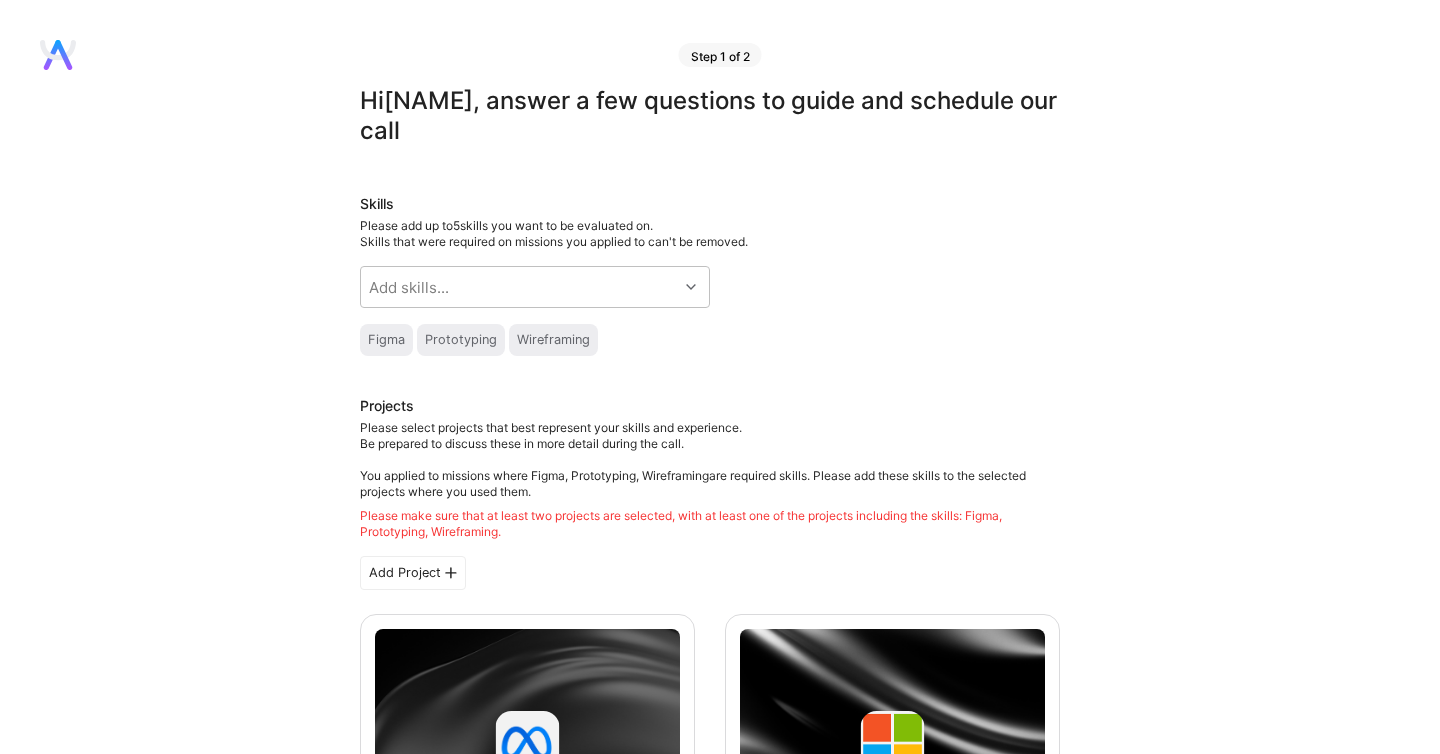 click on "Hi  [NAME] , answer a few questions to guide and schedule our call Skills Please add up to  5  skills you want to be evaluated on.  Skills that were required on missions you applied to can't be removed. Add skills... Figma Prototyping Wireframing Projects Please select projects that best represent your skills and experience. Be prepared to discuss these in more detail during the call.   You applied to missions where   Figma, Prototyping, Wireframing  are required skills. Please add these skills to the selected projects where you used them. Please make sure that at least two projects are selected, with at least one of the projects including the skills:   Figma, Prototyping, Wireframing . Add Project Social Media Growth Solutions Meta   Marketing, Social Select Edit Innovative Visual Concepts for Mobile Microsoft   Enterprise Software Select Edit Additional materials What materials should I add? Please add at least one link or file. Add links Upload files Upload files Material details Submit & Schedule" at bounding box center (710, 913) 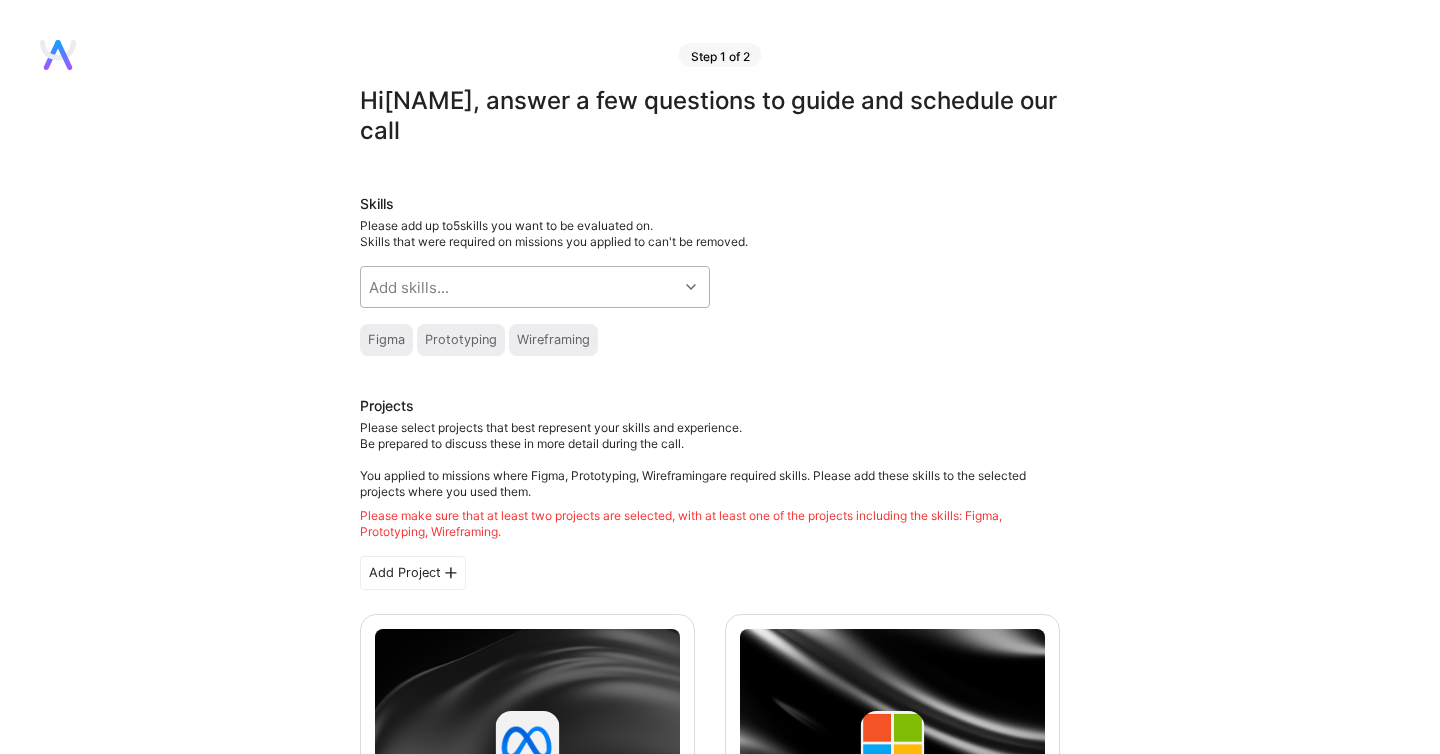 click on "Add skills..." at bounding box center [519, 287] 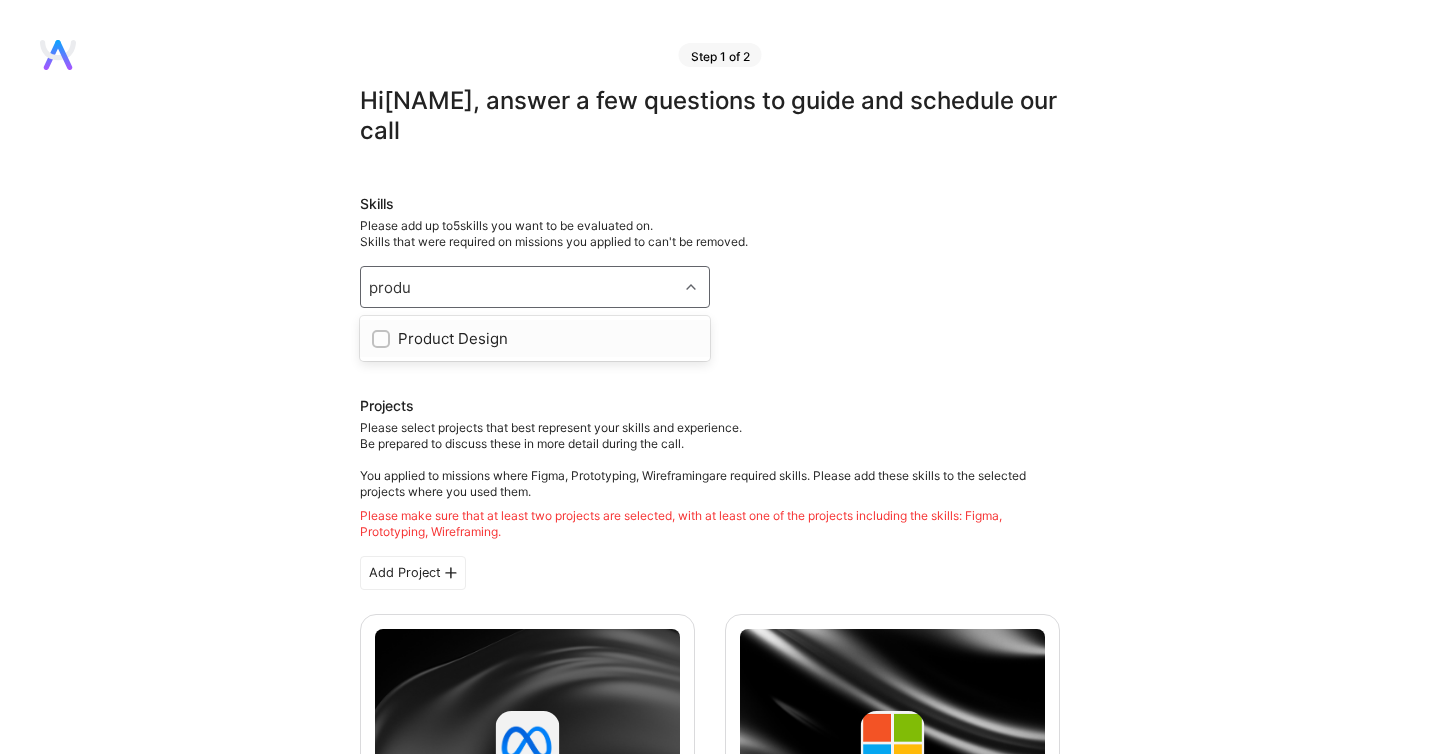 type on "produc" 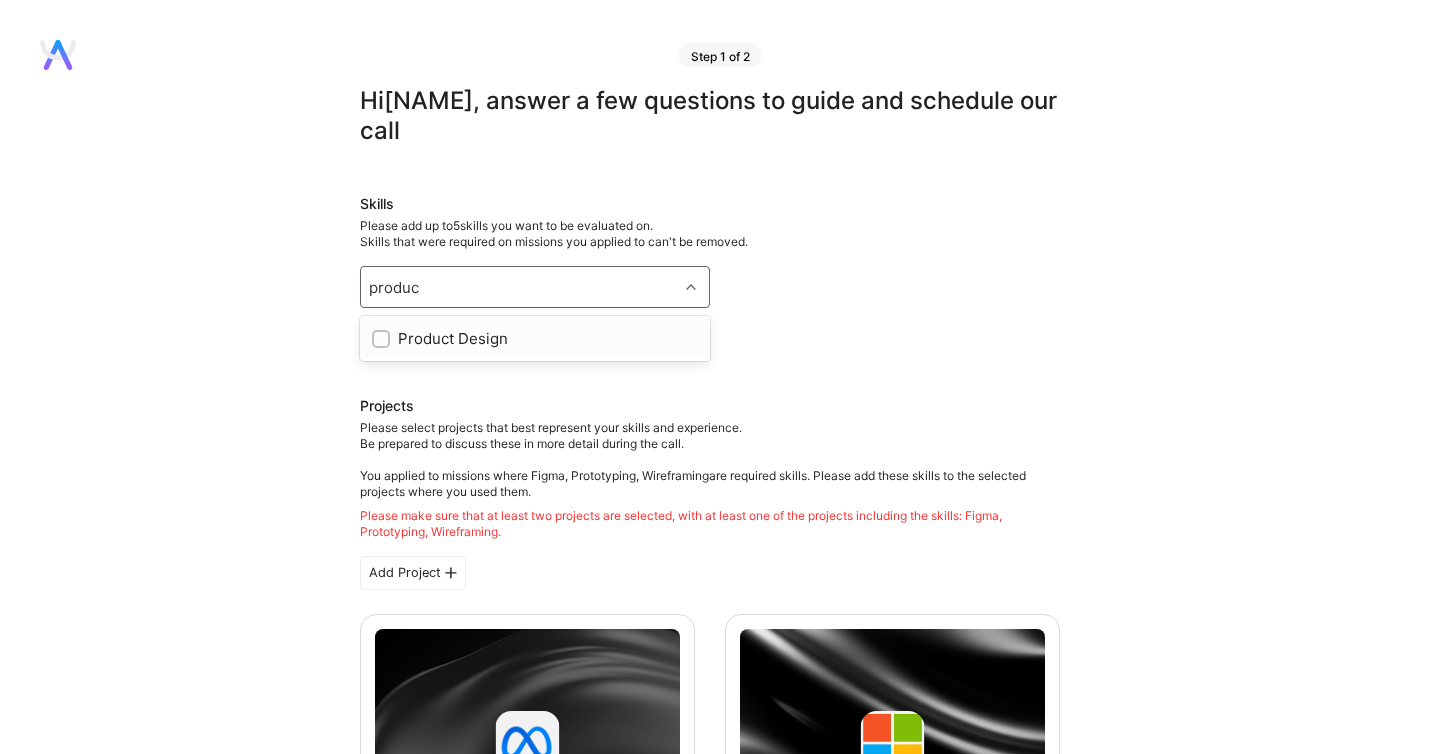 click on "Product Design" at bounding box center [535, 338] 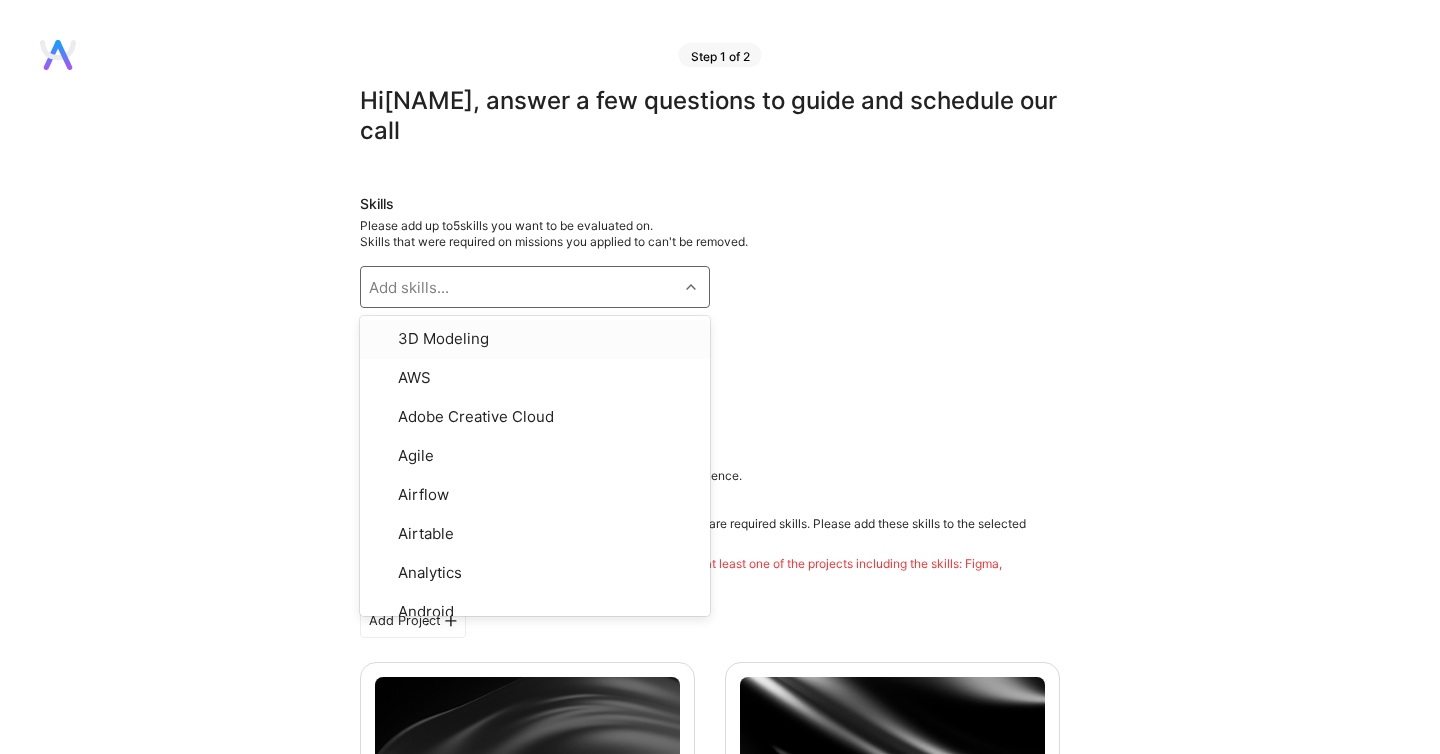 click on "Product Design" at bounding box center [710, 388] 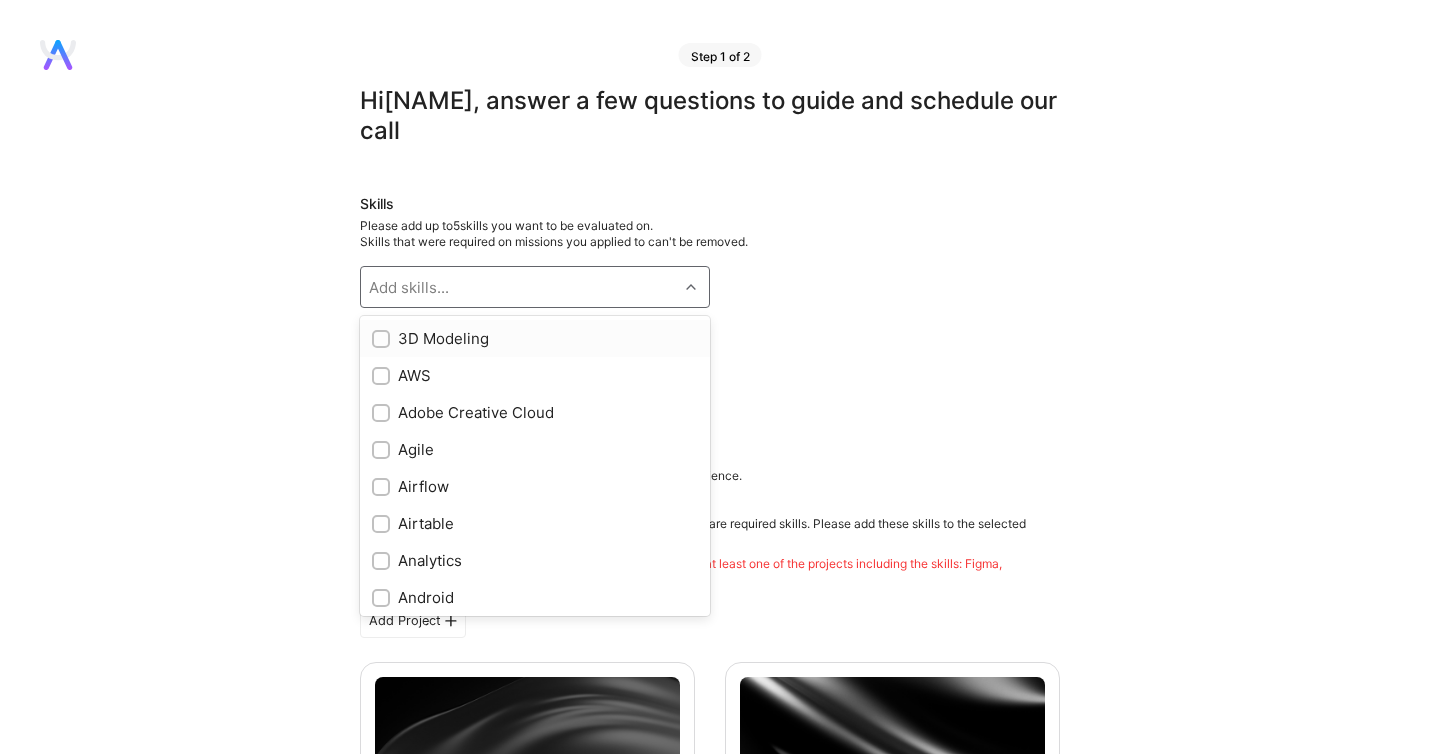 click on "Add skills..." at bounding box center [519, 287] 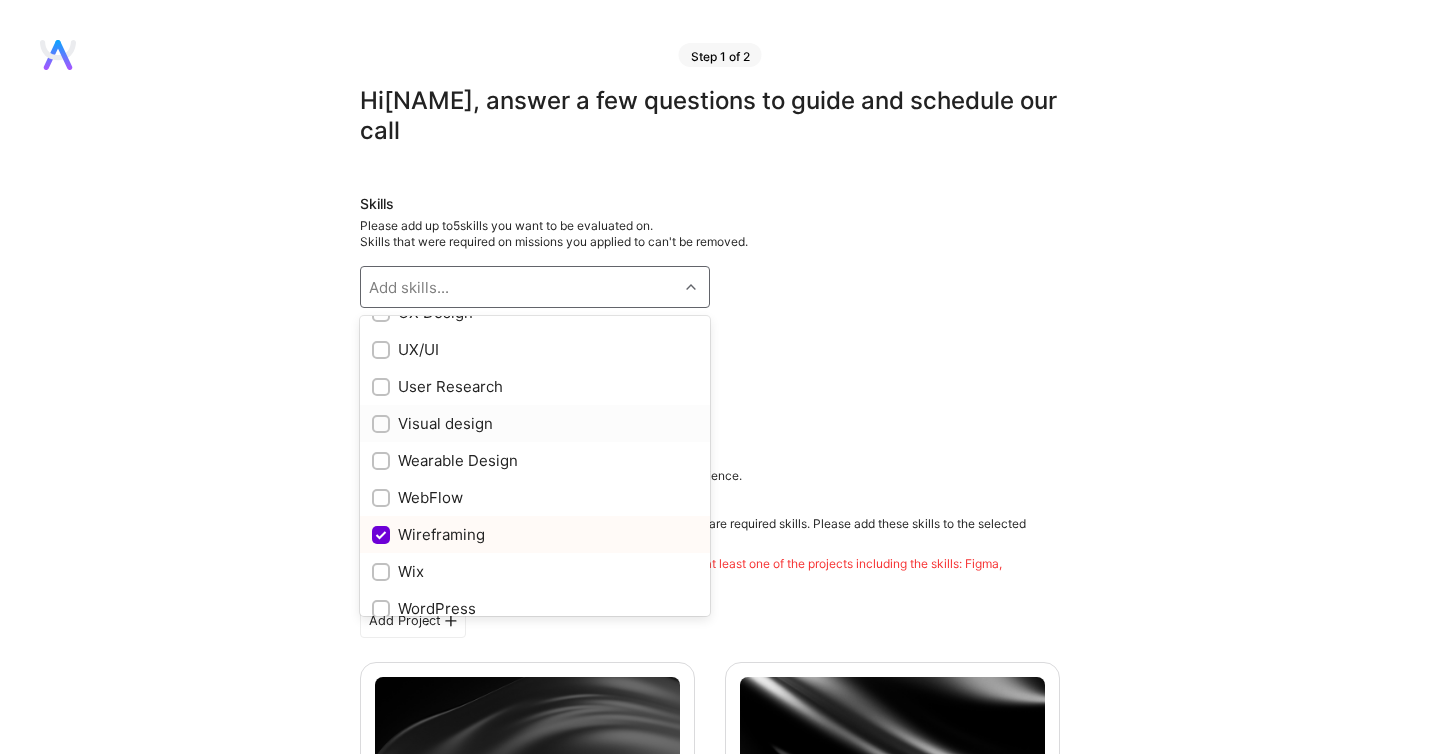 scroll, scrollTop: 2446, scrollLeft: 0, axis: vertical 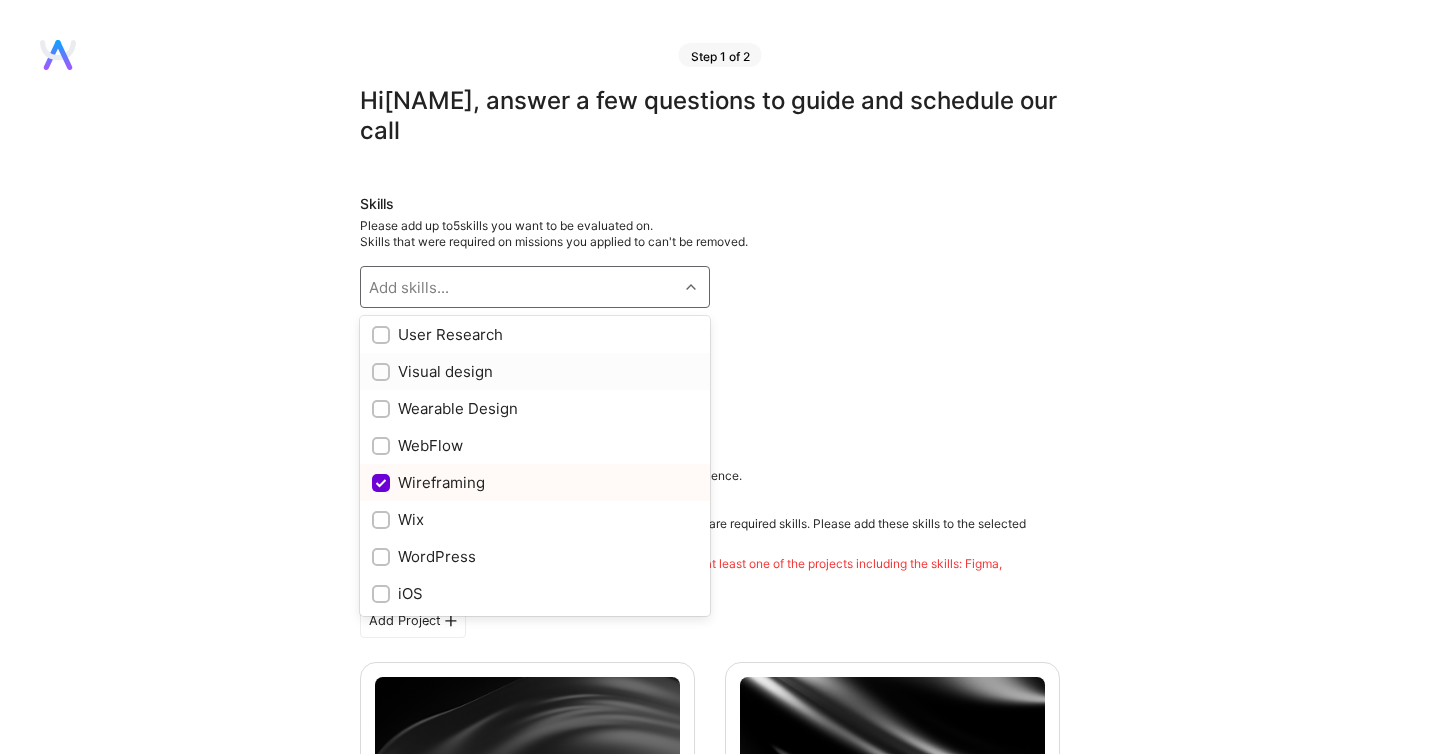 click on "Visual design" at bounding box center [535, 371] 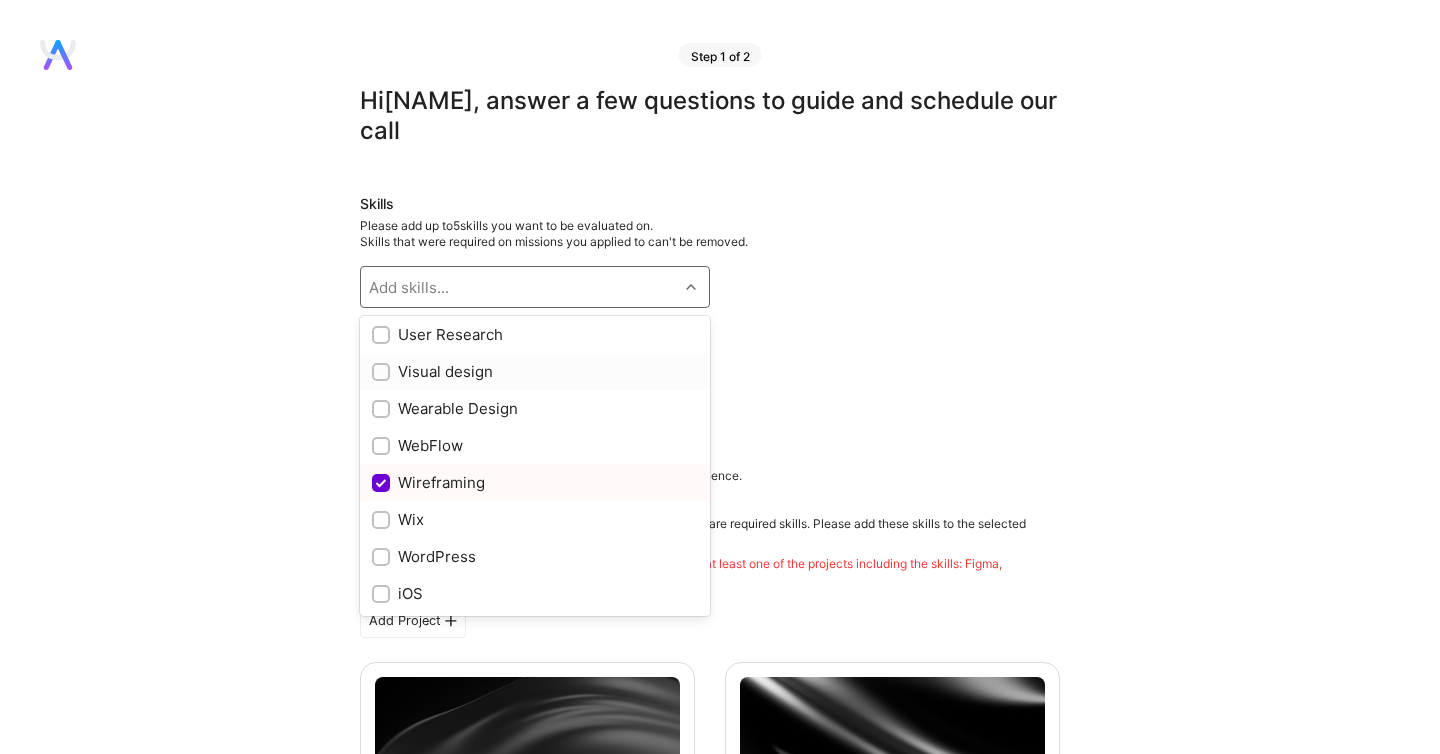 checkbox on "true" 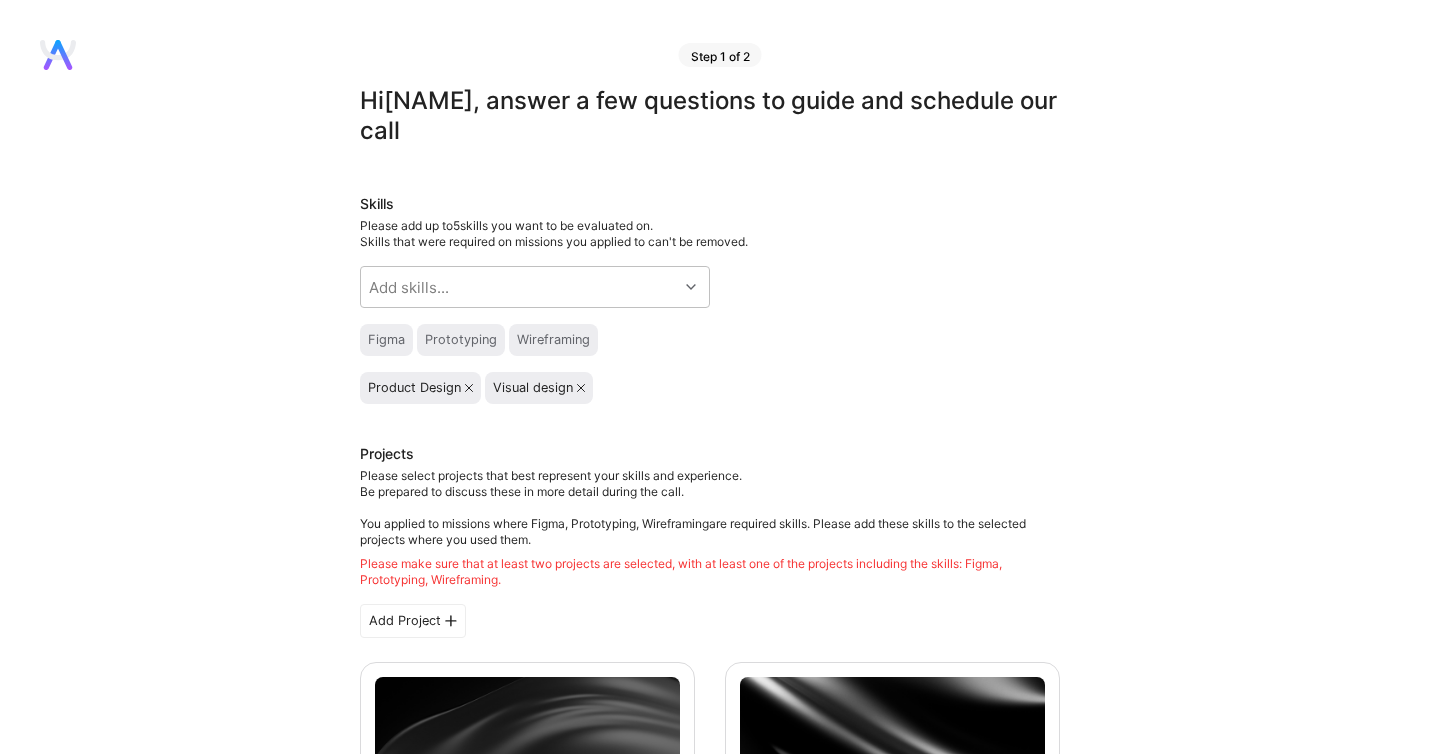 click on "Product Design Visual design" at bounding box center [710, 388] 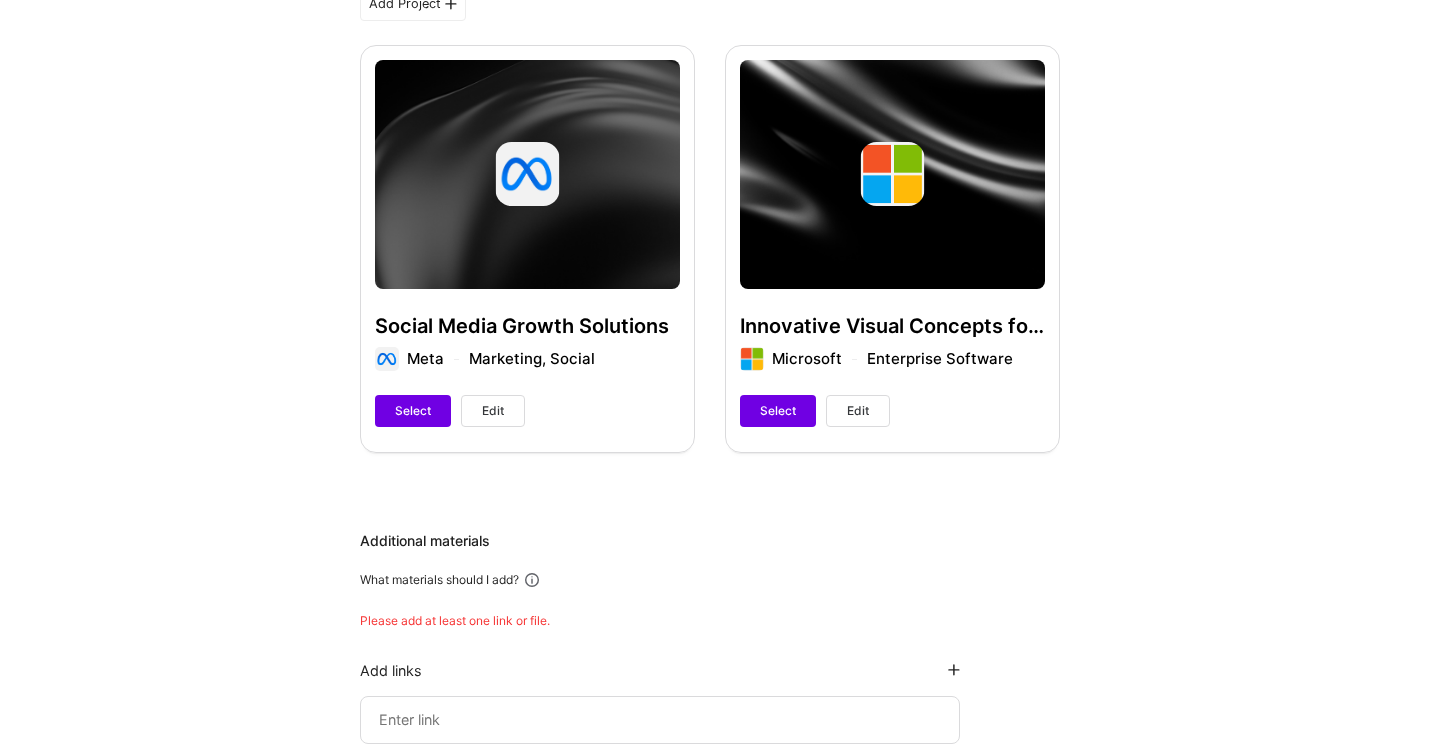 scroll, scrollTop: 919, scrollLeft: 0, axis: vertical 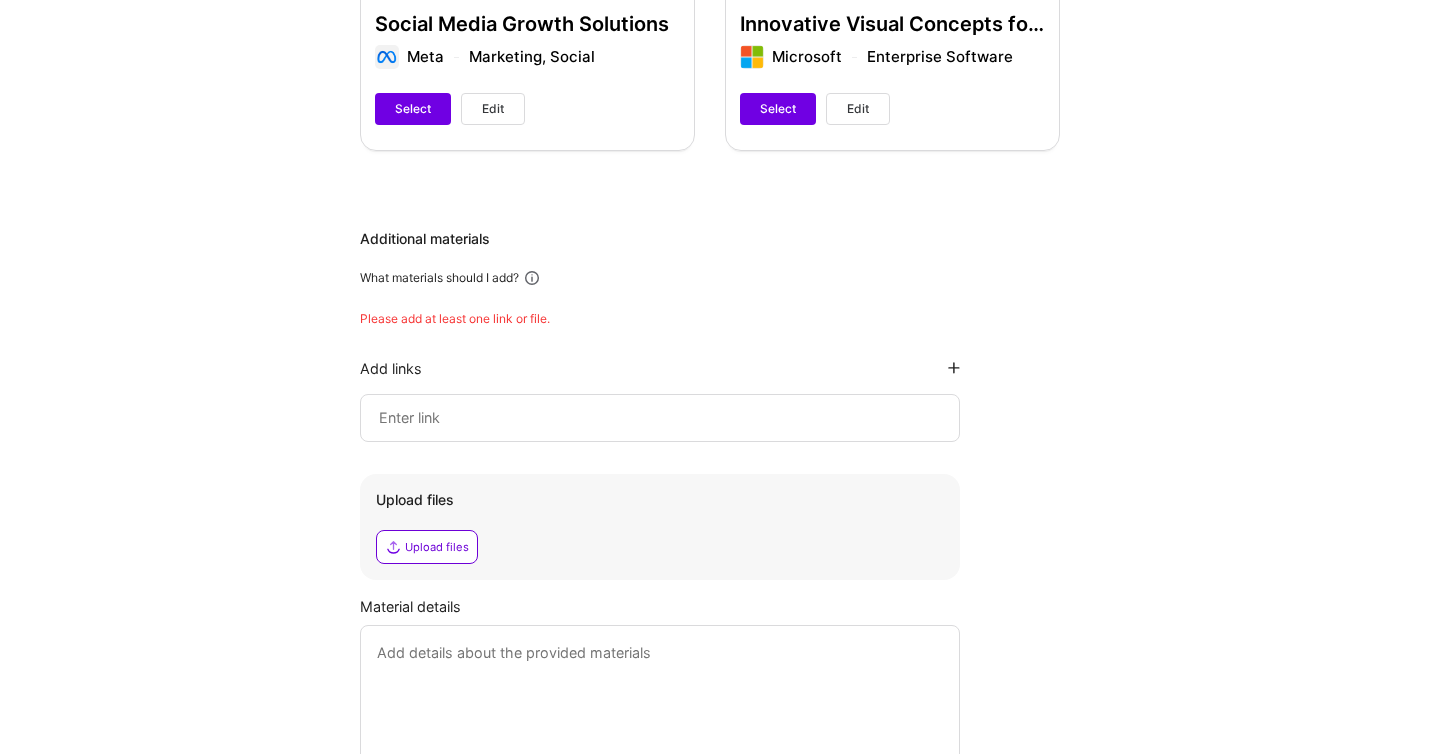 click 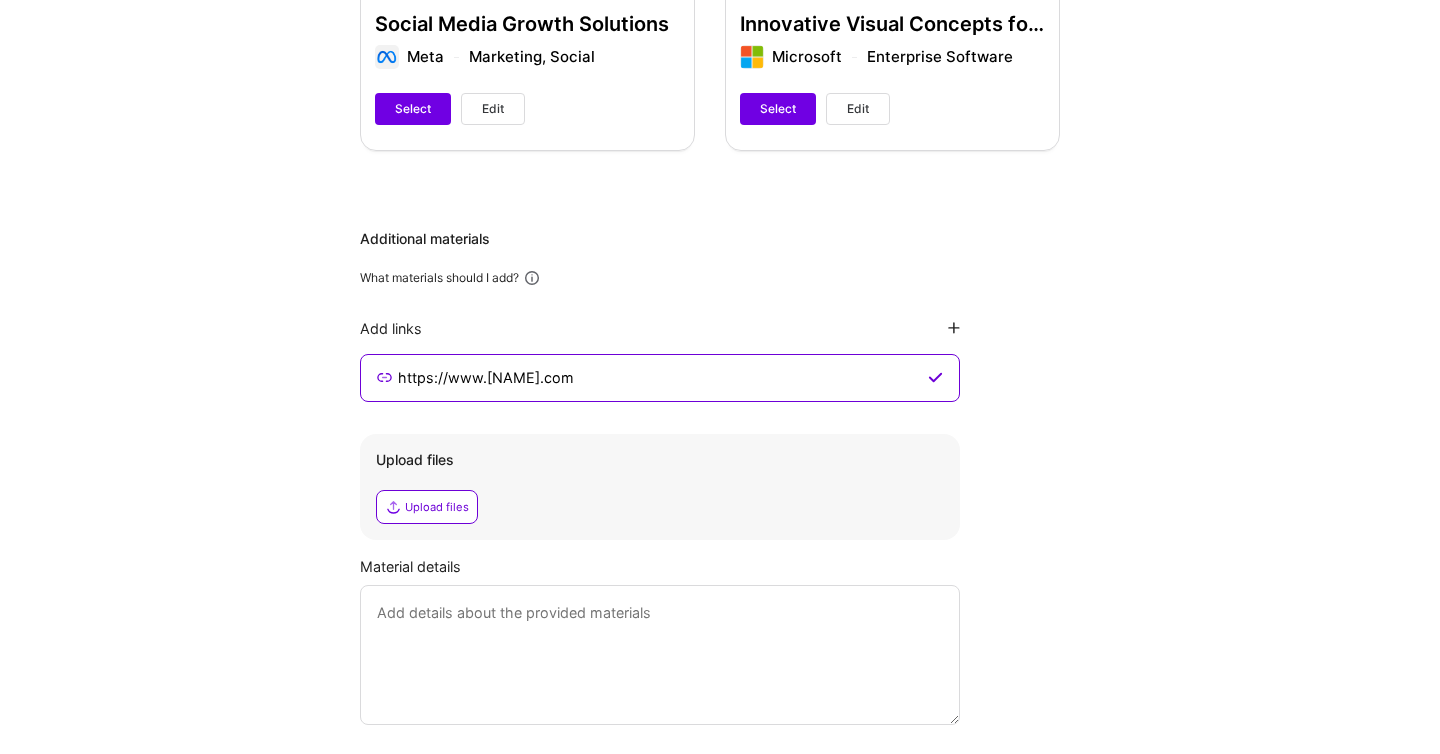type on "https://www.[NAME].com" 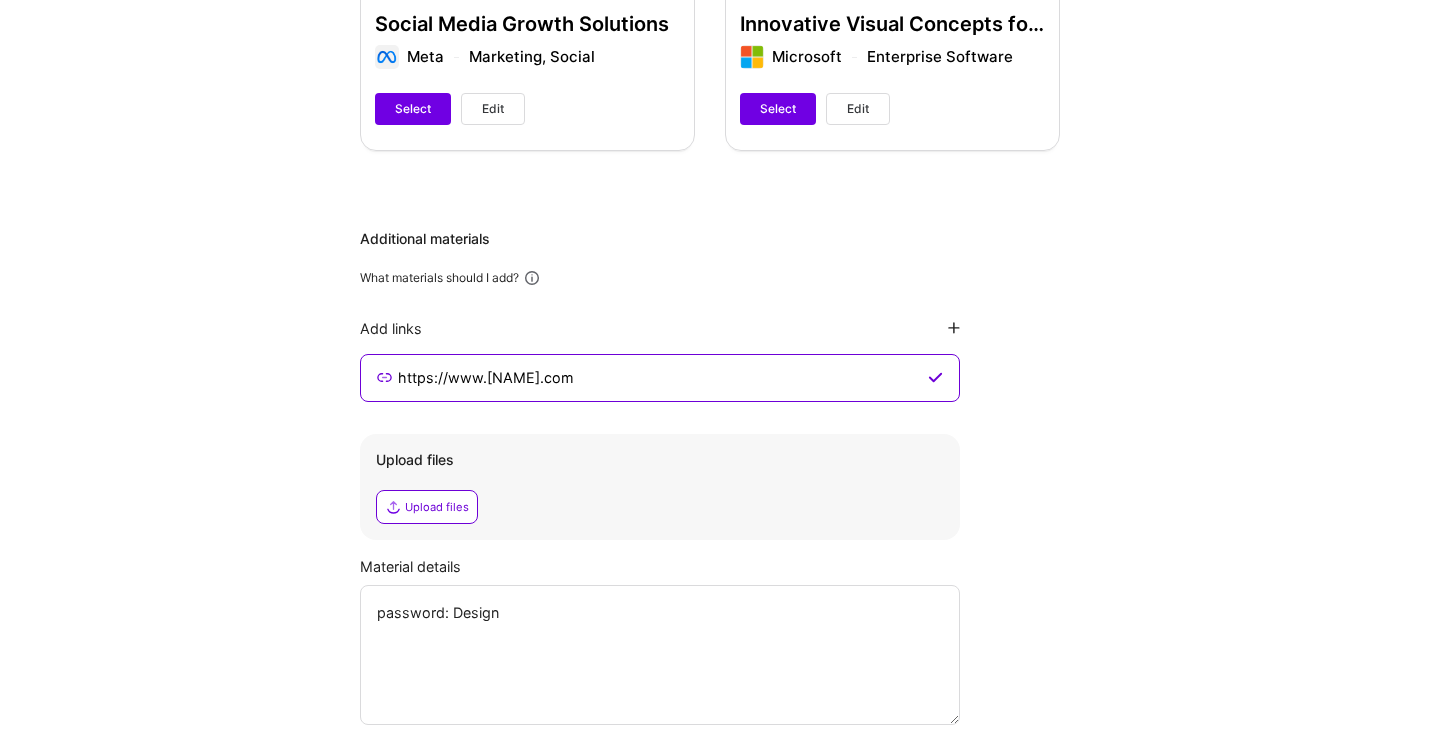 type on "password: Design" 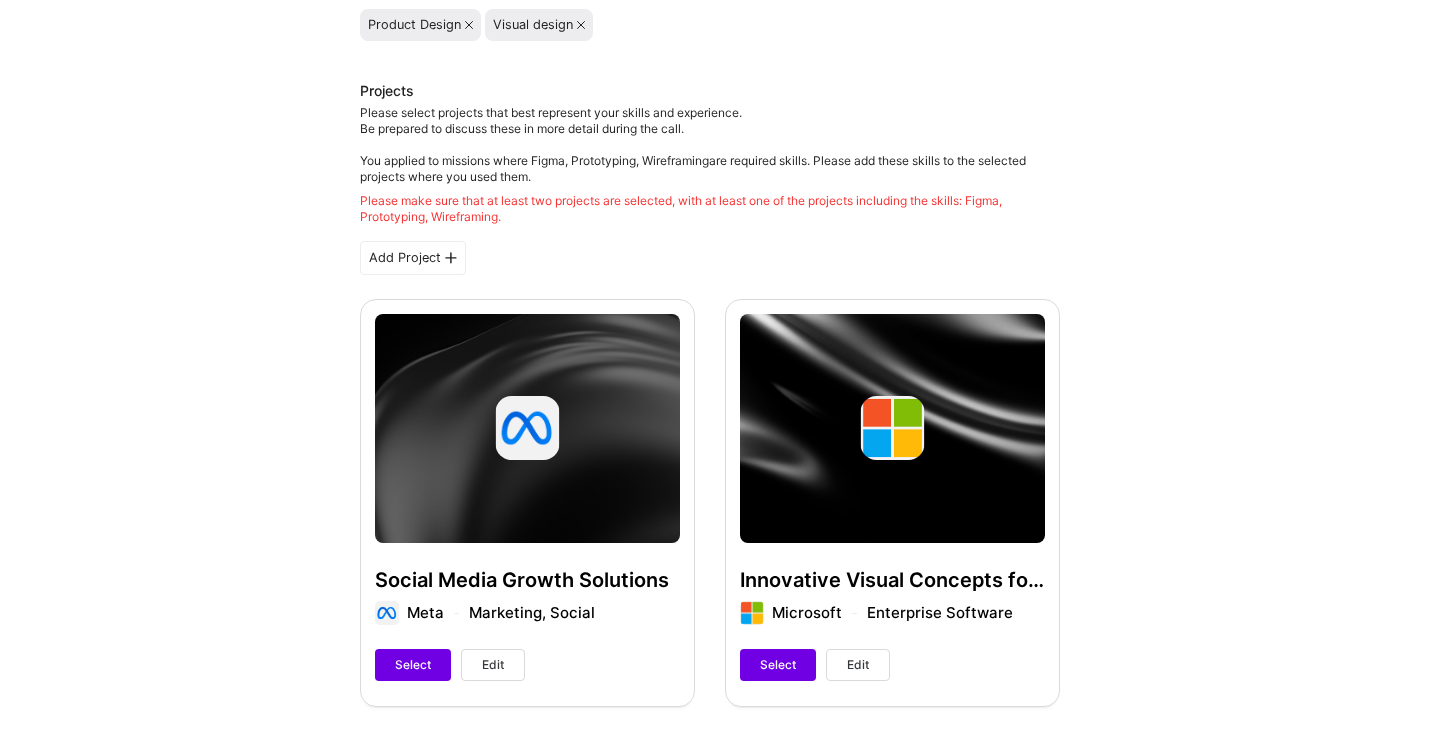 scroll, scrollTop: 359, scrollLeft: 0, axis: vertical 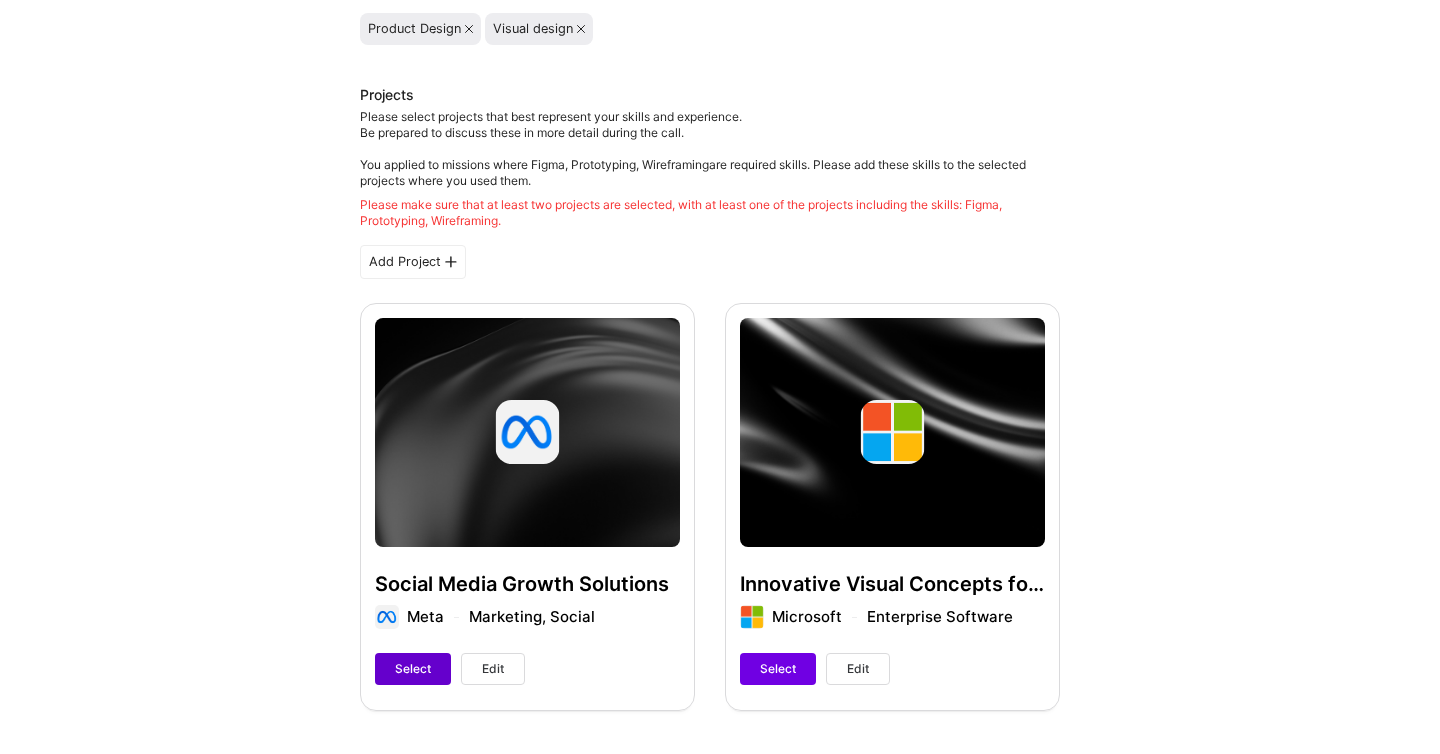 click on "Select" at bounding box center [413, 669] 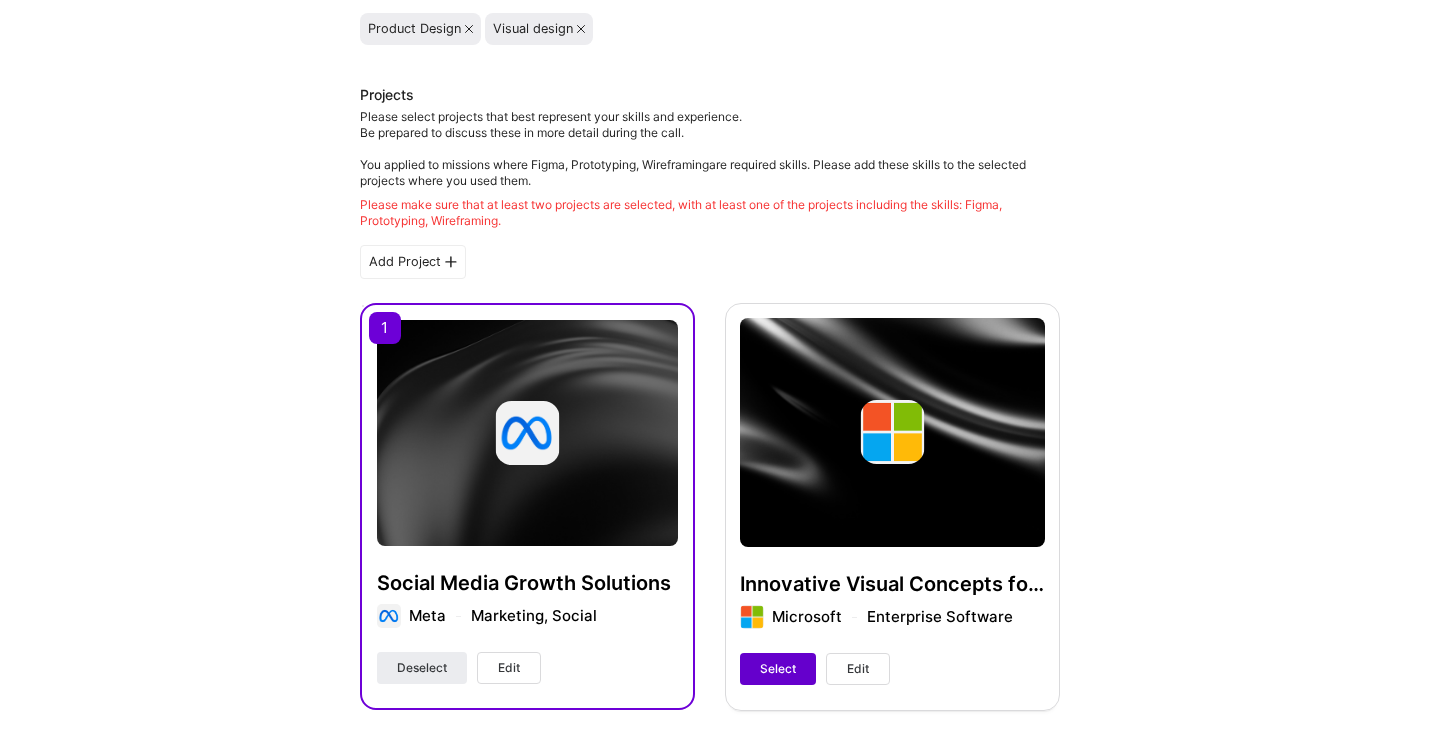 click on "Select" at bounding box center [778, 669] 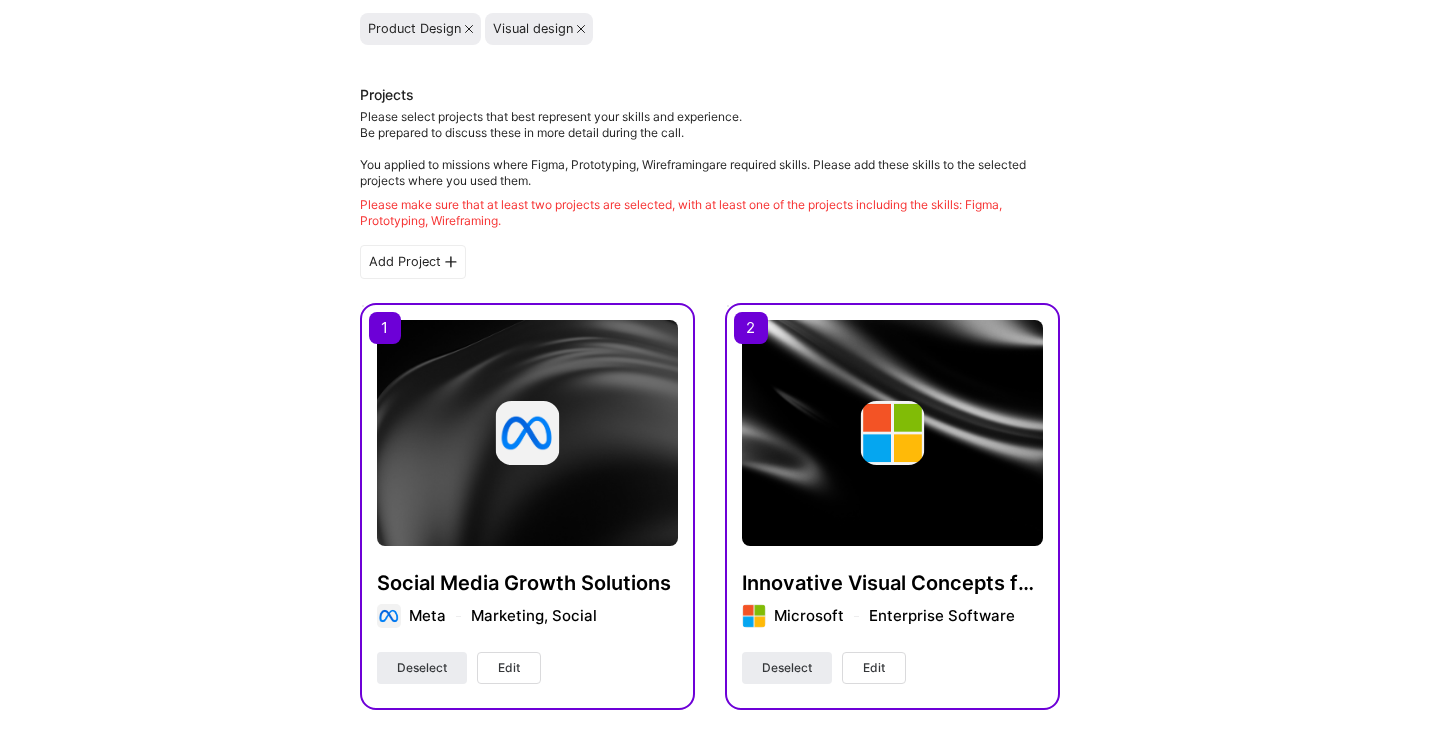 click on "Hi  [NAME] , answer a few questions to guide and schedule our call Skills Please add up to  5  skills you want to be evaluated on.  Skills that were required on missions you applied to can't be removed. Add skills... Figma Prototyping Wireframing Product Design Visual design Projects Please select projects that best represent your skills and experience. Be prepared to discuss these in more detail during the call.   You applied to missions where   Figma, Prototyping, Wireframing  are required skills. Please add these skills to the selected projects where you used them. Please make sure that at least two projects are selected, with at least one of the projects including the skills:   Figma, Prototyping, Wireframing . Add Project Social Media Growth Solutions Meta   Marketing, Social Deselect Edit Innovative Visual Concepts for Mobile Microsoft   Enterprise Software Deselect Edit Additional materials What materials should I add? Add links https://www.[NAME].com Upload files Upload files Material details" at bounding box center (710, 558) 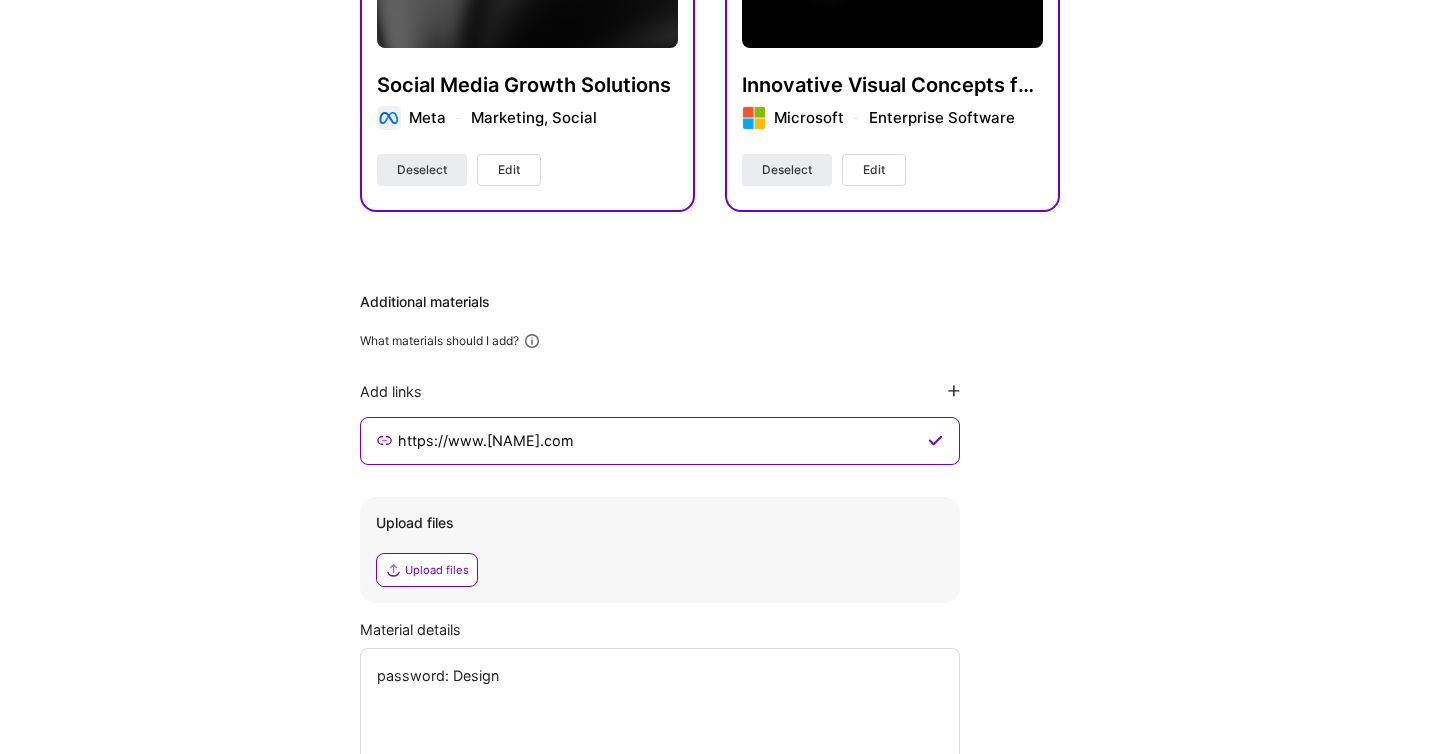 scroll, scrollTop: 1062, scrollLeft: 0, axis: vertical 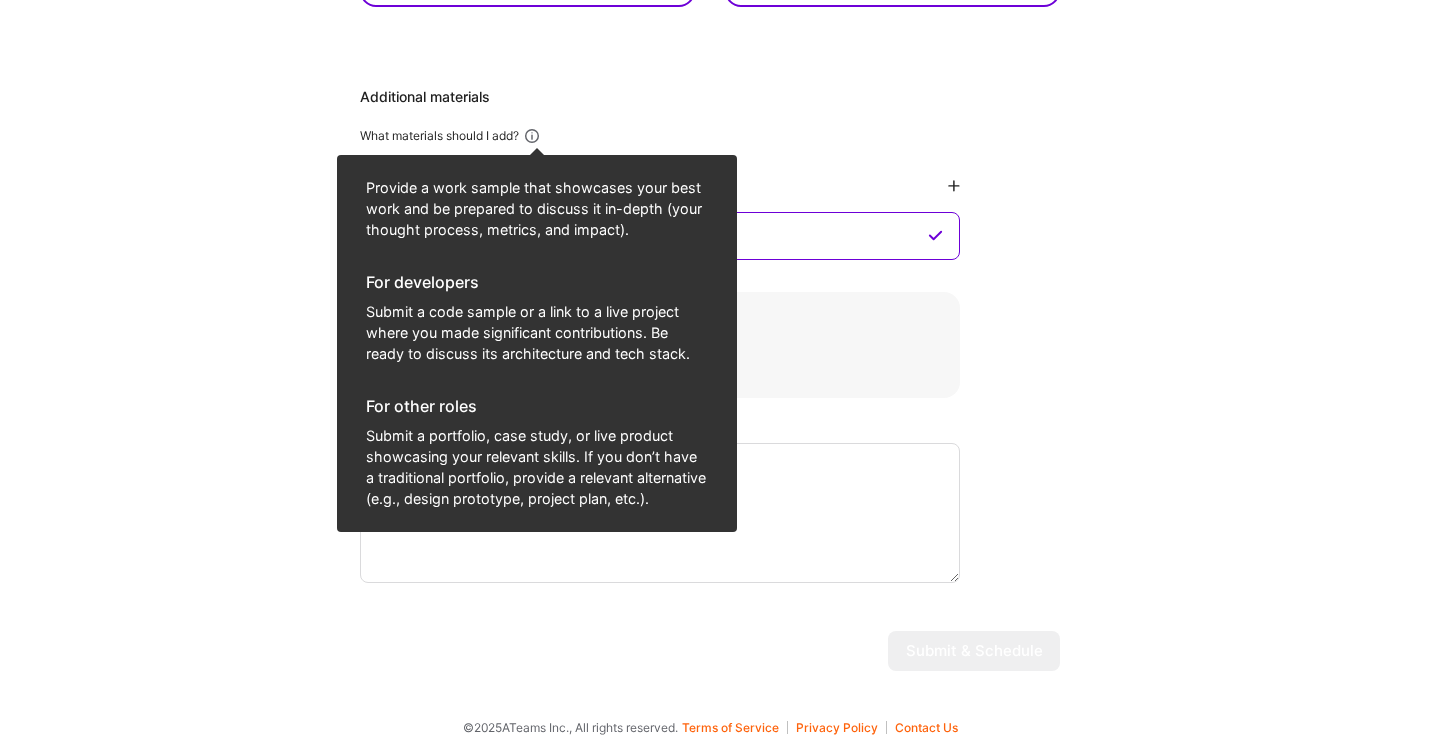 click at bounding box center (532, 136) 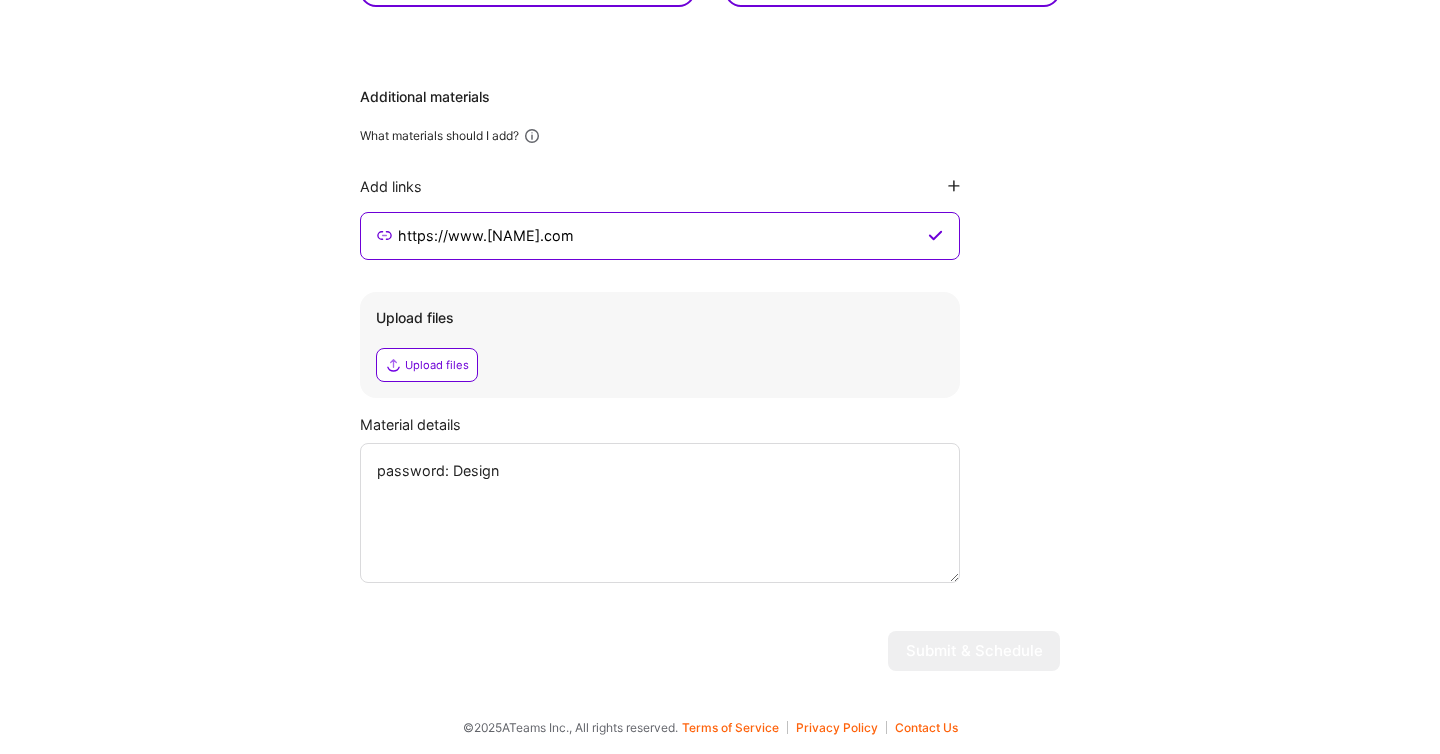click at bounding box center (532, 136) 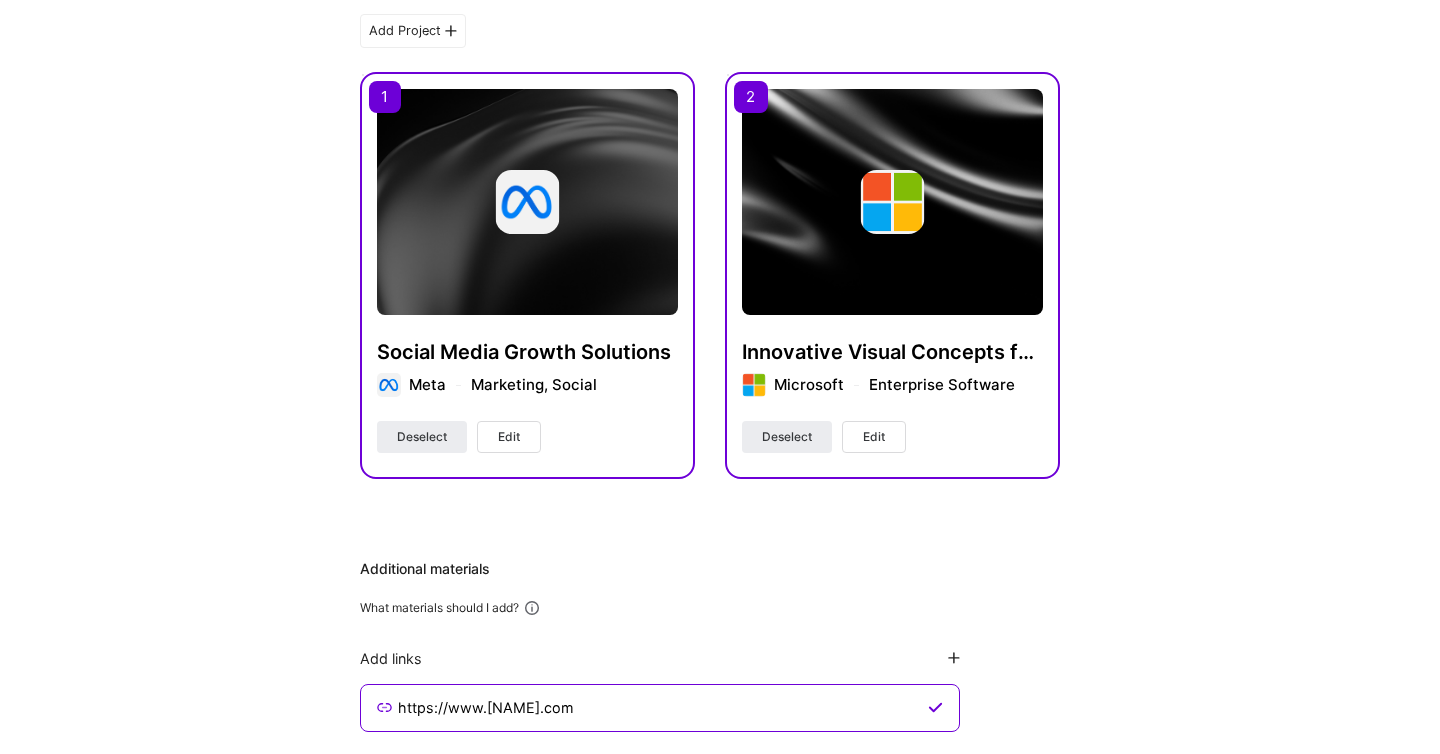 scroll, scrollTop: 1062, scrollLeft: 0, axis: vertical 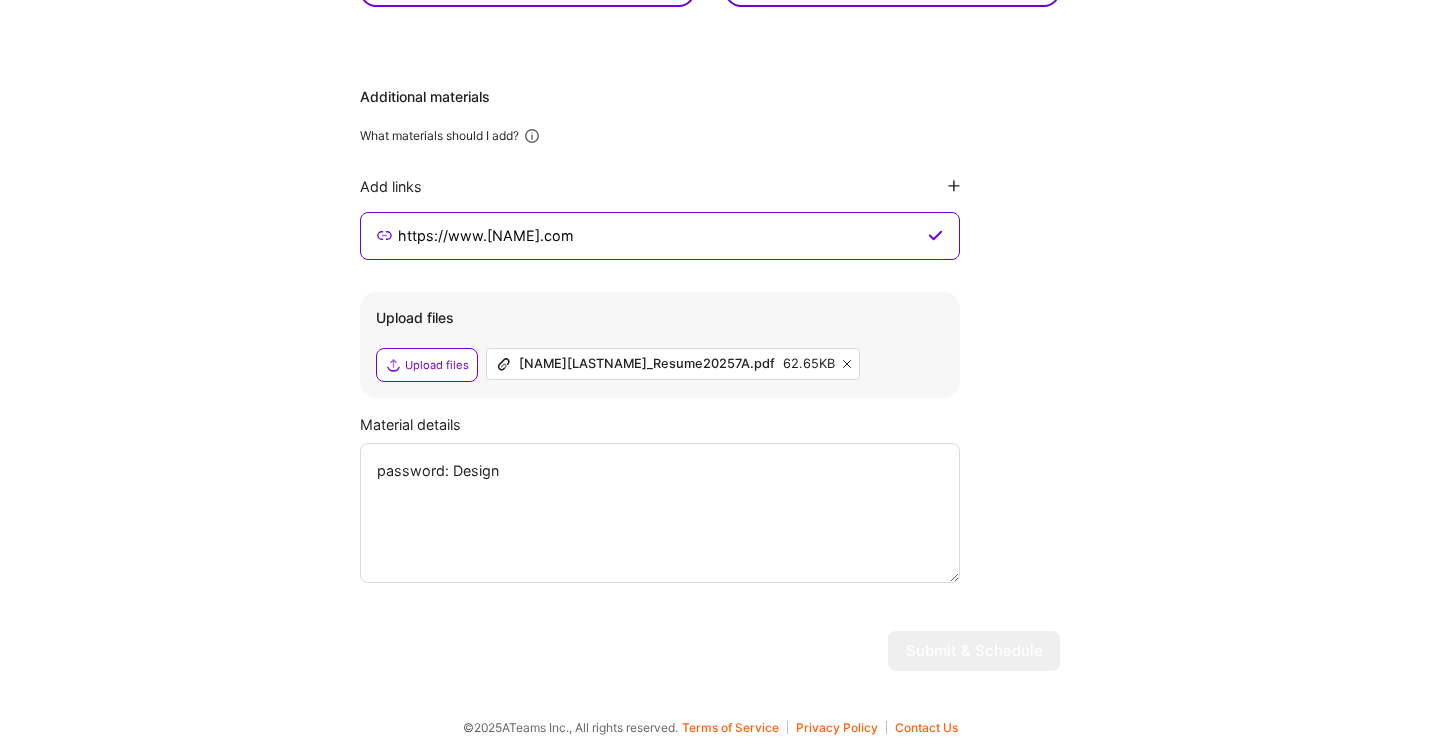 click on "password: Design" at bounding box center [660, 513] 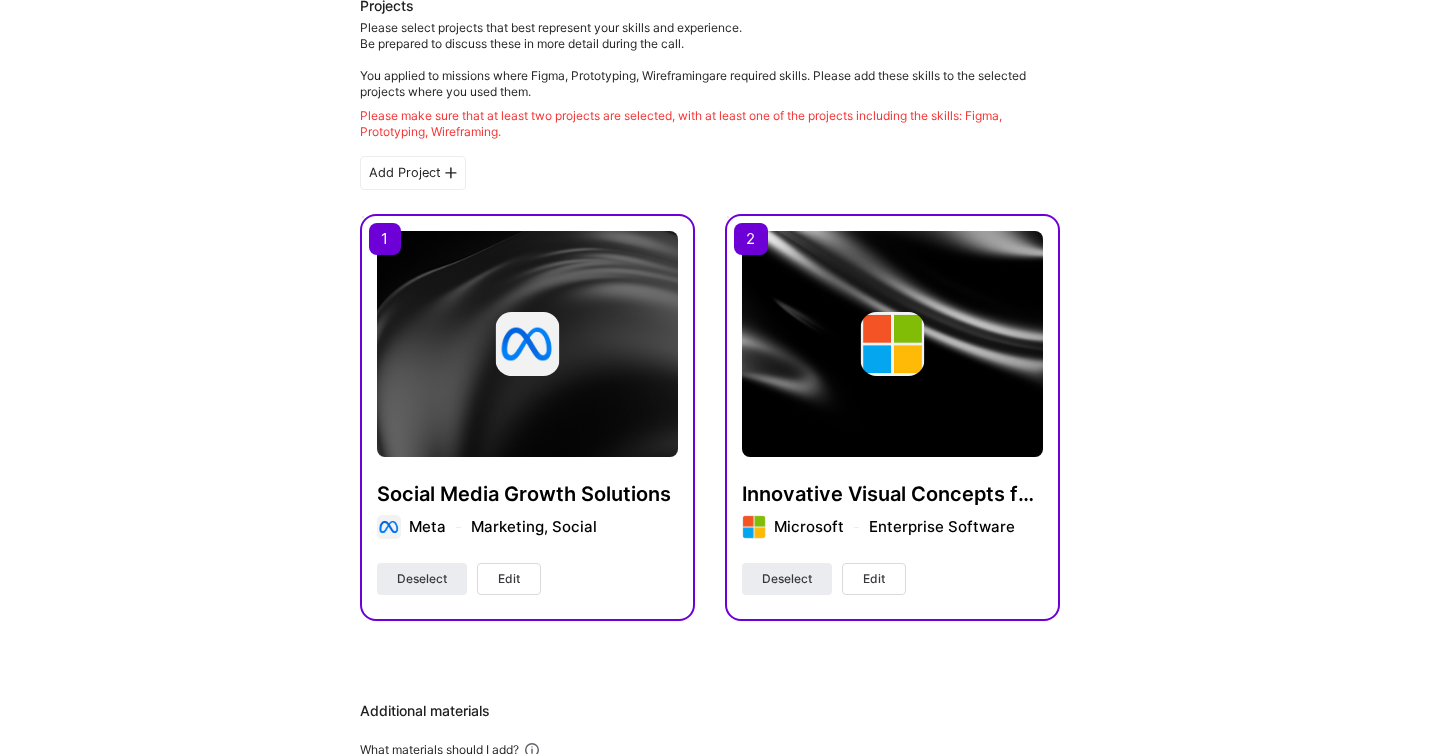 scroll, scrollTop: 456, scrollLeft: 0, axis: vertical 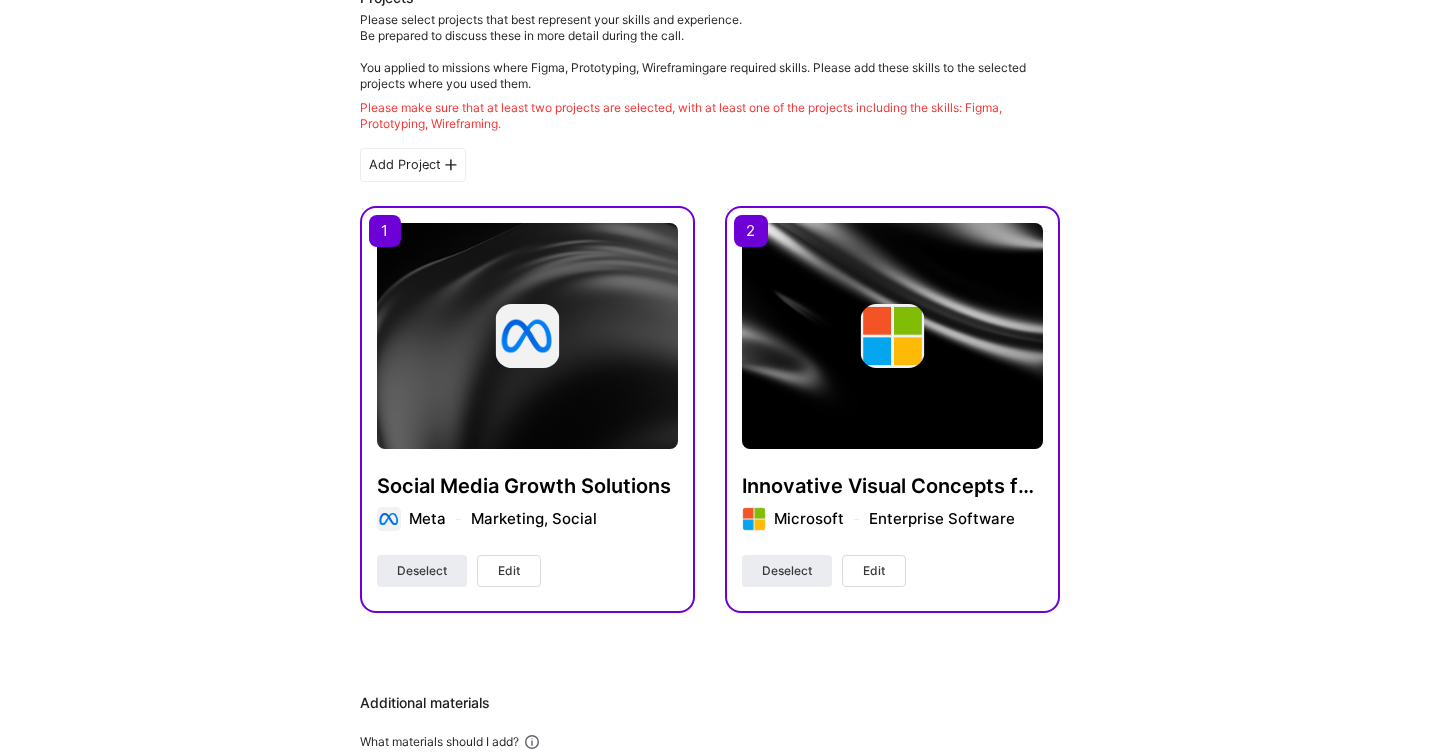 click on "Edit" at bounding box center (509, 571) 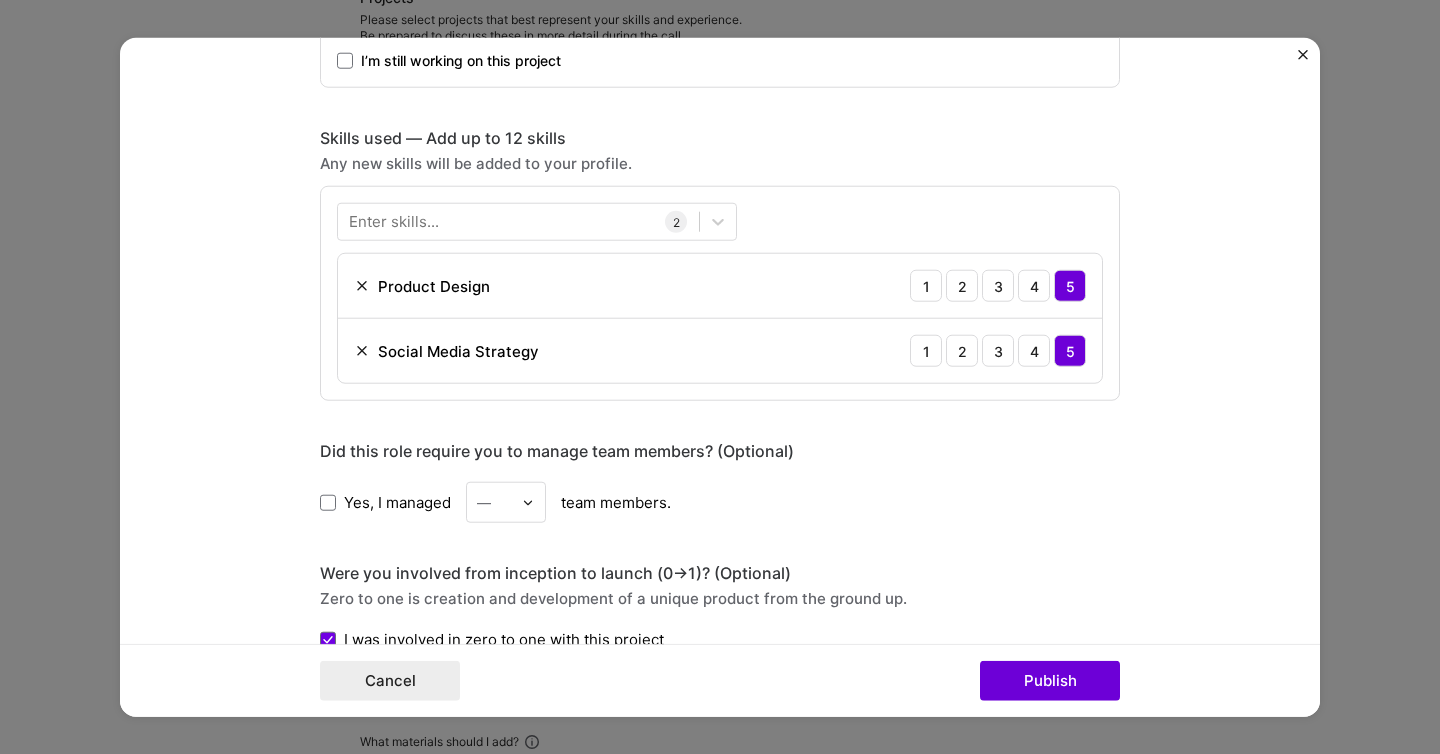 scroll, scrollTop: 813, scrollLeft: 0, axis: vertical 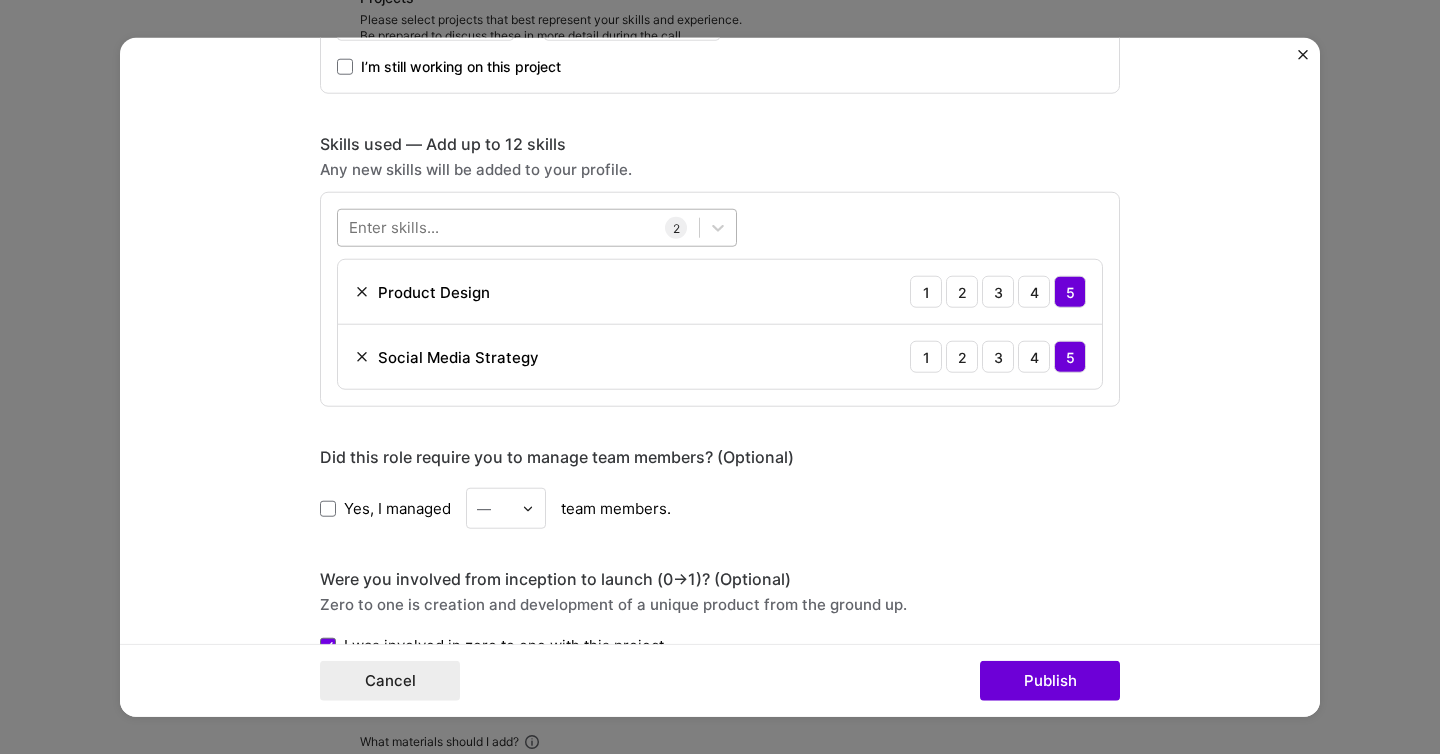 click at bounding box center (518, 227) 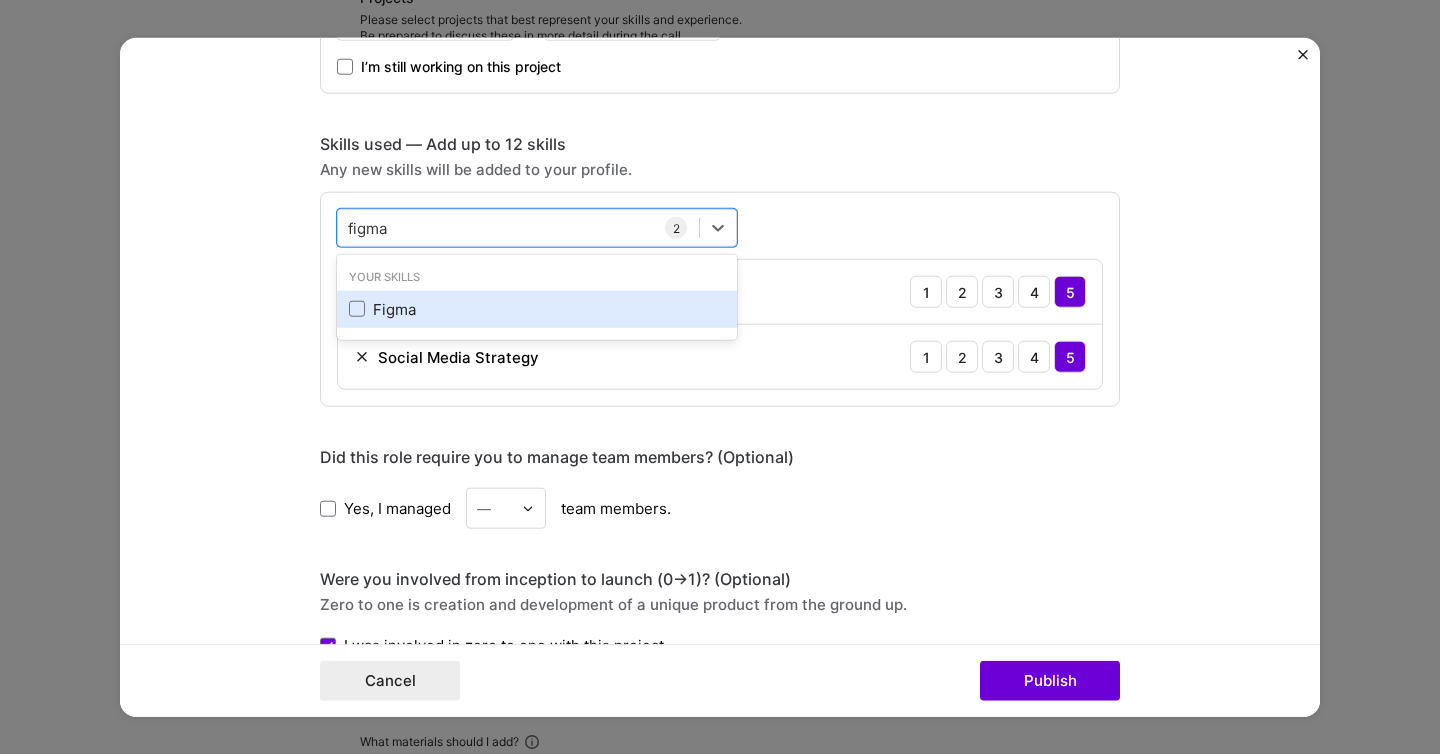 click on "Figma" at bounding box center [537, 309] 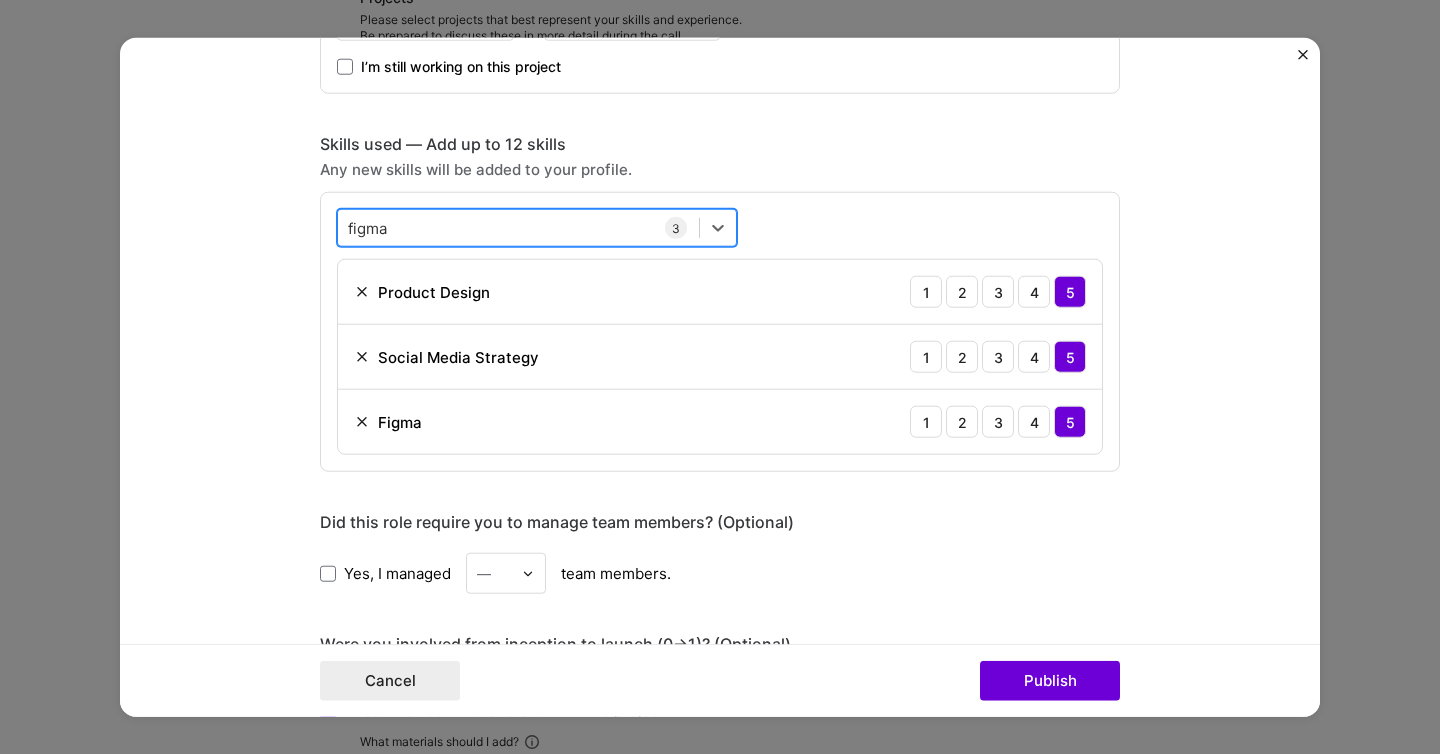 click on "figma figma" at bounding box center (518, 227) 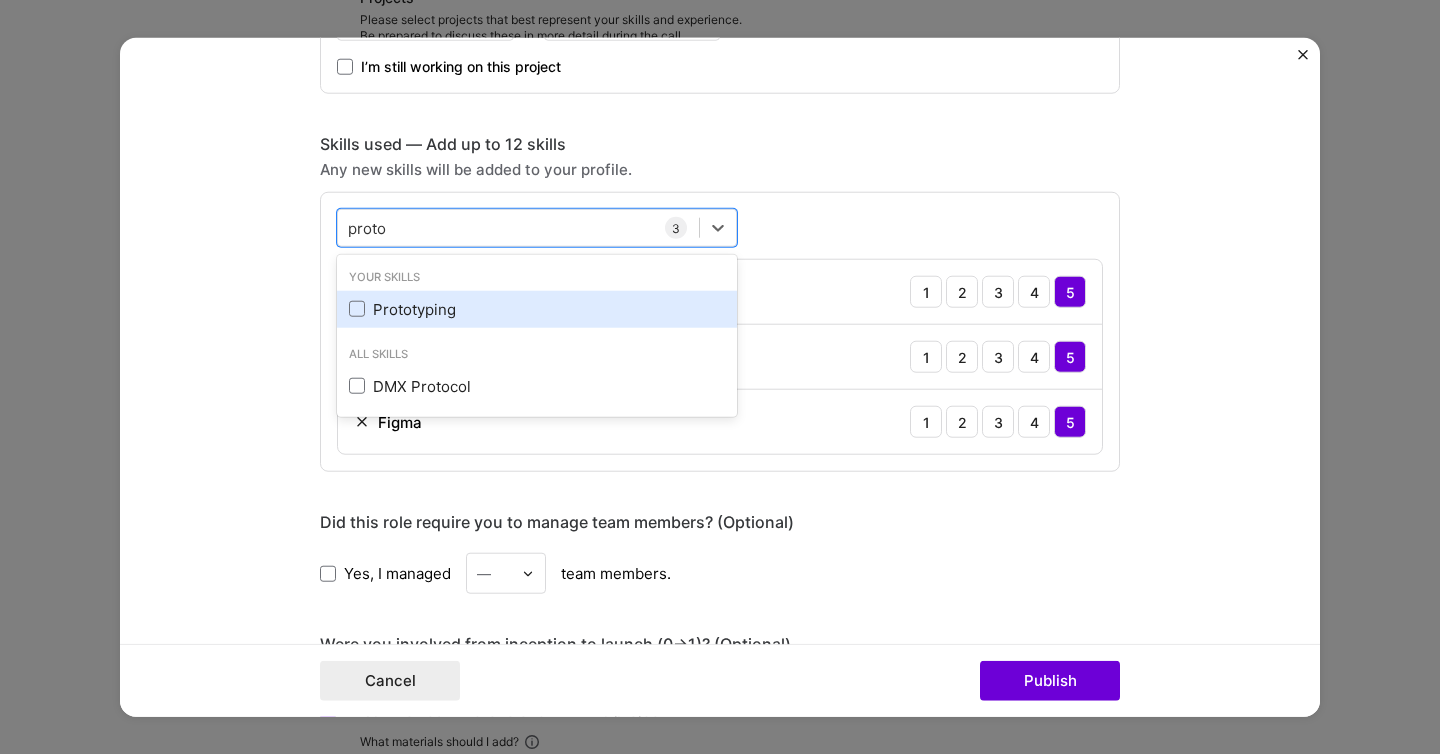 click on "Prototyping" at bounding box center (537, 309) 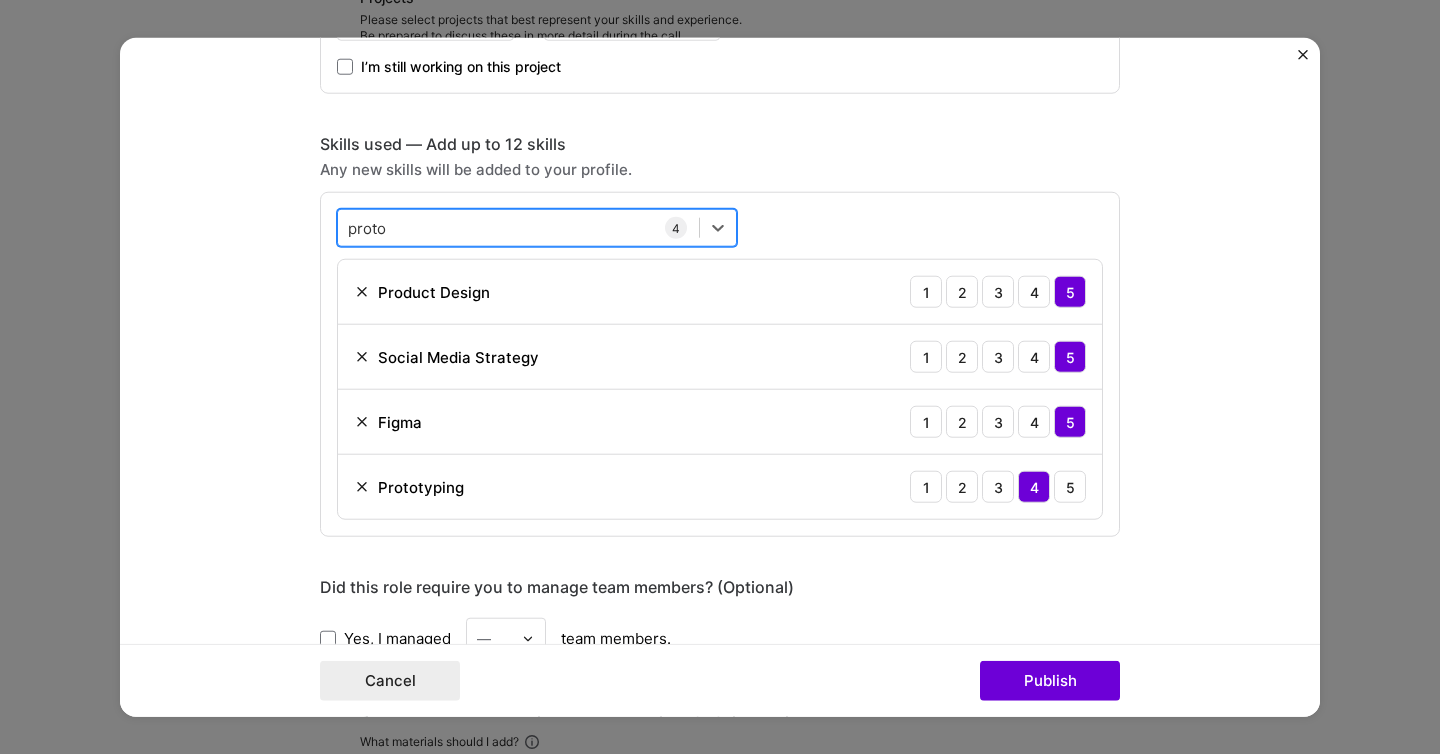 click on "proto proto" at bounding box center (518, 227) 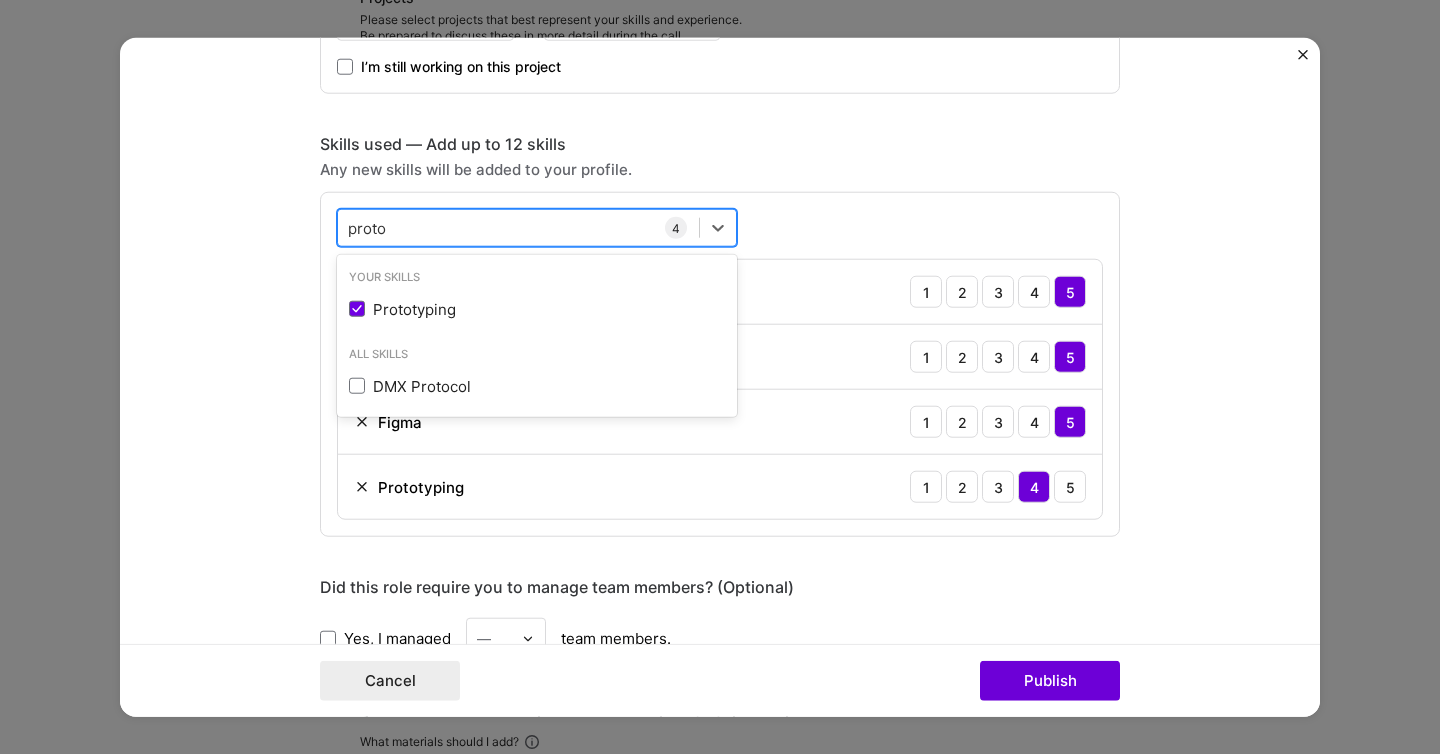 click on "proto proto" at bounding box center (518, 227) 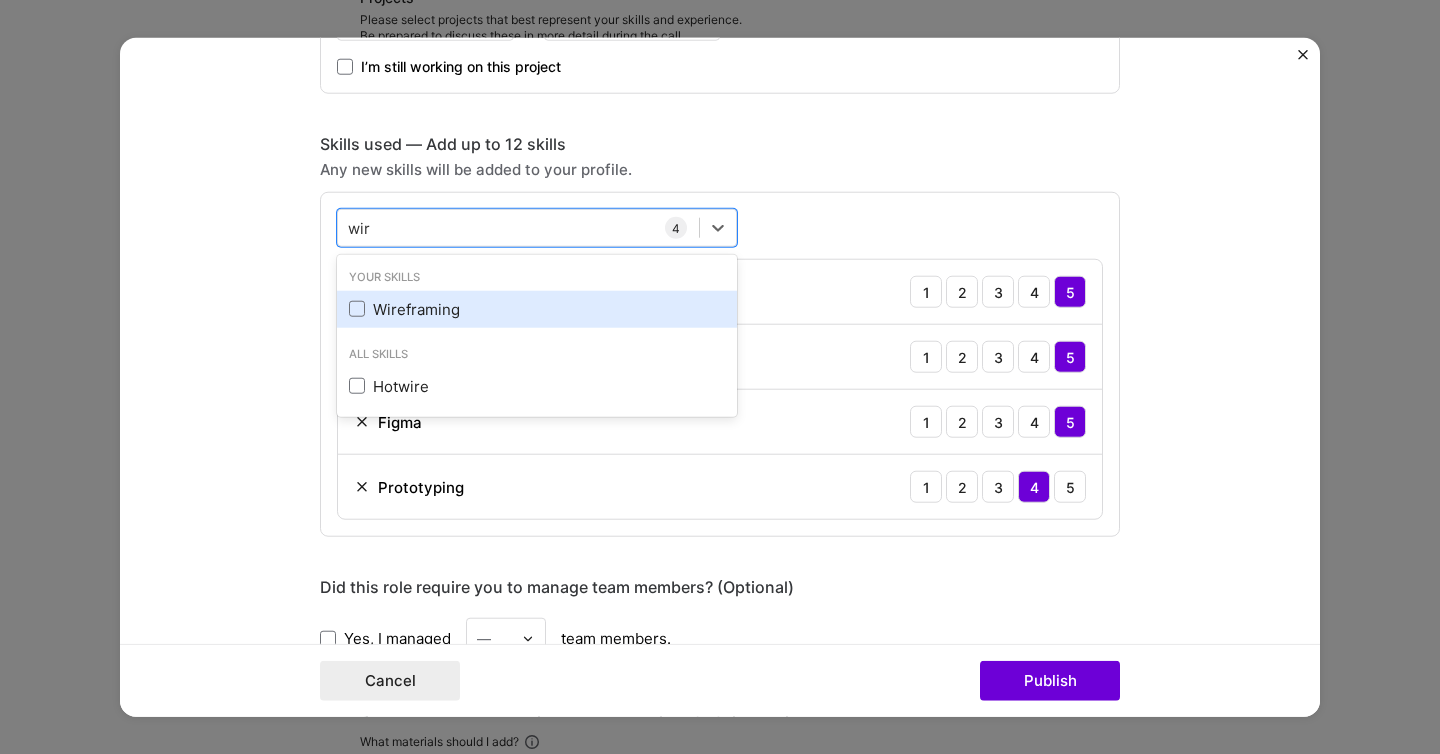 click on "Wireframing" at bounding box center (537, 309) 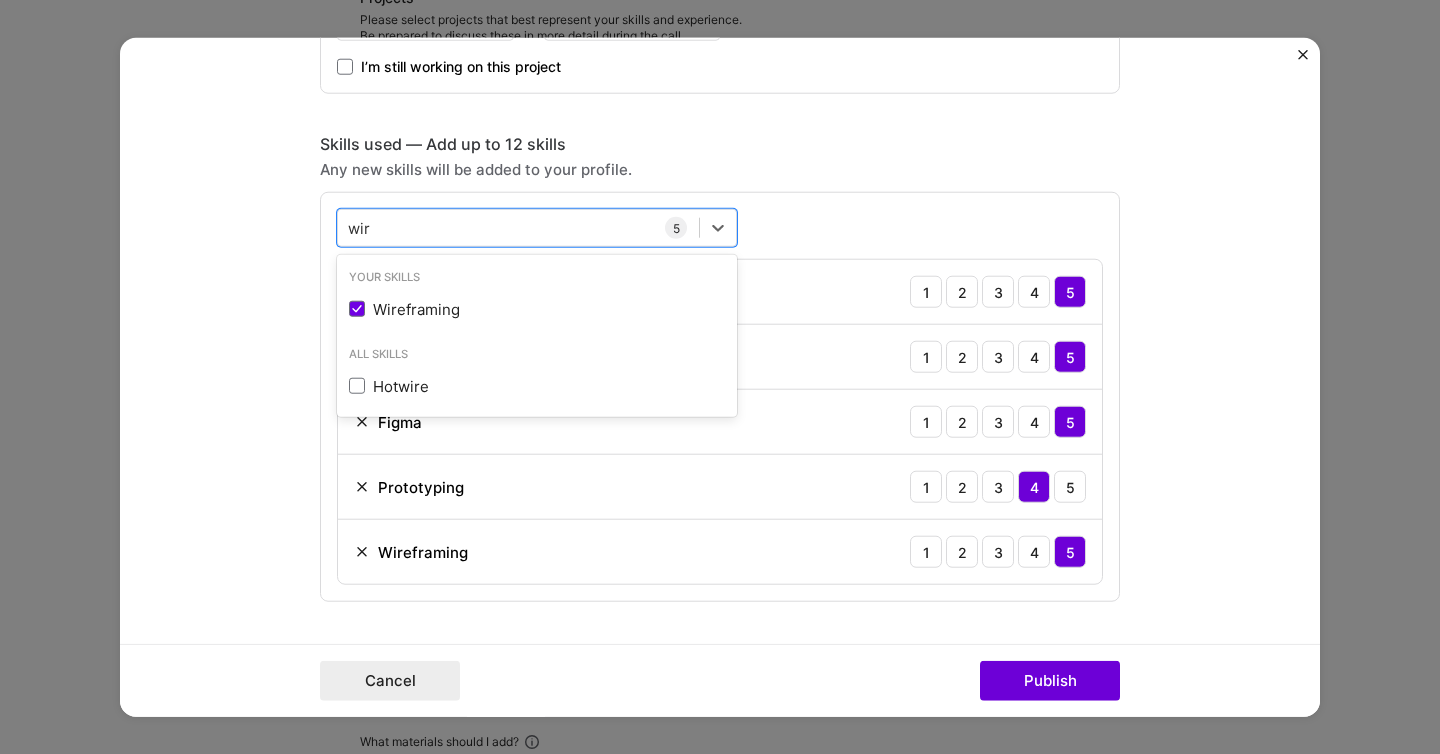 type on "wir" 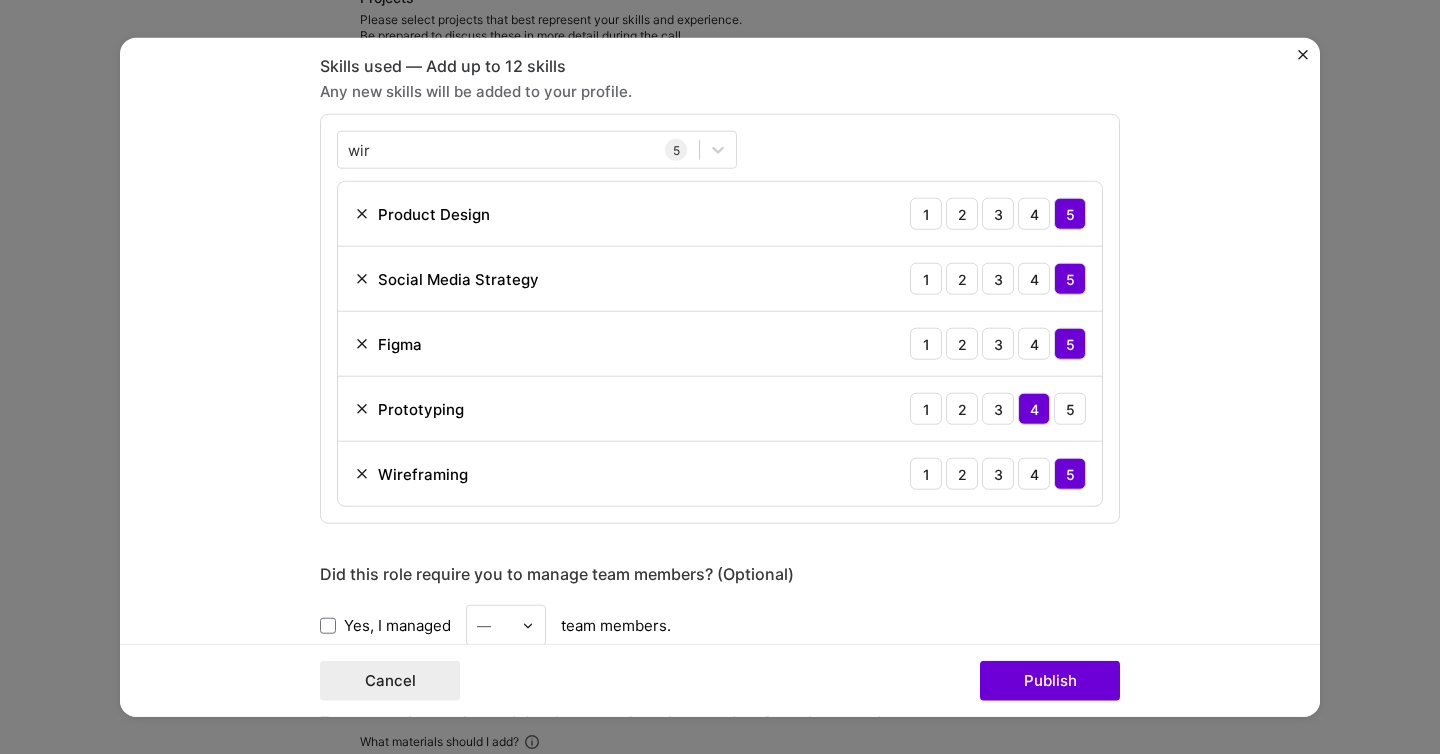 scroll, scrollTop: 894, scrollLeft: 0, axis: vertical 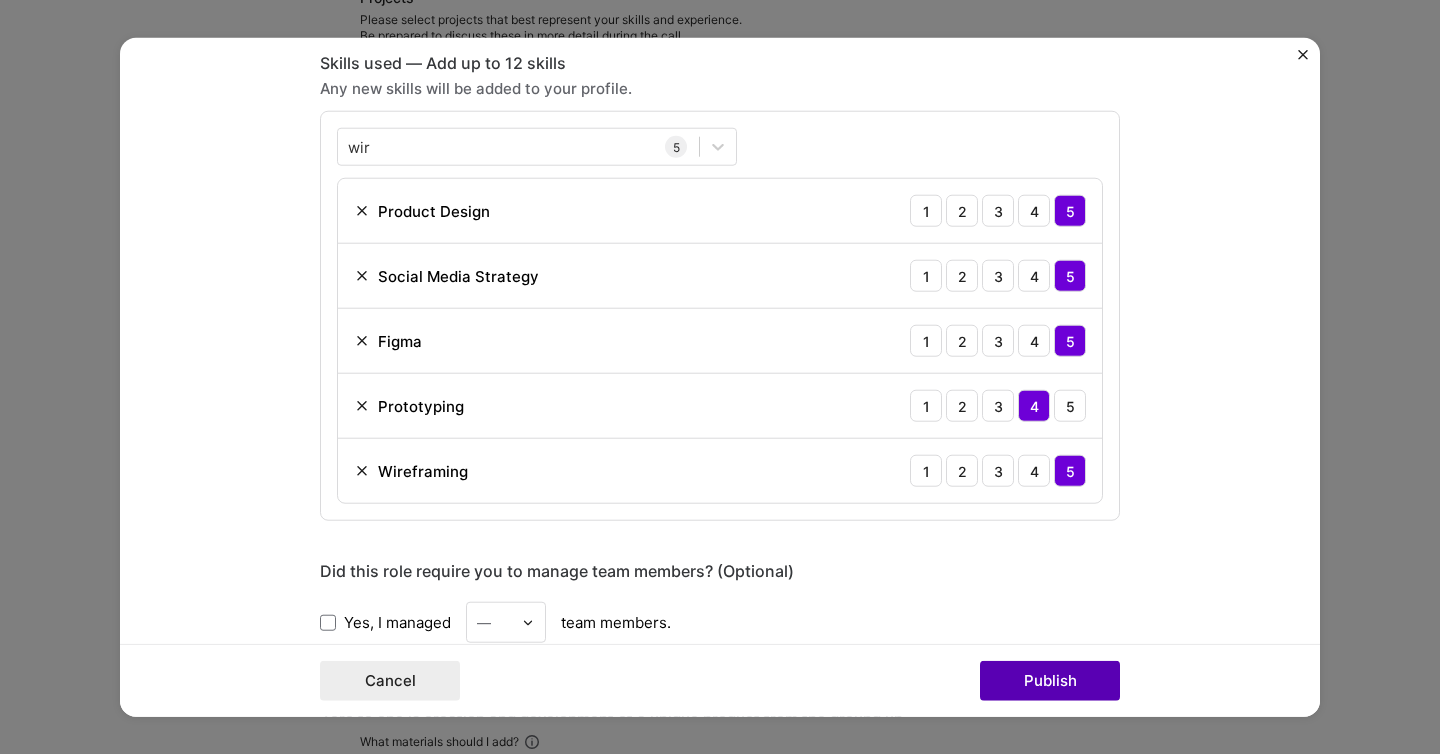 click on "Publish" at bounding box center (1050, 680) 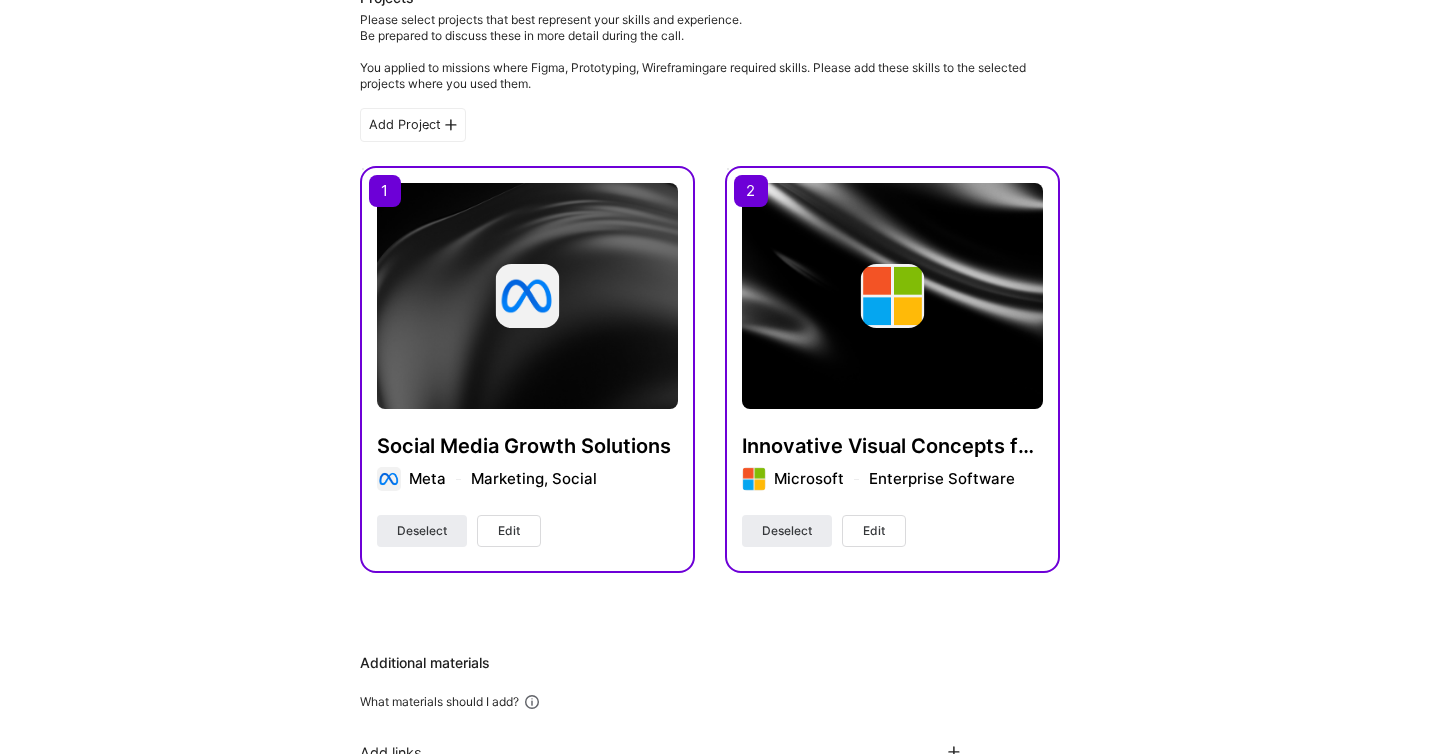 click on "Edit" at bounding box center [874, 531] 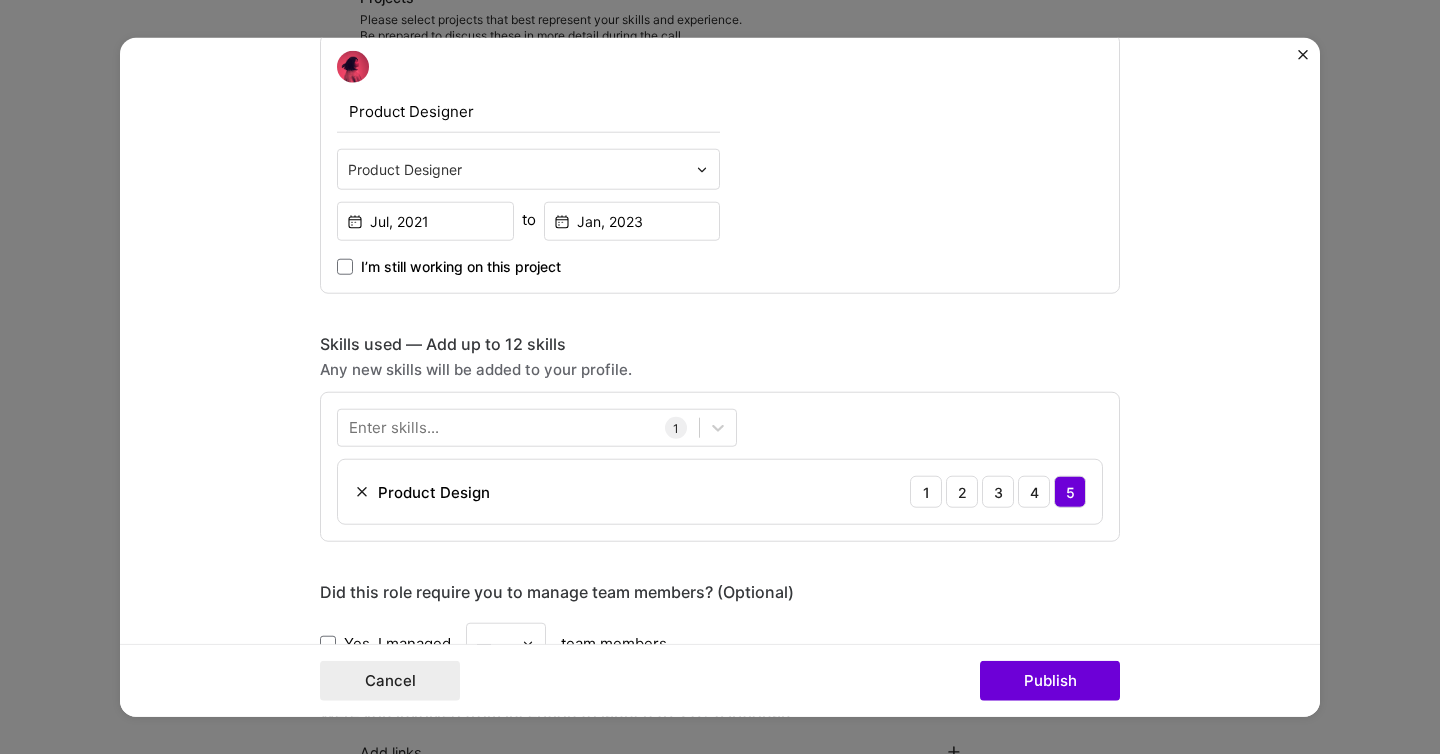 scroll, scrollTop: 880, scrollLeft: 0, axis: vertical 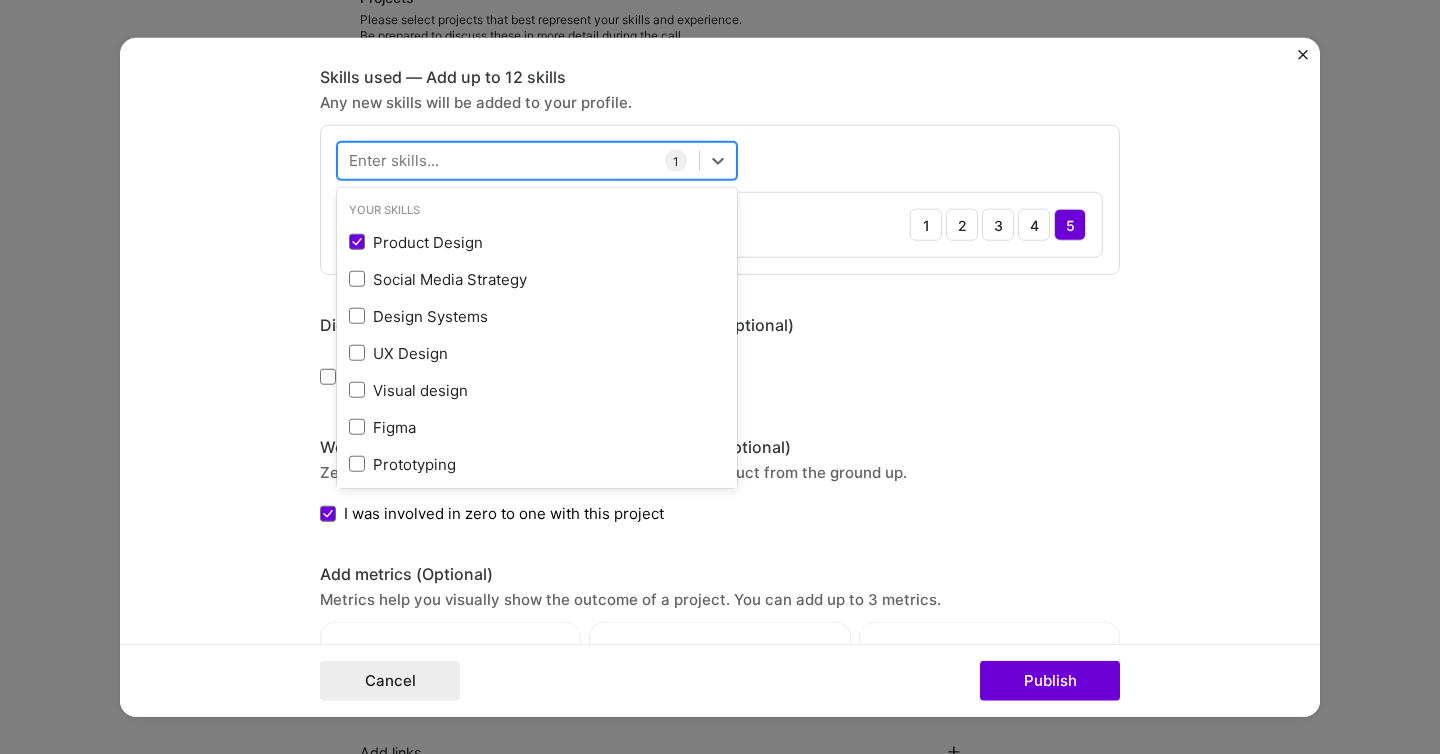click at bounding box center (518, 160) 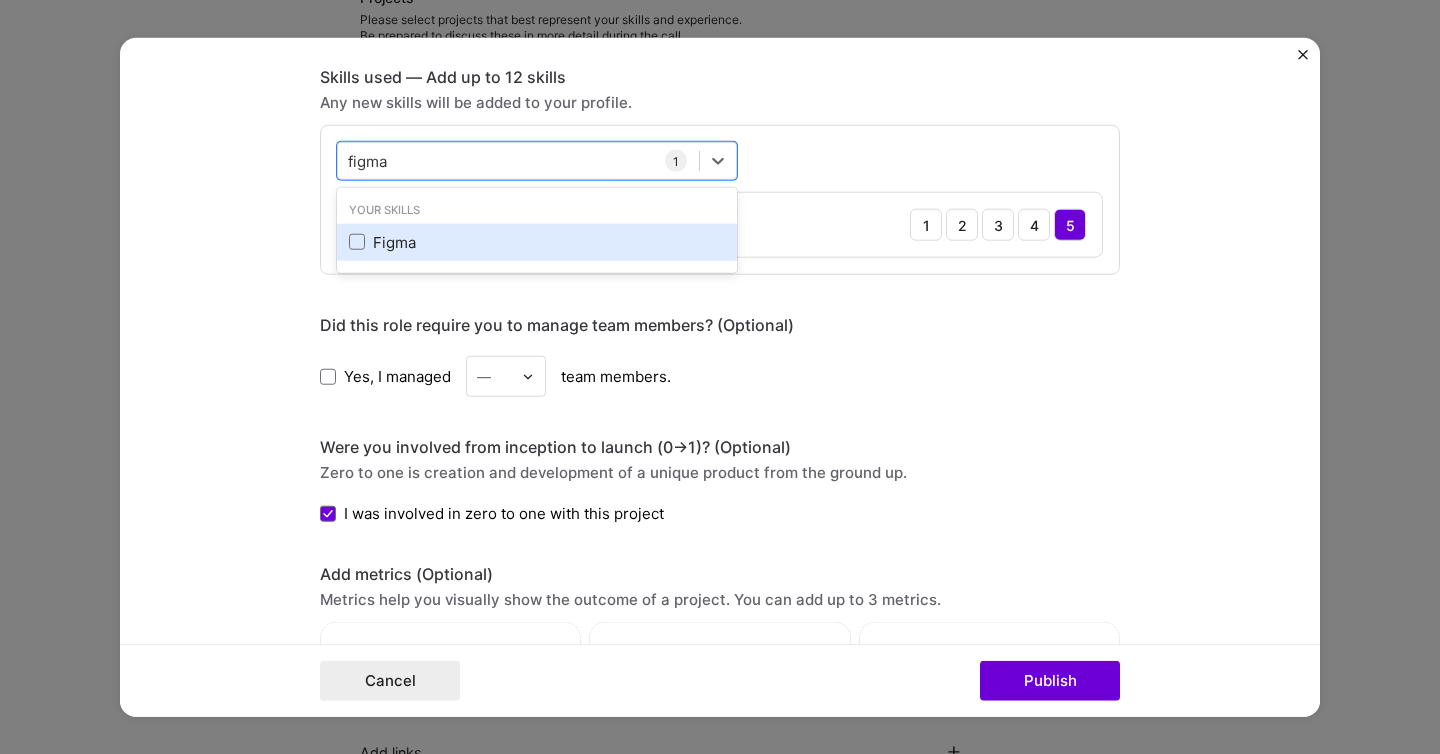 click on "Figma" at bounding box center [537, 242] 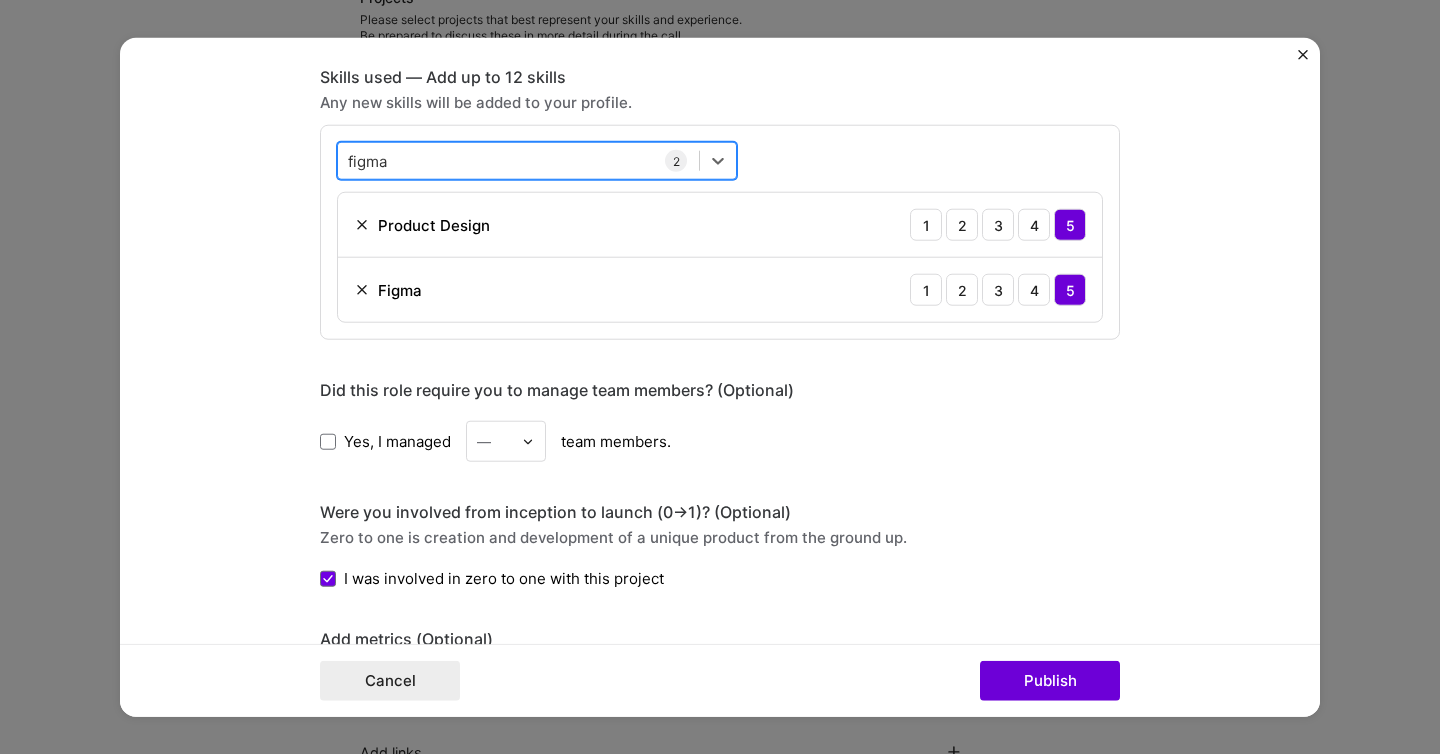 click on "figma figma" at bounding box center (518, 160) 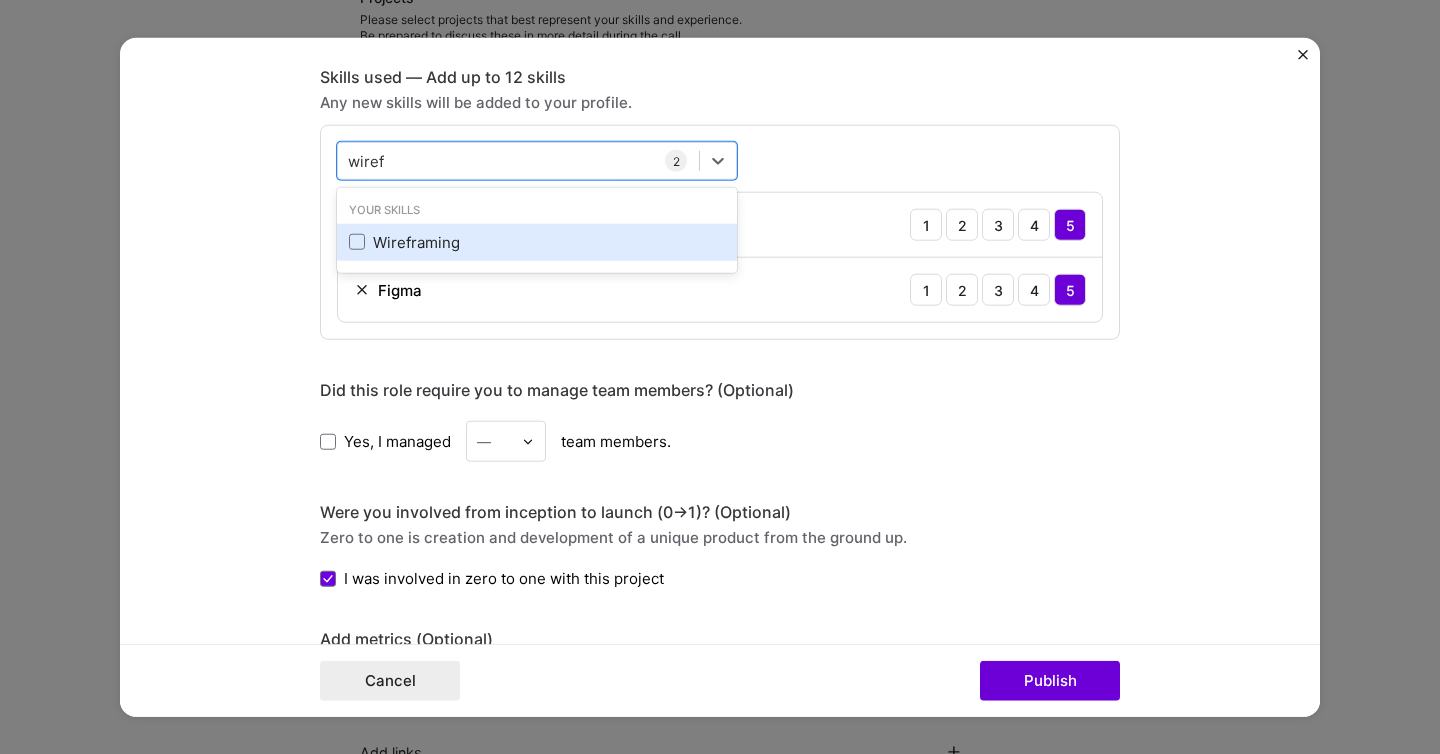click on "Wireframing" at bounding box center (537, 242) 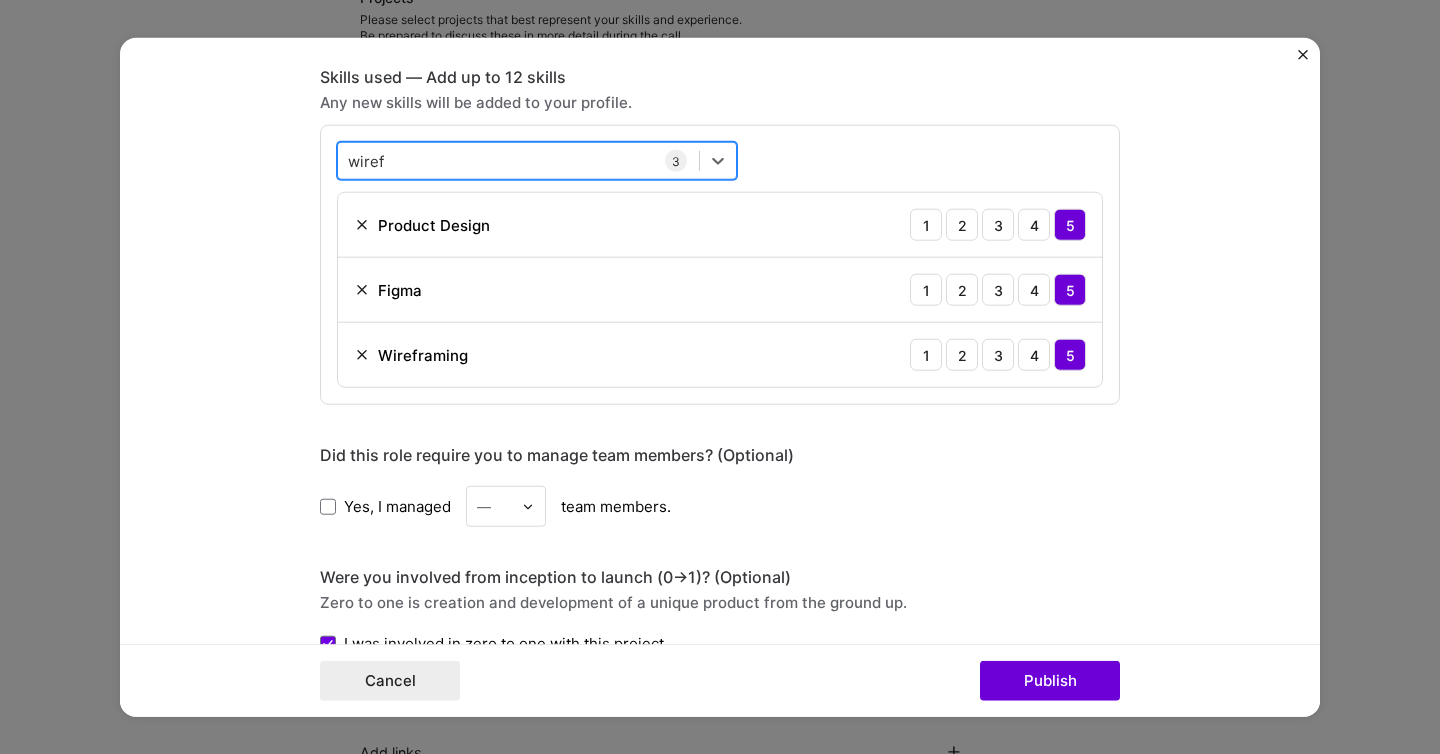 click on "wiref wiref" at bounding box center (518, 160) 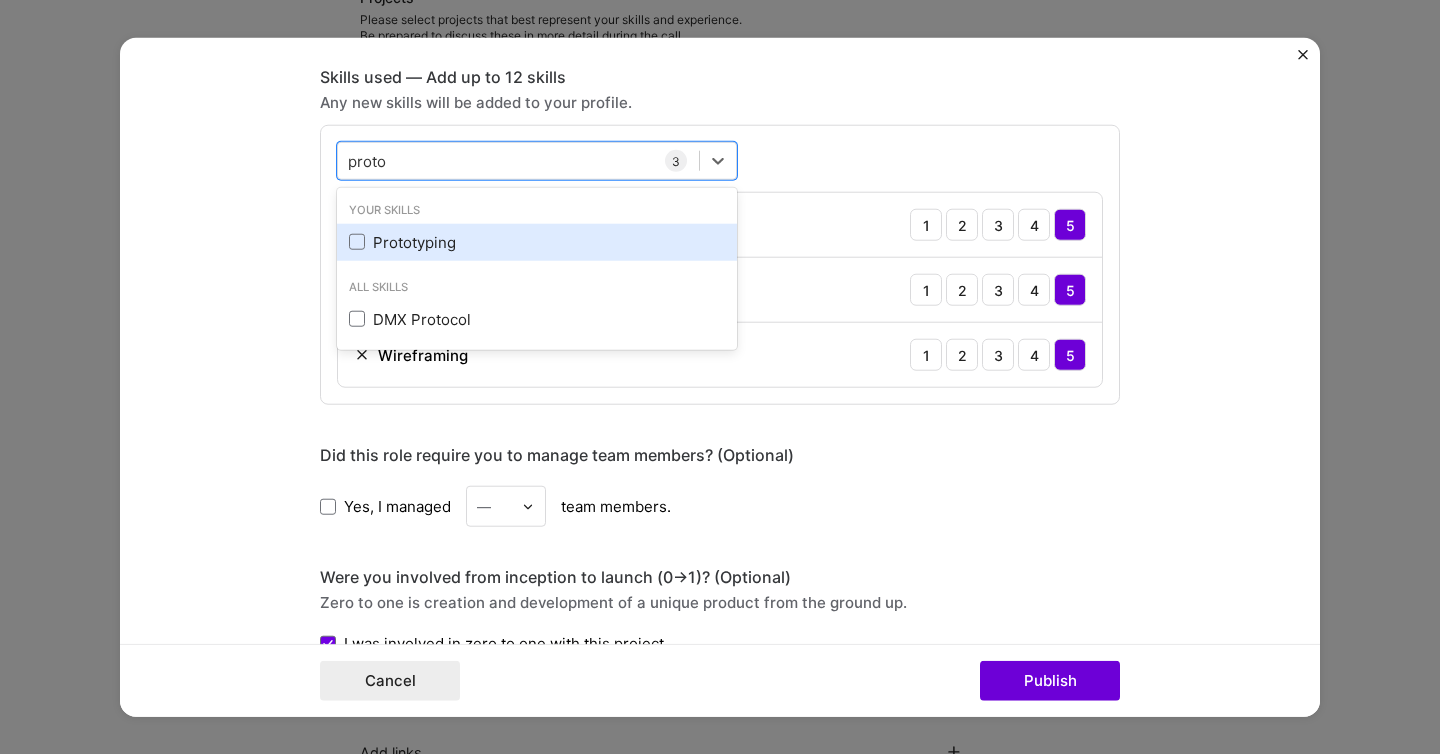 click on "Prototyping" at bounding box center (537, 242) 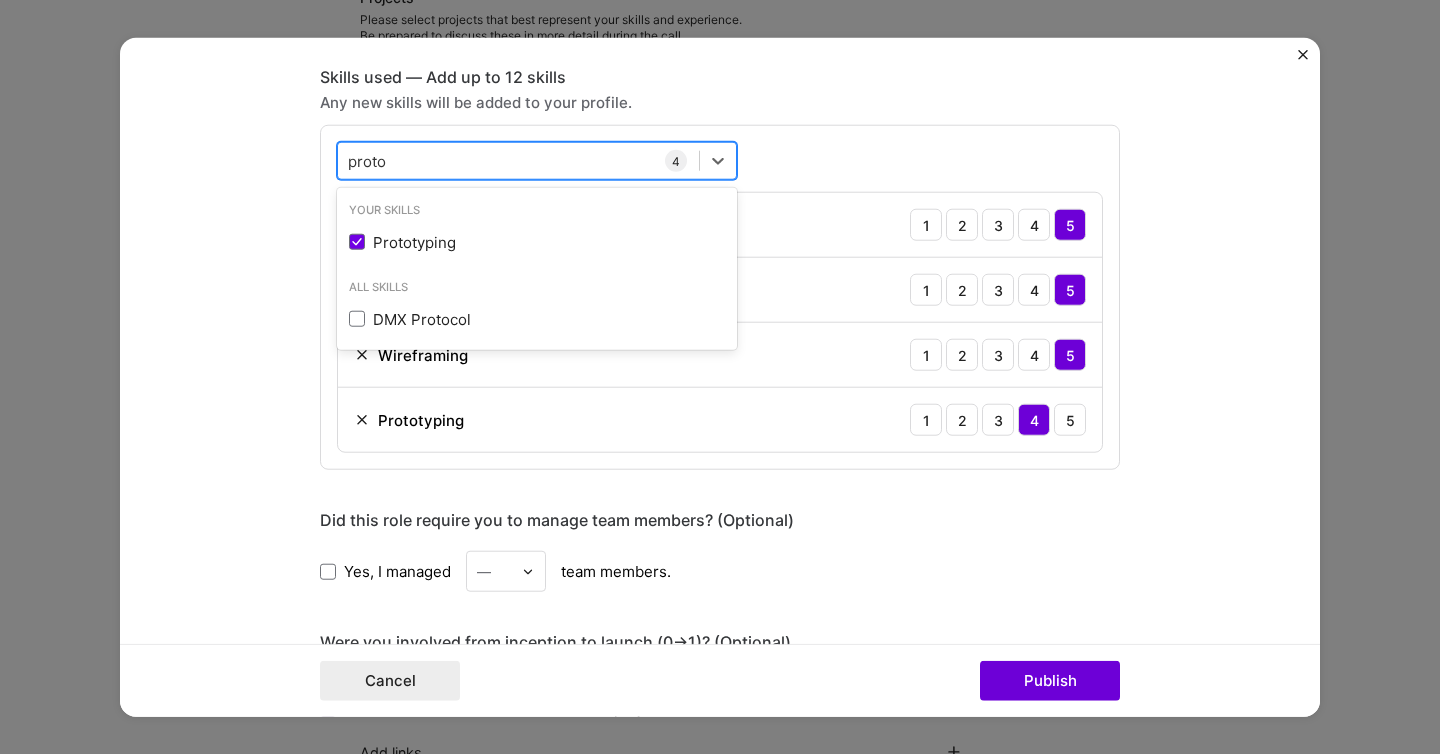 click on "proto proto" at bounding box center [518, 160] 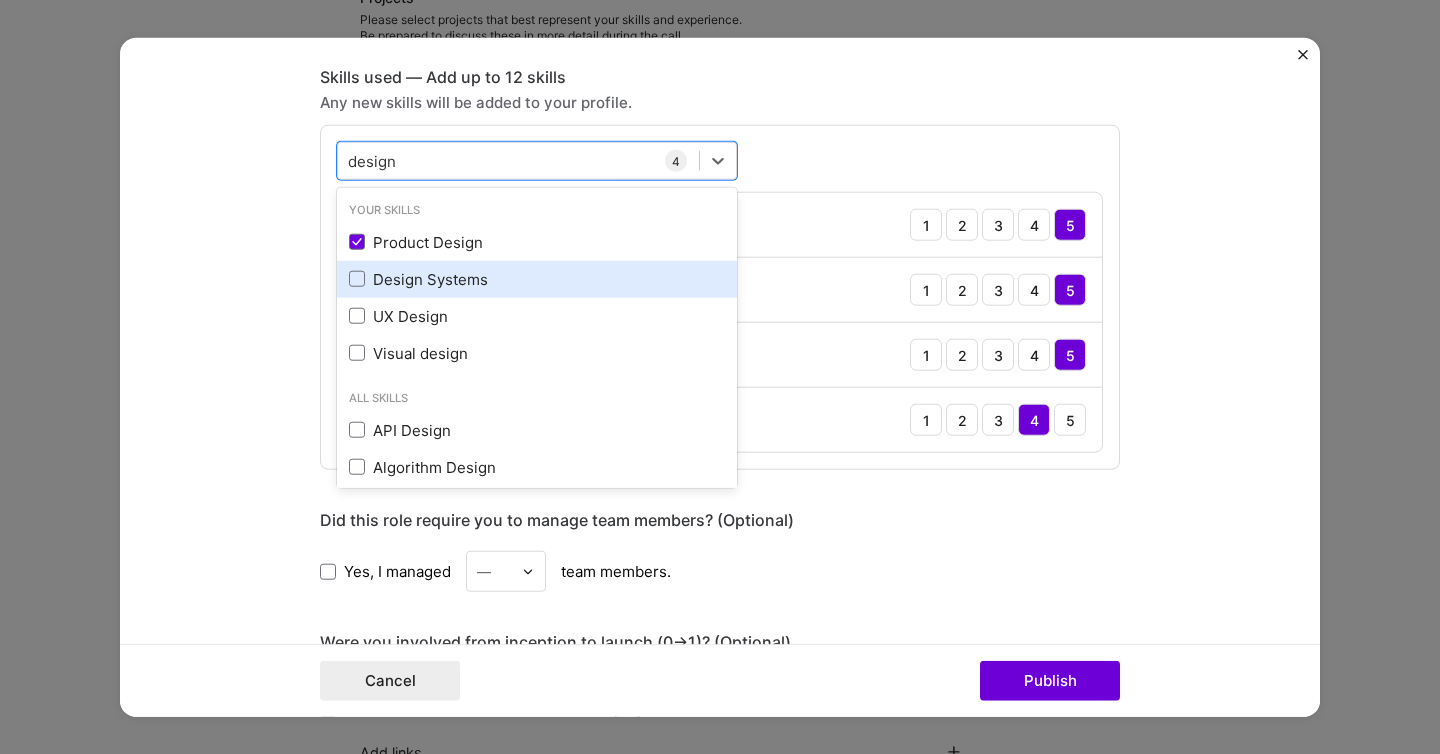 click on "Design Systems" at bounding box center (537, 279) 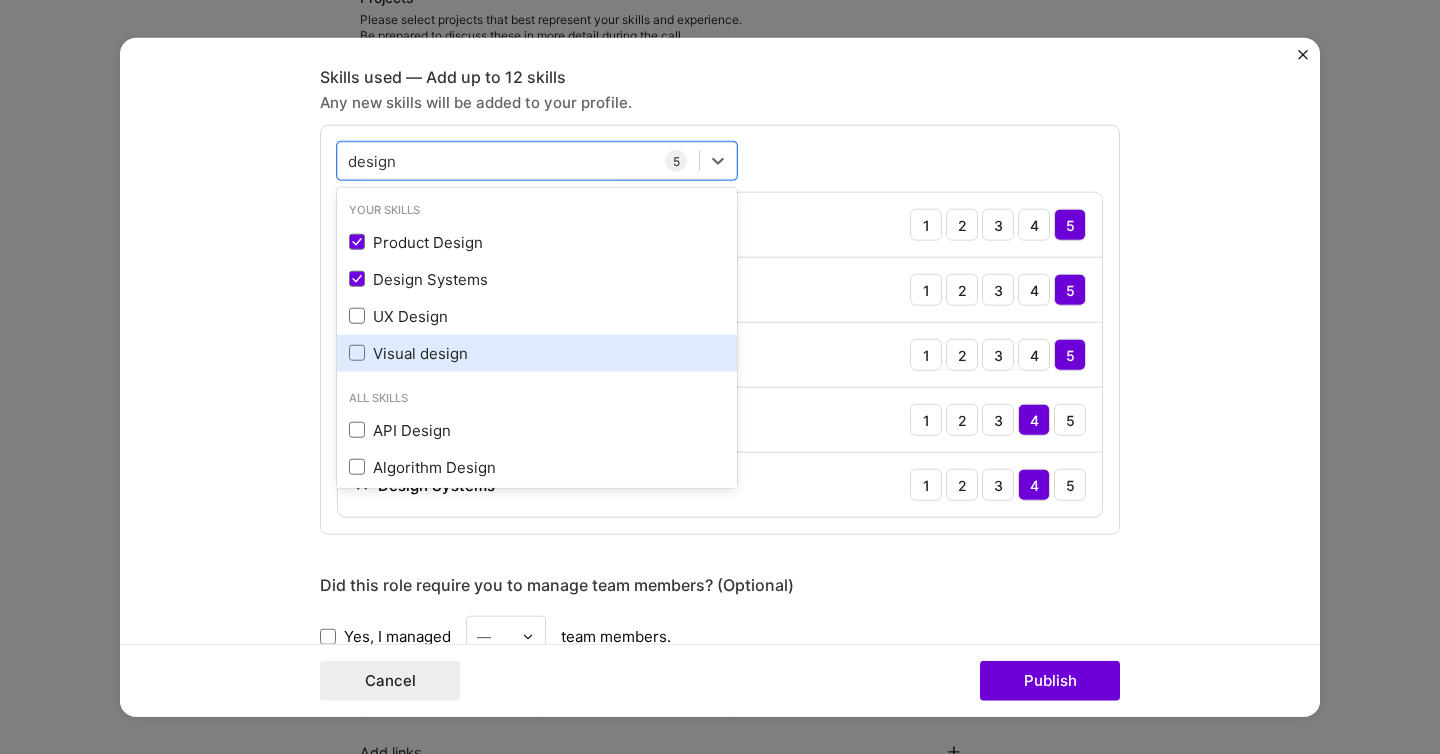 click on "Visual design" at bounding box center [537, 353] 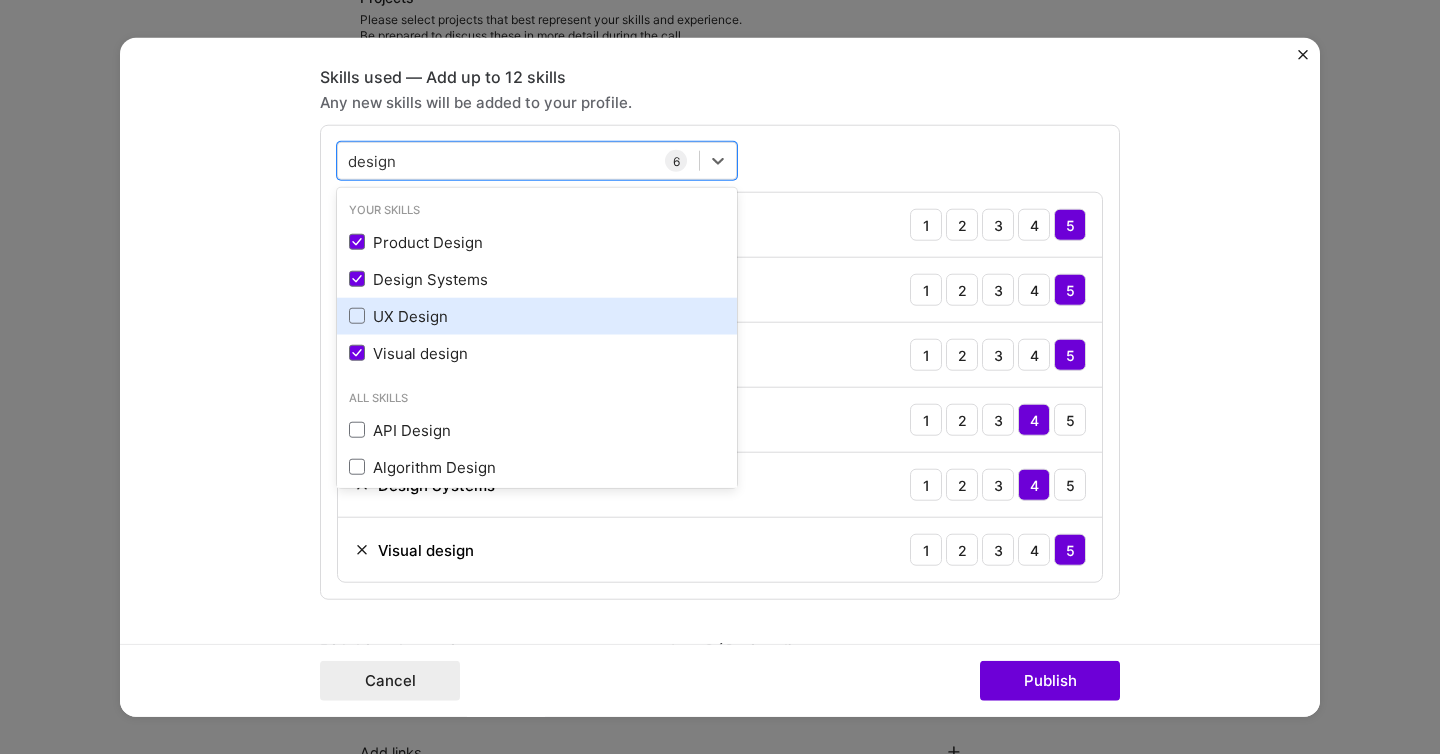 click on "UX Design" at bounding box center (537, 316) 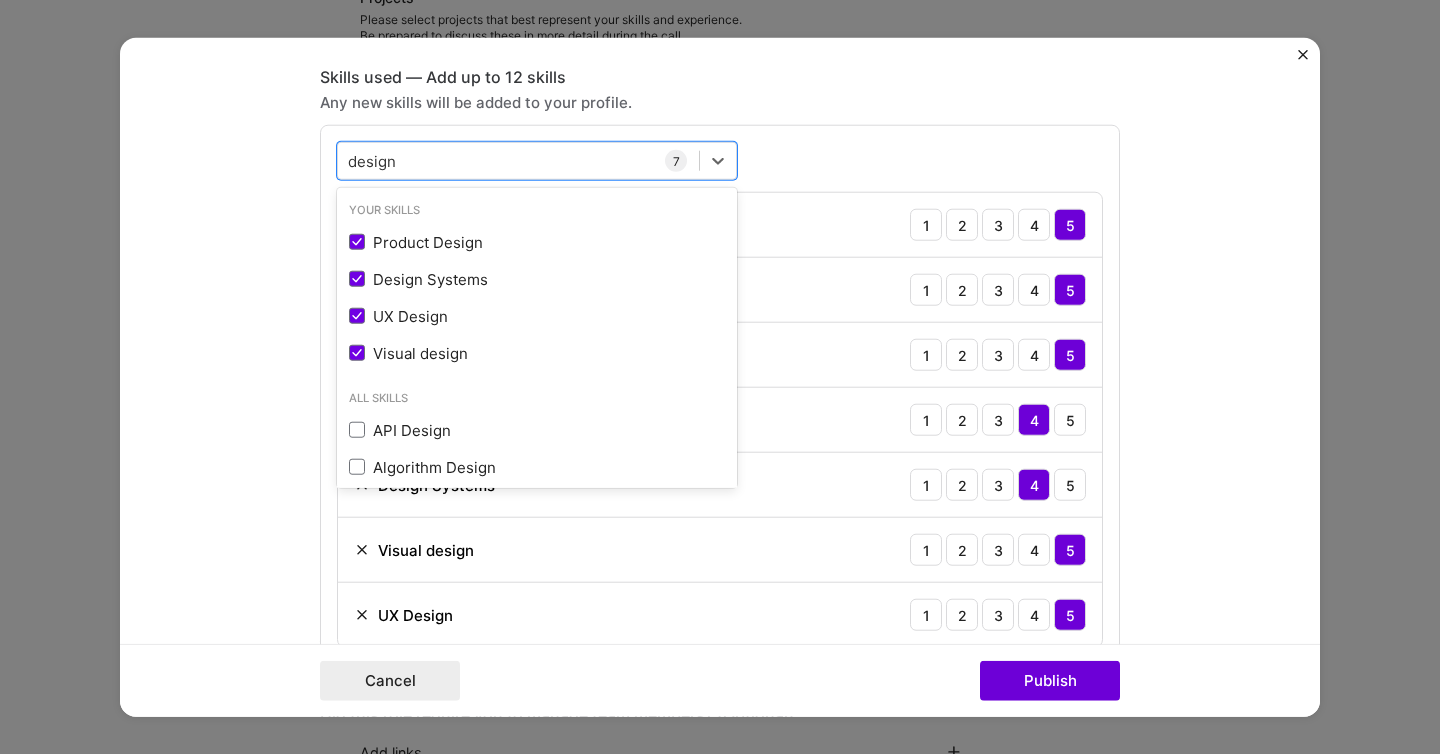 type on "design" 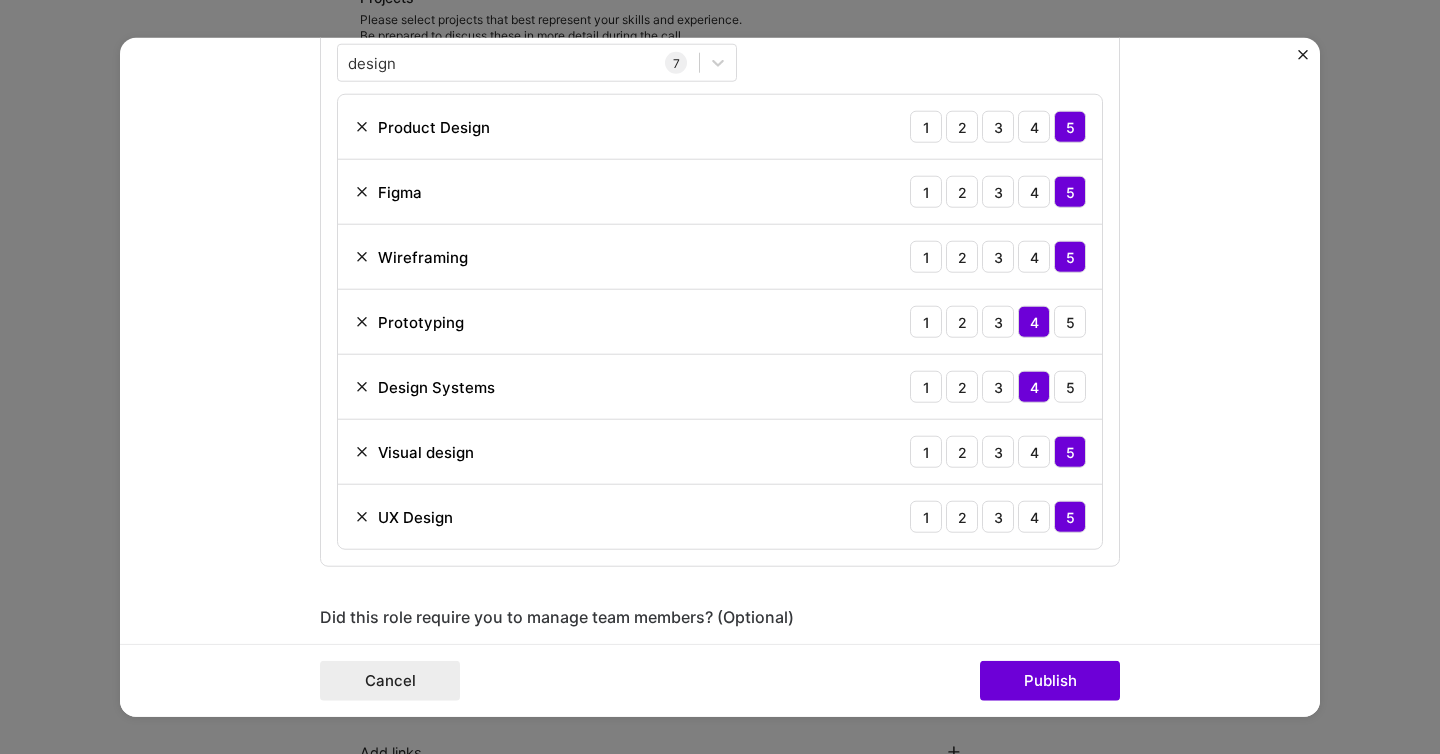 scroll, scrollTop: 915, scrollLeft: 0, axis: vertical 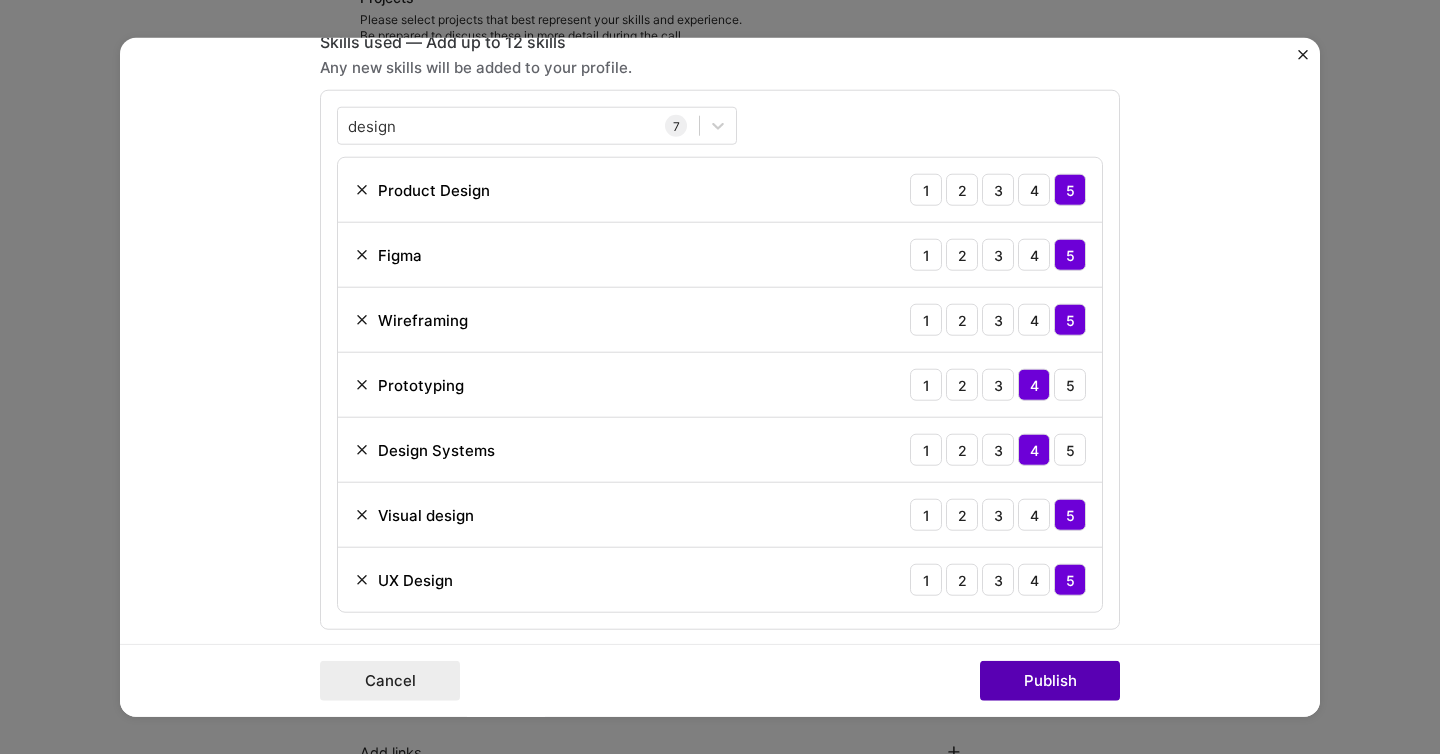 click on "Publish" at bounding box center (1050, 680) 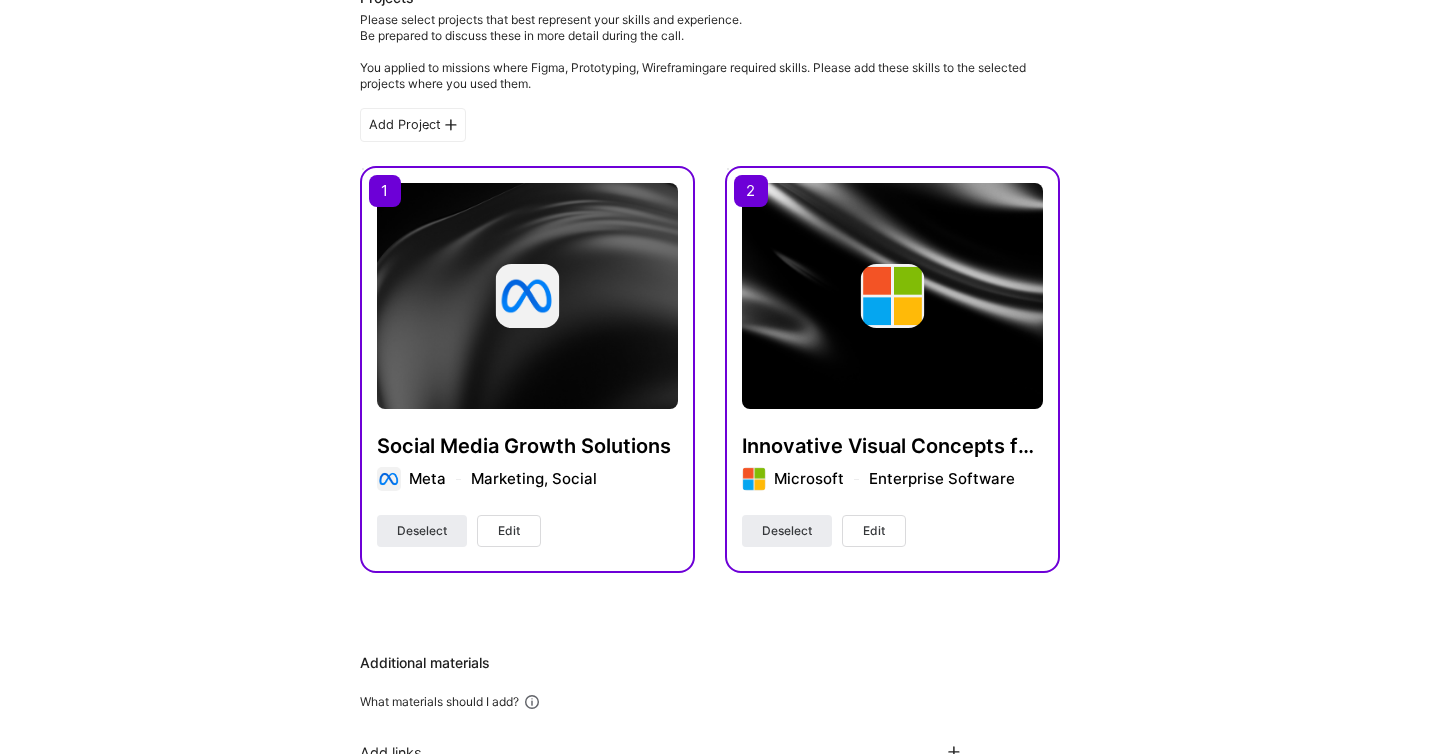 click on "Edit" at bounding box center [509, 531] 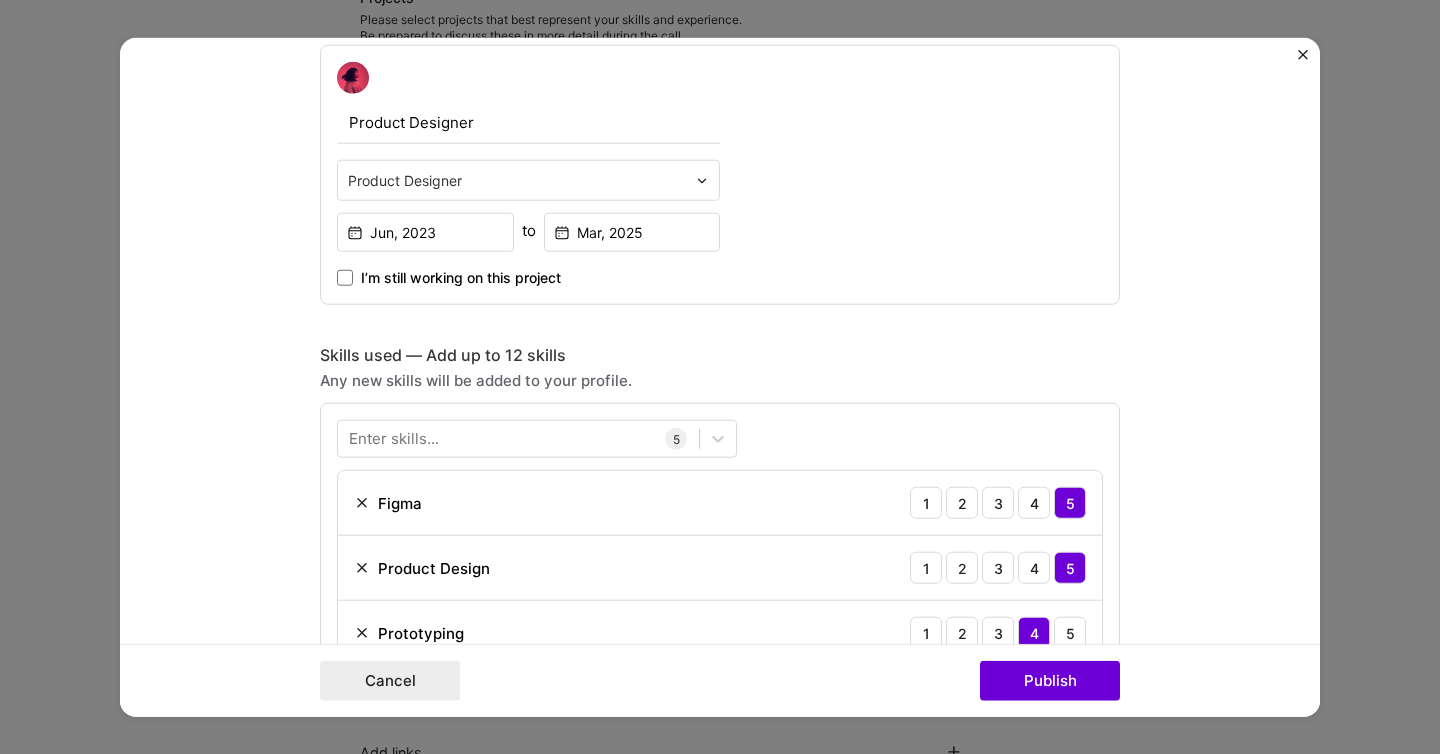 scroll, scrollTop: 603, scrollLeft: 0, axis: vertical 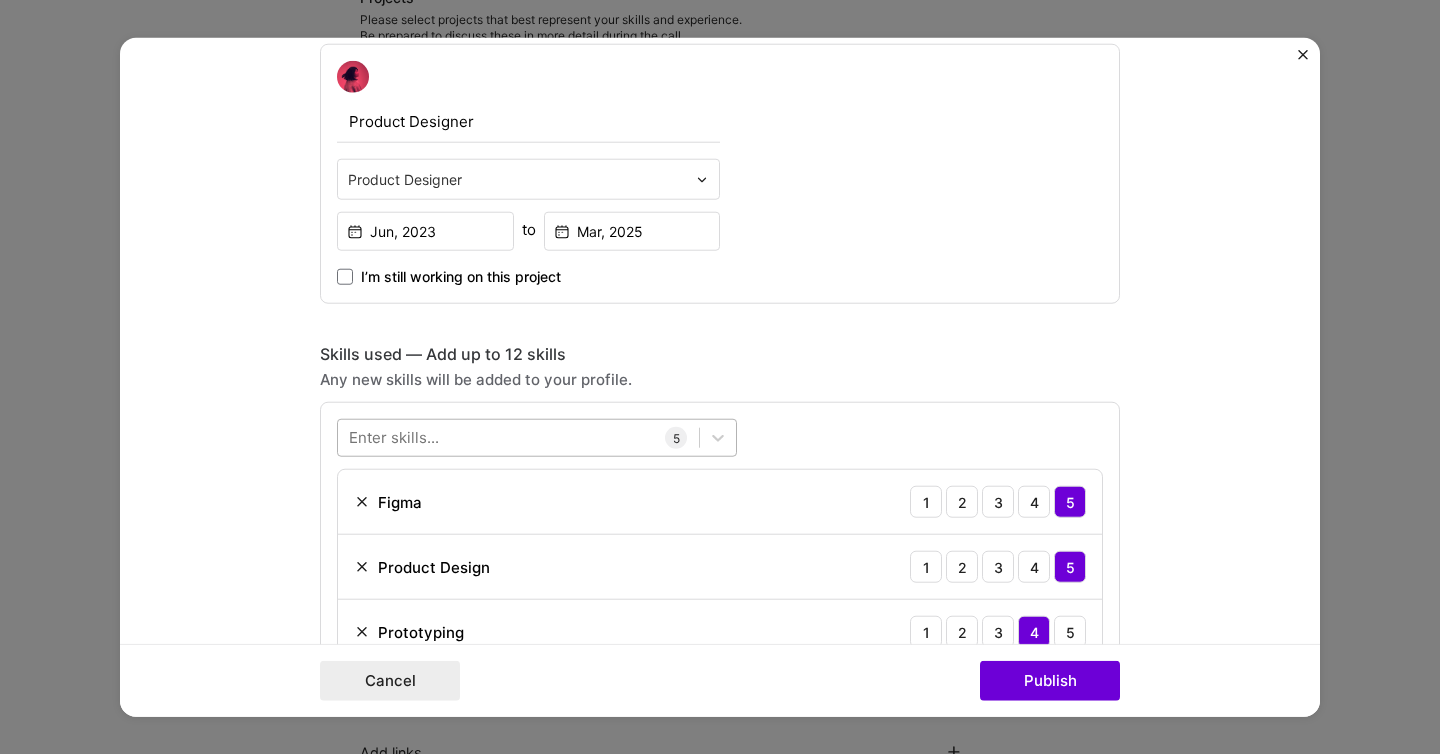click at bounding box center [518, 437] 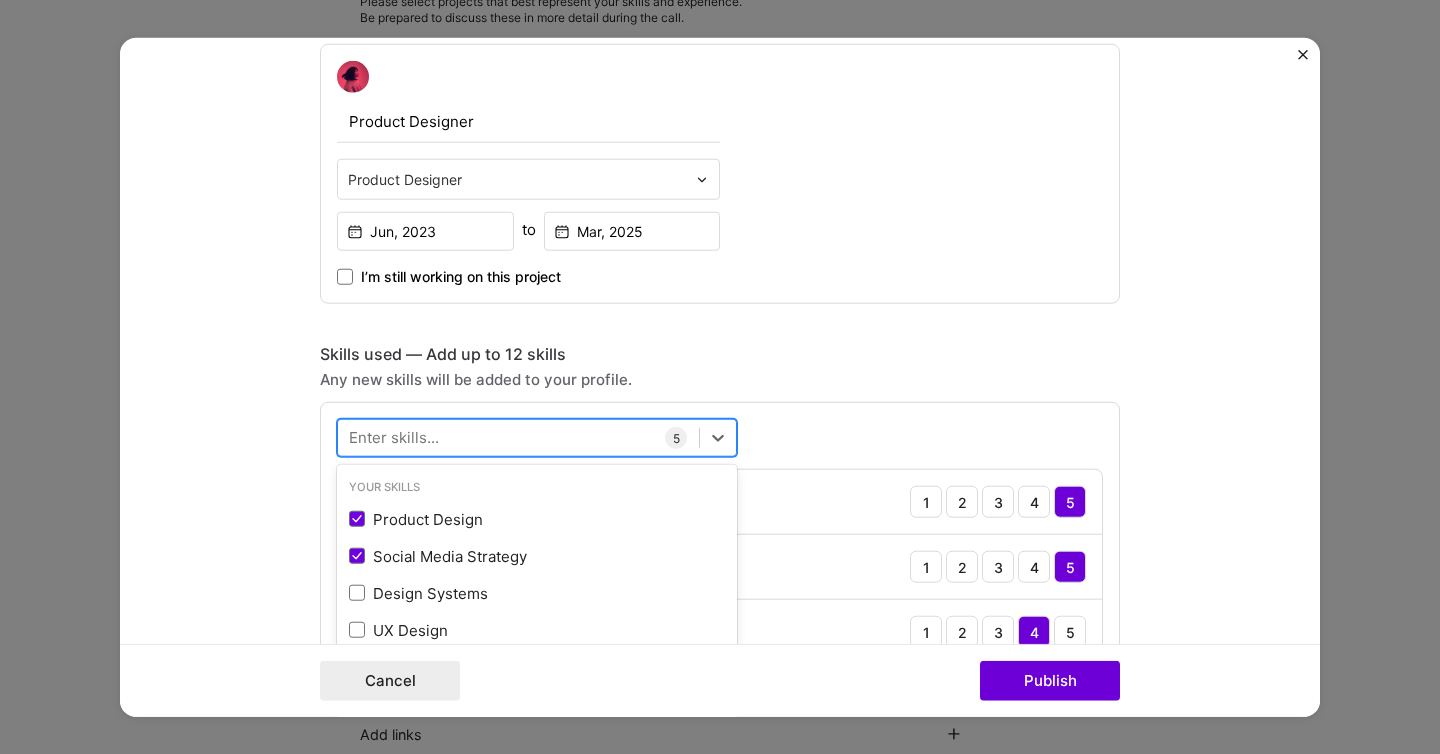 scroll, scrollTop: 475, scrollLeft: 0, axis: vertical 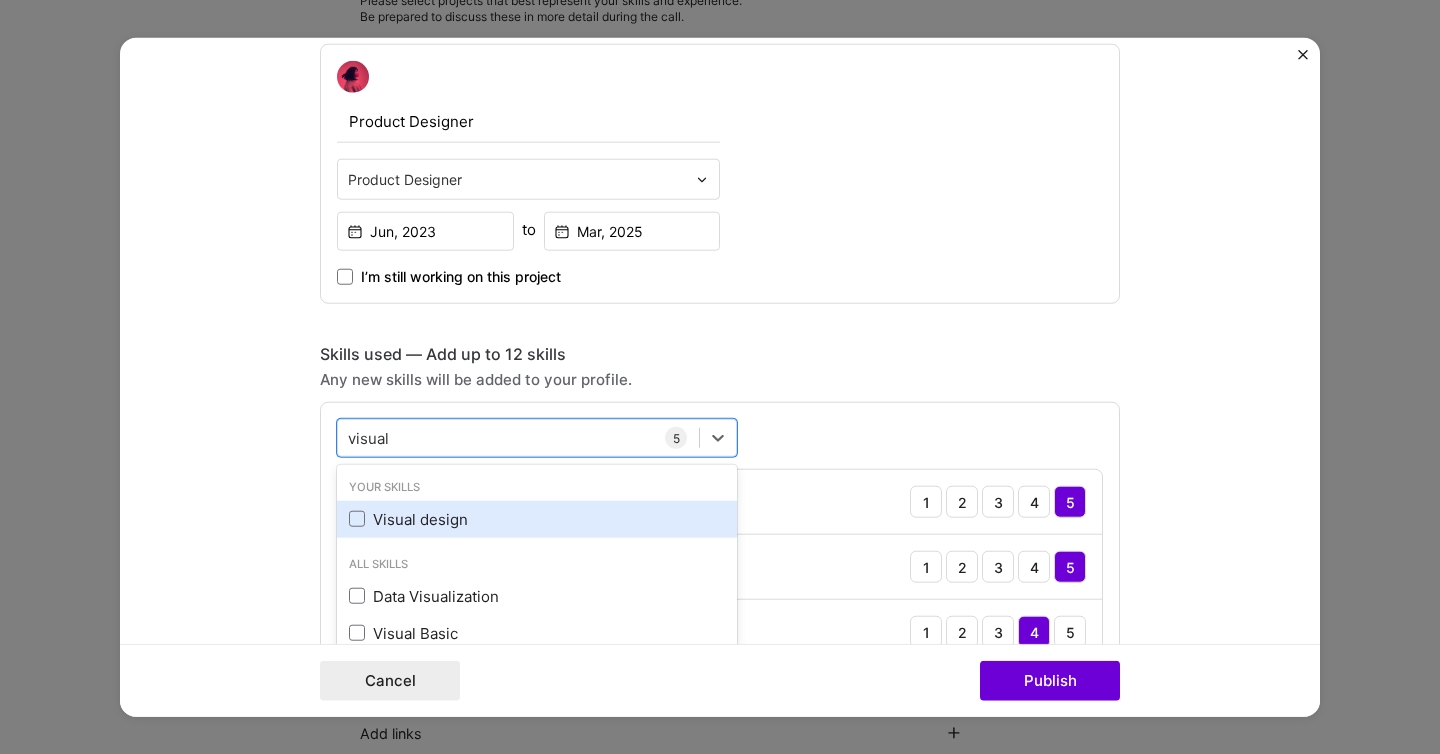 click on "Visual design" at bounding box center (537, 519) 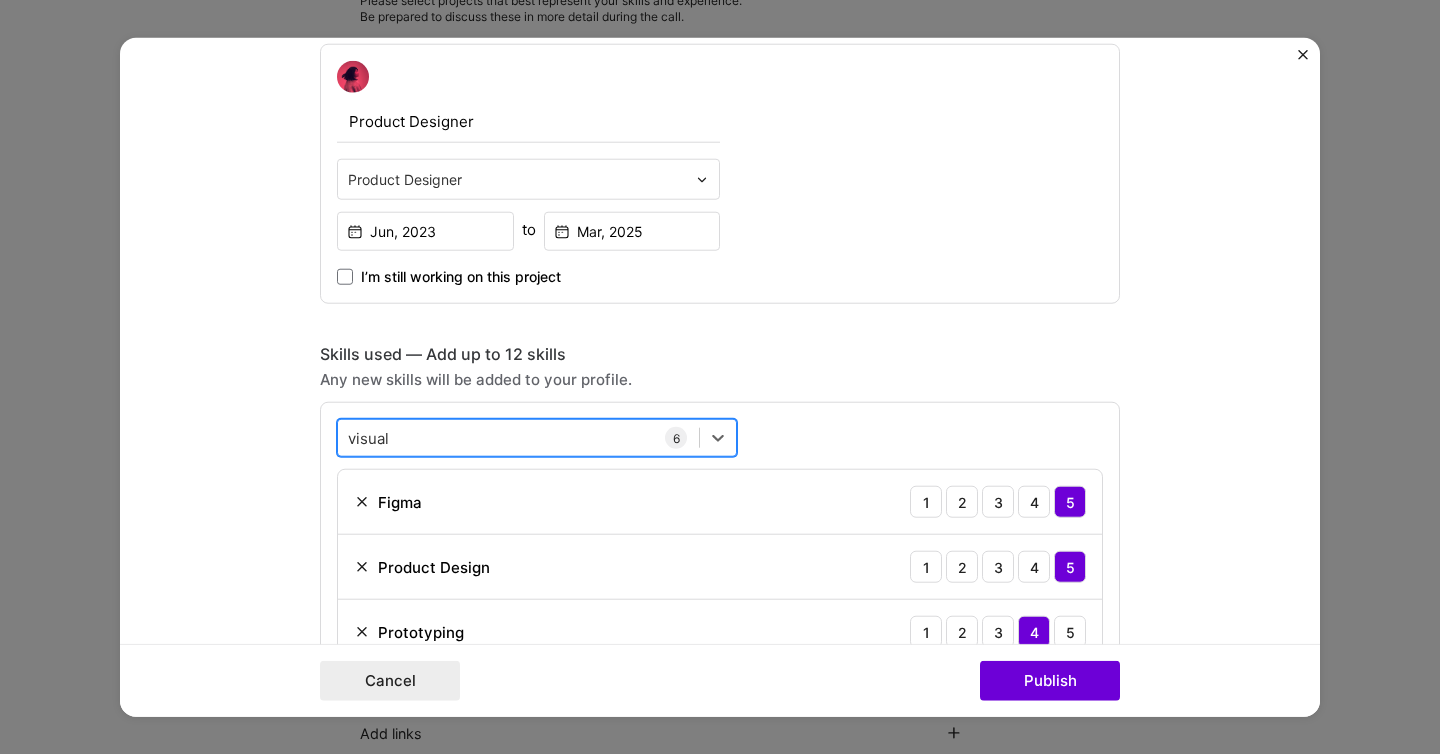 click on "visual visual" at bounding box center [518, 437] 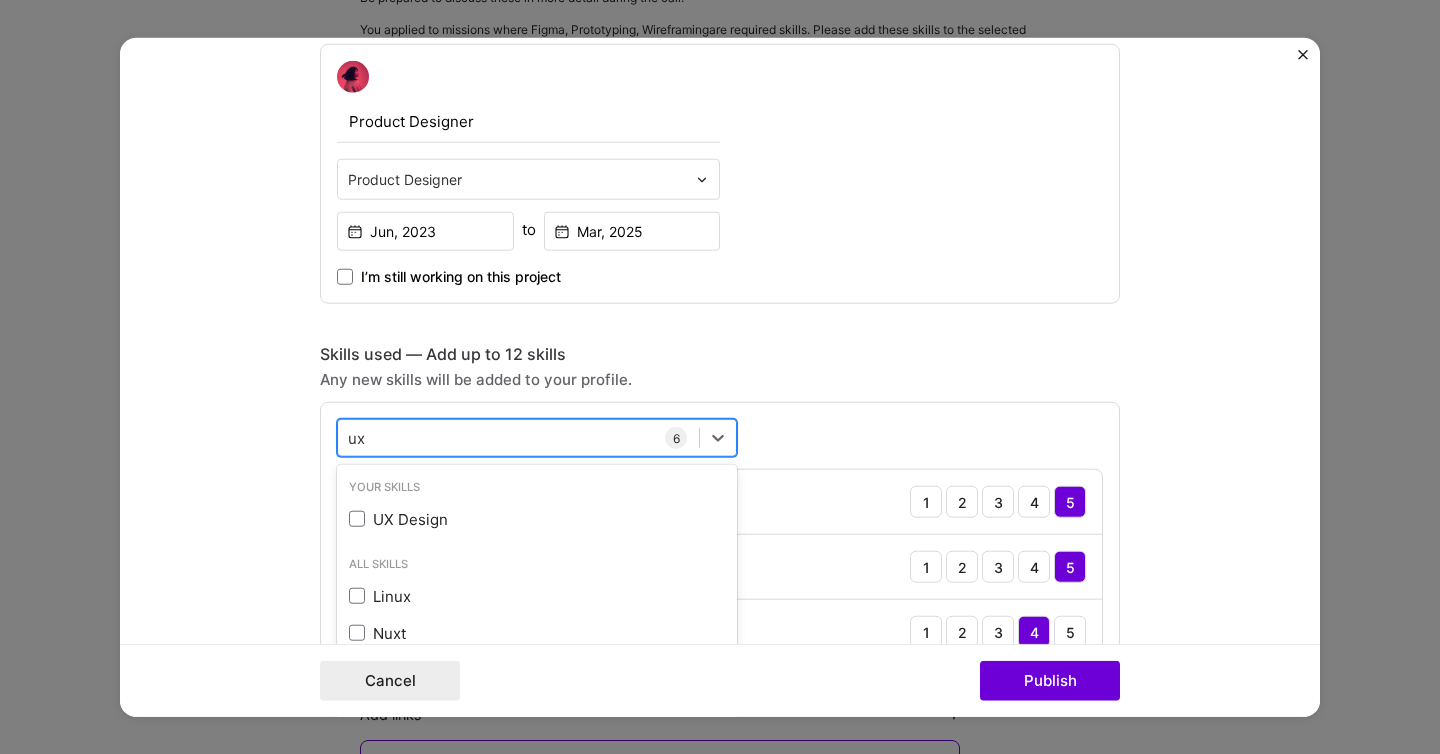 scroll, scrollTop: 495, scrollLeft: 0, axis: vertical 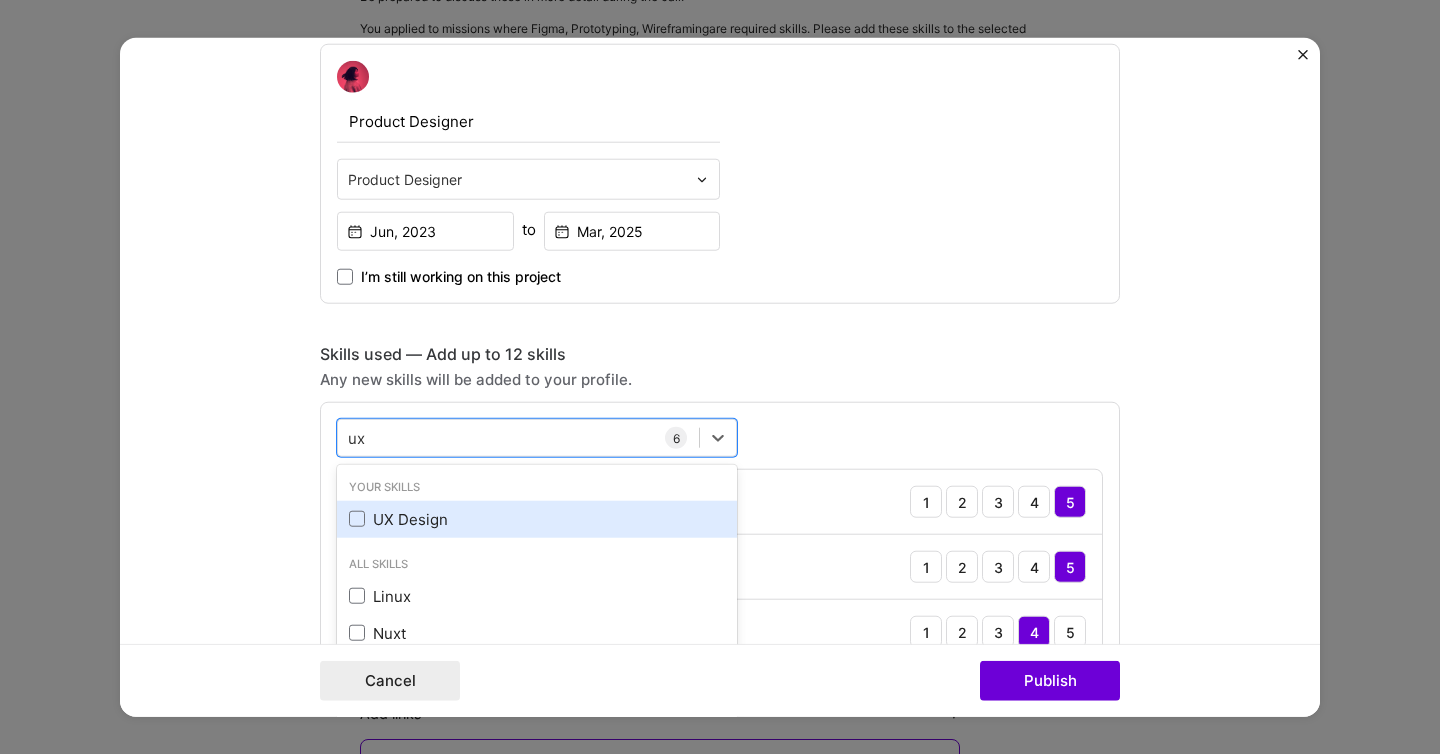 click on "UX Design" at bounding box center (537, 519) 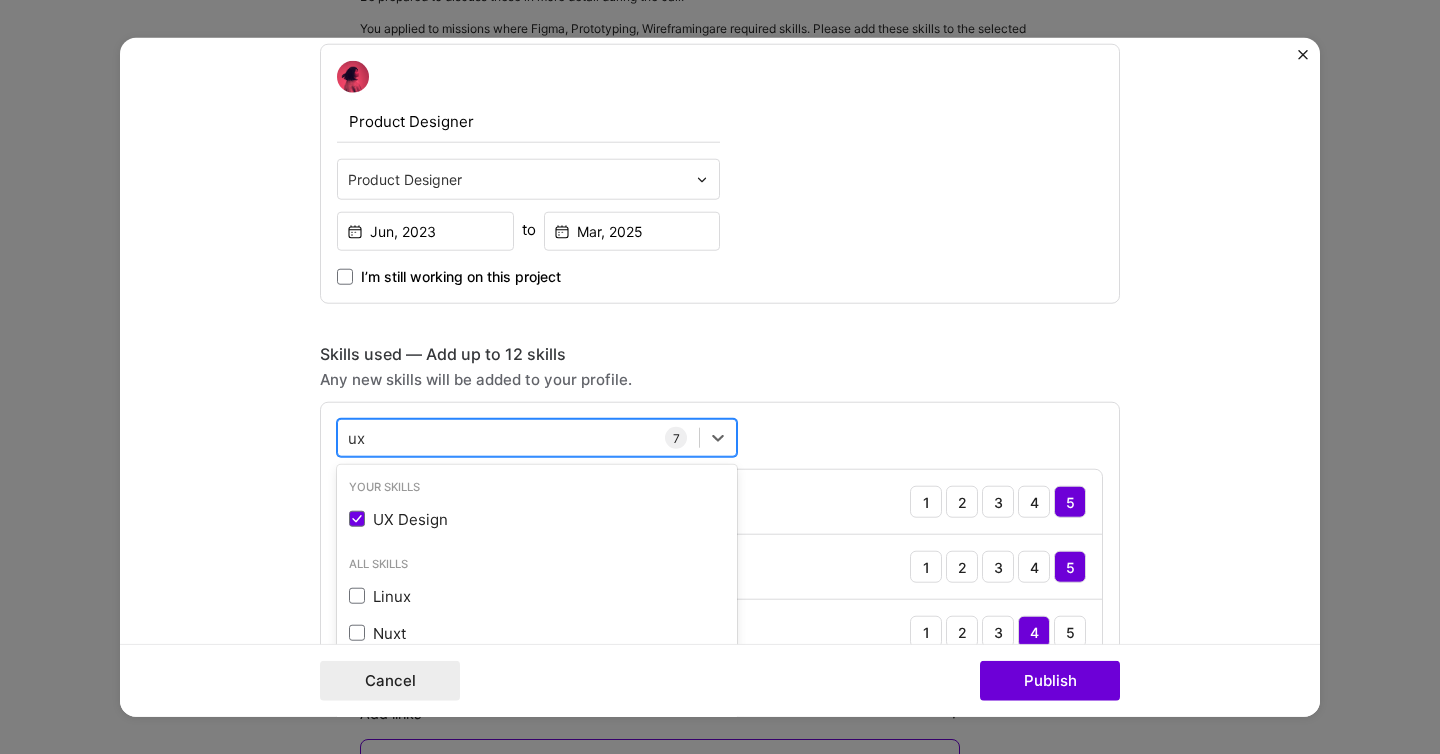 click on "ux ux" at bounding box center (518, 437) 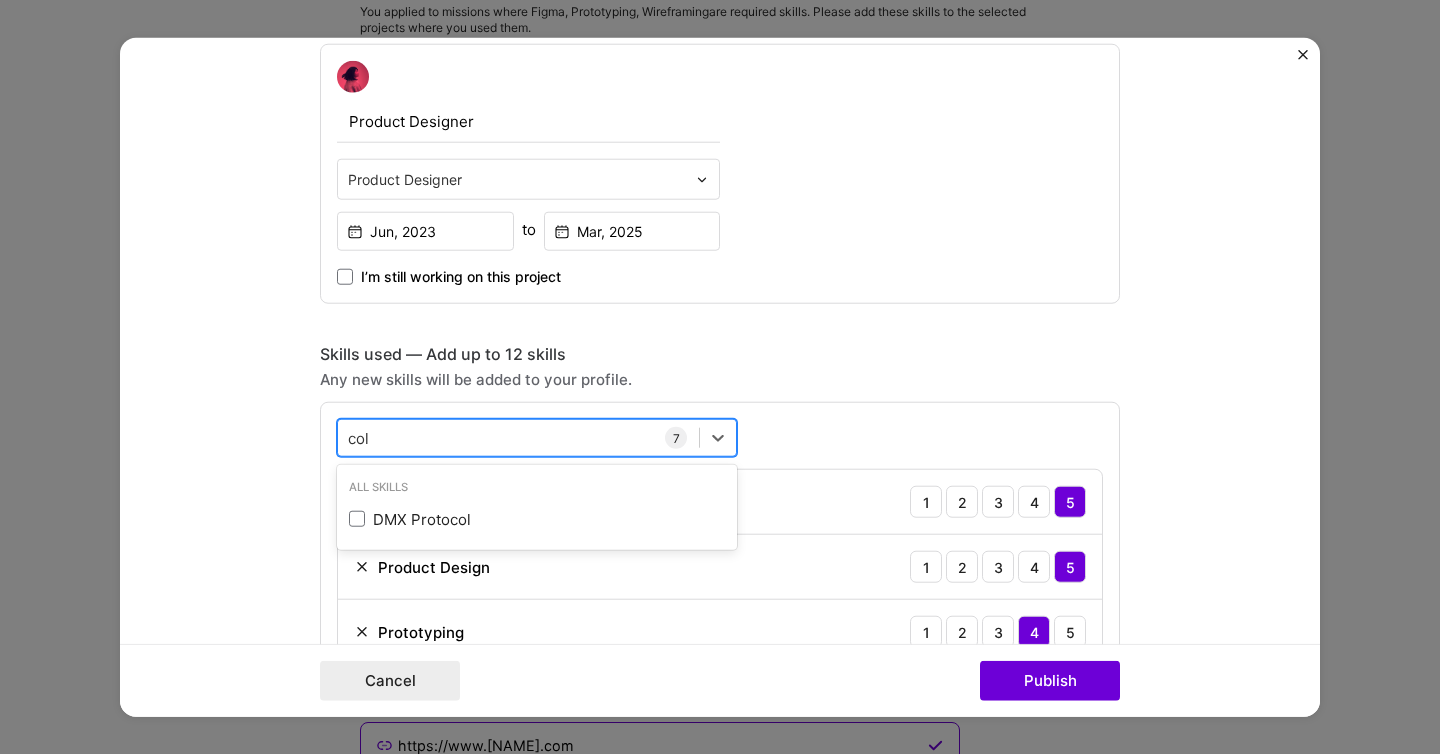scroll, scrollTop: 514, scrollLeft: 0, axis: vertical 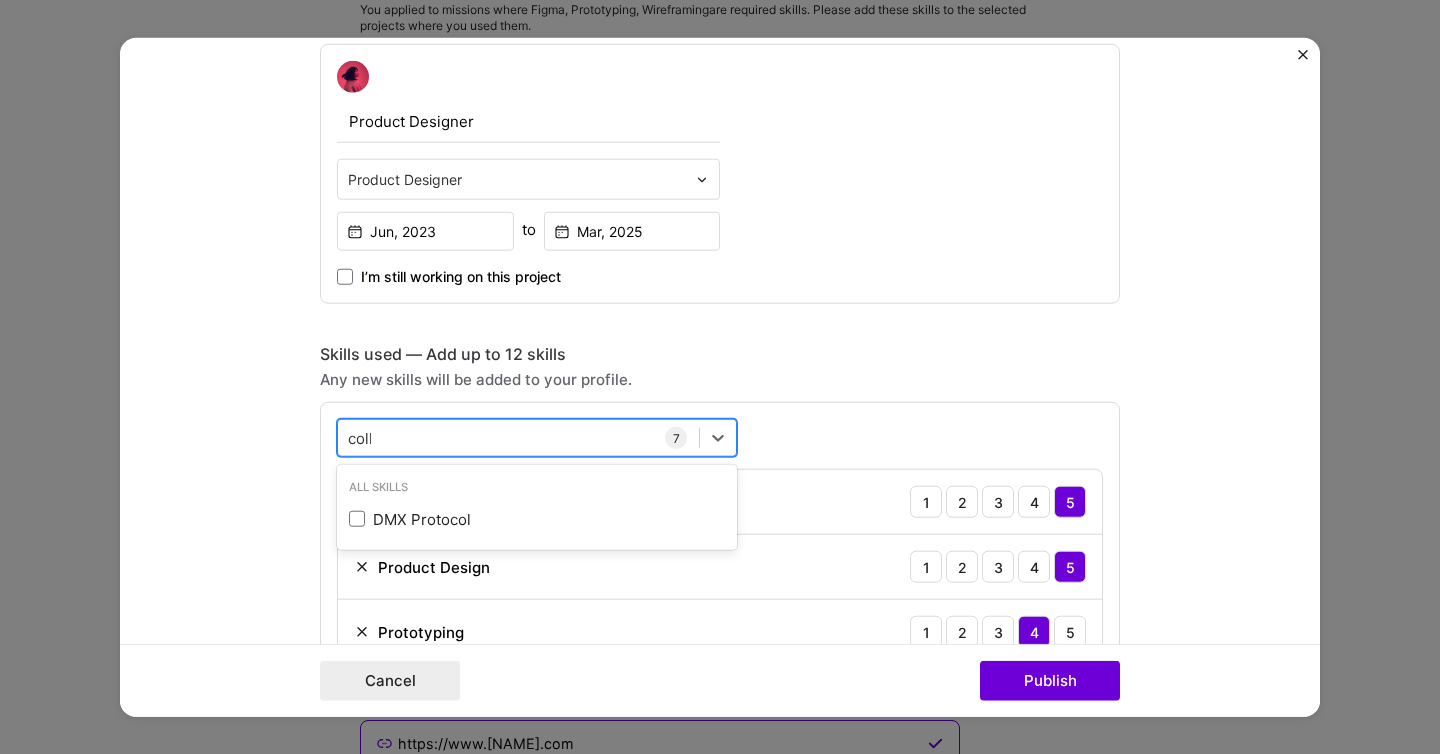 type on "colla" 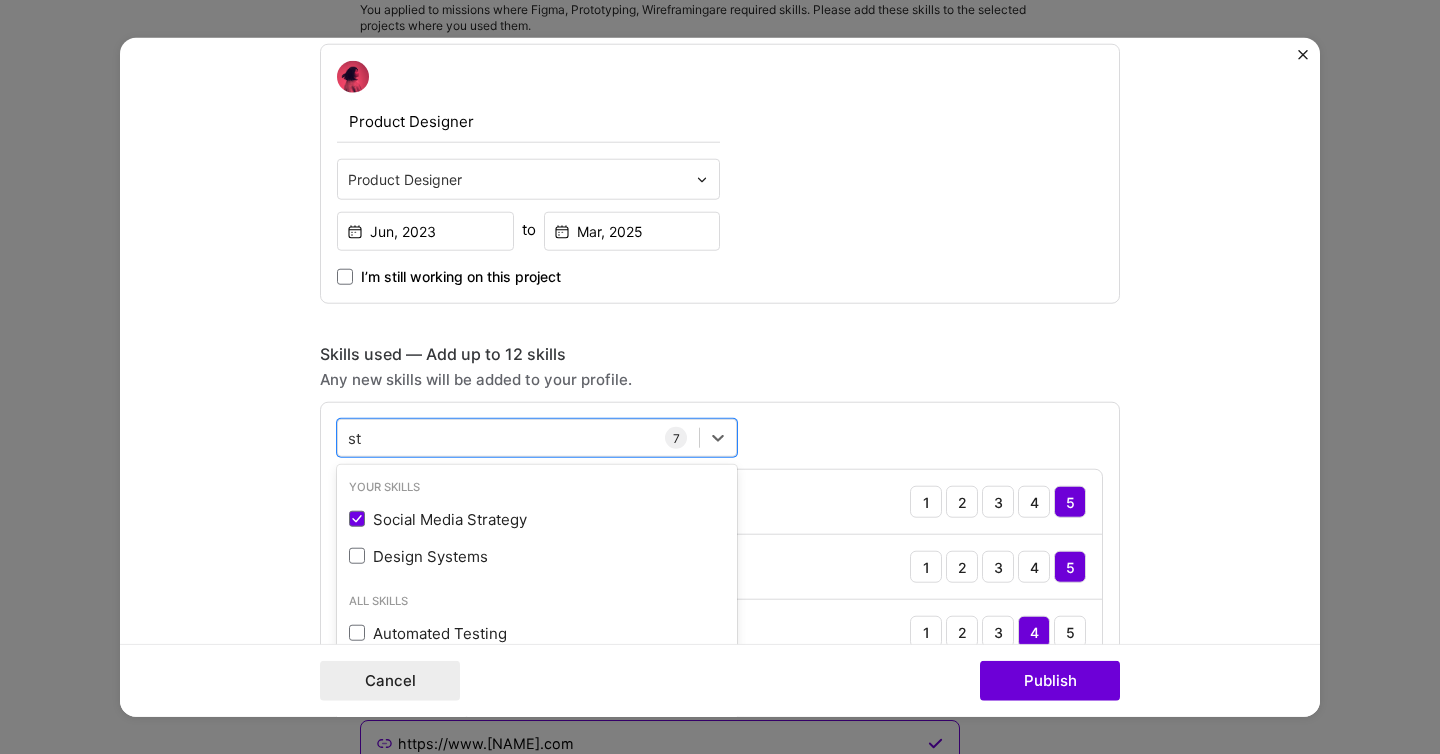 type on "s" 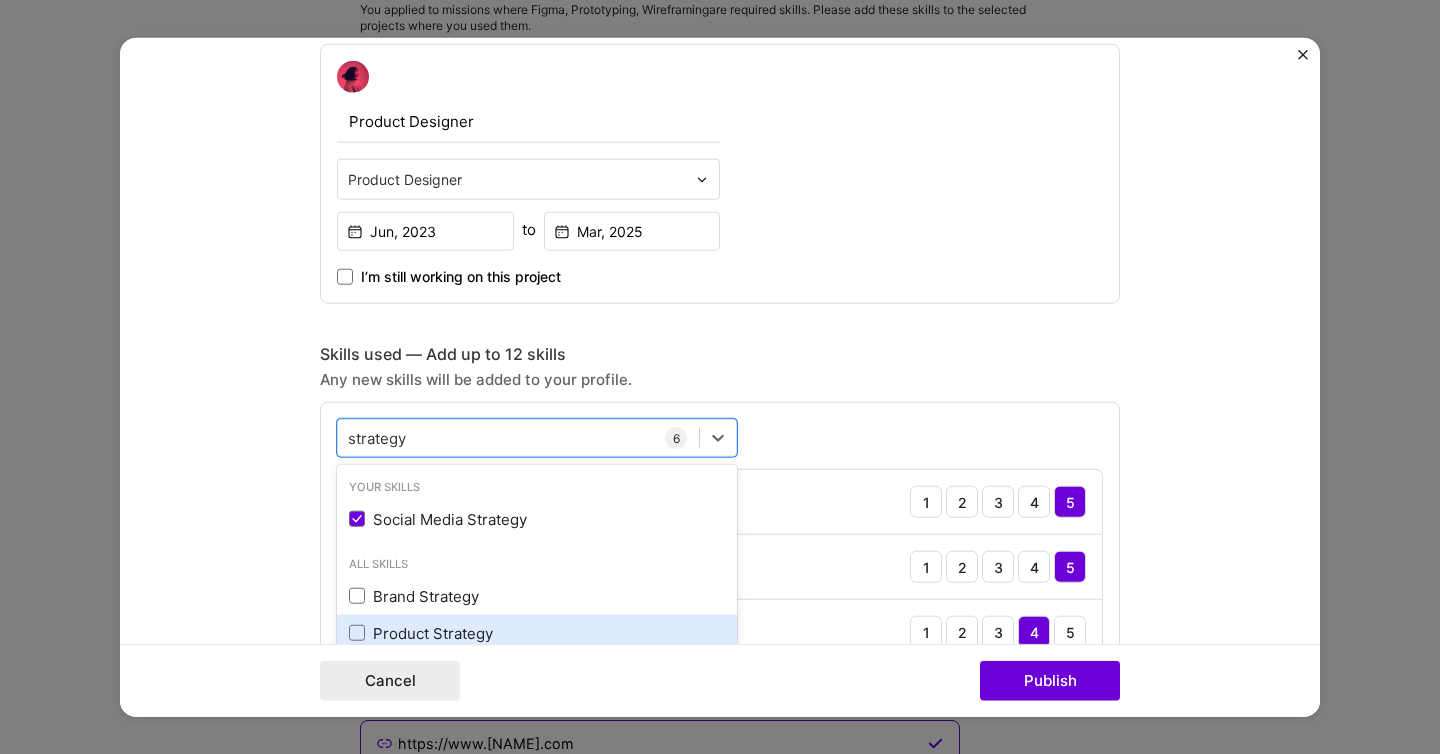 click on "Product Strategy" at bounding box center [537, 632] 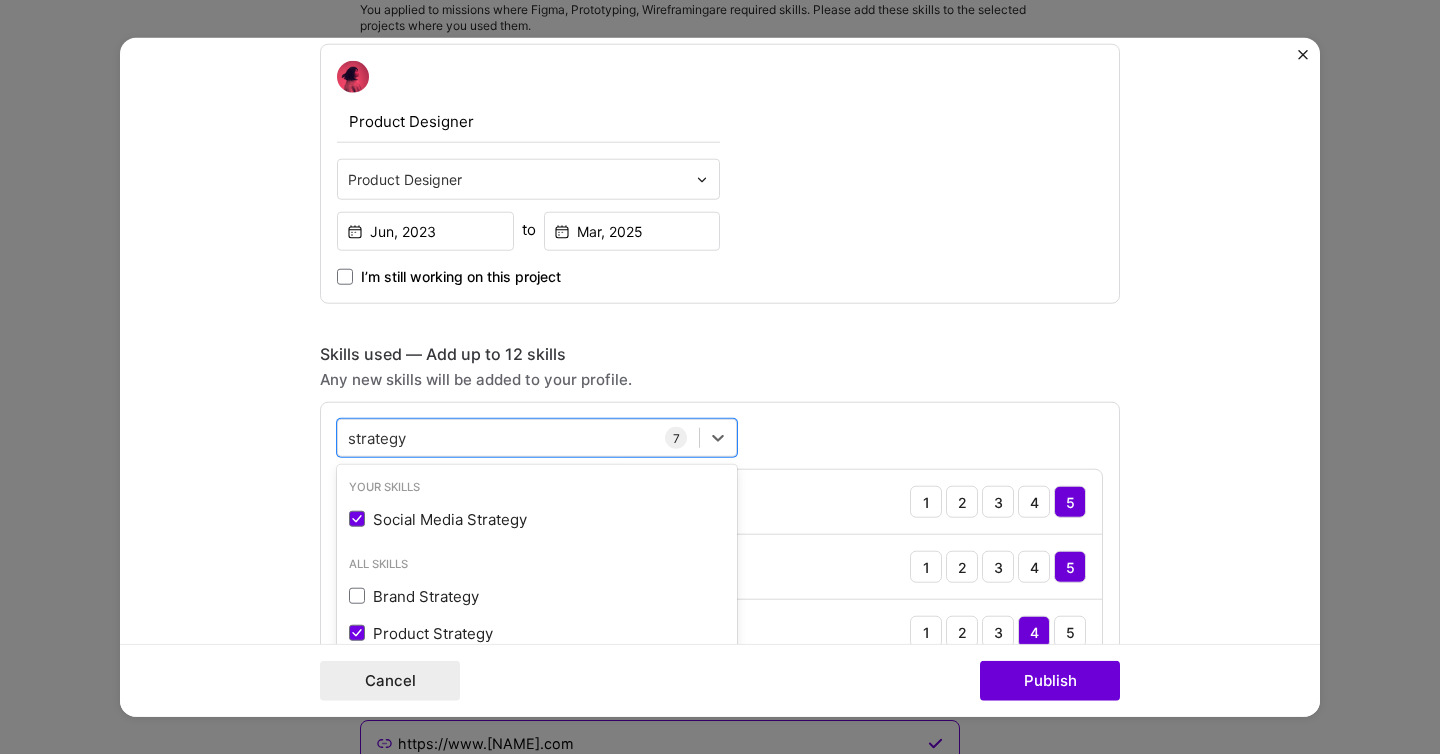 type on "strategy" 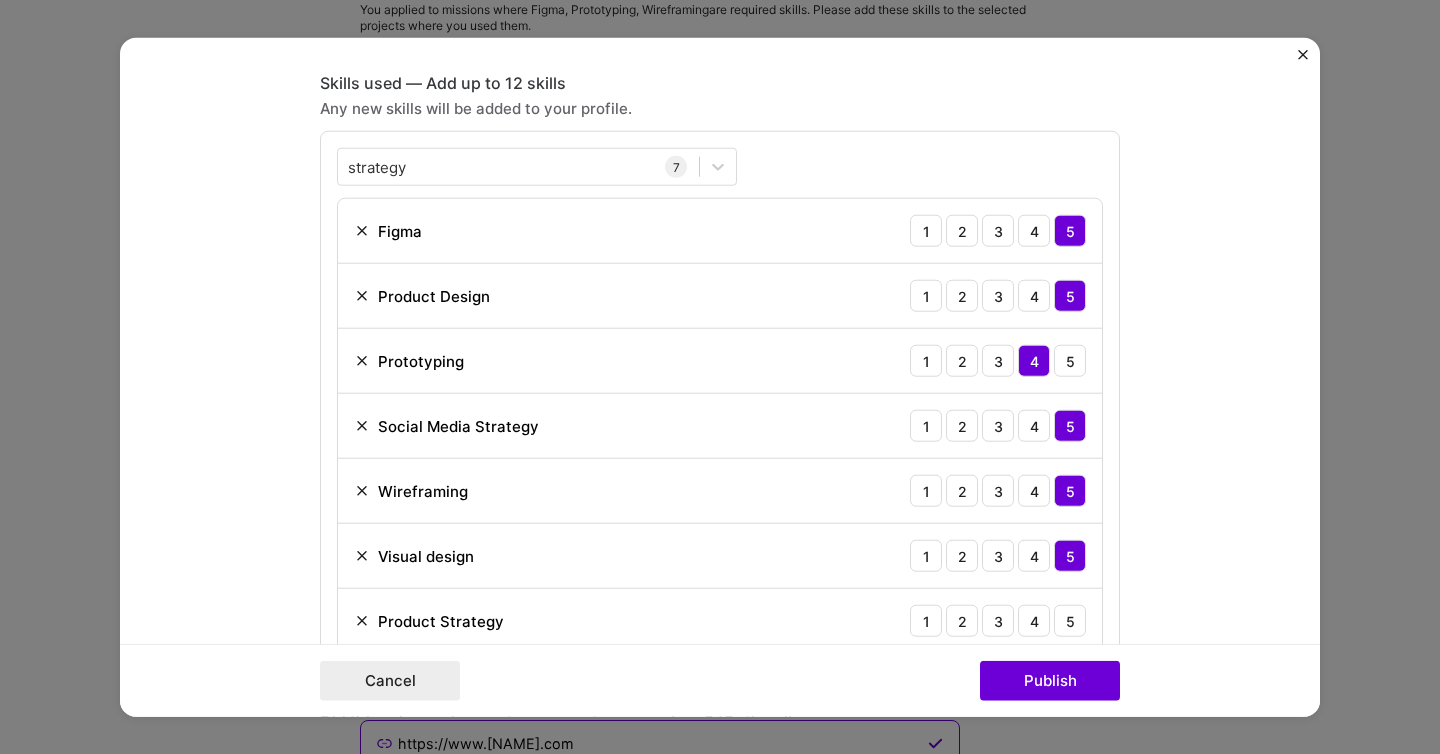 scroll, scrollTop: 1058, scrollLeft: 0, axis: vertical 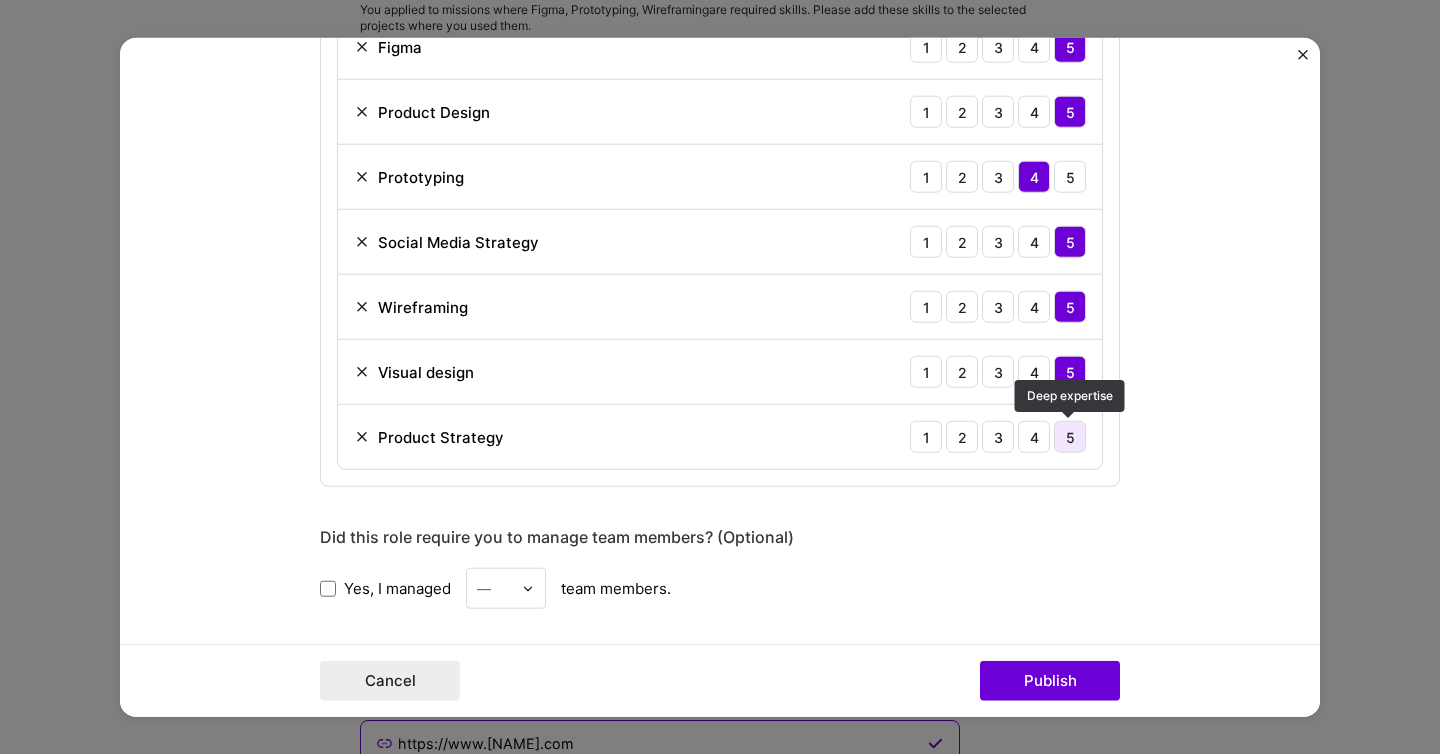 click on "5" at bounding box center [1070, 437] 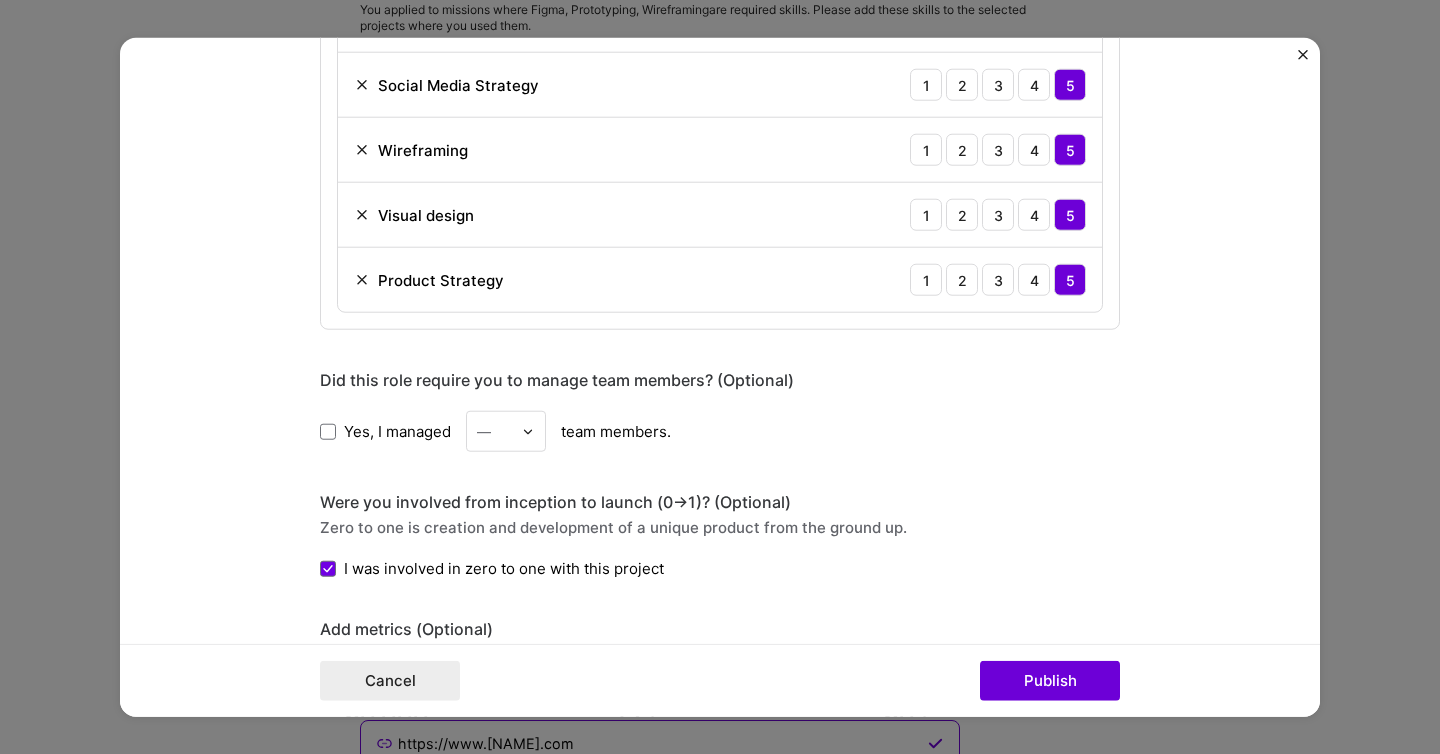 scroll, scrollTop: 1309, scrollLeft: 0, axis: vertical 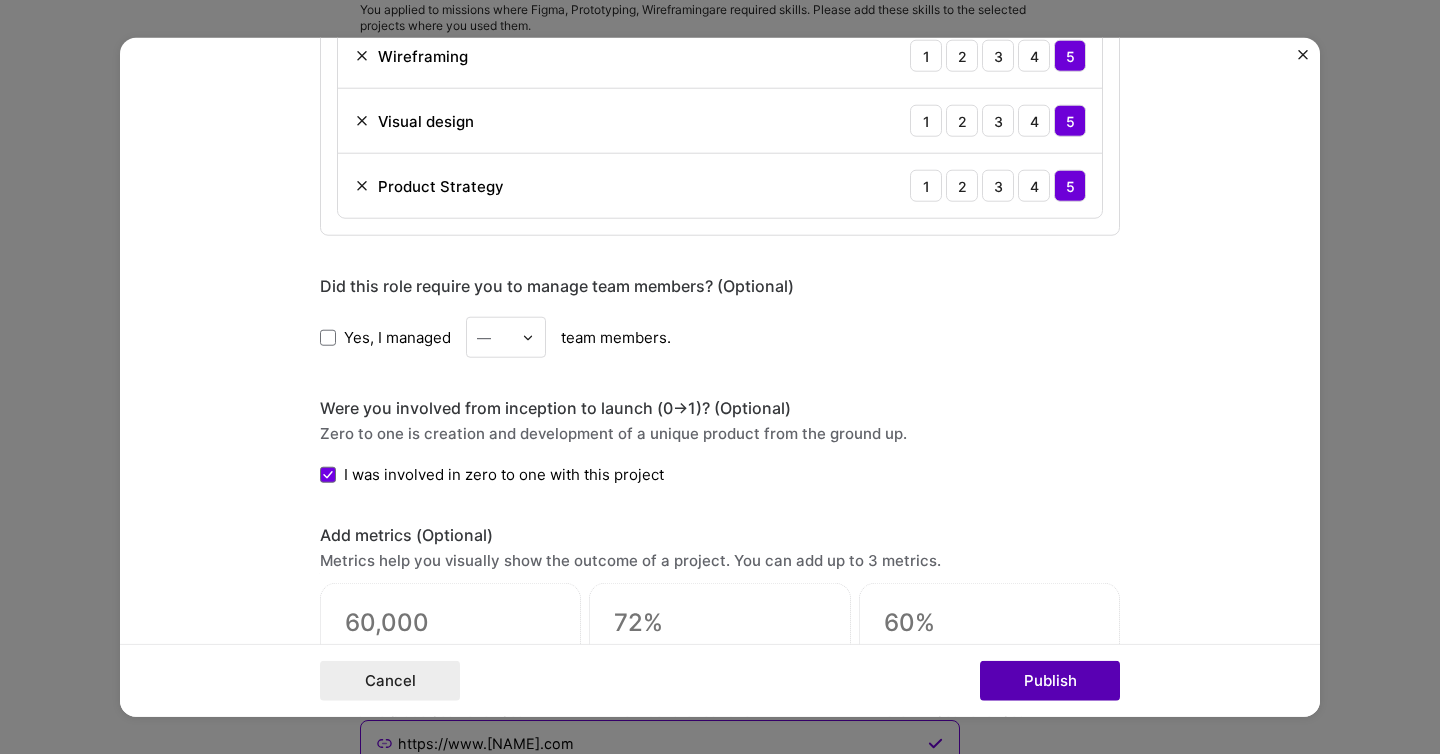 click on "Publish" at bounding box center (1050, 680) 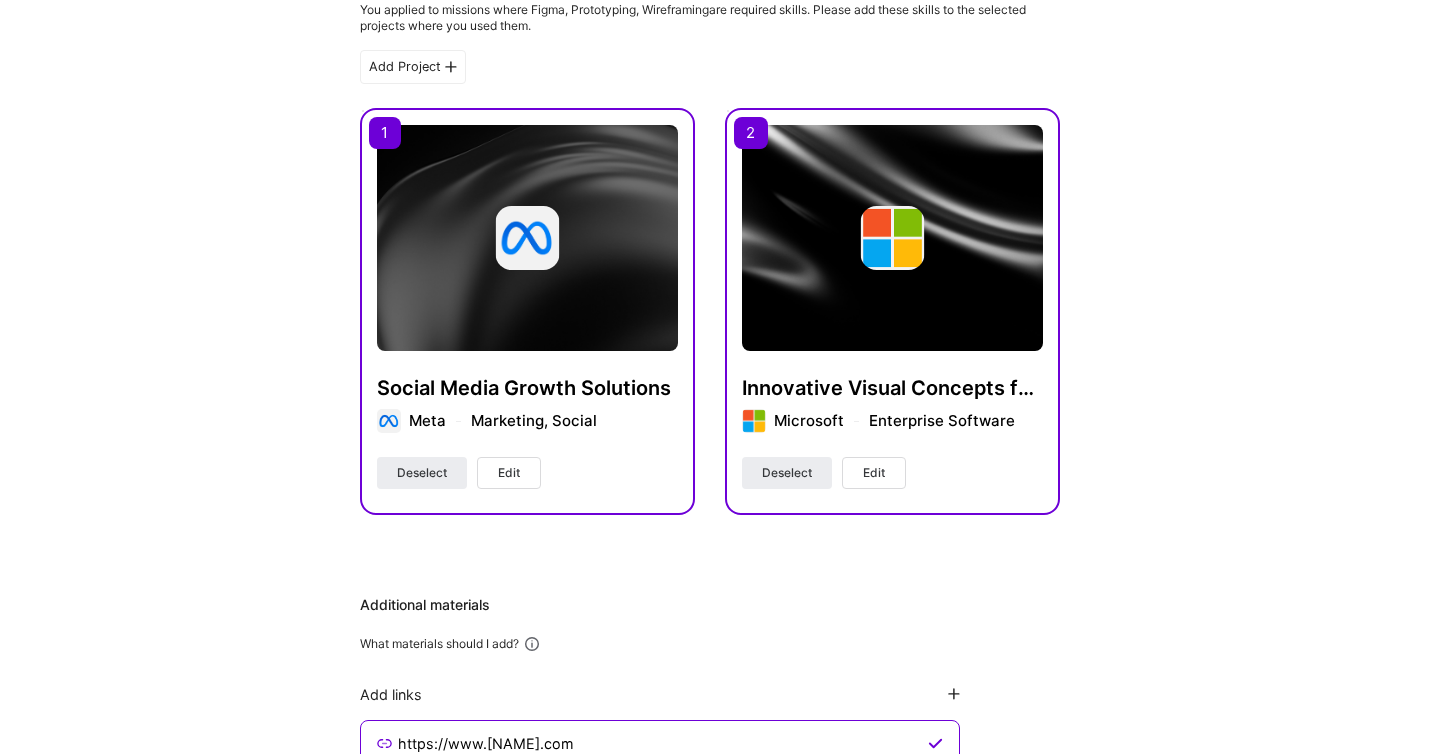 click on "Hi  Christine , answer a few questions to guide and schedule our call Skills Please add up to  5  skills you want to be evaluated on.  Skills that were required on missions you applied to can't be removed. Add skills... Figma Prototyping Wireframing Product Design Visual design Projects Please select projects that best represent your skills and experience. Be prepared to discuss these in more detail during the call.   You applied to missions where   Figma, Prototyping, Wireframing  are required skills. Please add these skills to the selected projects where you used them. Add Project Social Media Growth Solutions Meta   Marketing, Social Deselect Edit Innovative Visual Concepts for Mobile Microsoft   Enterprise Software Deselect Edit Additional materials What materials should I add? Add links https://www.Christinelai.com Upload files Upload files Material details password: Design Submit & Schedule" at bounding box center [710, 383] 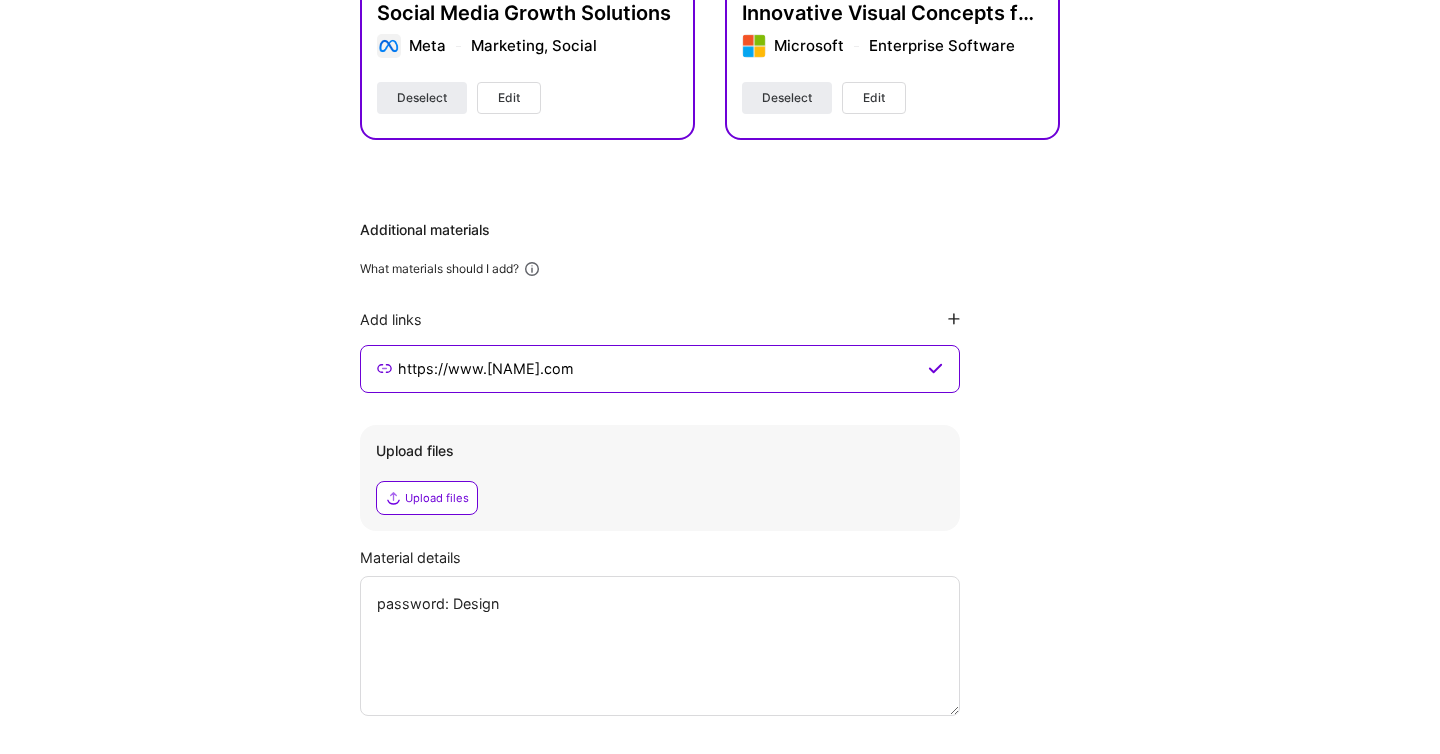 scroll, scrollTop: 1022, scrollLeft: 0, axis: vertical 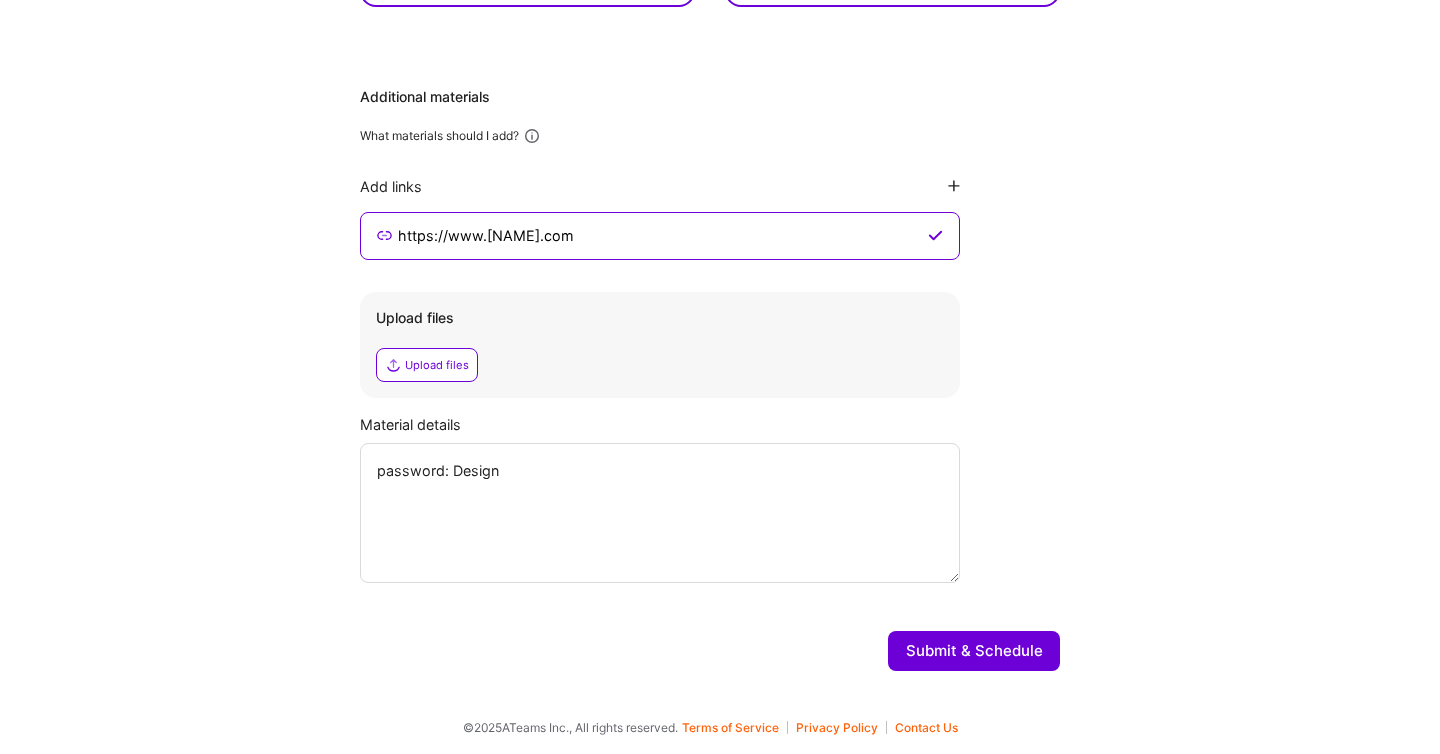 click on "Submit & Schedule" at bounding box center (974, 651) 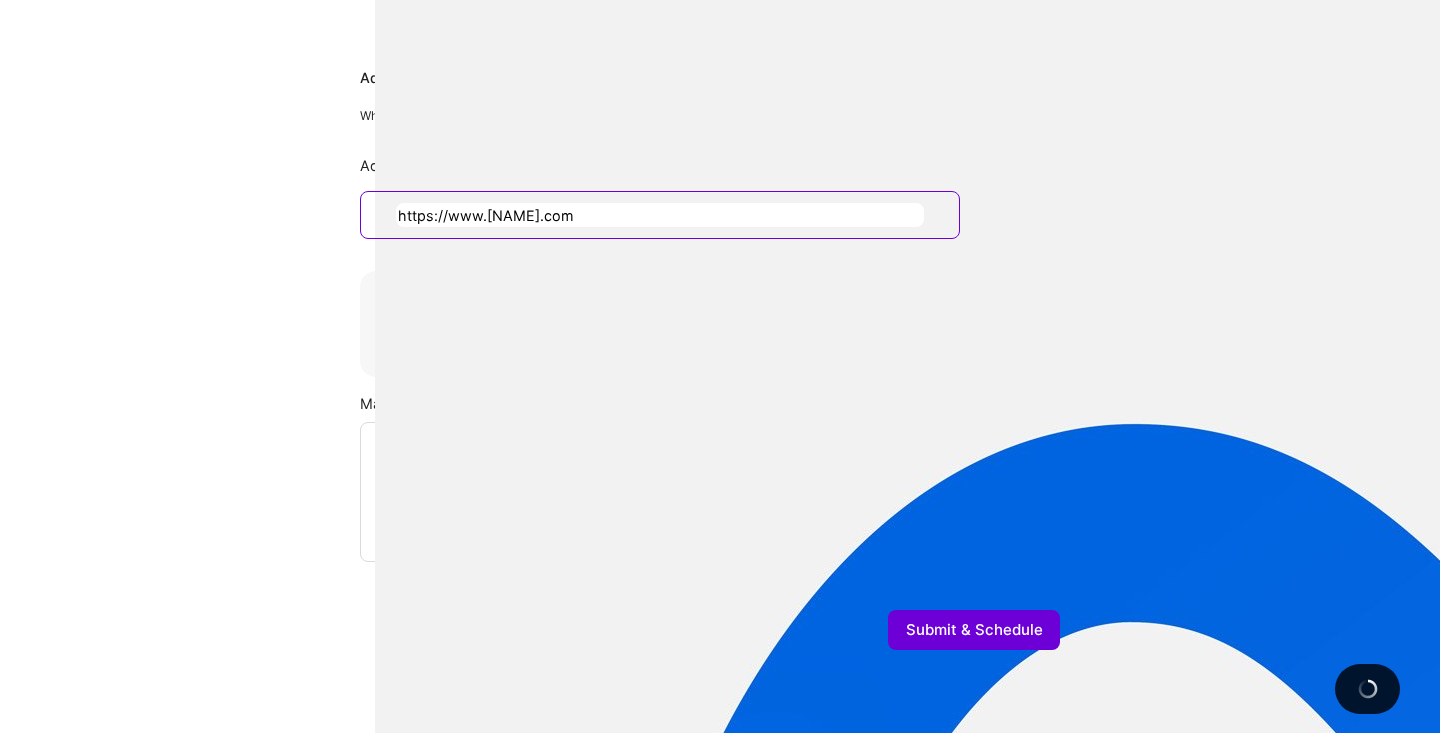 scroll, scrollTop: 0, scrollLeft: 0, axis: both 